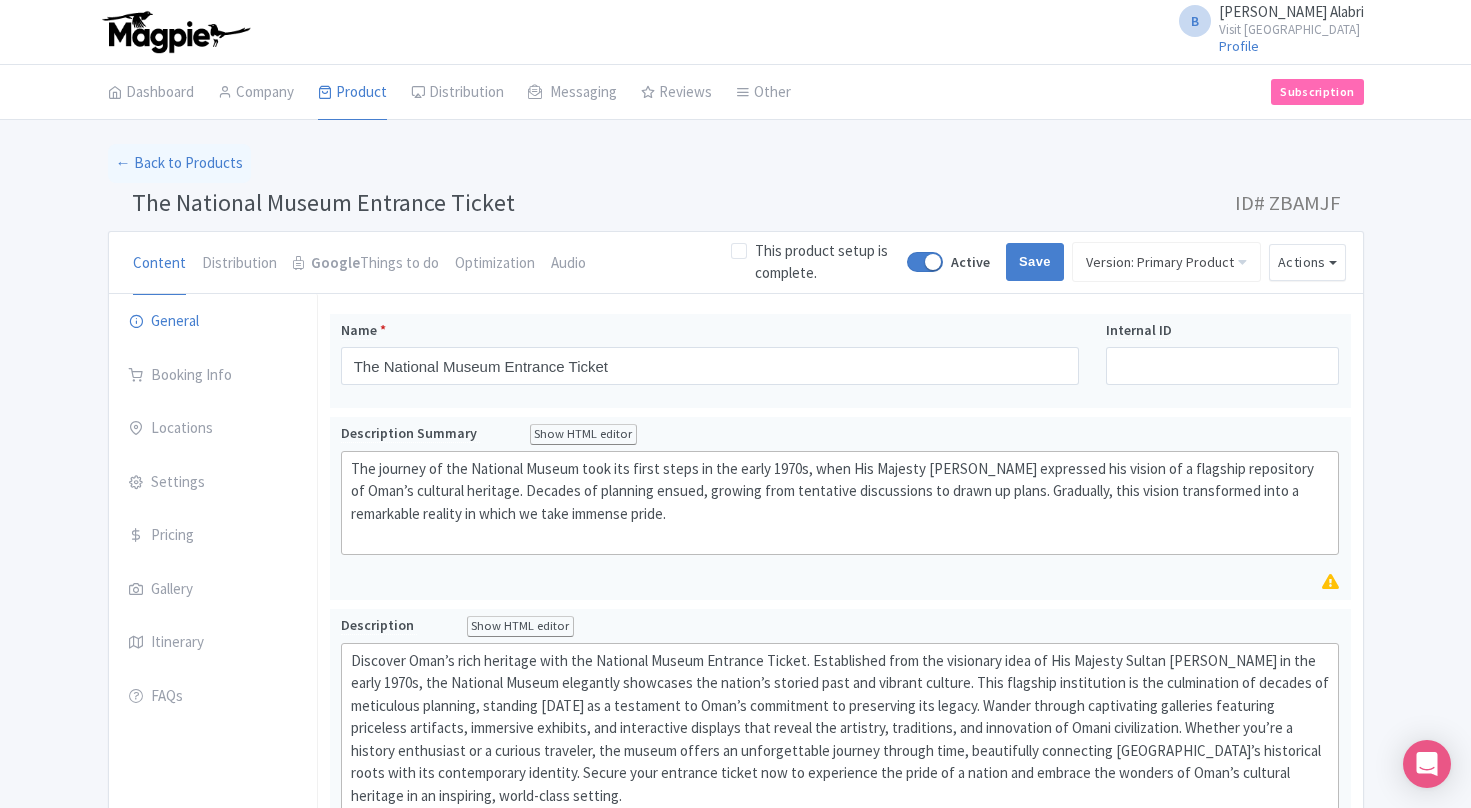 scroll, scrollTop: 0, scrollLeft: 0, axis: both 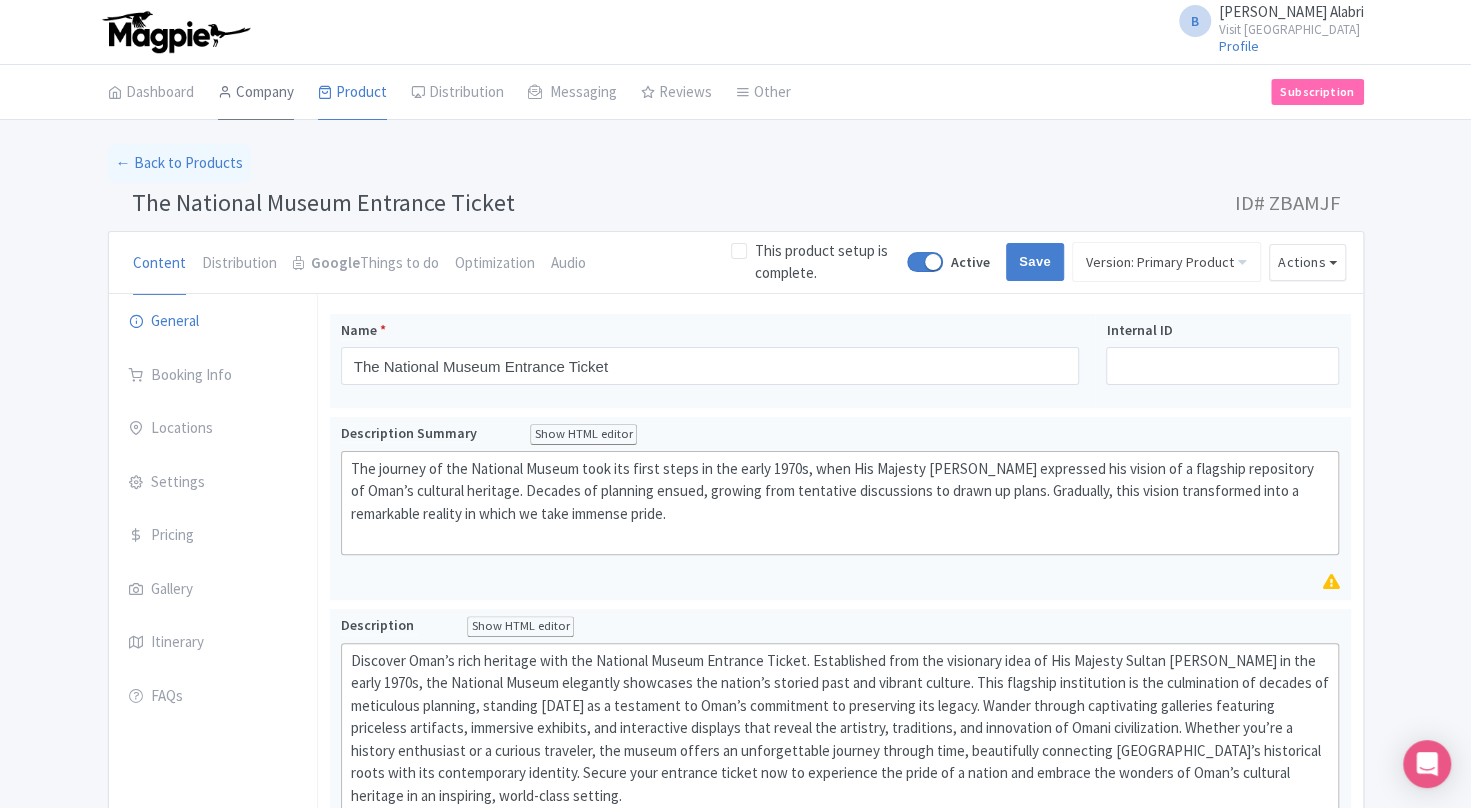 click on "Company" at bounding box center [256, 93] 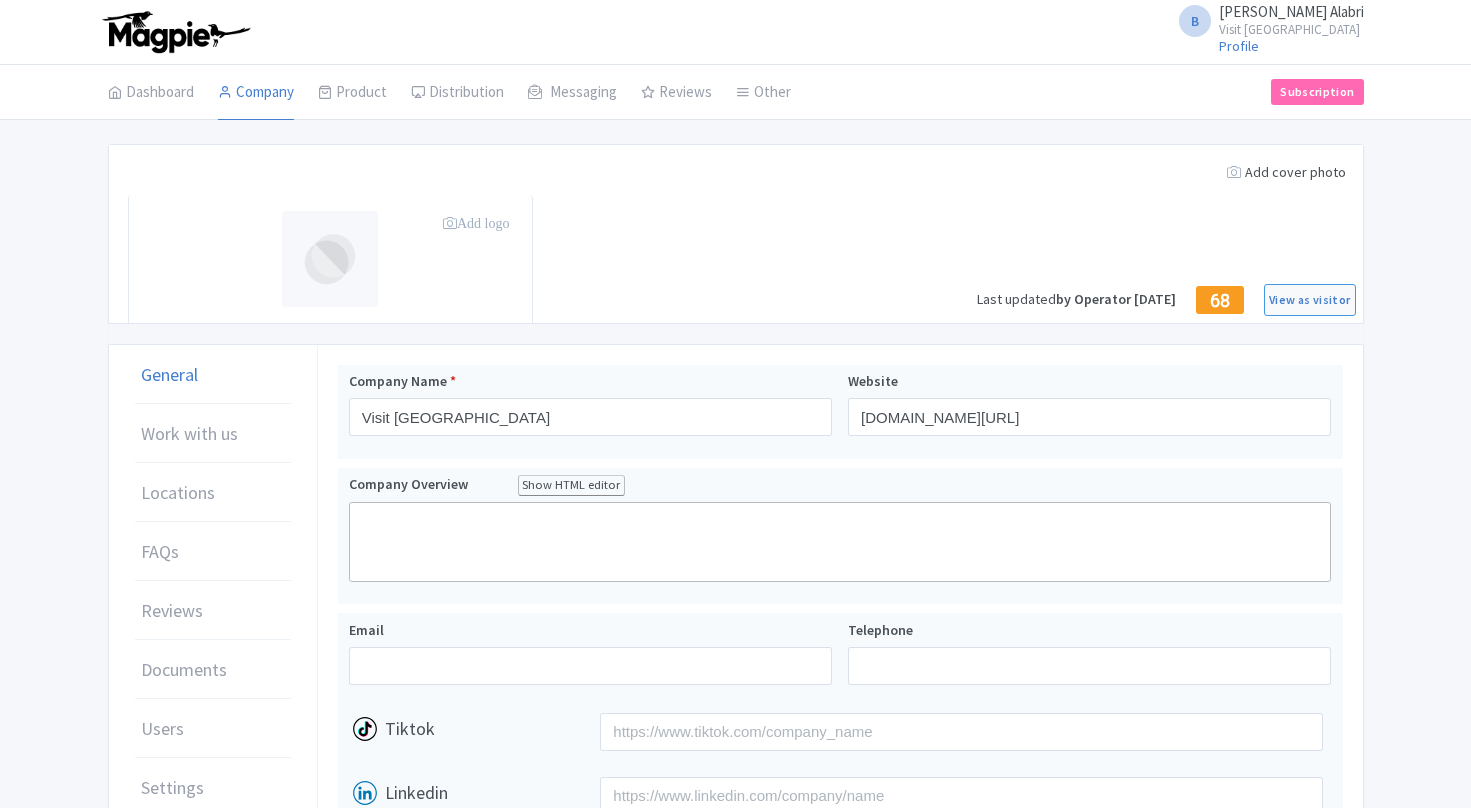 scroll, scrollTop: 0, scrollLeft: 0, axis: both 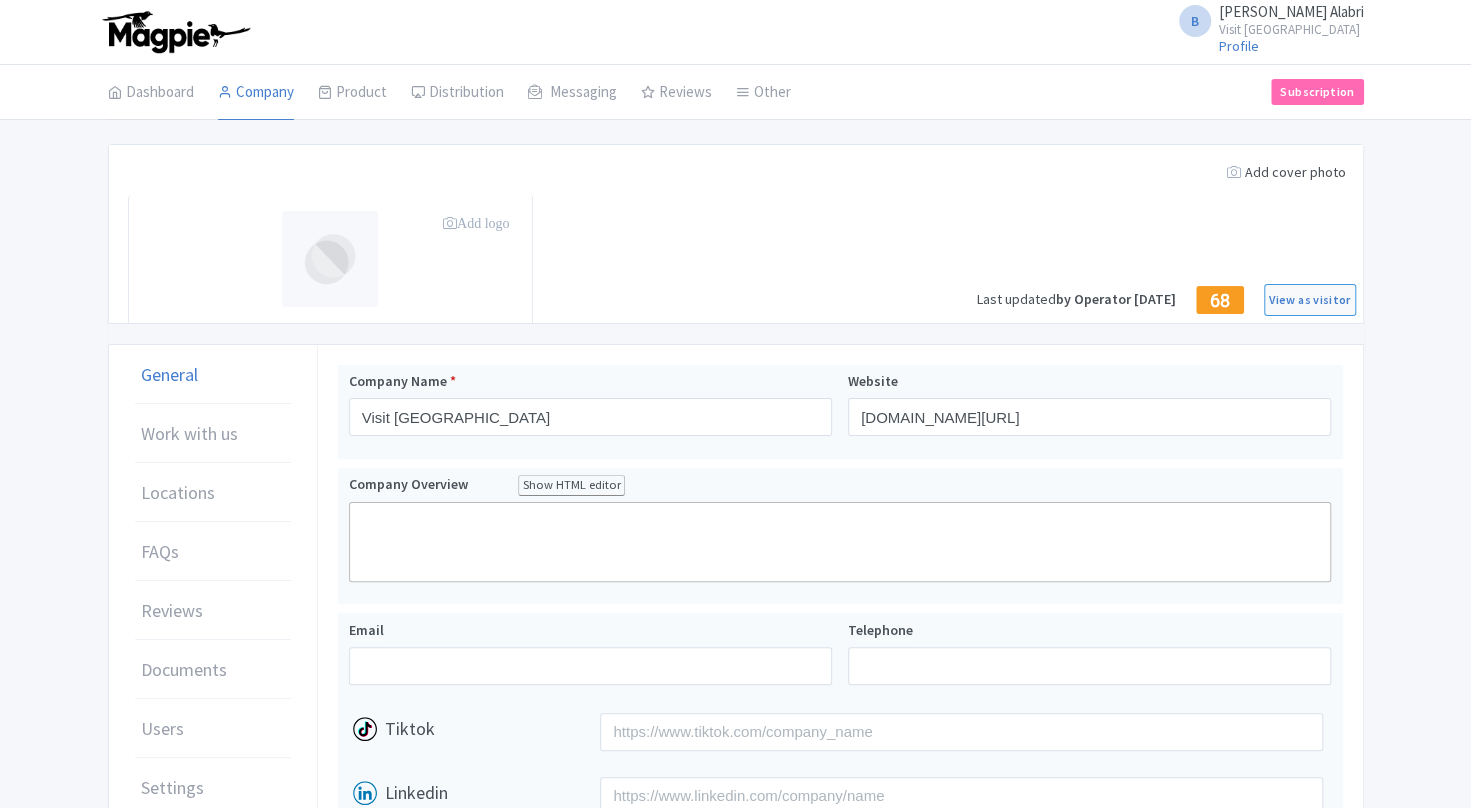 click on "Dashboard" at bounding box center [151, 93] 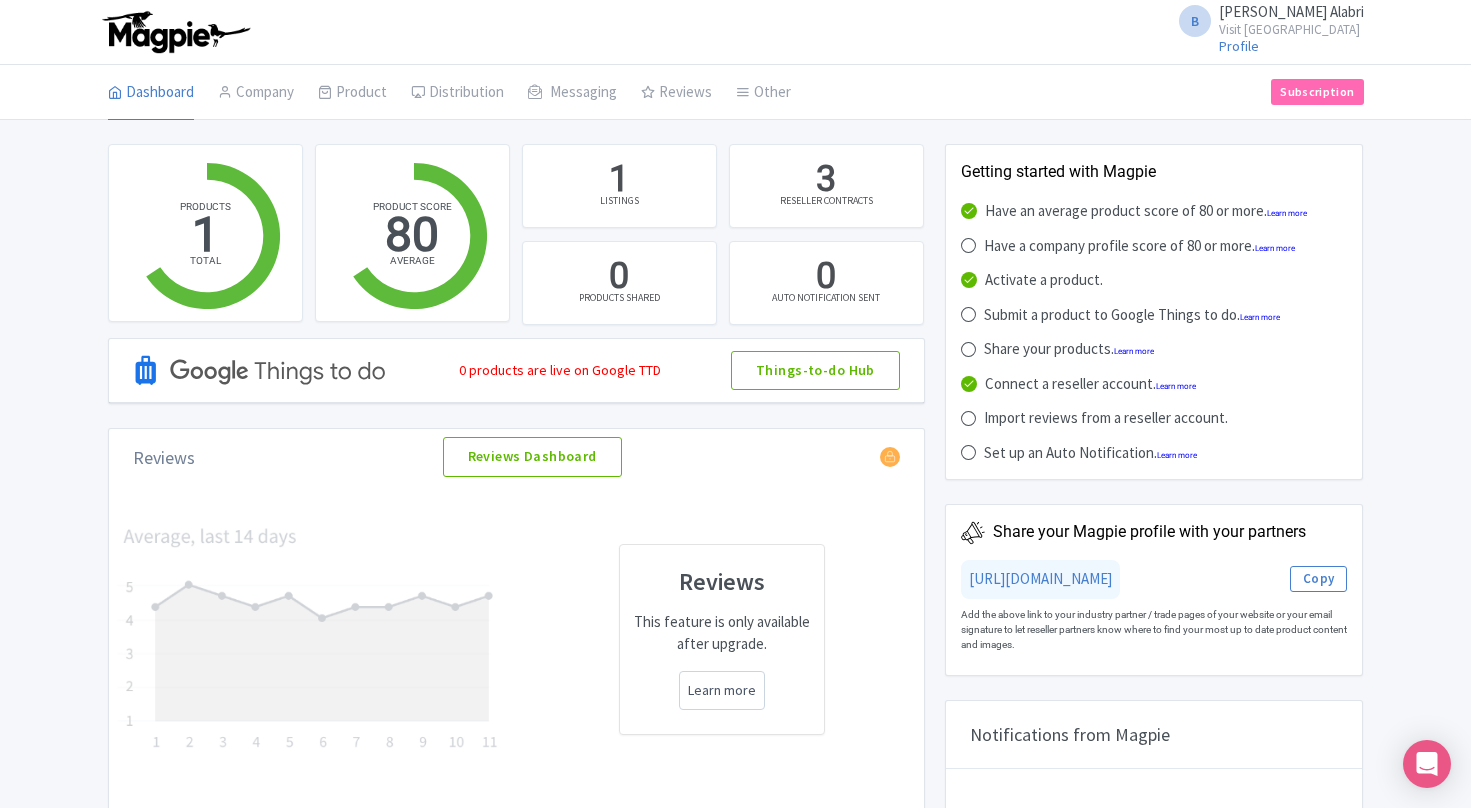 scroll, scrollTop: 0, scrollLeft: 0, axis: both 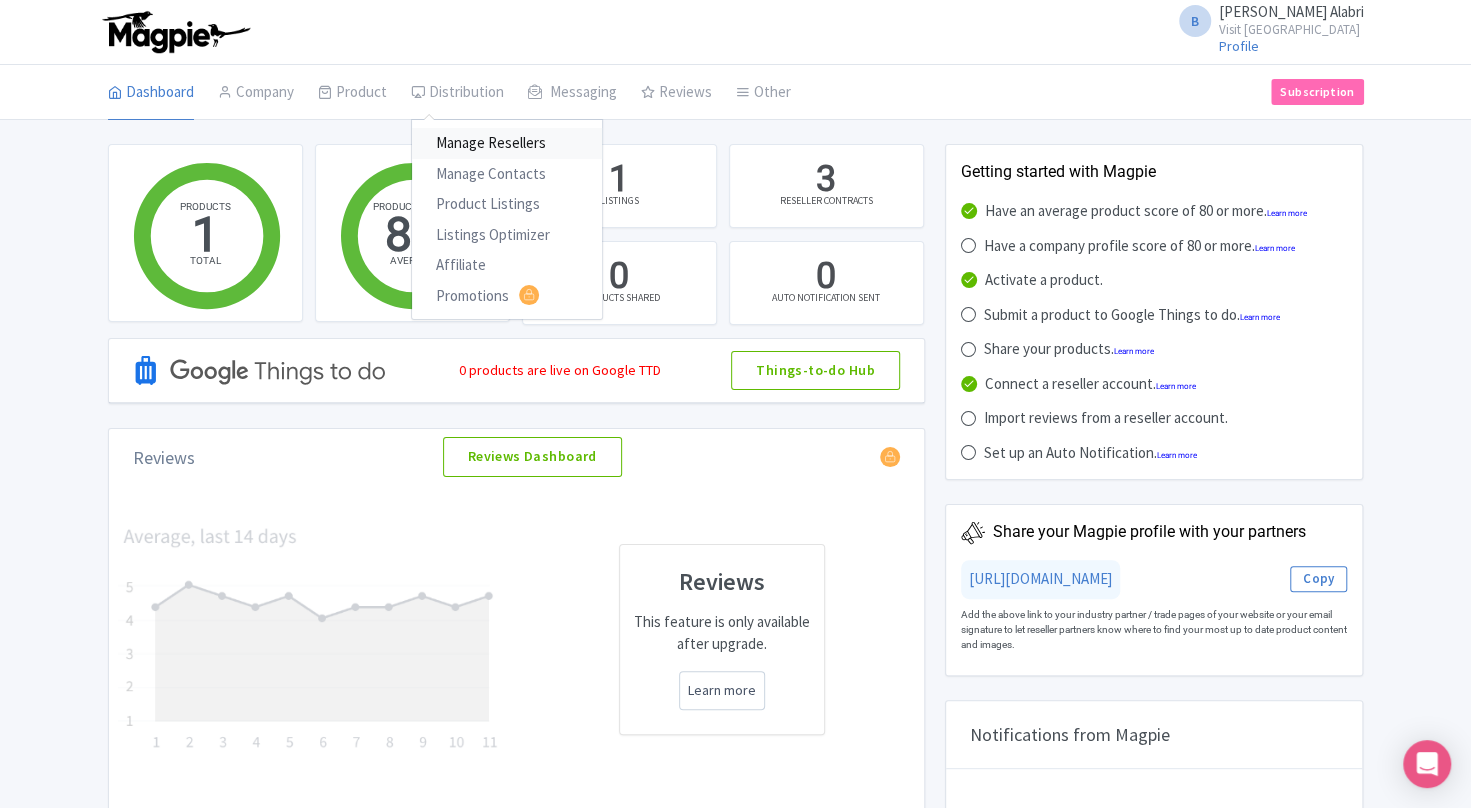click on "Manage Resellers" at bounding box center (507, 143) 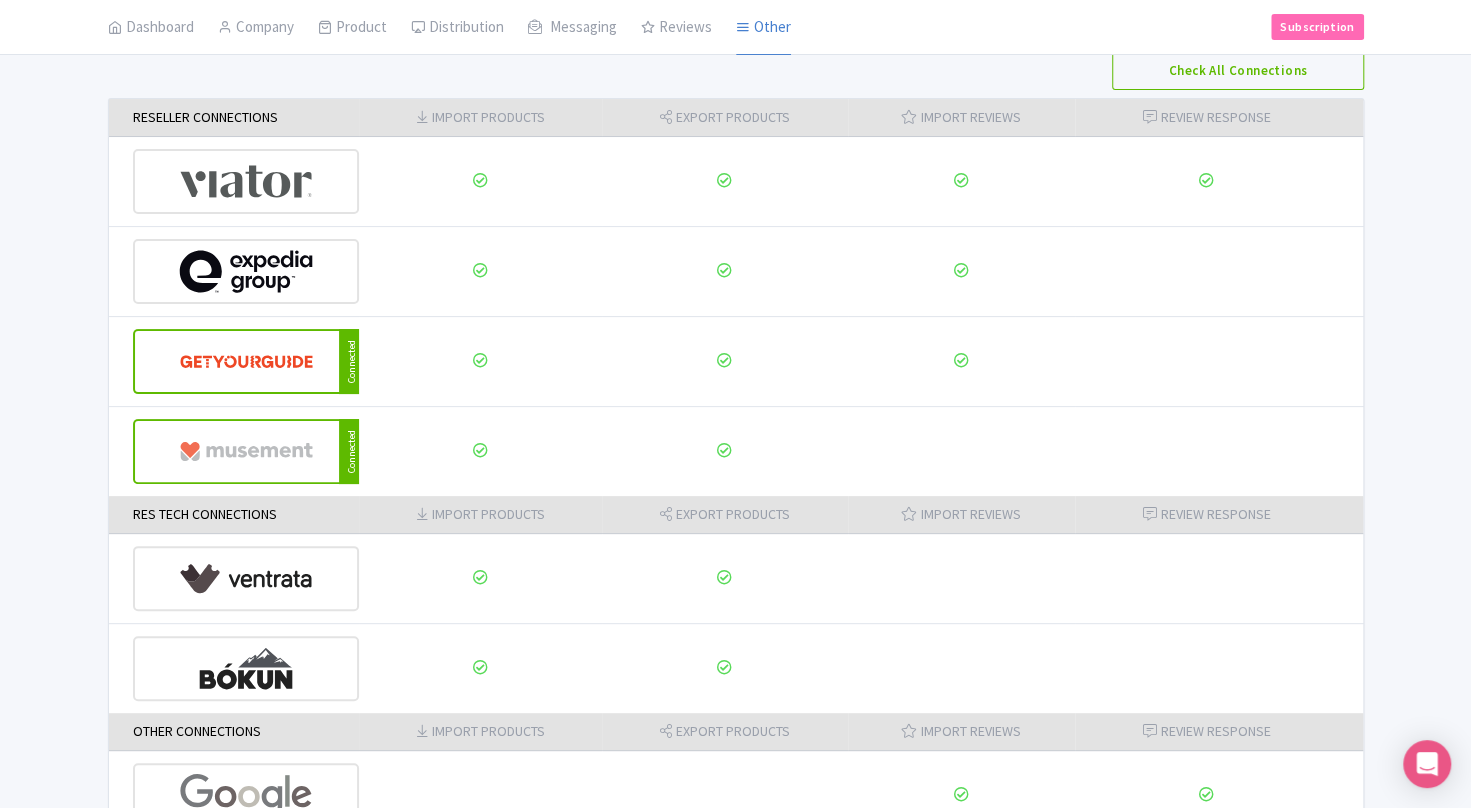 scroll, scrollTop: 0, scrollLeft: 0, axis: both 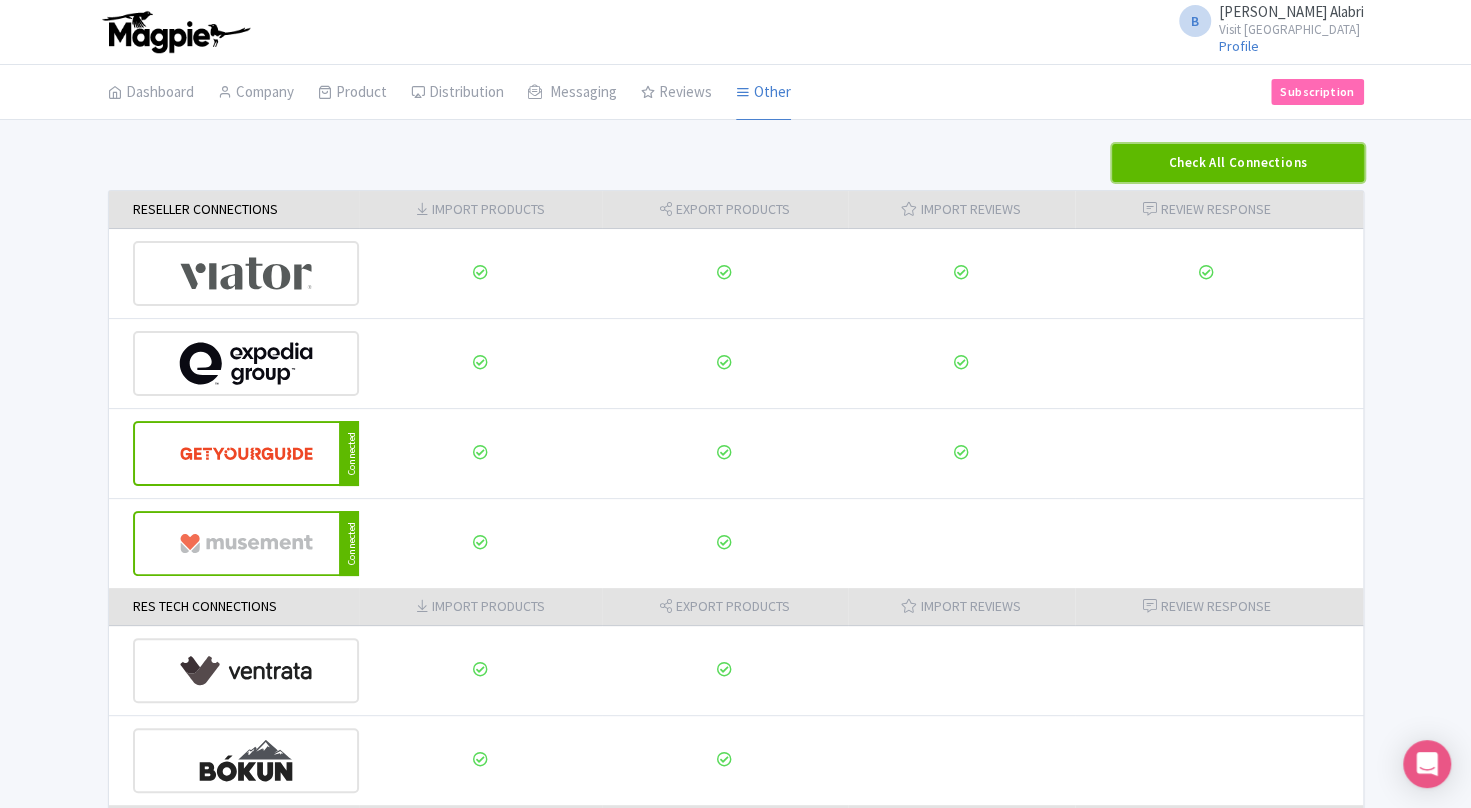 click on "Check All Connections" at bounding box center [1237, 163] 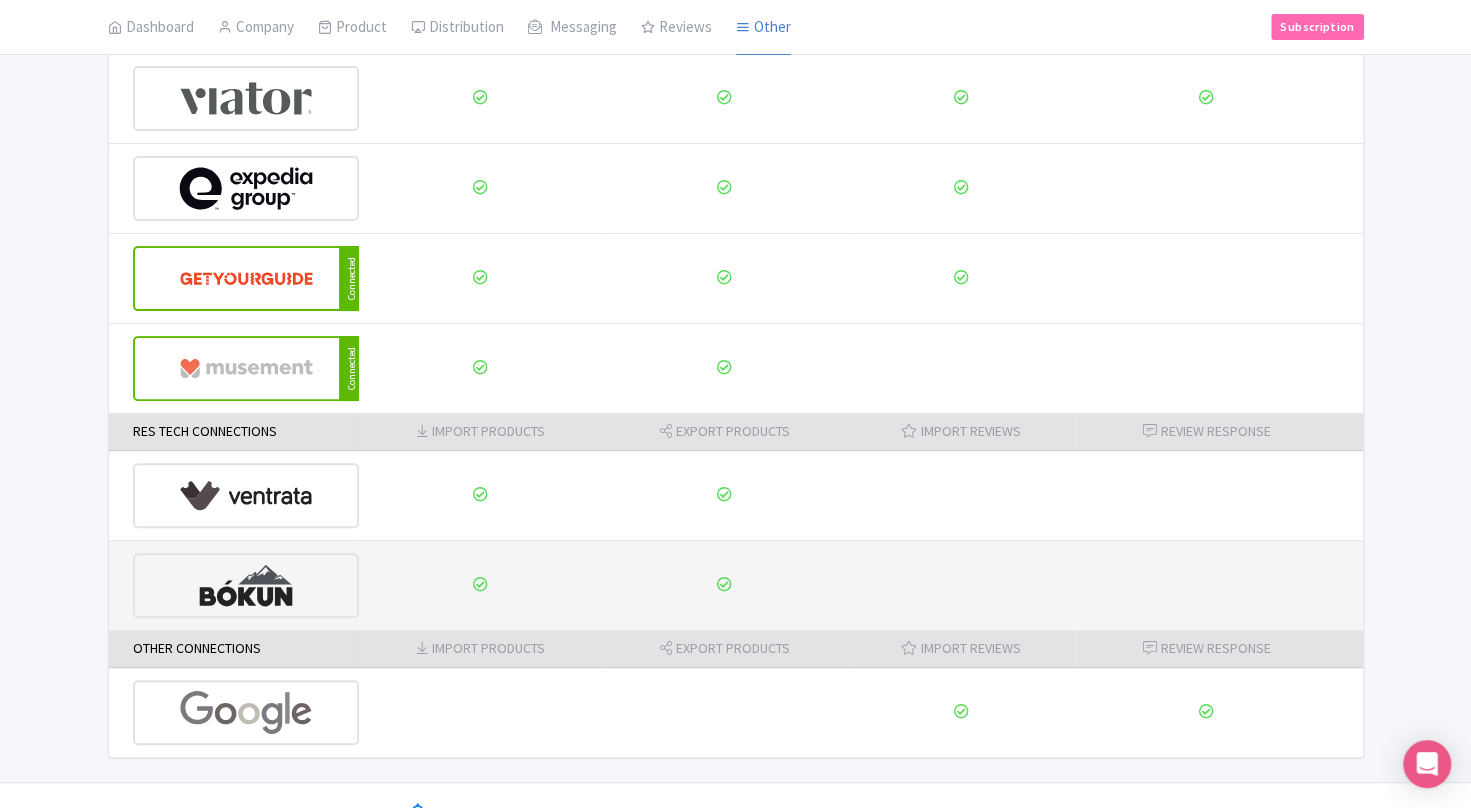 scroll, scrollTop: 206, scrollLeft: 0, axis: vertical 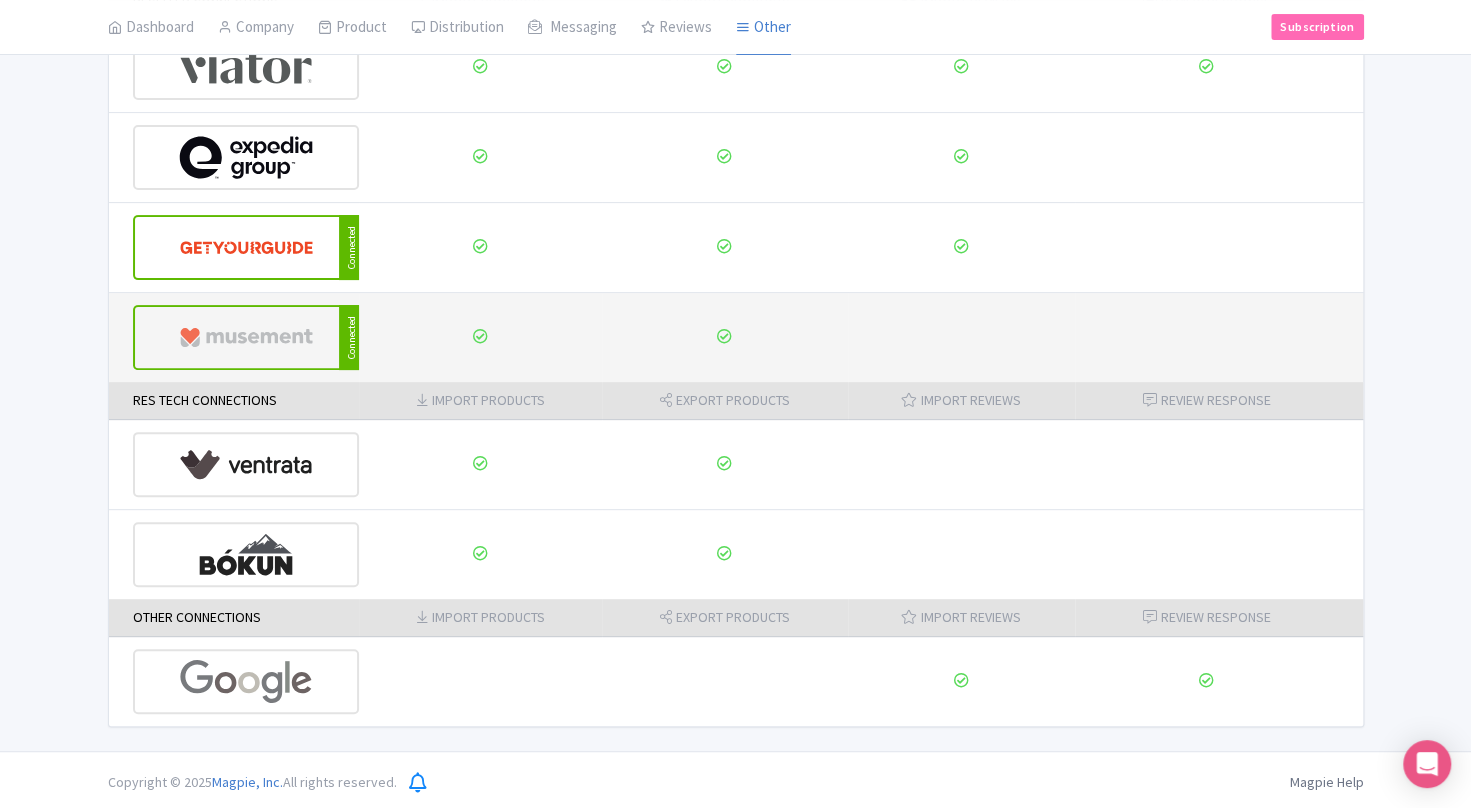 click at bounding box center [246, 337] 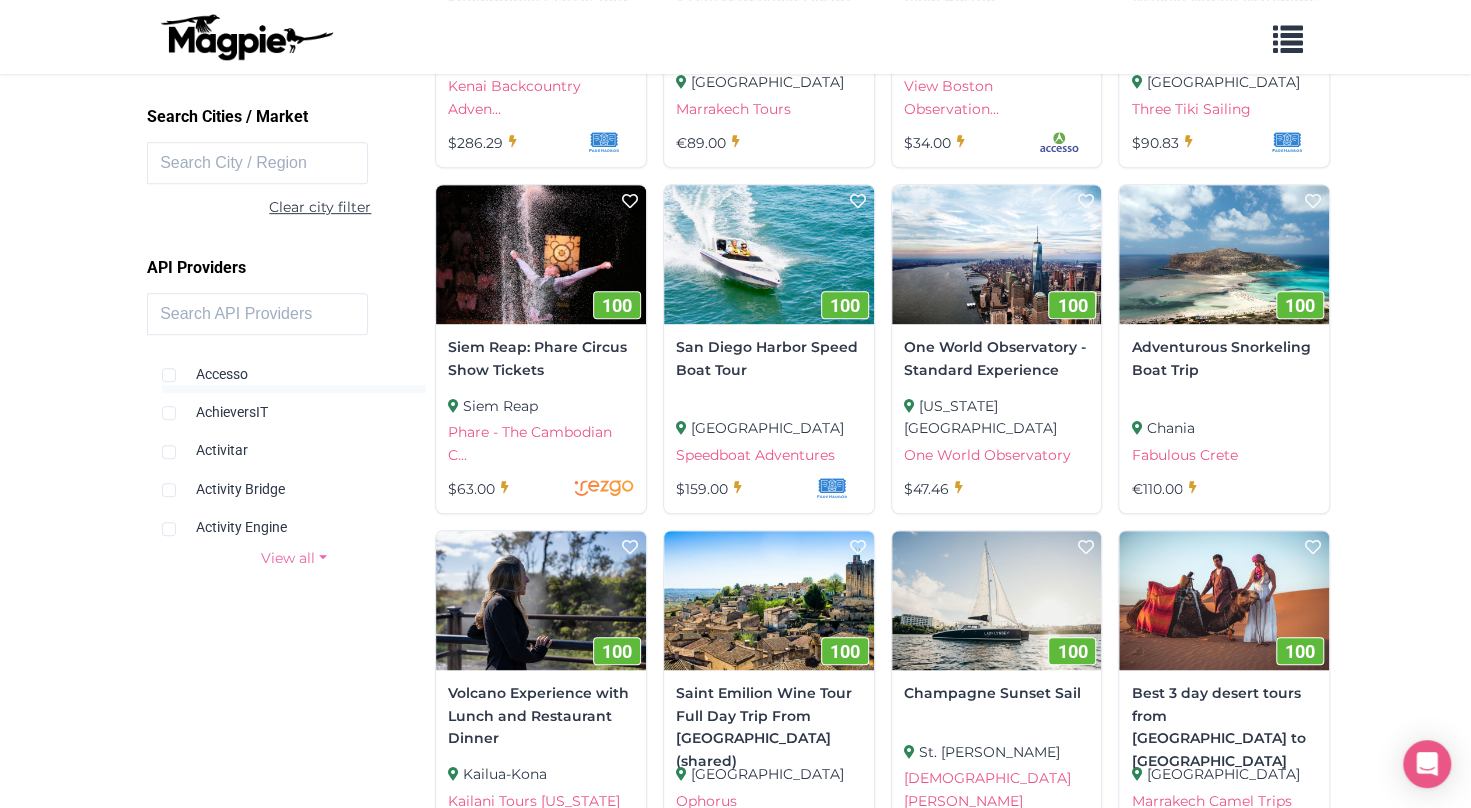scroll, scrollTop: 0, scrollLeft: 0, axis: both 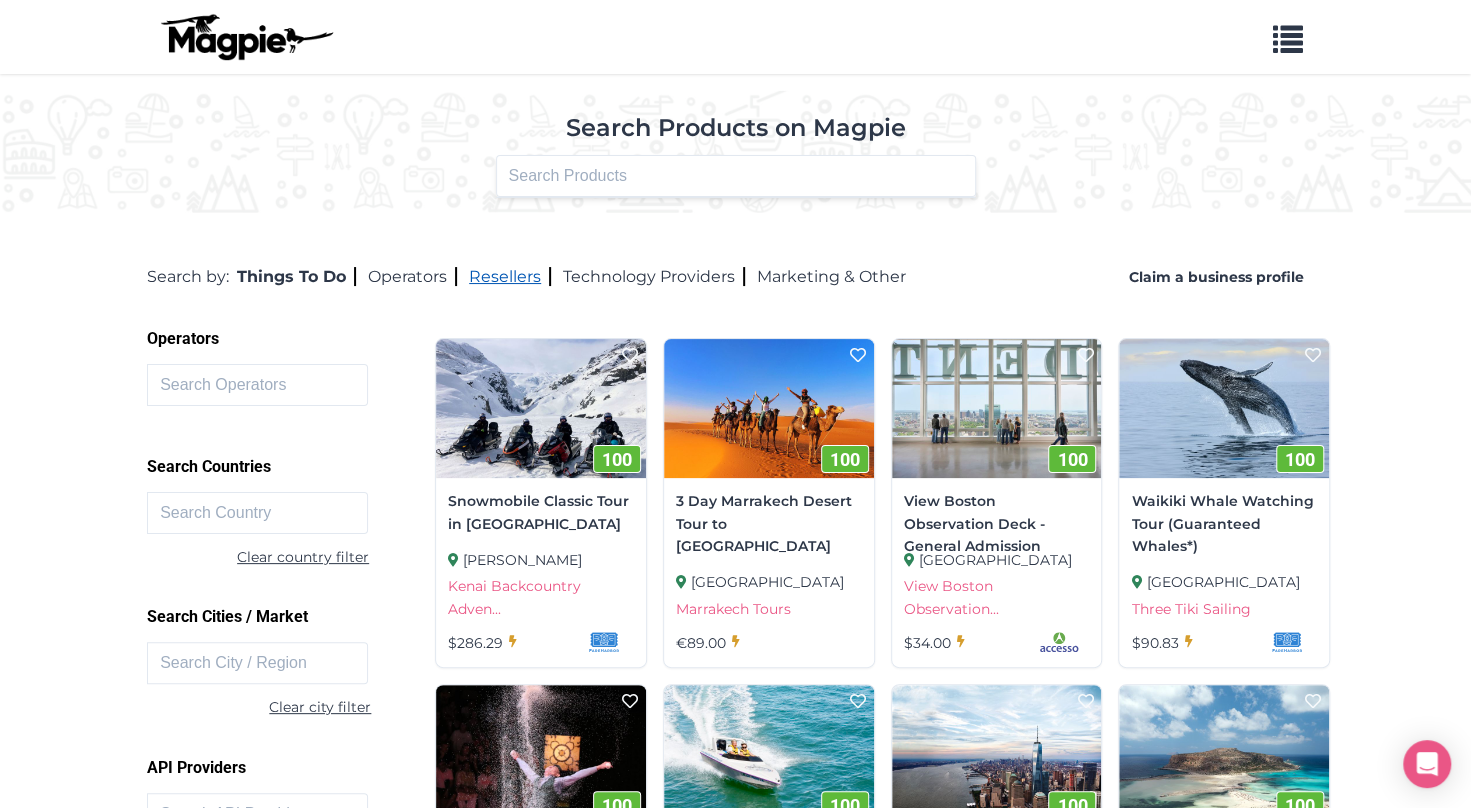 click on "Resellers" at bounding box center (510, 276) 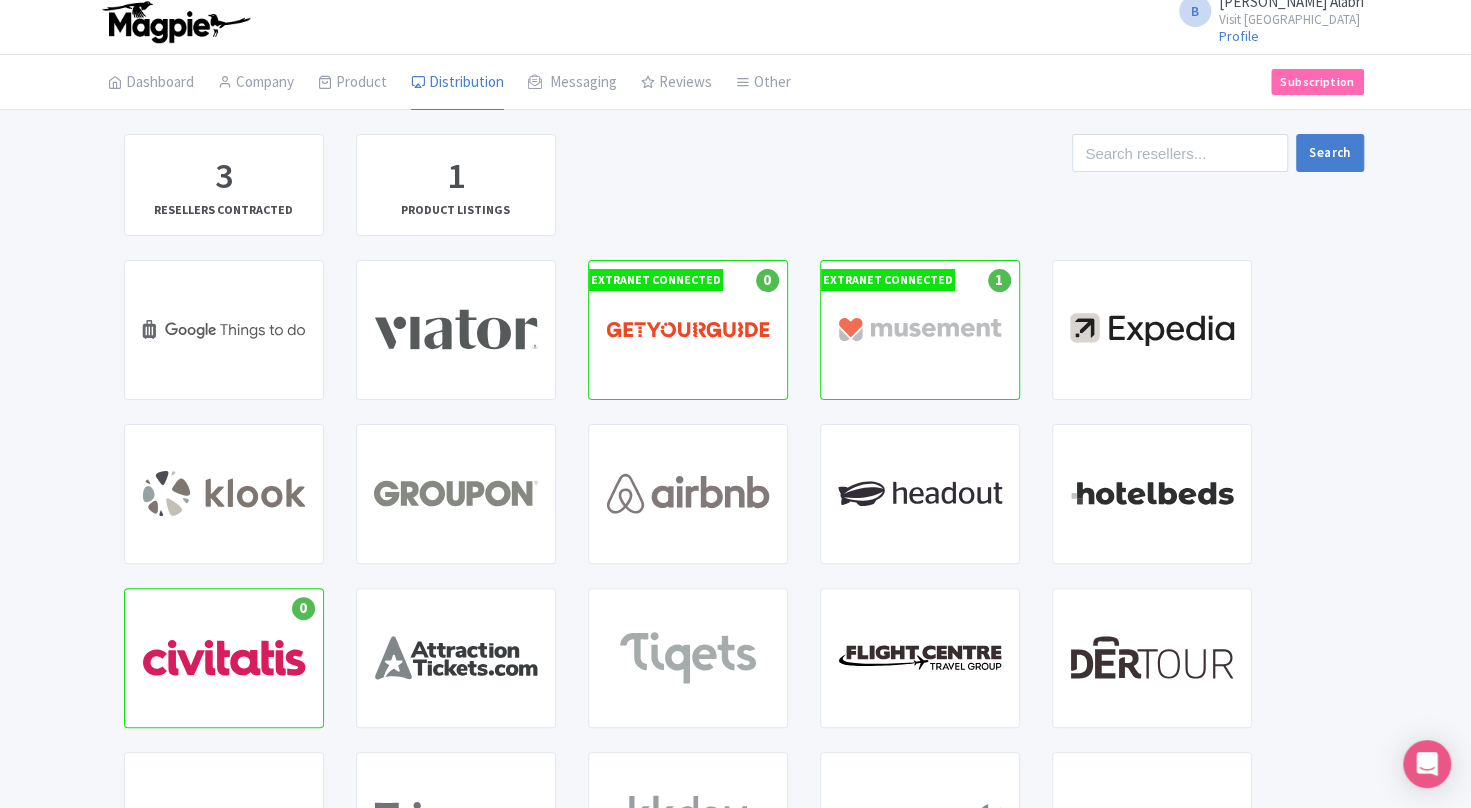scroll, scrollTop: 0, scrollLeft: 0, axis: both 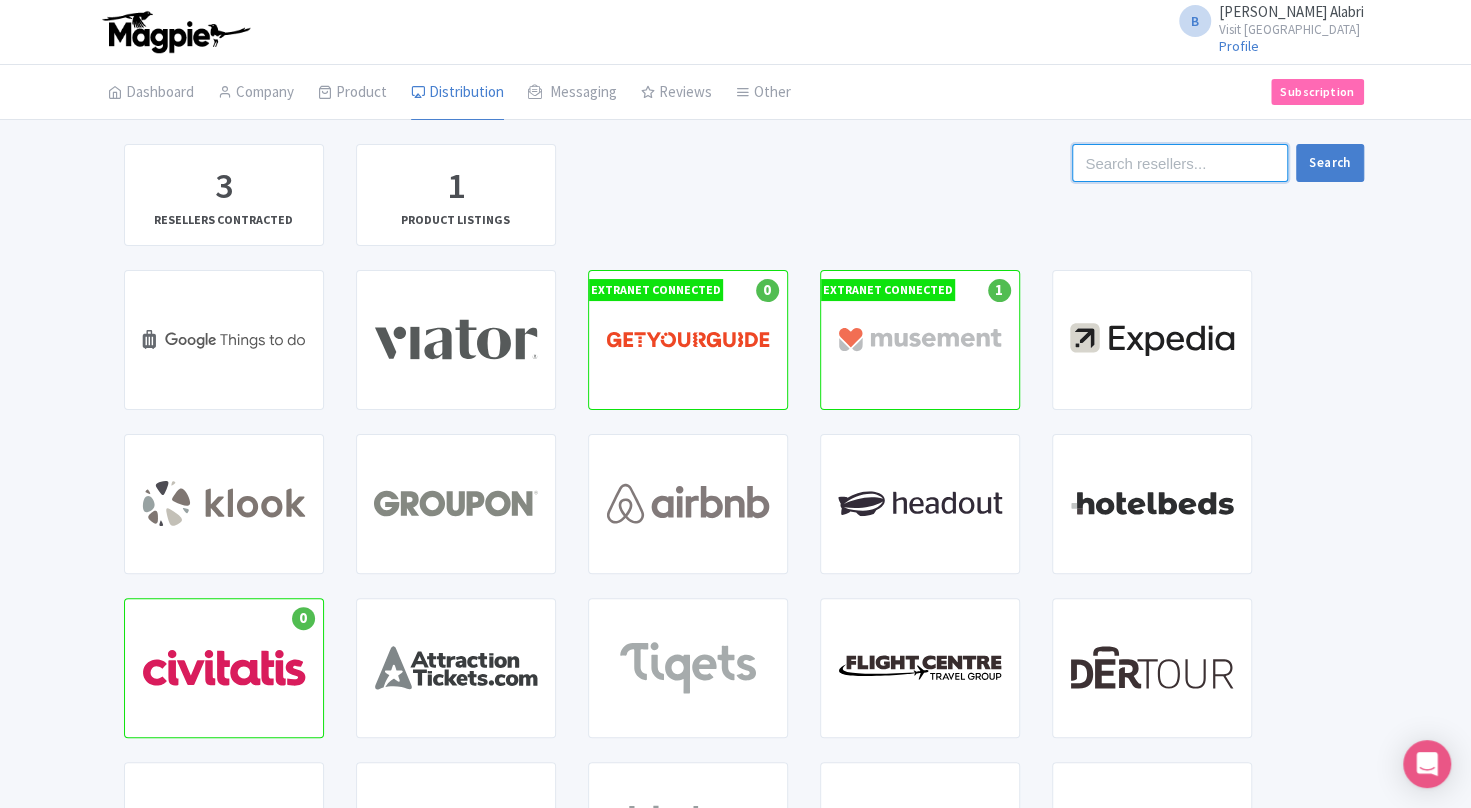 click at bounding box center (1180, 163) 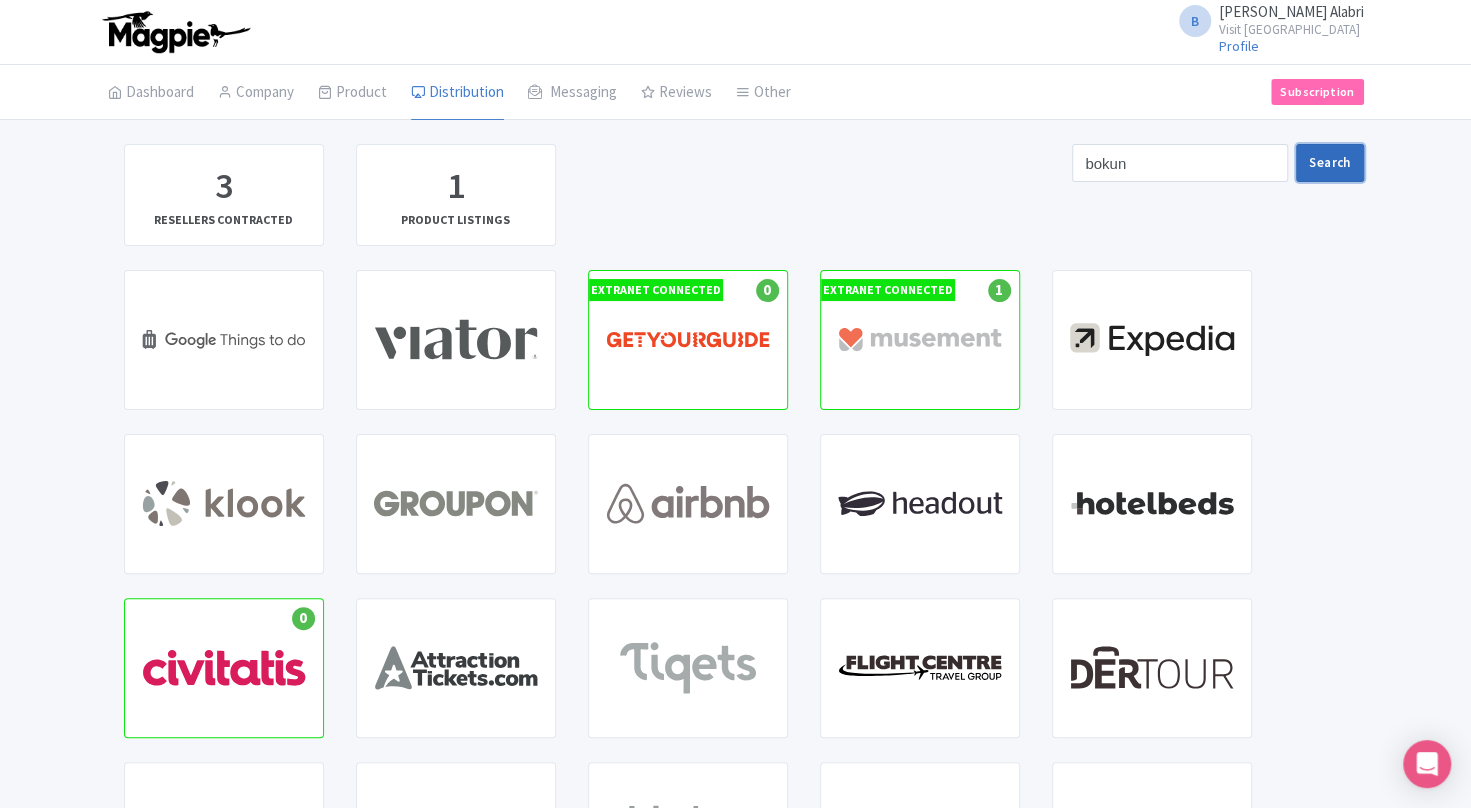 click on "Search" at bounding box center [1329, 163] 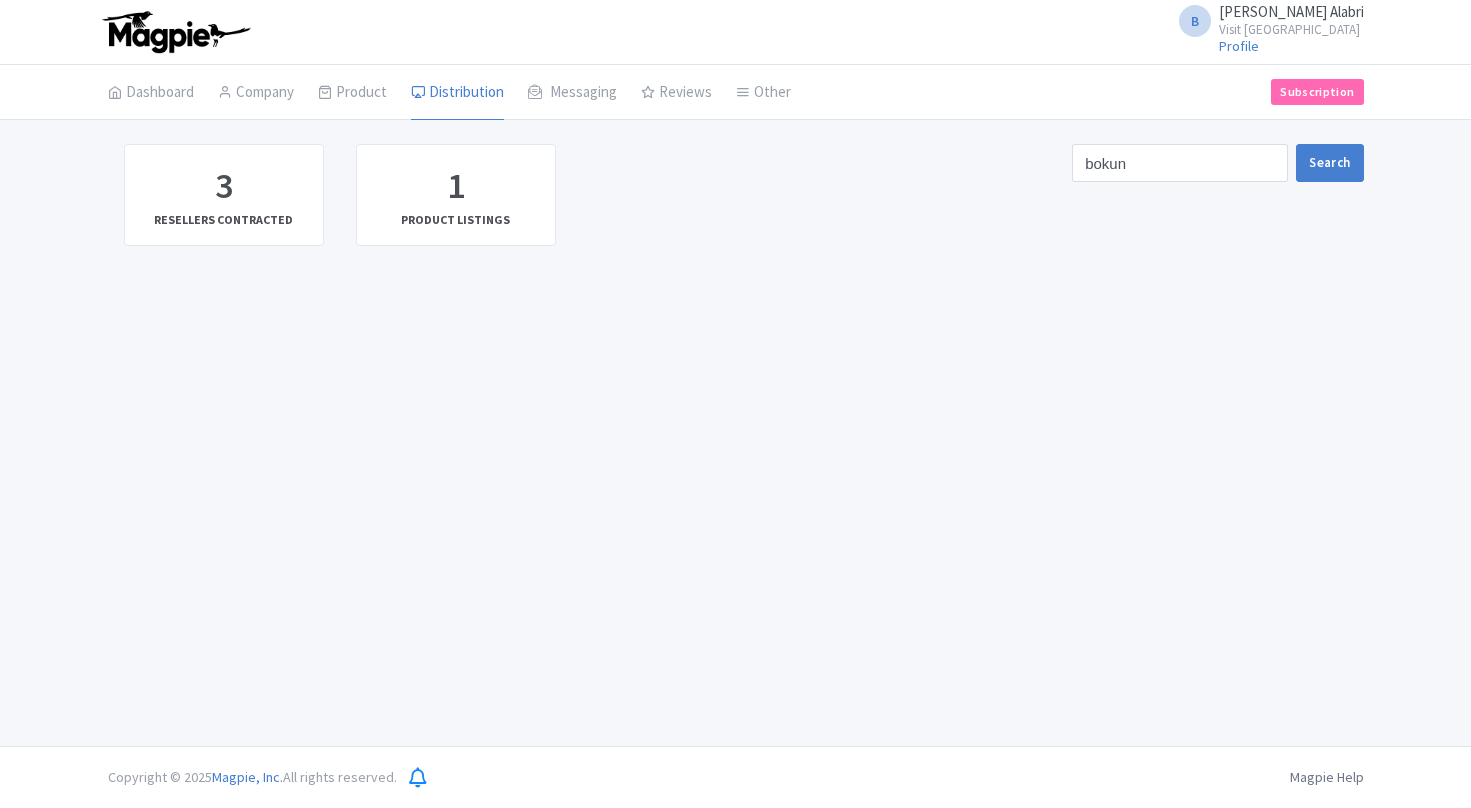 scroll, scrollTop: 0, scrollLeft: 0, axis: both 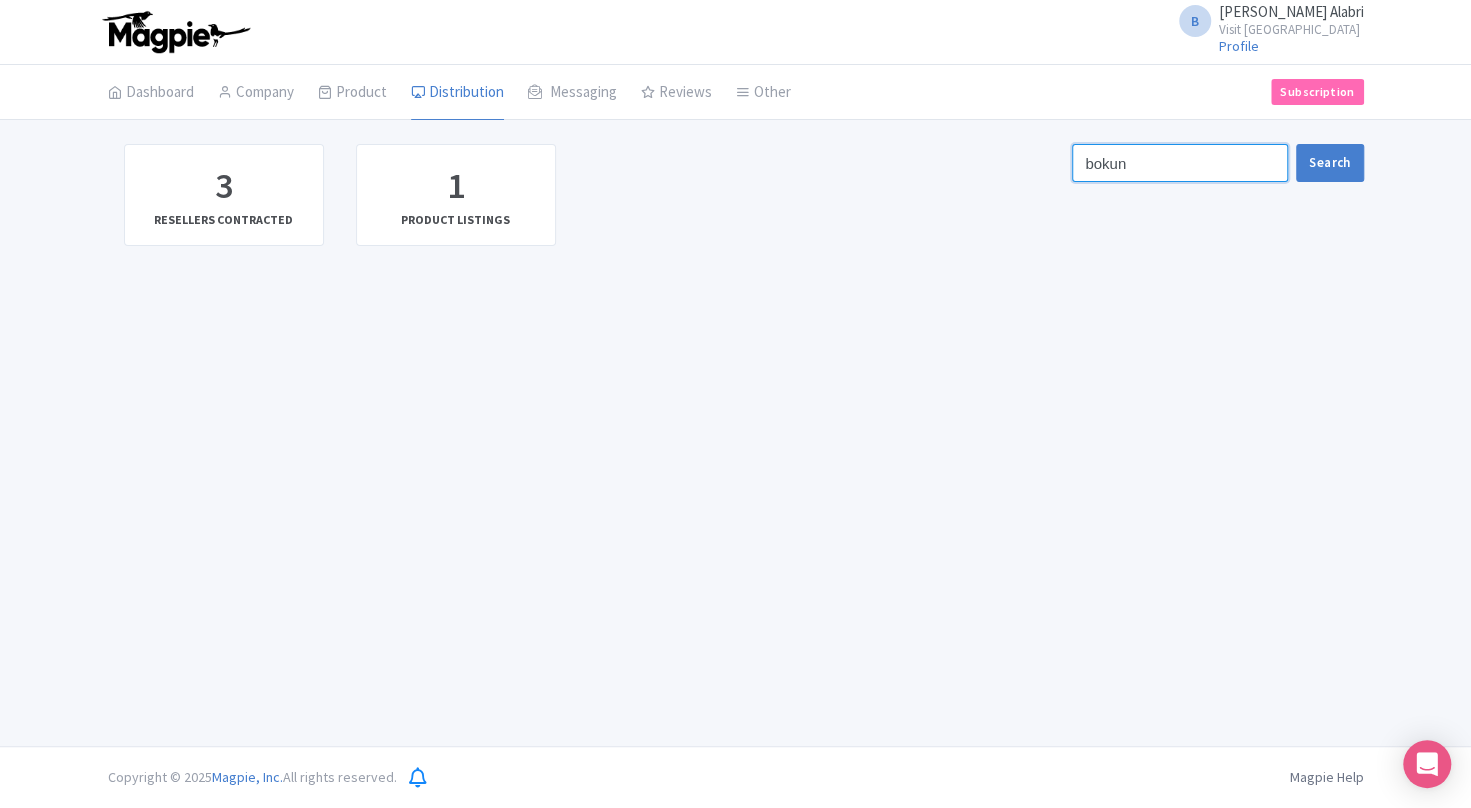 click on "bokun" at bounding box center [1180, 163] 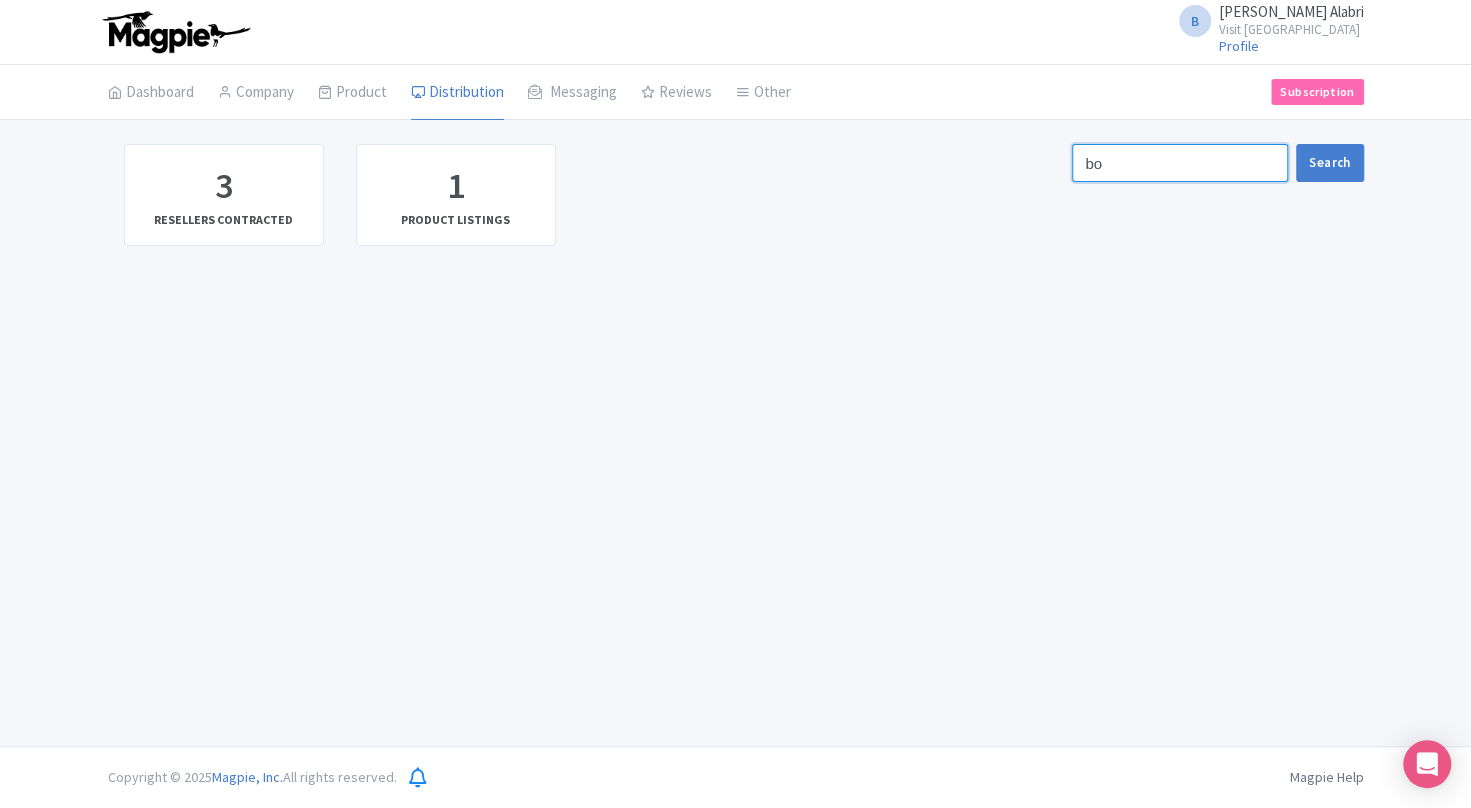 type on "b" 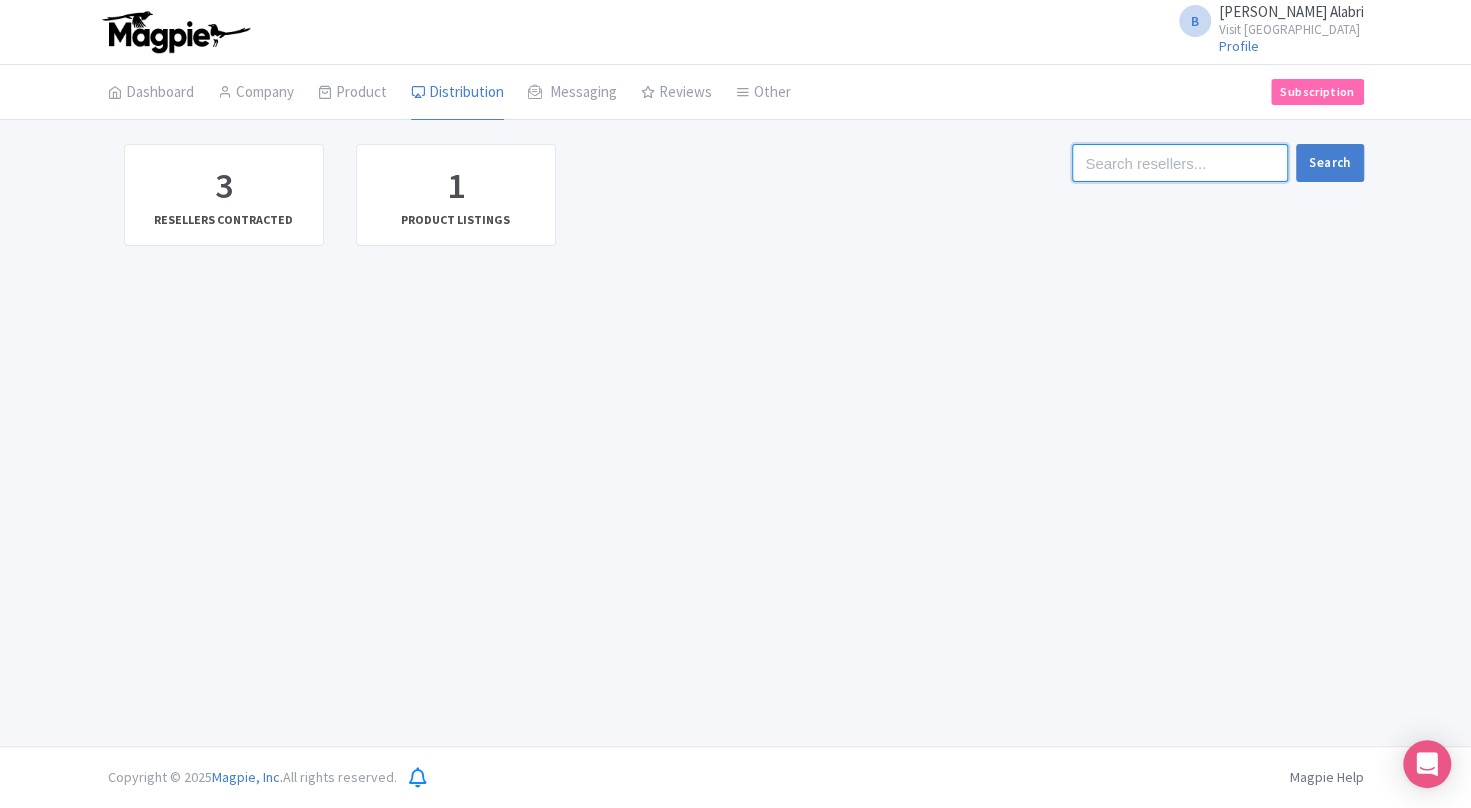 type on "b" 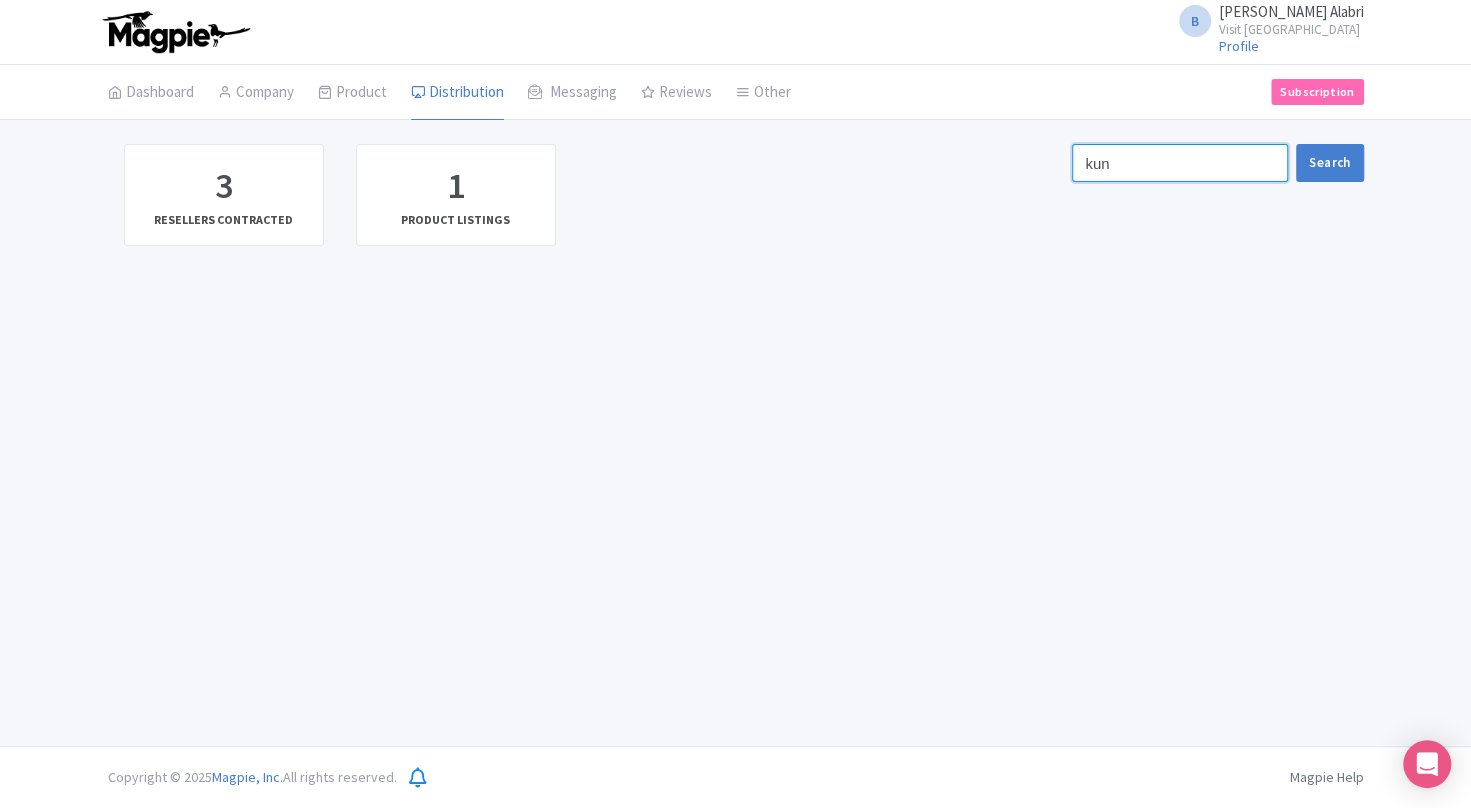 type on "kun" 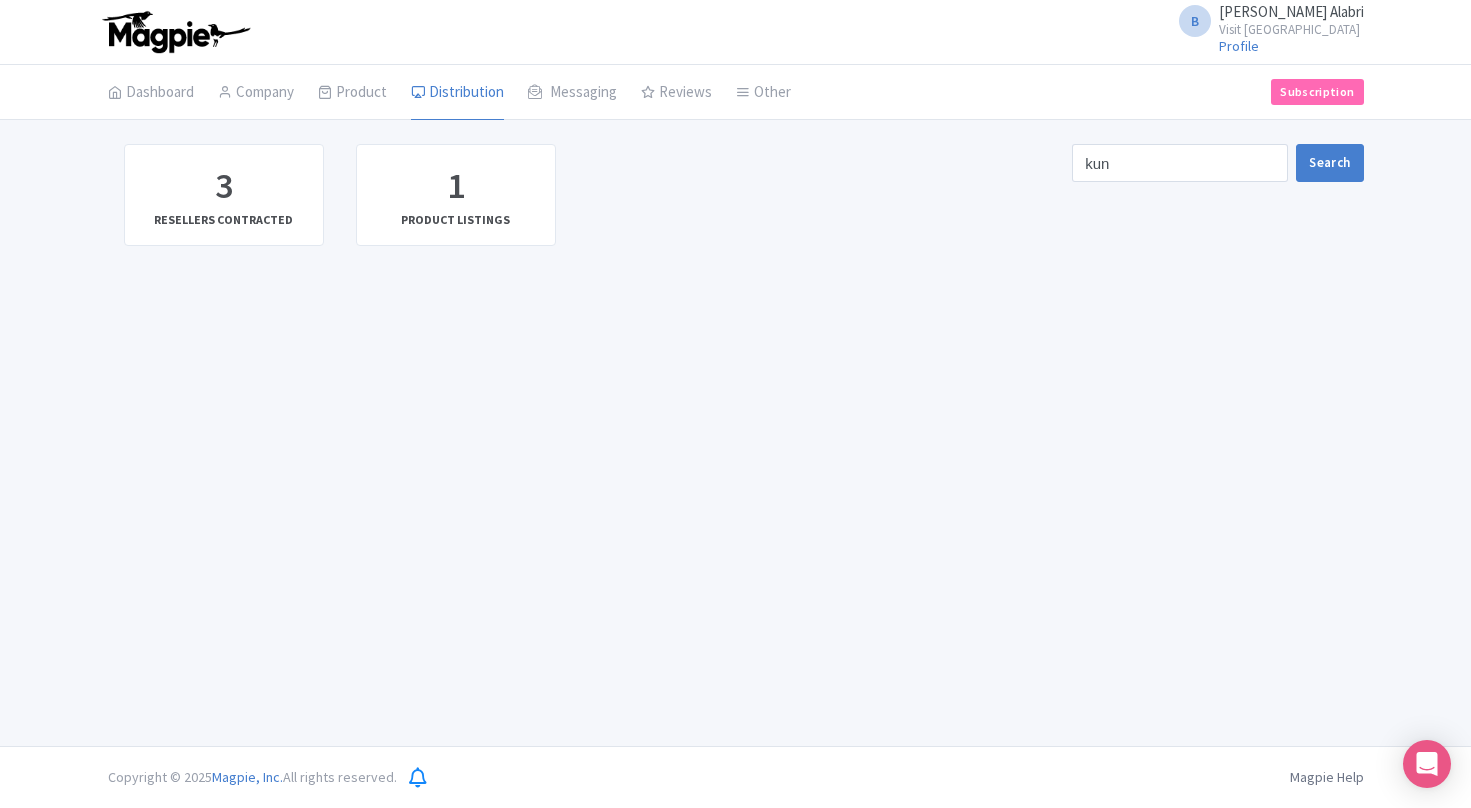 scroll, scrollTop: 0, scrollLeft: 0, axis: both 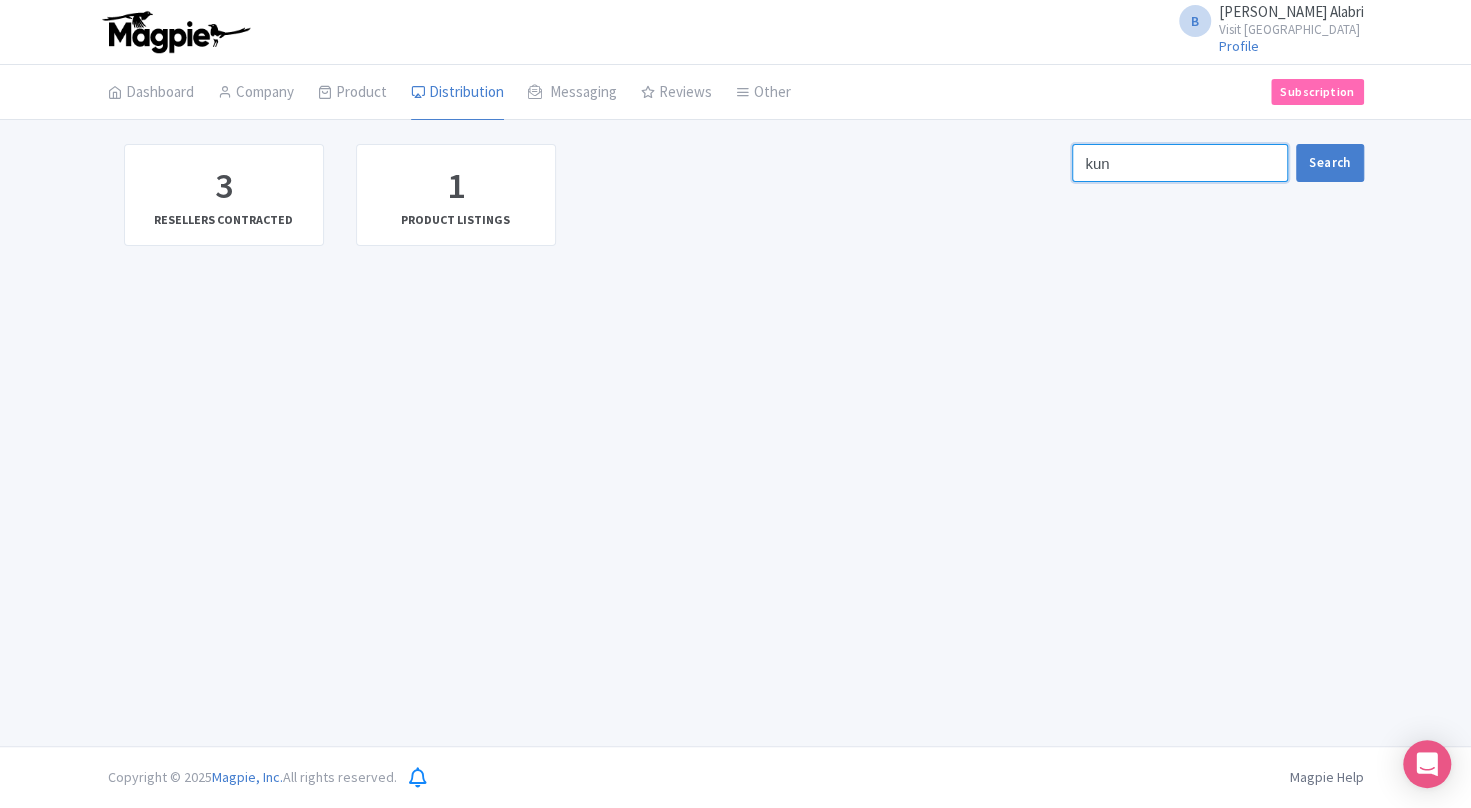 click on "kun" at bounding box center (1180, 163) 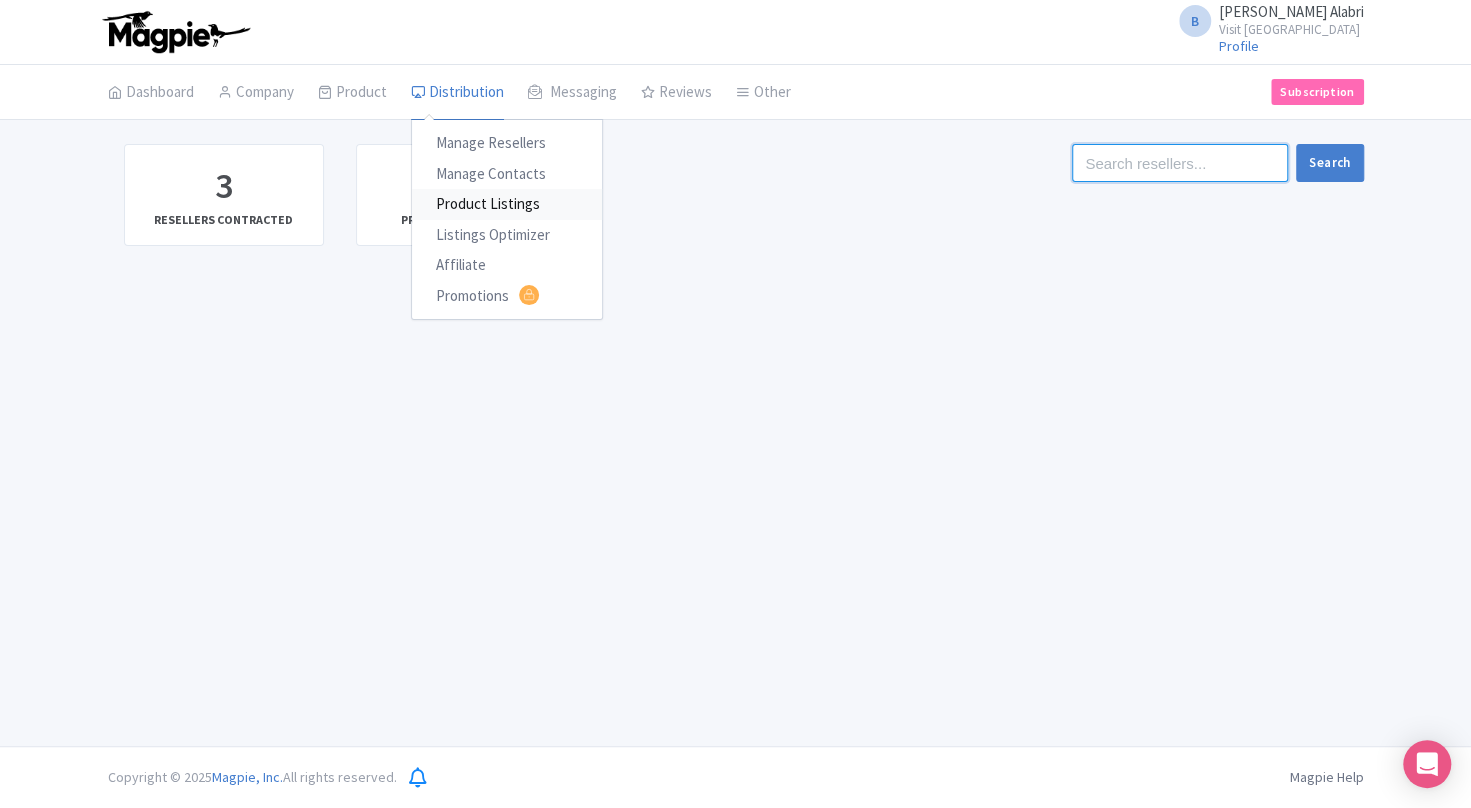 type 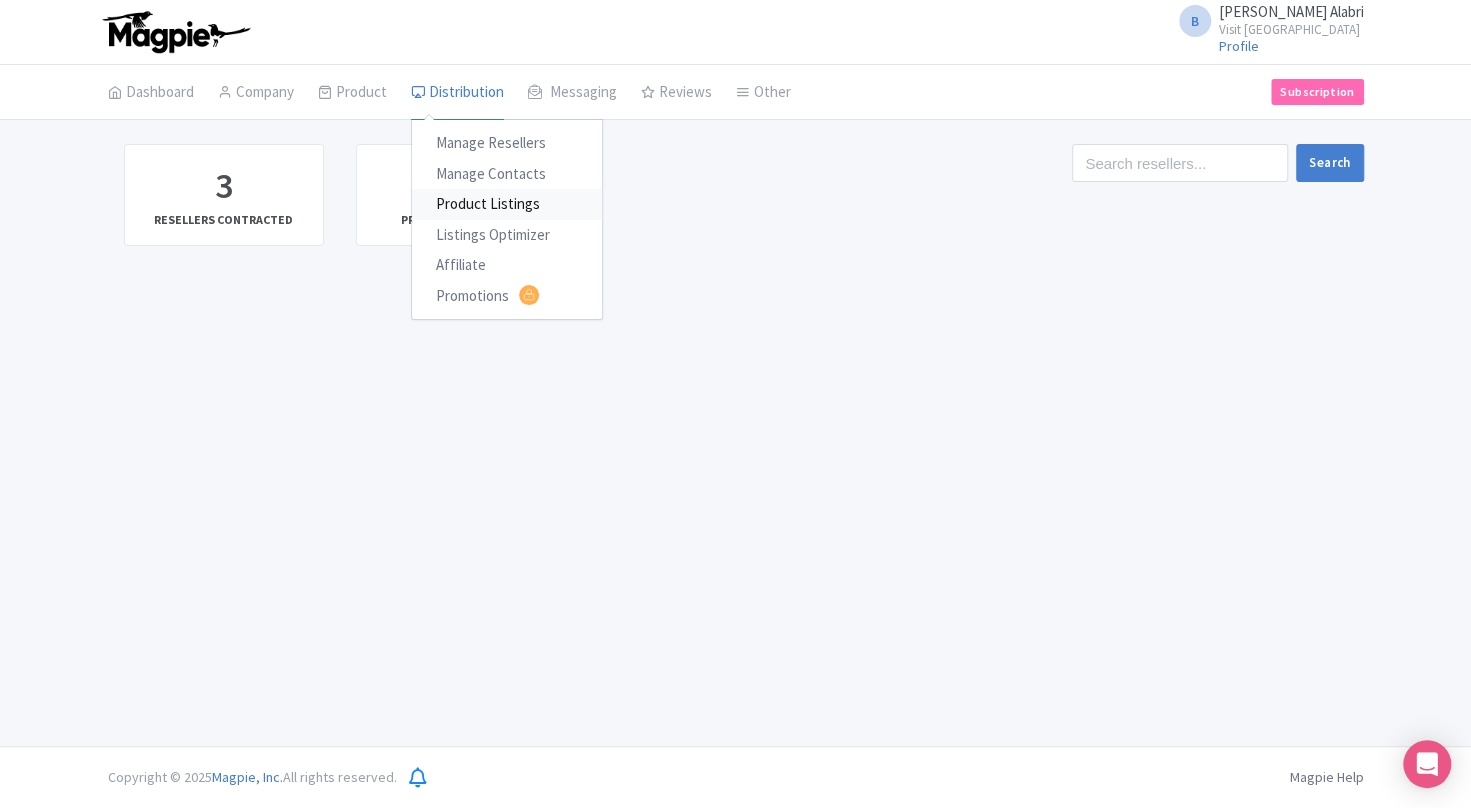 click on "Product Listings" at bounding box center (507, 204) 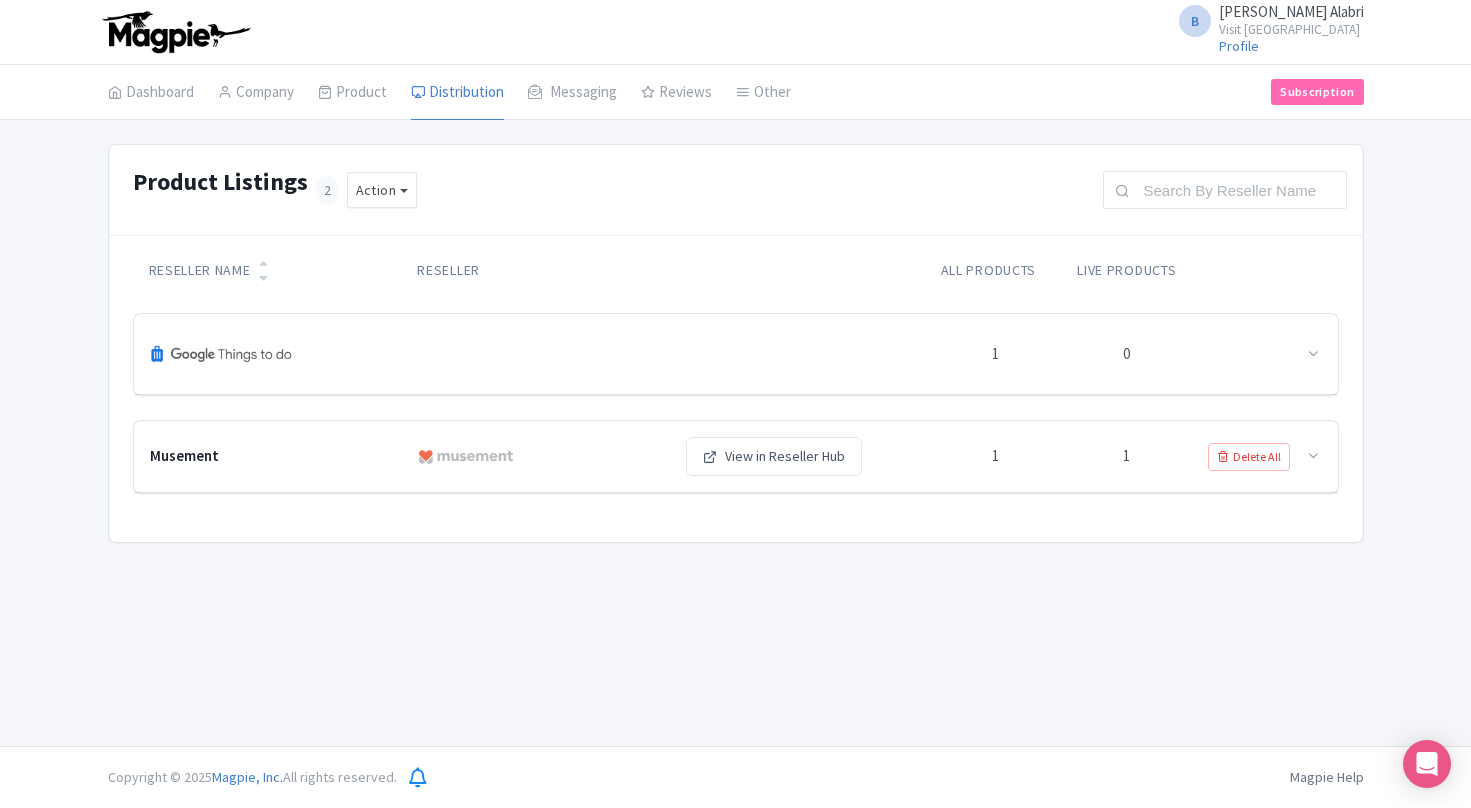 scroll, scrollTop: 0, scrollLeft: 0, axis: both 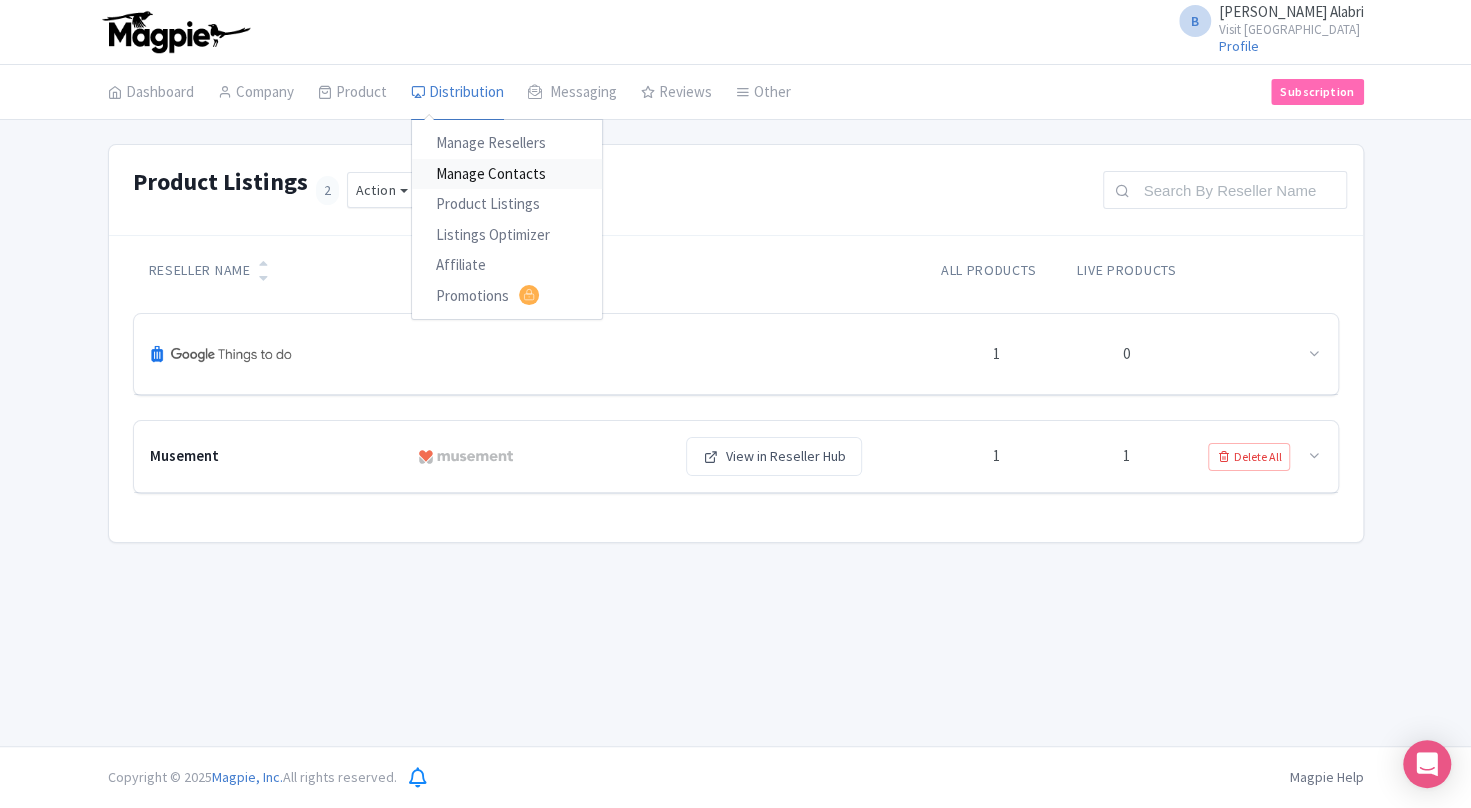 click on "Manage Contacts" at bounding box center (507, 174) 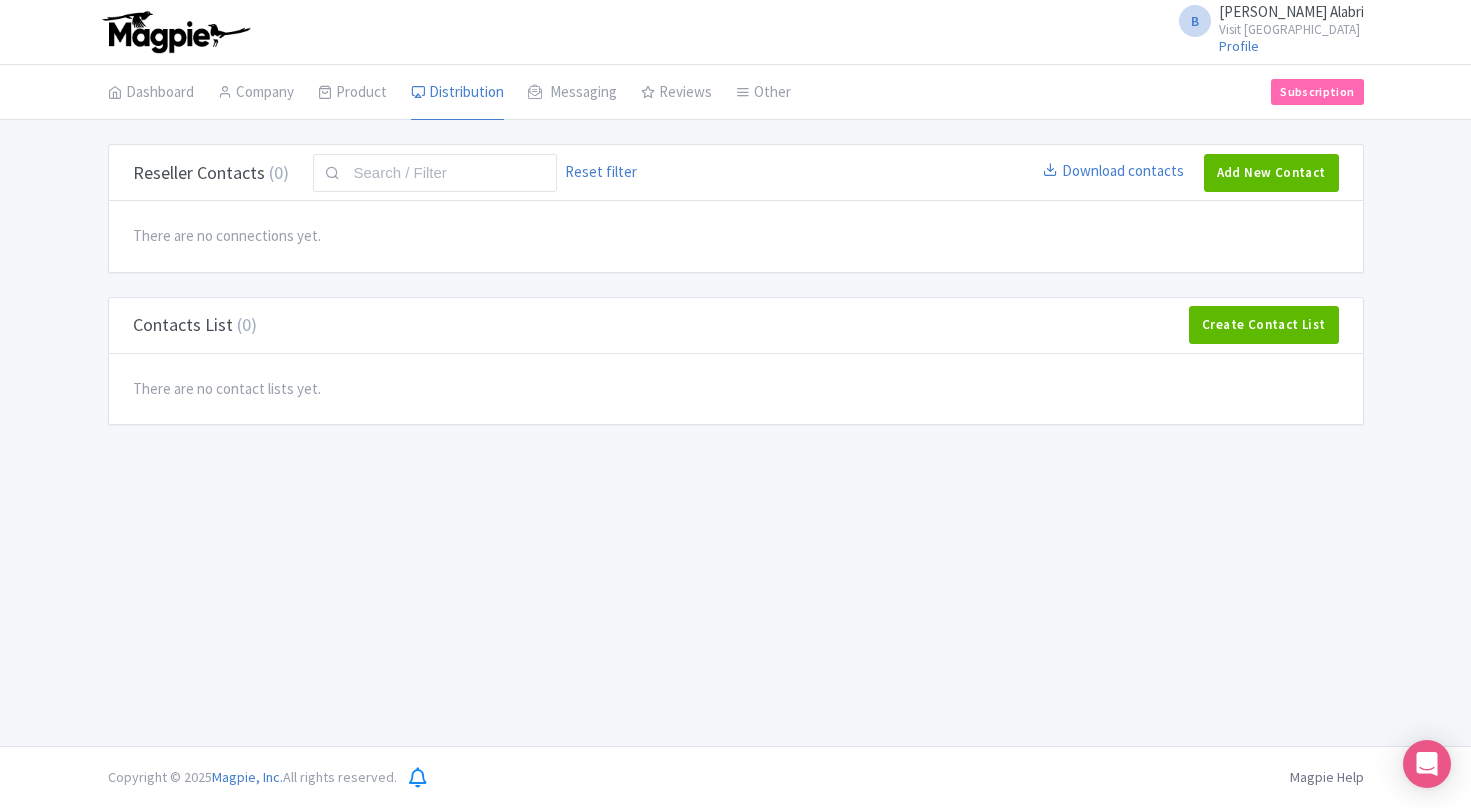 scroll, scrollTop: 0, scrollLeft: 0, axis: both 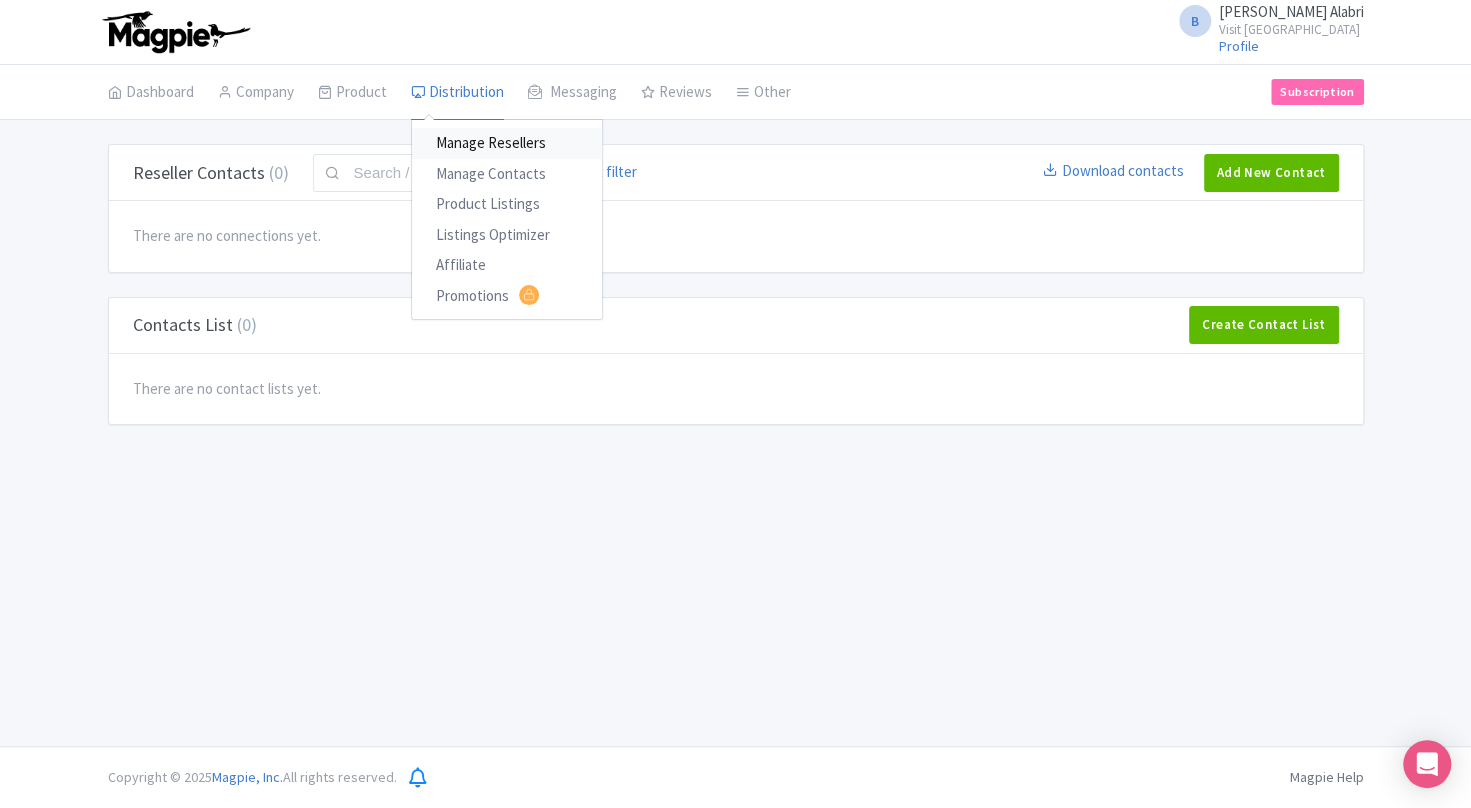 click on "Manage Resellers" at bounding box center (507, 143) 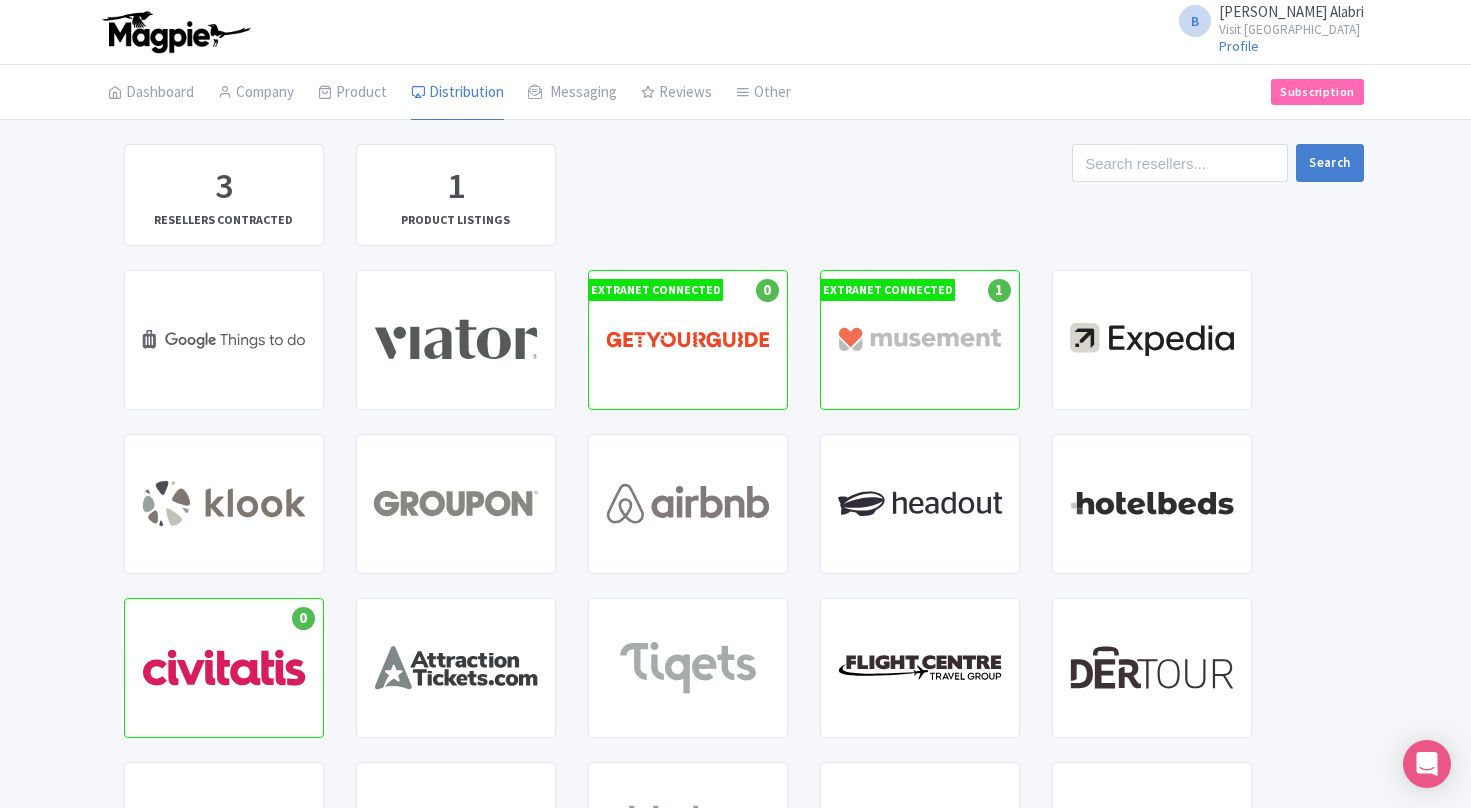 scroll, scrollTop: 0, scrollLeft: 0, axis: both 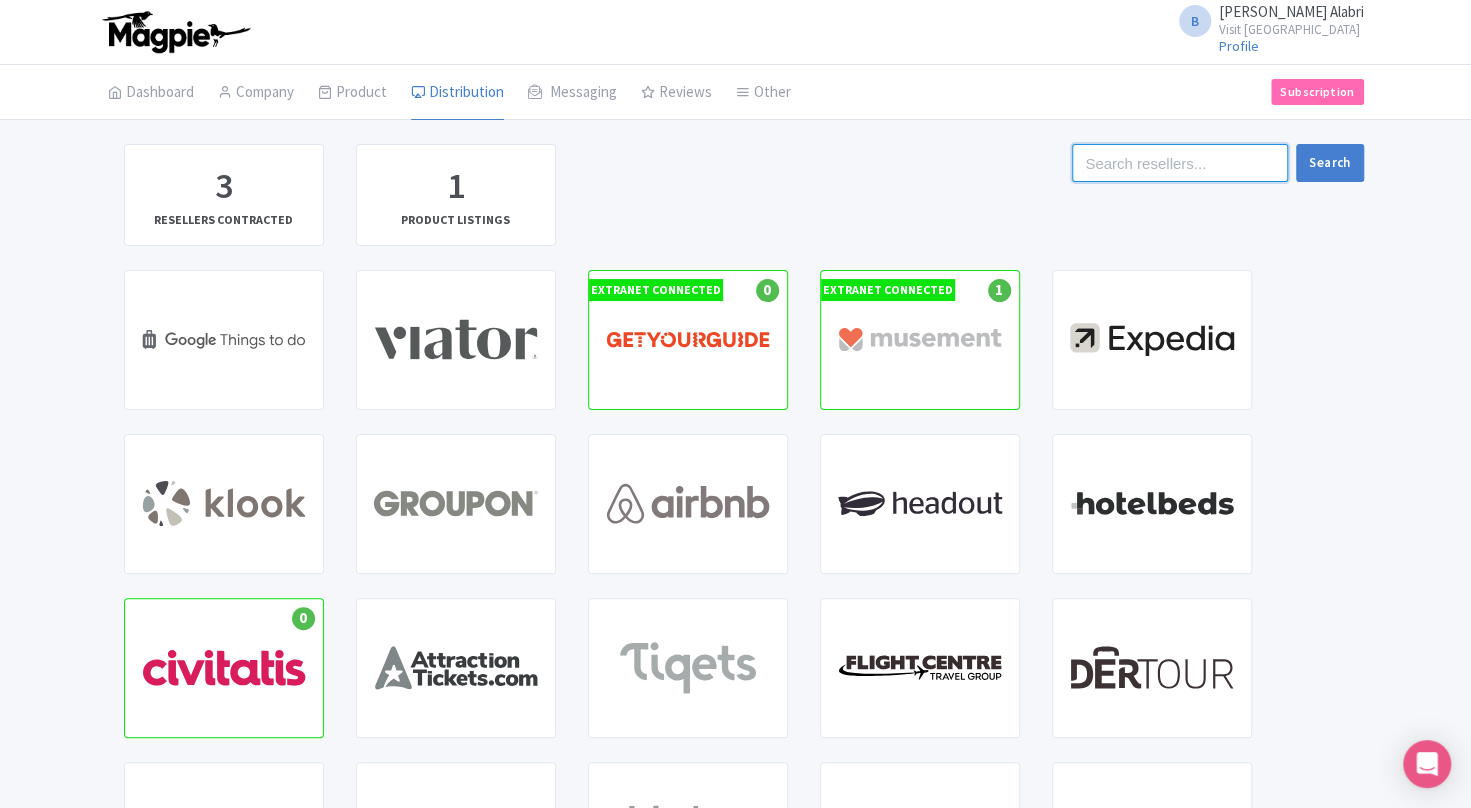 click at bounding box center (1180, 163) 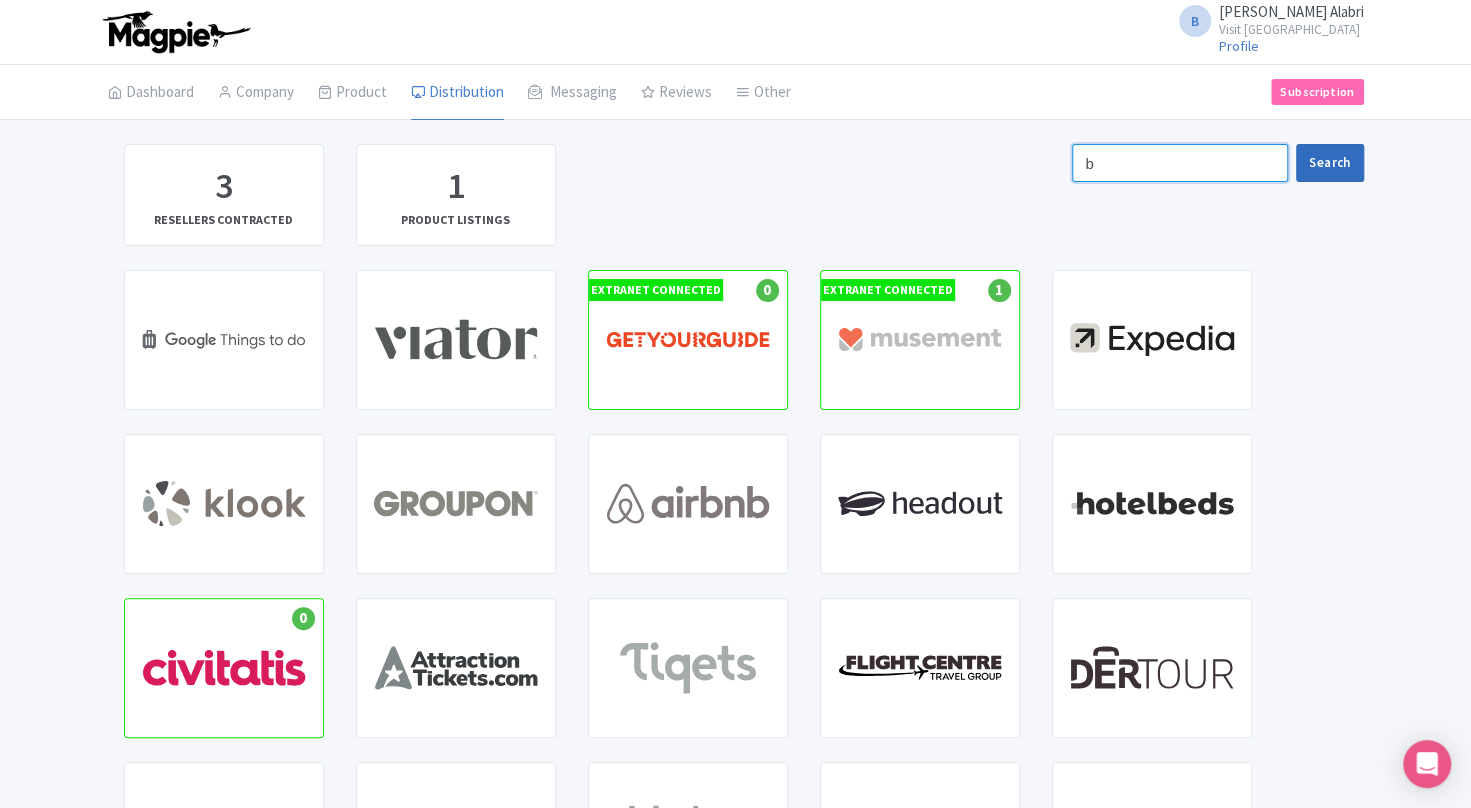type on "b" 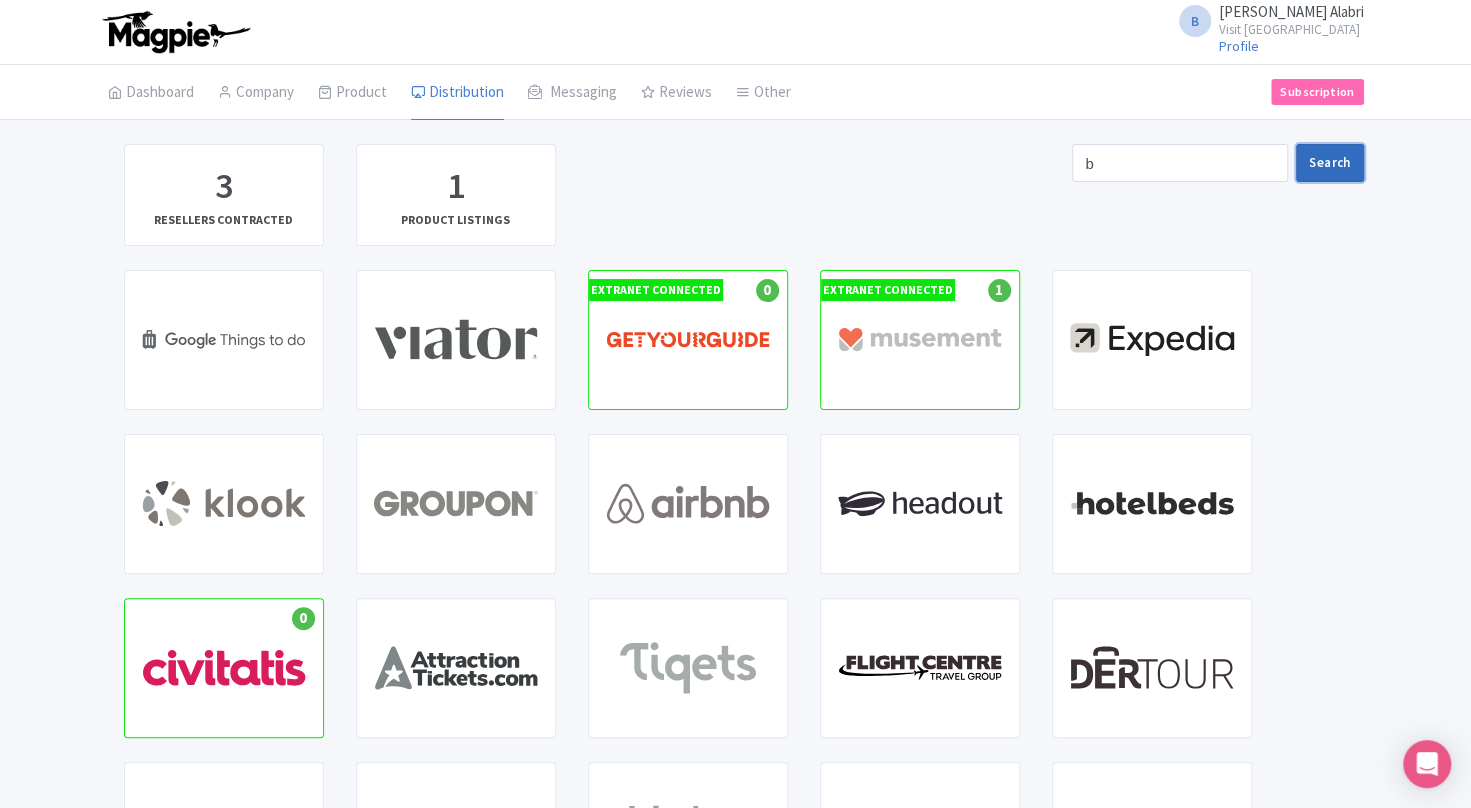 click on "Search" at bounding box center [1329, 163] 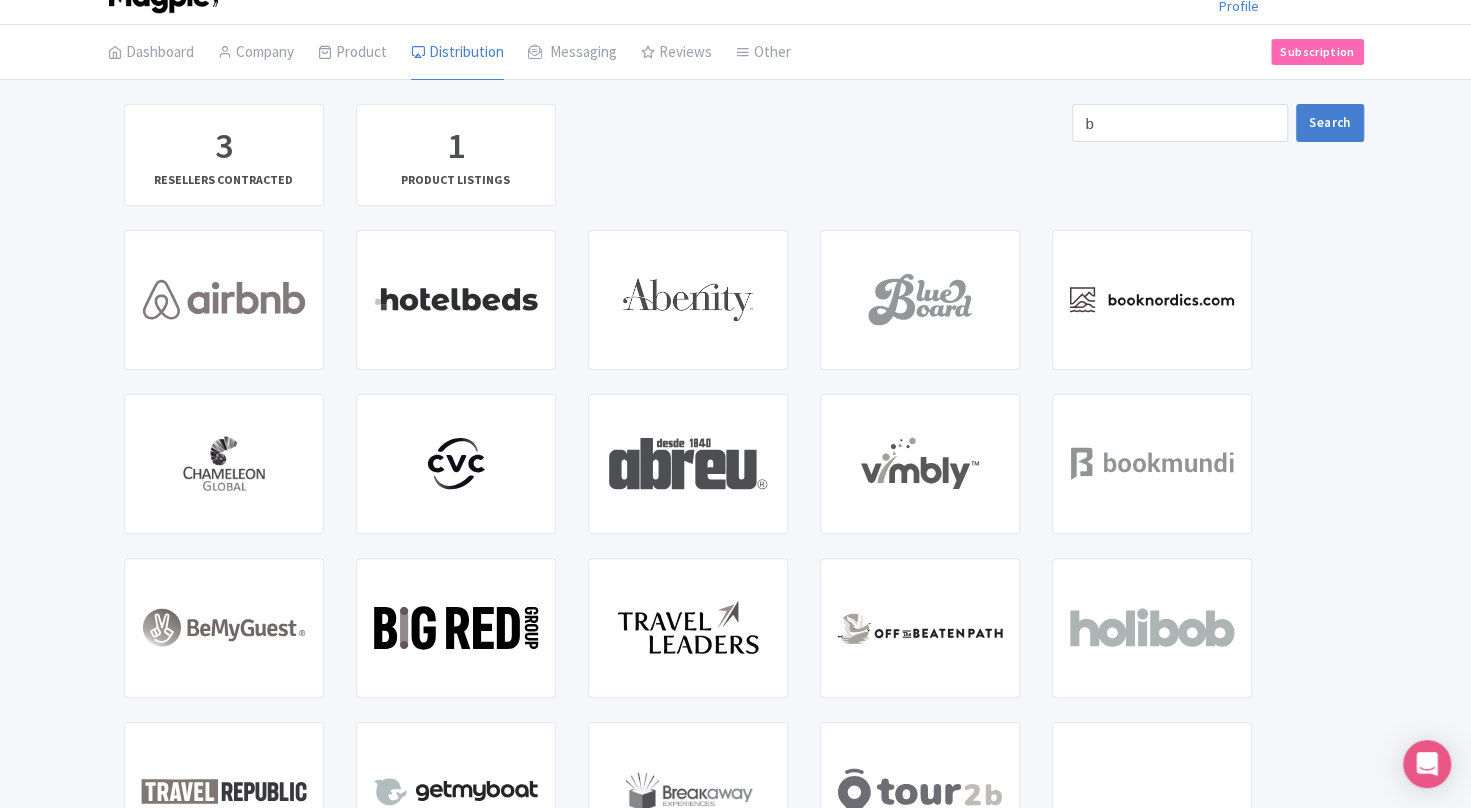 scroll, scrollTop: 0, scrollLeft: 0, axis: both 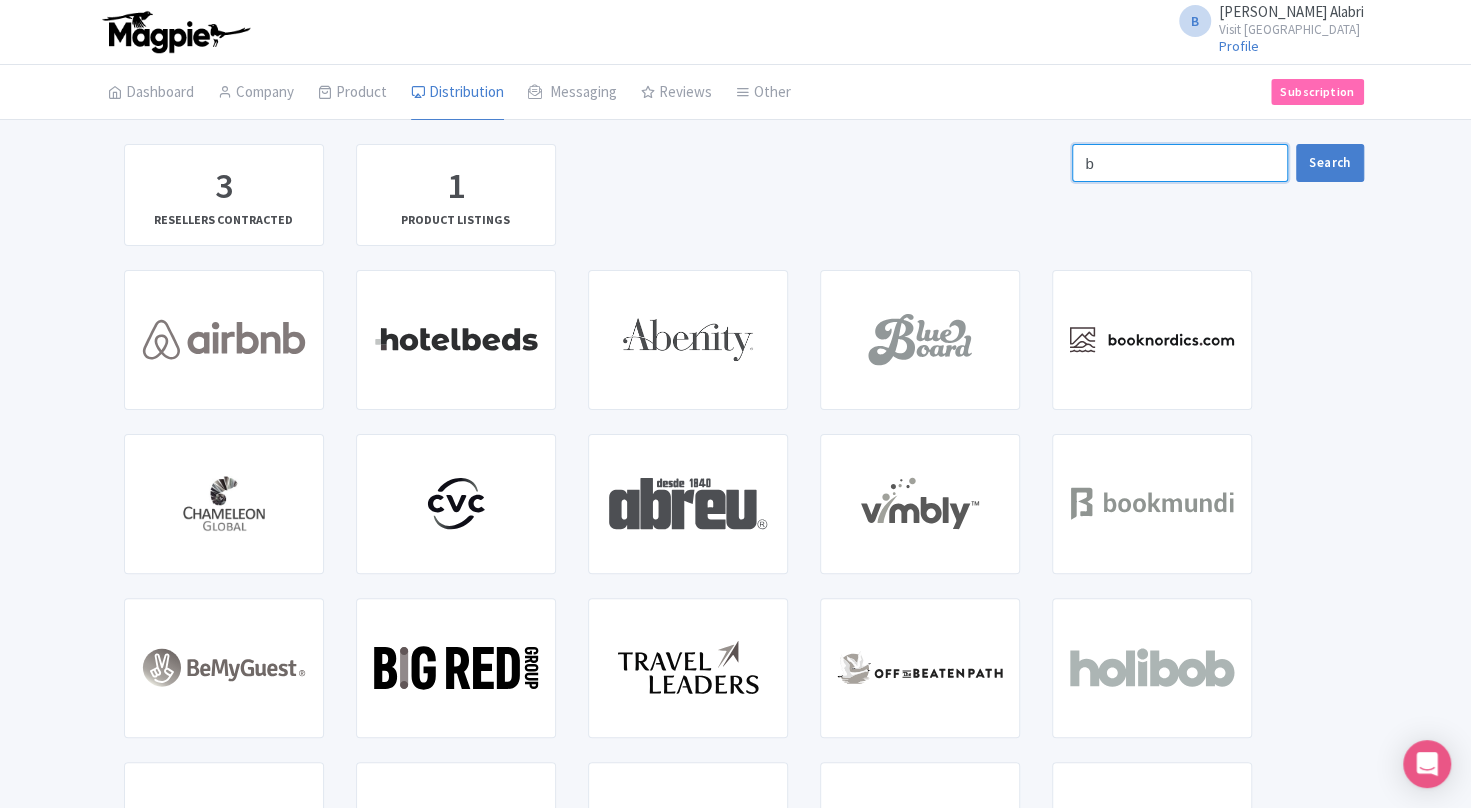 click on "b" at bounding box center [1180, 163] 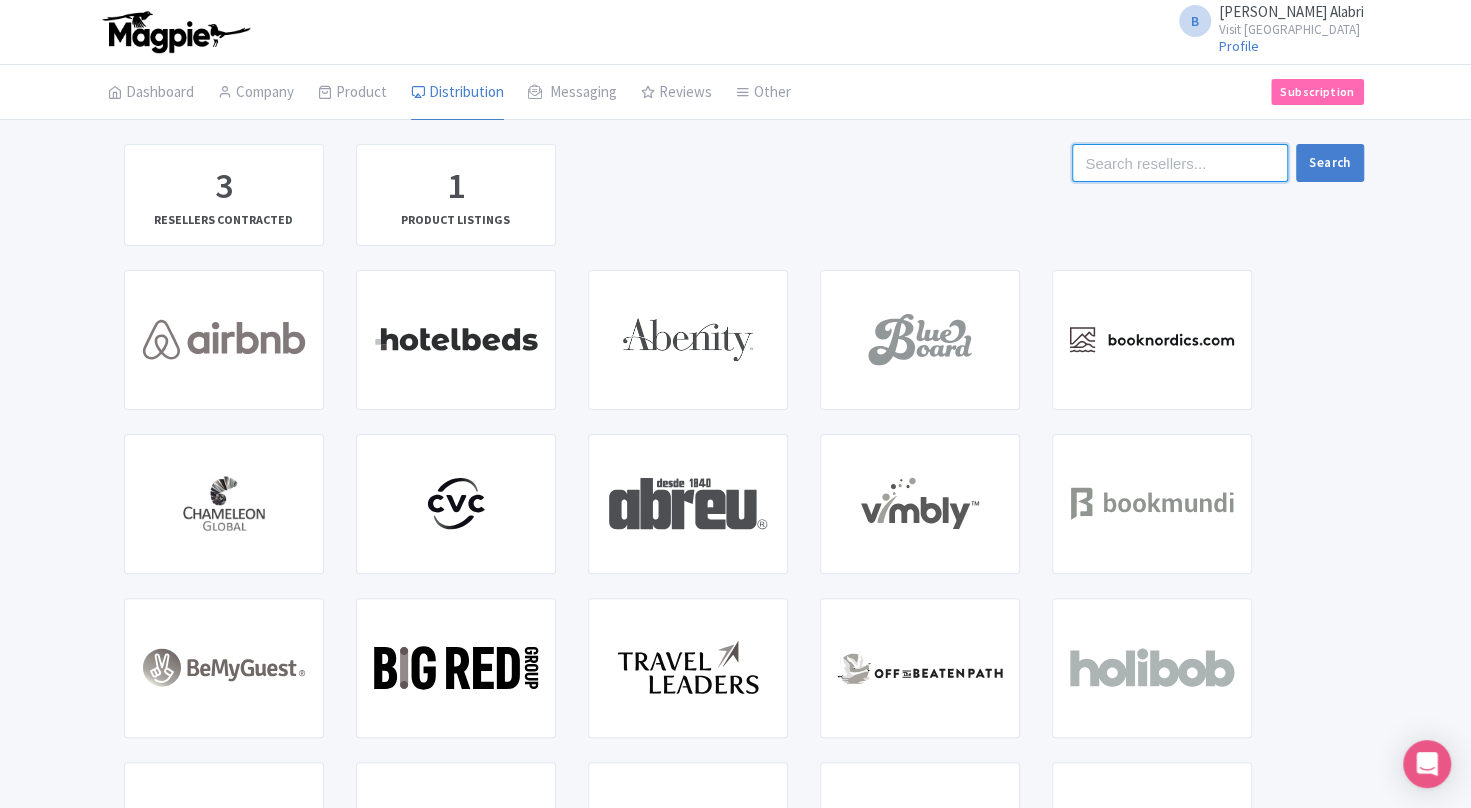 type 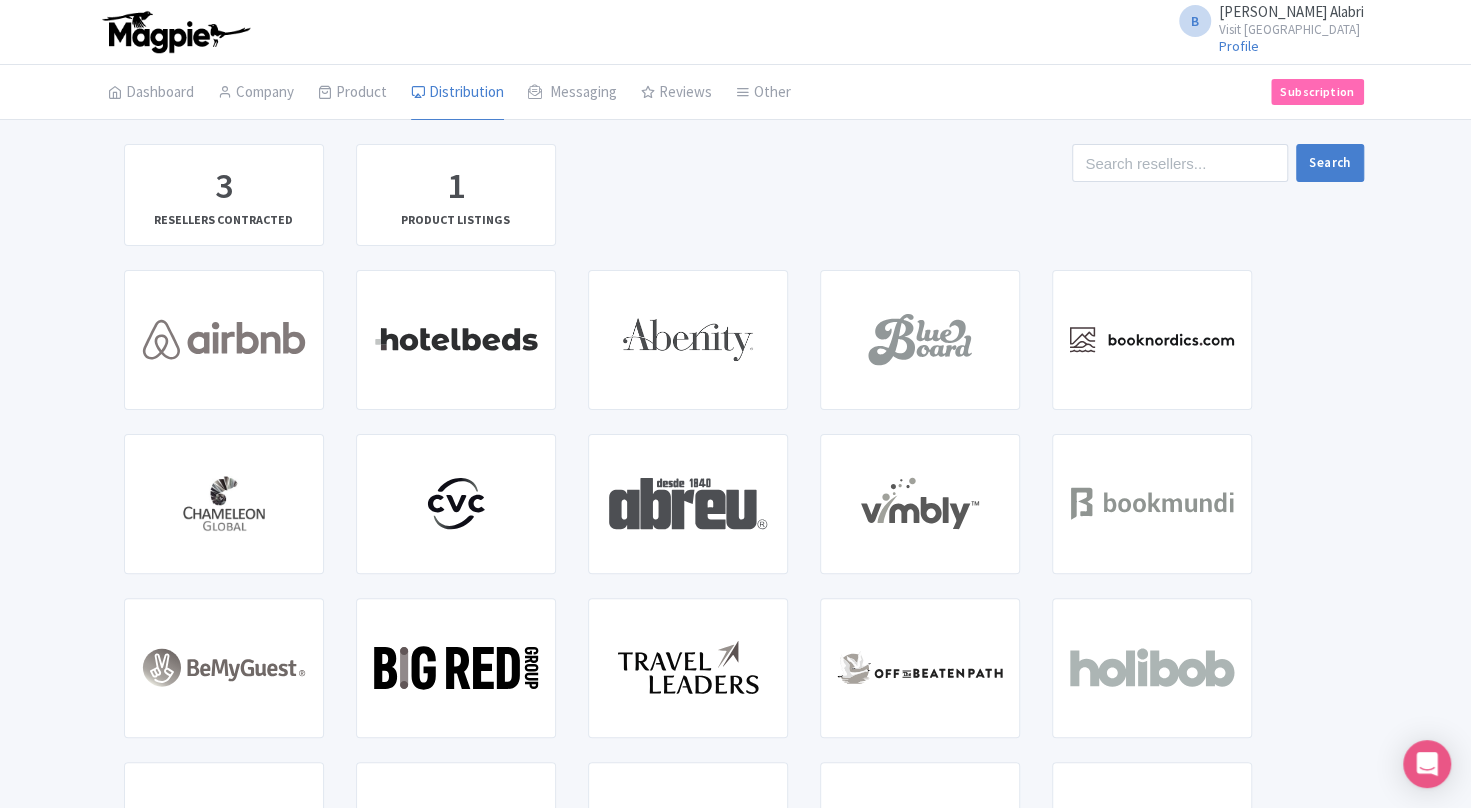 click on "GET STARTED
WITH
AIRBNB
GET STARTED
WITH
HOTELBEDS
GET STARTED
WITH
ABENITY
GET STARTED
WITH
BLUEBOARD
GET STARTED
WITH
BOOKNORDICS
GET STARTED
WITH
CHAMELEON GLOBAL
GET STARTED
WITH
CVC BR
GET STARTED
WITH
[PERSON_NAME] TOURS
GET STARTED
WITH
VIMBLY
GET STARTED
WITH
BOOKMUNDI
GET STARTED
WITH
BEMYGUEST
GET STARTED
WITH
BIG RED GROUP
GET STARTED
WITH
ABC TRAVEL SERVICES
GET STARTED
WITH
OFF THE BEATEN PATH
GET STARTED
WITH
HOLIBOB
GET STARTED
WITH
TRAVEL REPUBLIC
GET STARTED
WITH
GETMYBOAT
GET STARTED
WITH
BREAKAWAY EXPERIENCES" at bounding box center (736, 1008) 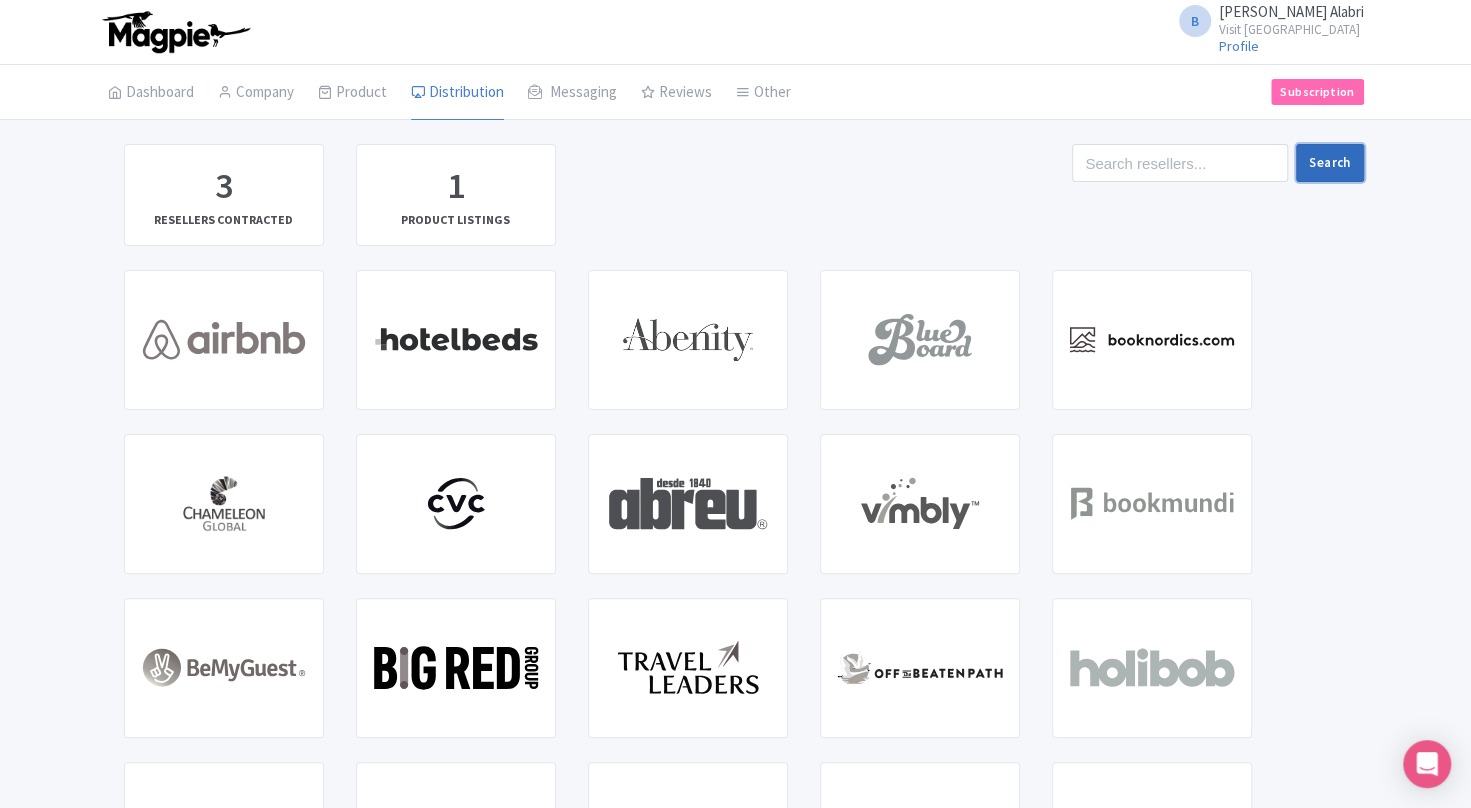 click on "Search" at bounding box center (1329, 163) 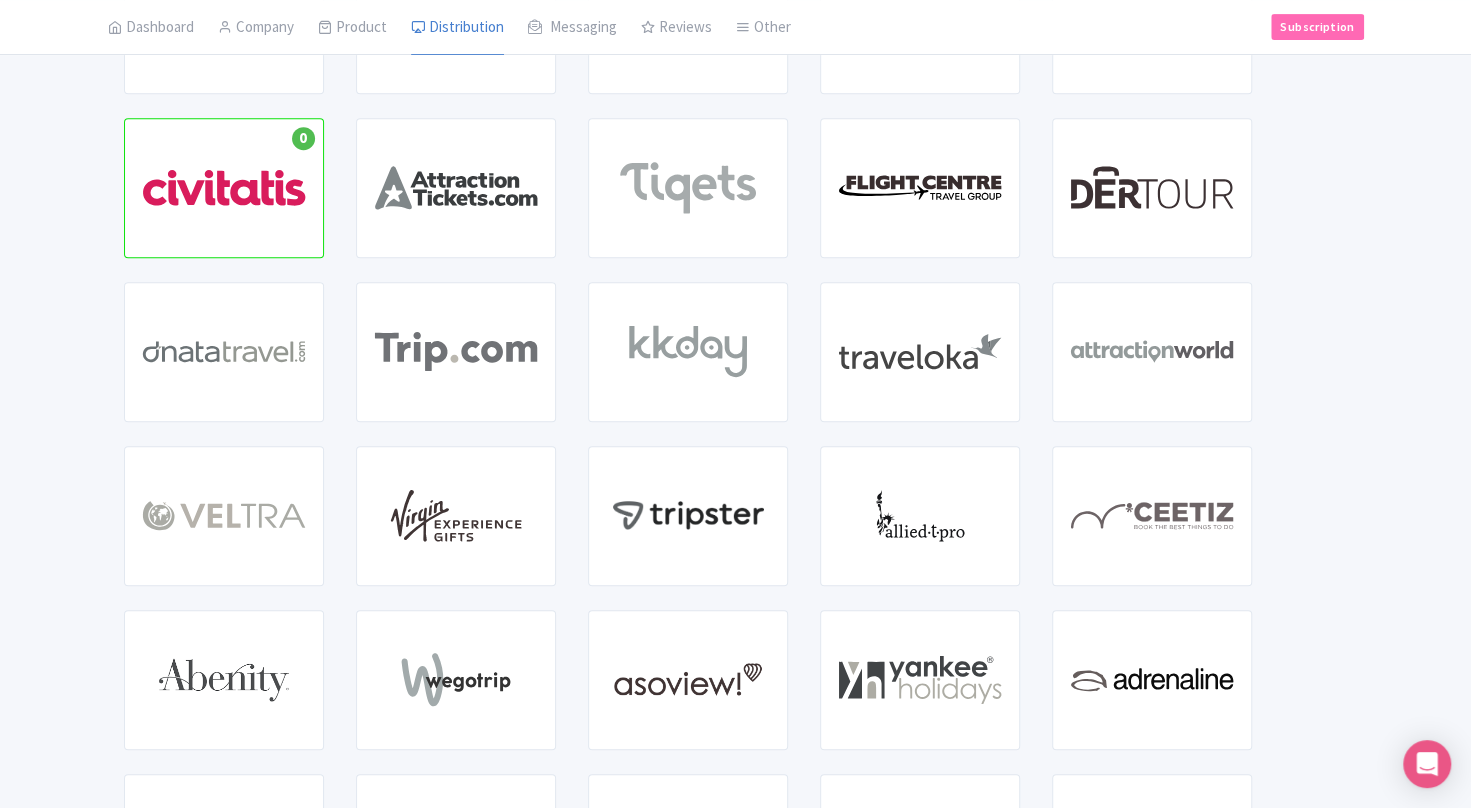 scroll, scrollTop: 500, scrollLeft: 0, axis: vertical 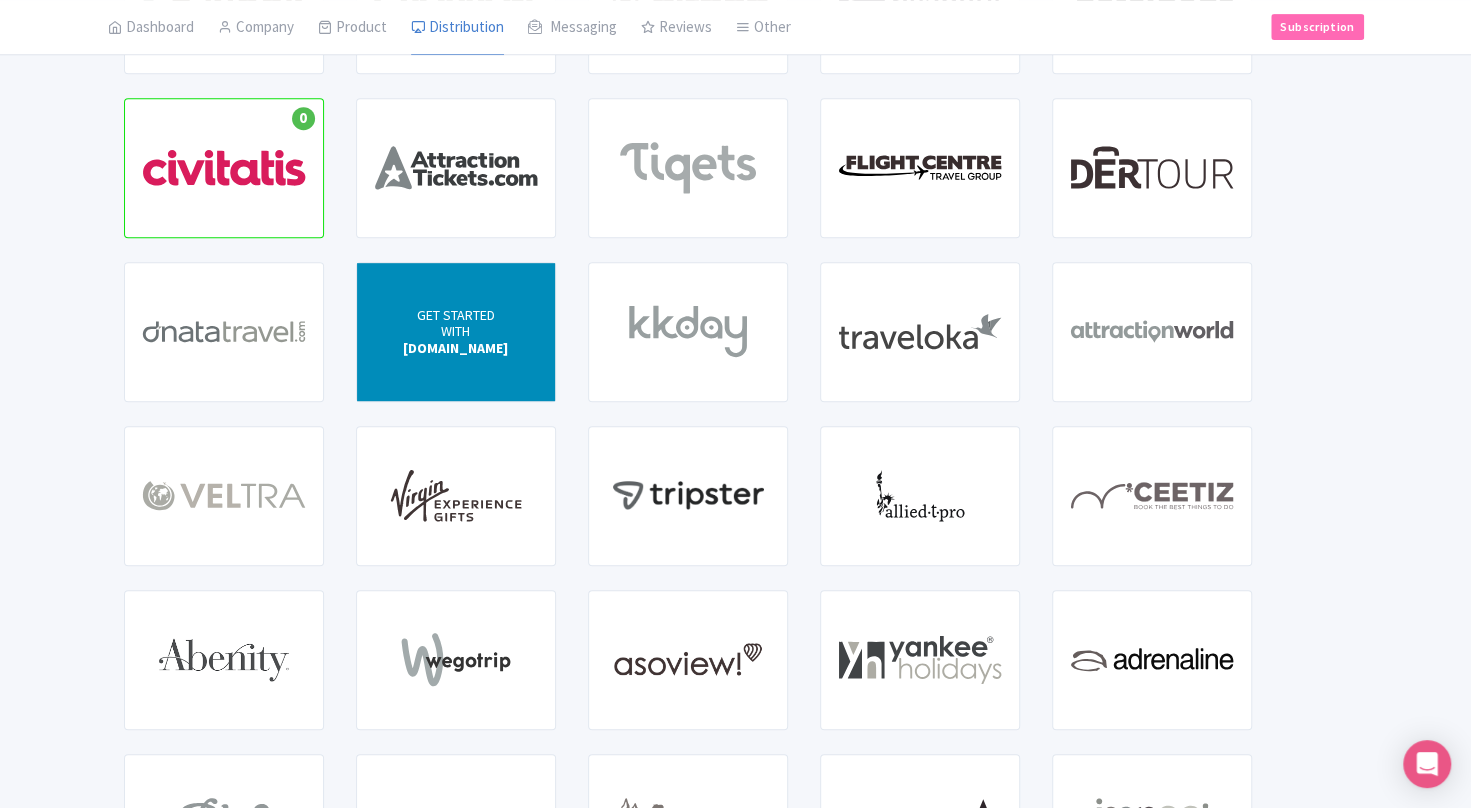 click on "WITH" at bounding box center [455, 331] 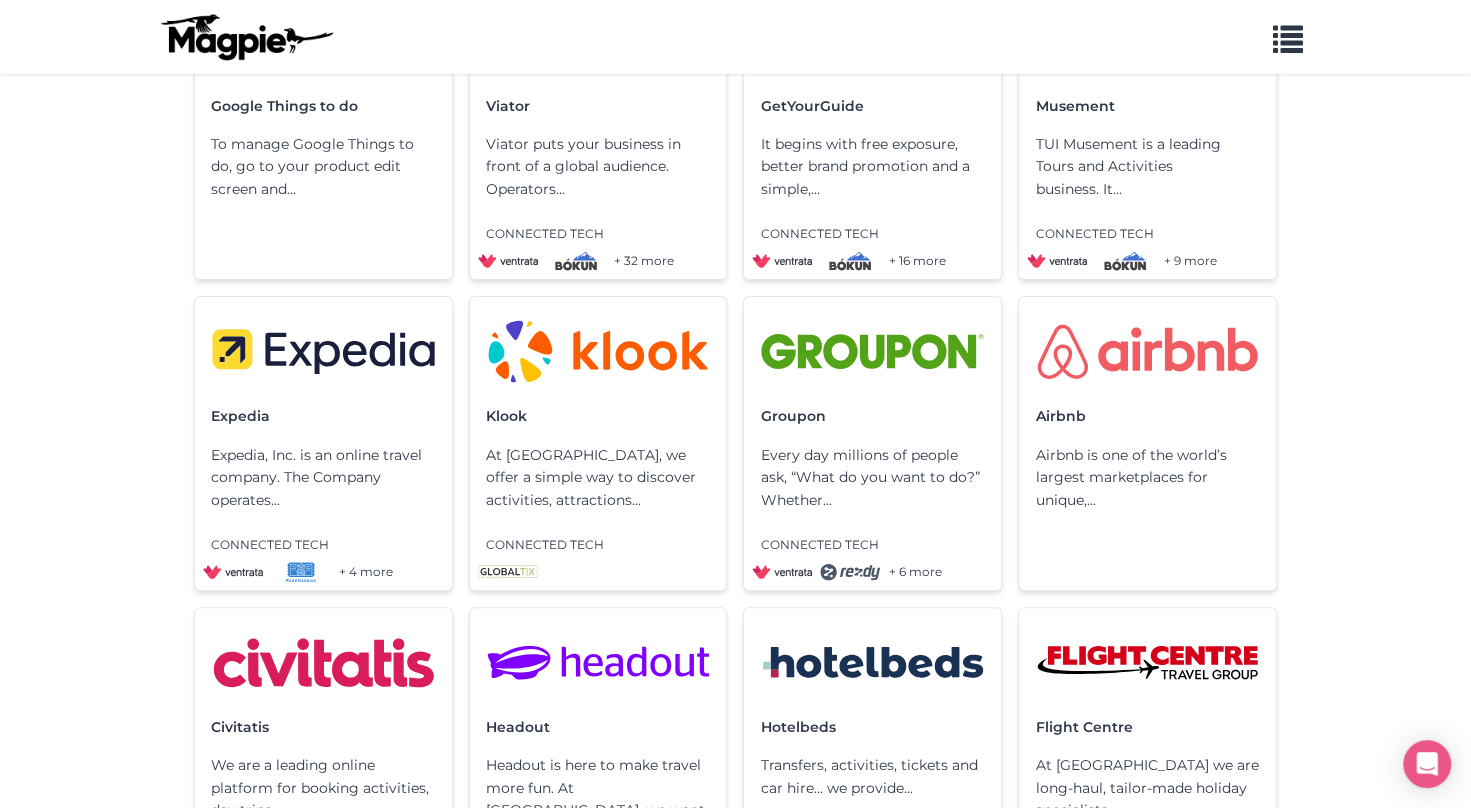 scroll, scrollTop: 0, scrollLeft: 0, axis: both 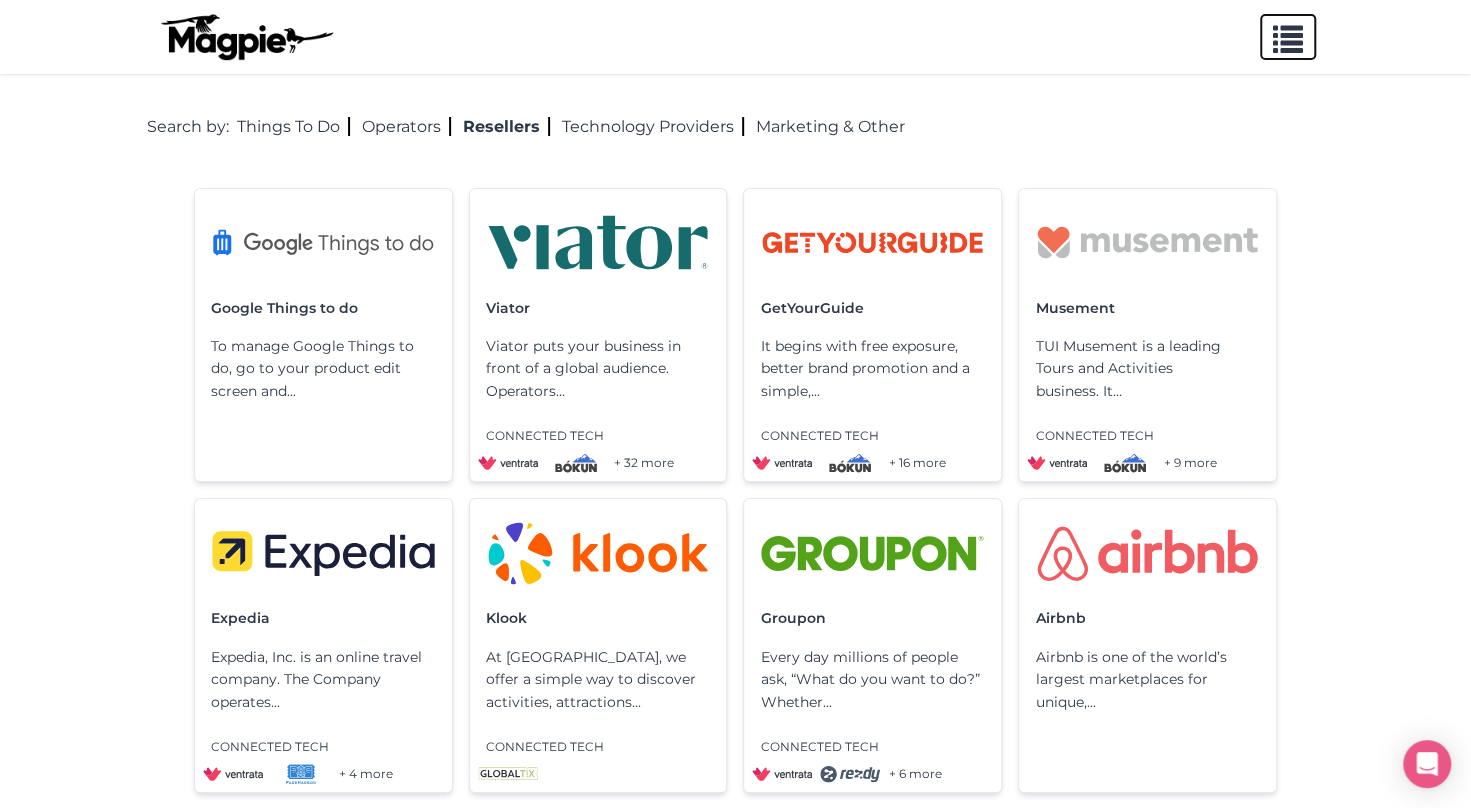 click at bounding box center (1288, 35) 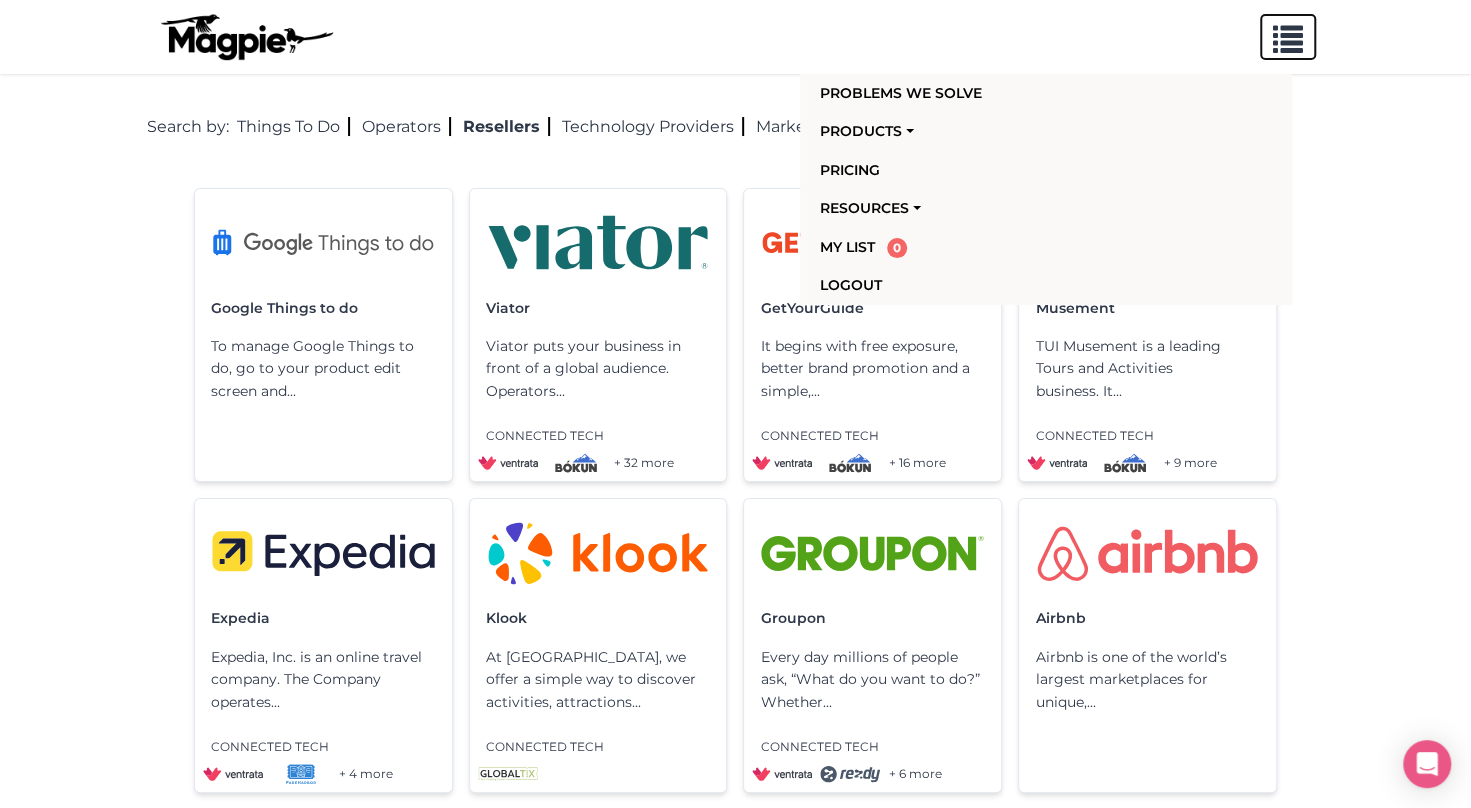 click at bounding box center [1288, 35] 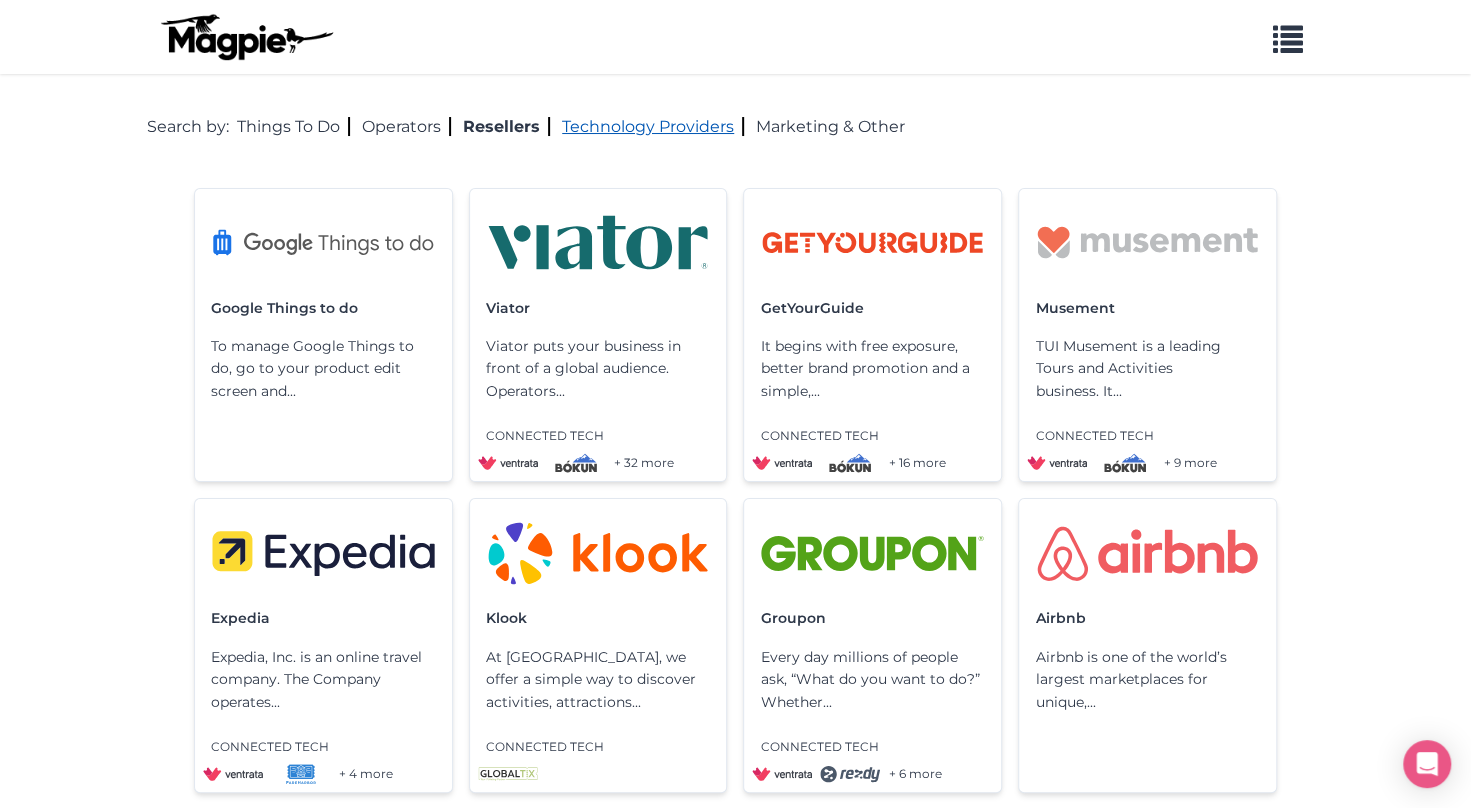 click on "Technology Providers" at bounding box center [653, 126] 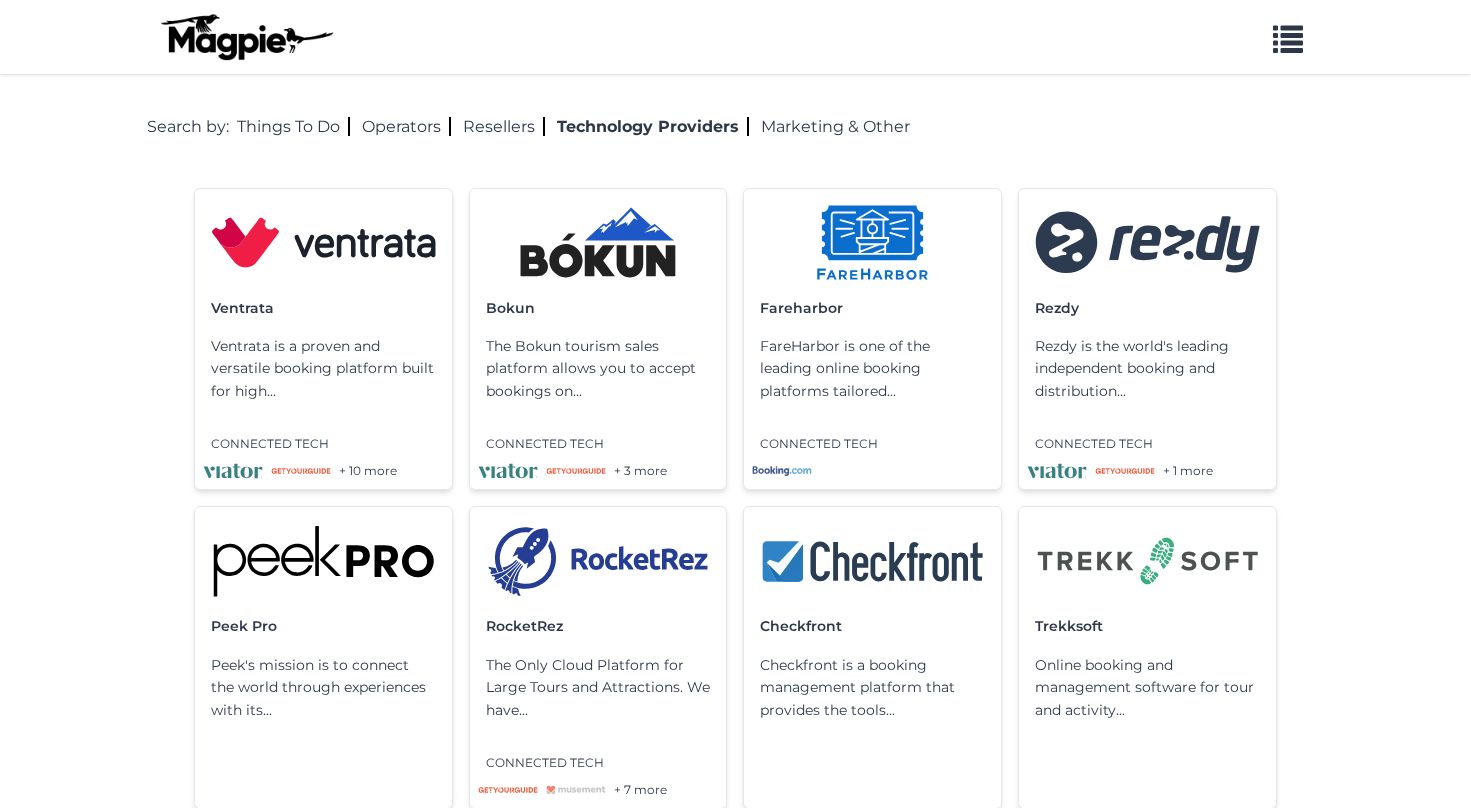 scroll, scrollTop: 0, scrollLeft: 0, axis: both 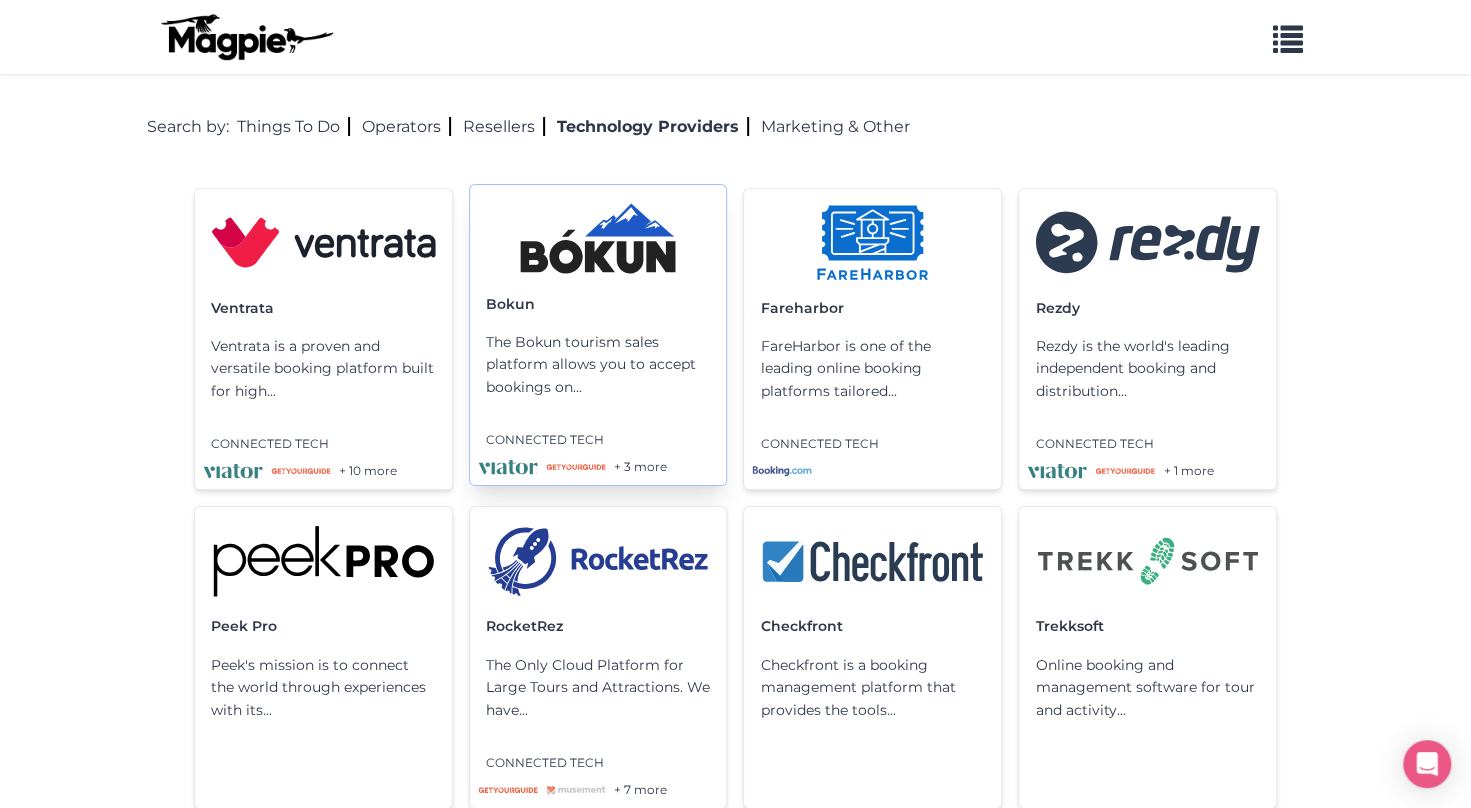 click at bounding box center [598, 239] 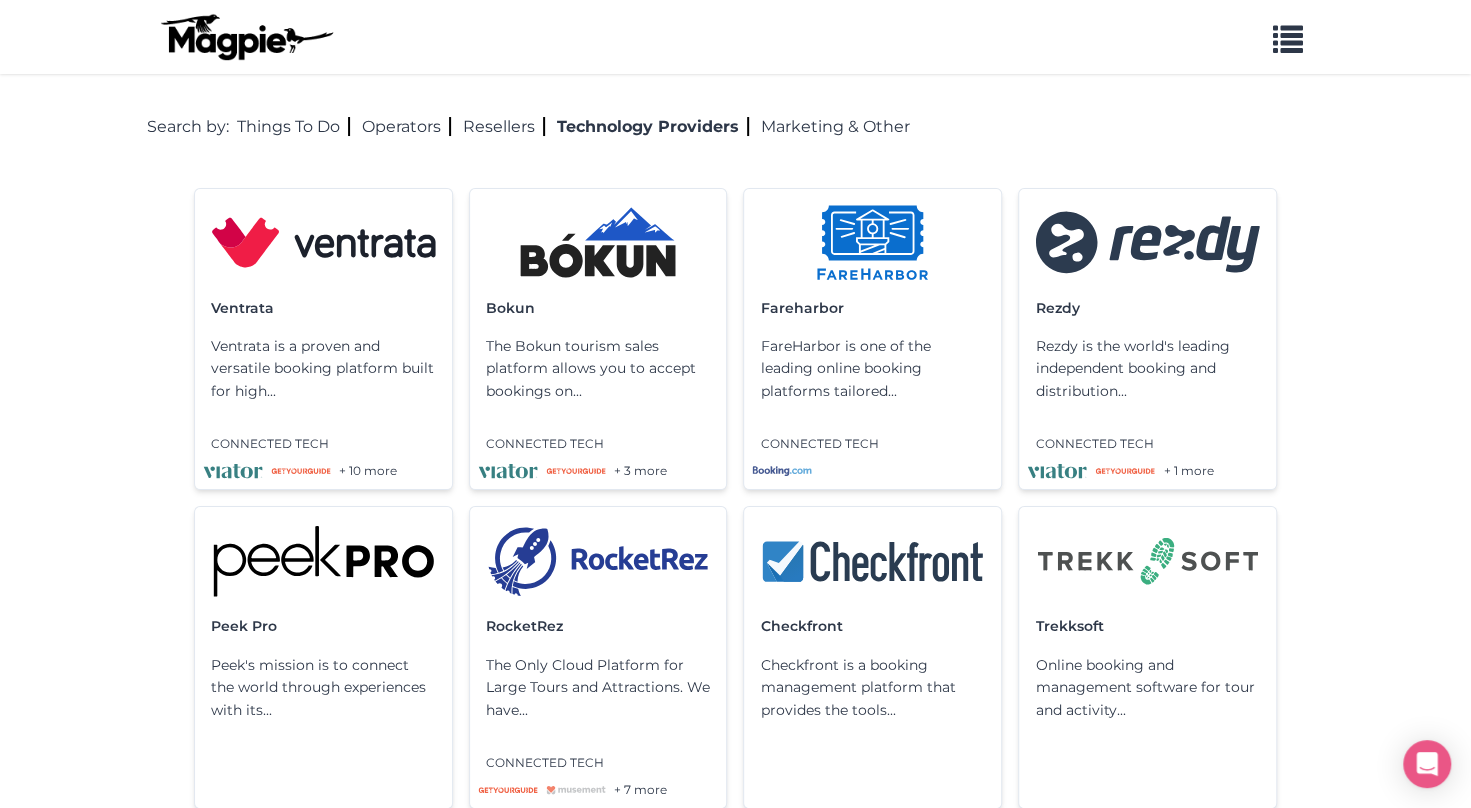 click on "Problems we solve
Products
Content Management and Distribution
Magpie for Resellers
Magpie Promotes
Pricing
Resources
Work with resellers
Customer Support
Our Story
API Documentation
Blog
My List
0
Logout
Search by:
Things To Do
Operators
Resellers
Technology Providers
Marketing & Other
Ventrata
Ventrata is a proven and versatile booking platform built for high...
CONNECTED TECH
+ 10 more
Bokun
The Bokun tourism sales platform allows you to accept bookings on...
CONNECTED TECH
+ 3 more
Fareharbor
FareHarbor is one of the leading online booking platforms tailored...
CONNECTED TECH
Rezdy
Rezdy is the world's leading independent booking and distribution...
CONNECTED TECH
+ 1 more
Peek Pro
RocketRez
CONNECTED TECH" at bounding box center [735, 1232] 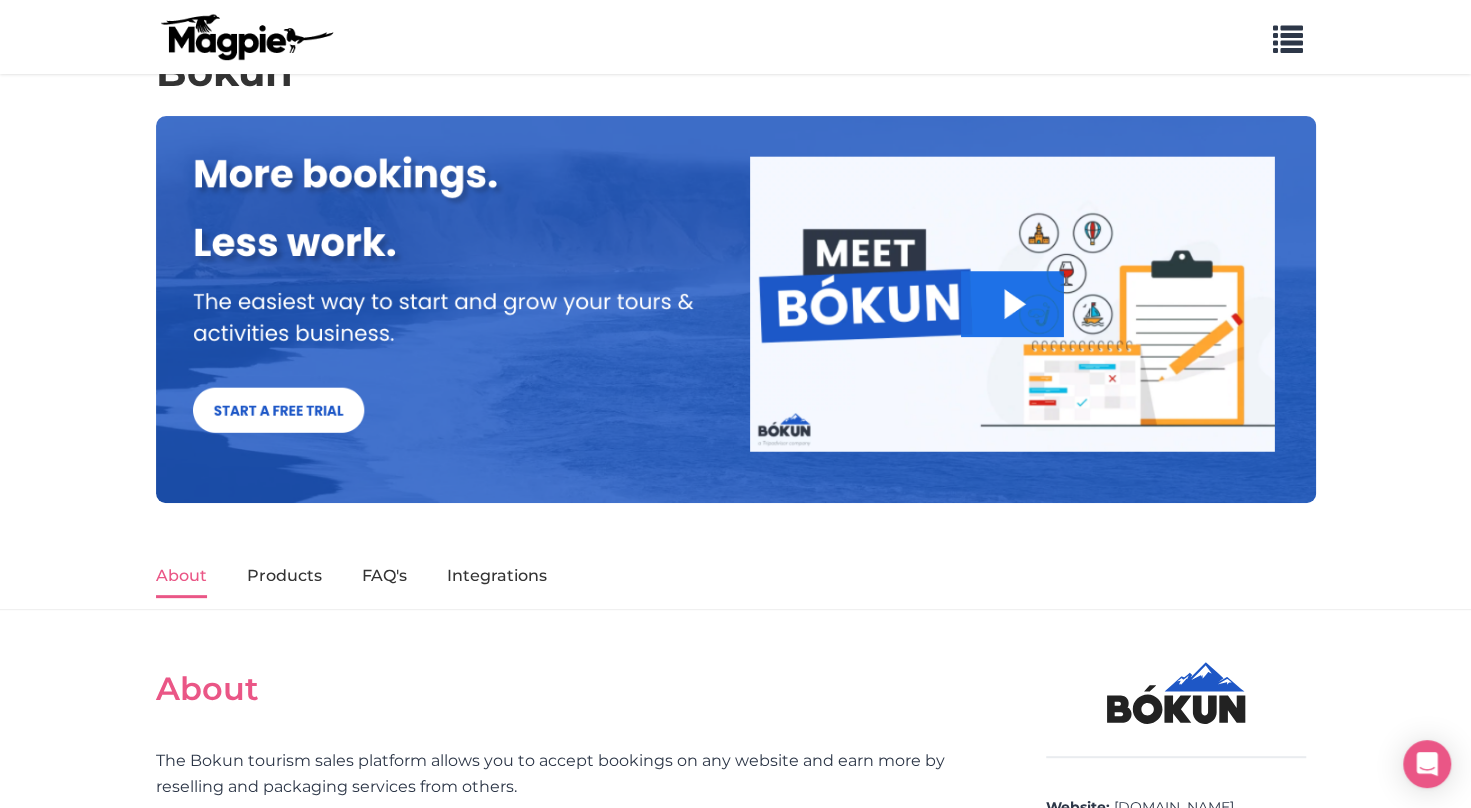 scroll, scrollTop: 100, scrollLeft: 0, axis: vertical 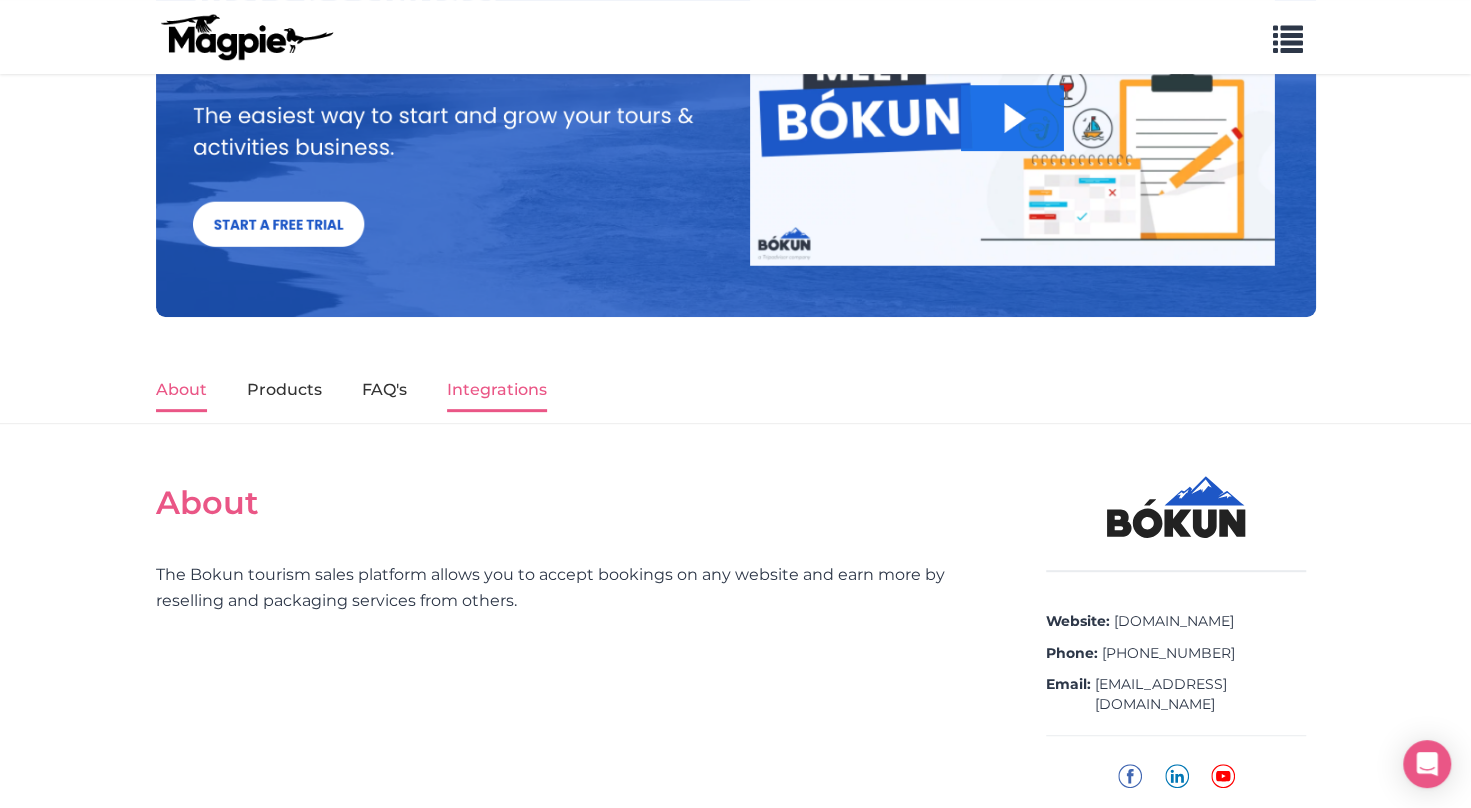 click on "Integrations" at bounding box center (497, 391) 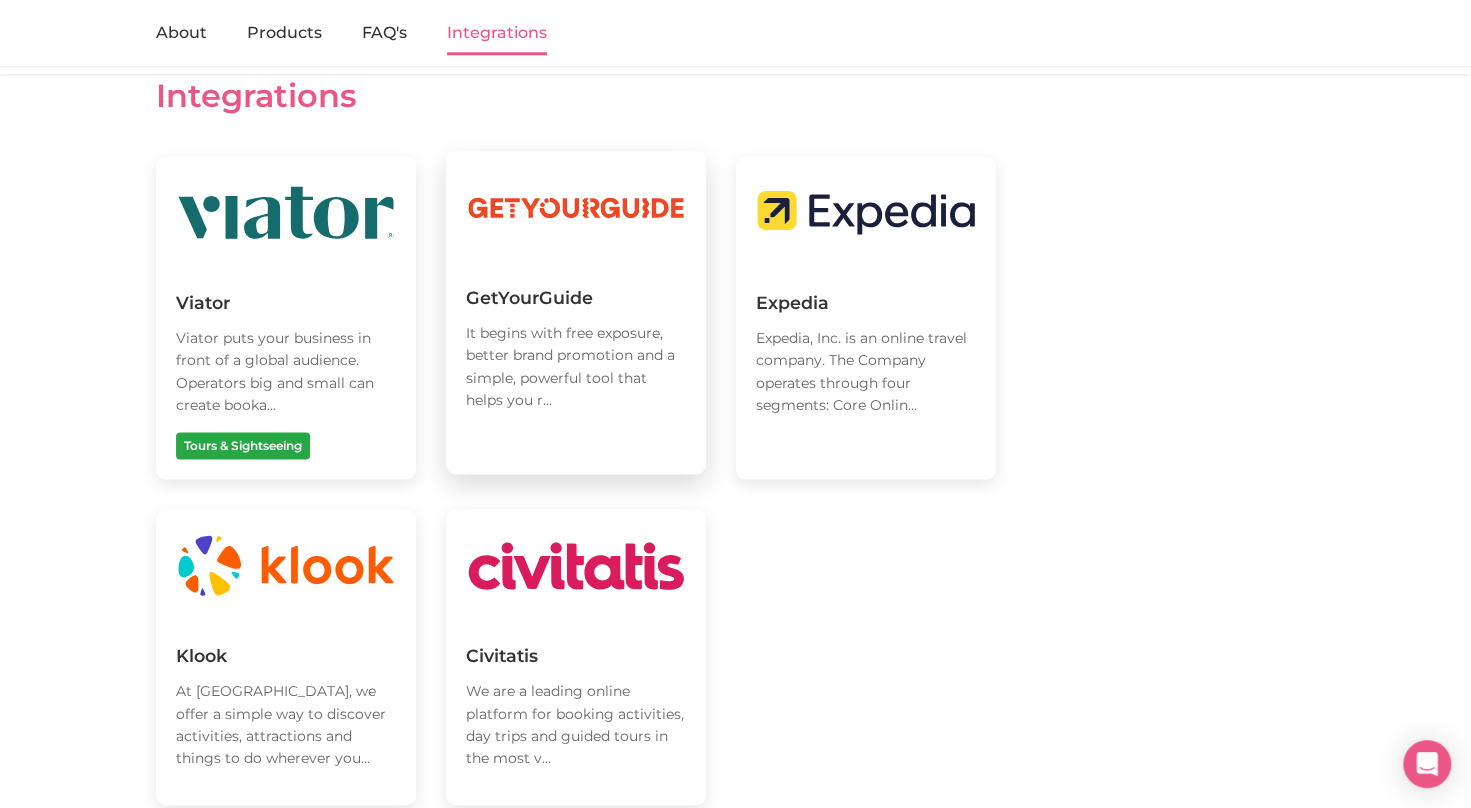 scroll, scrollTop: 1242, scrollLeft: 0, axis: vertical 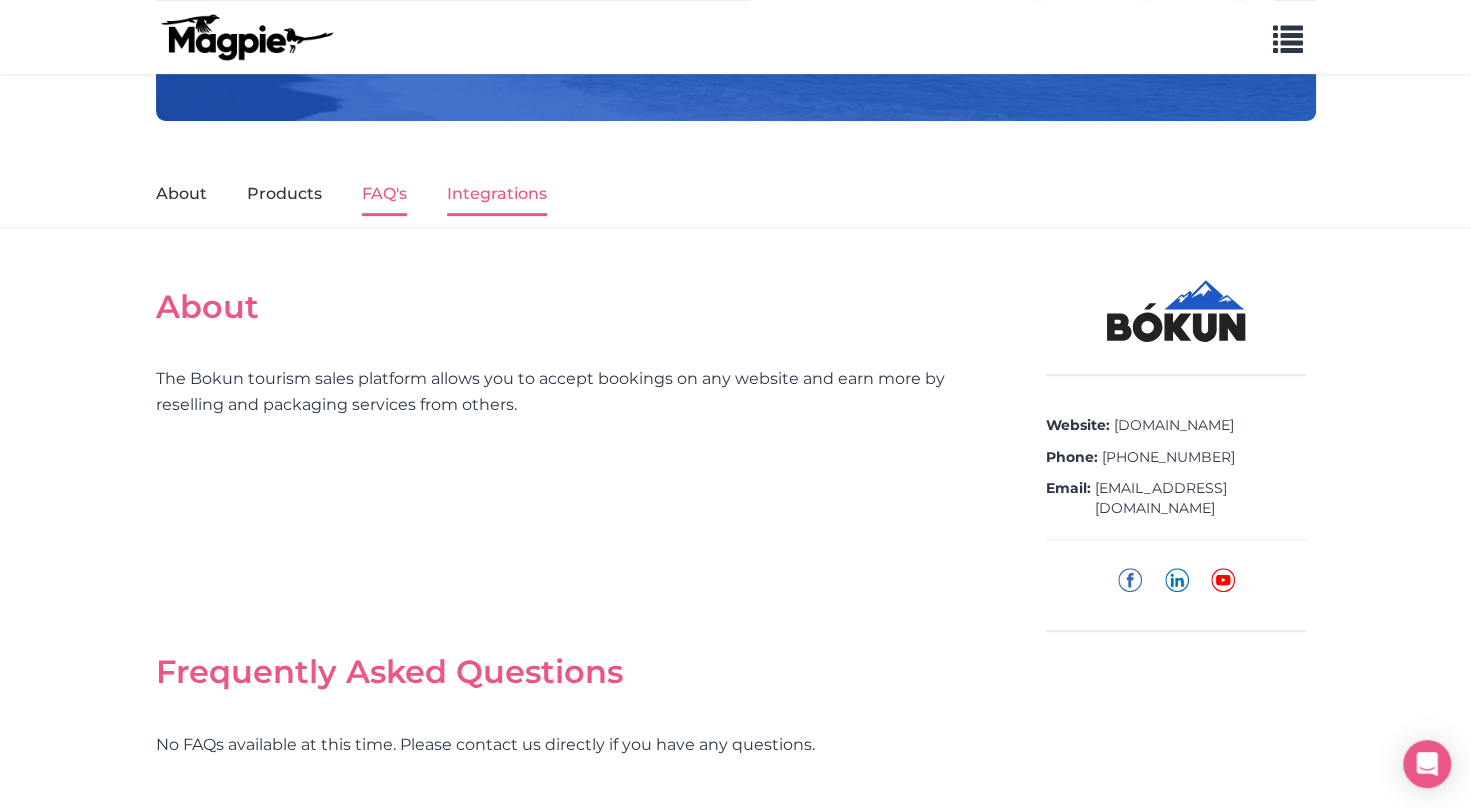 click on "FAQ's" at bounding box center (384, 195) 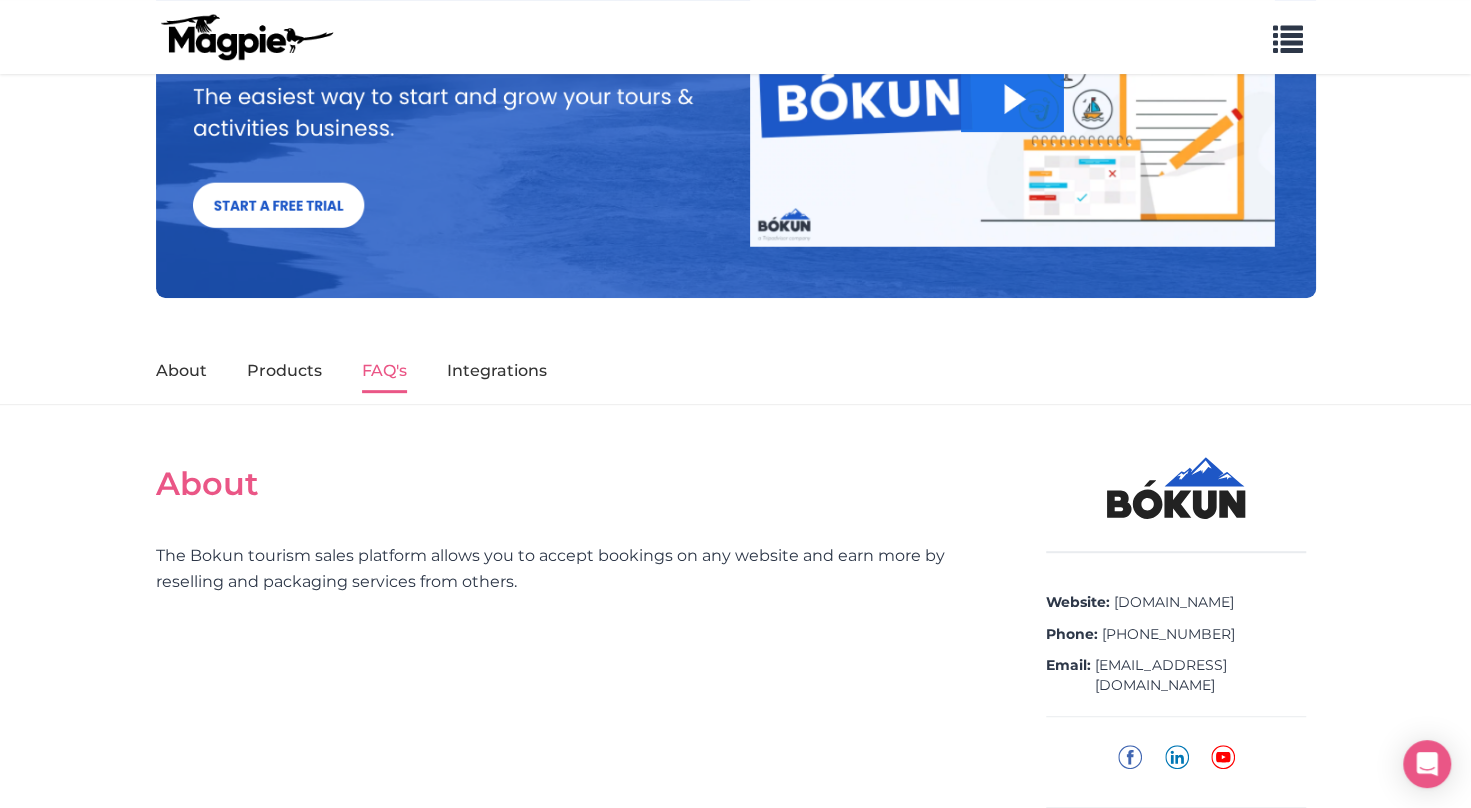 scroll, scrollTop: 318, scrollLeft: 0, axis: vertical 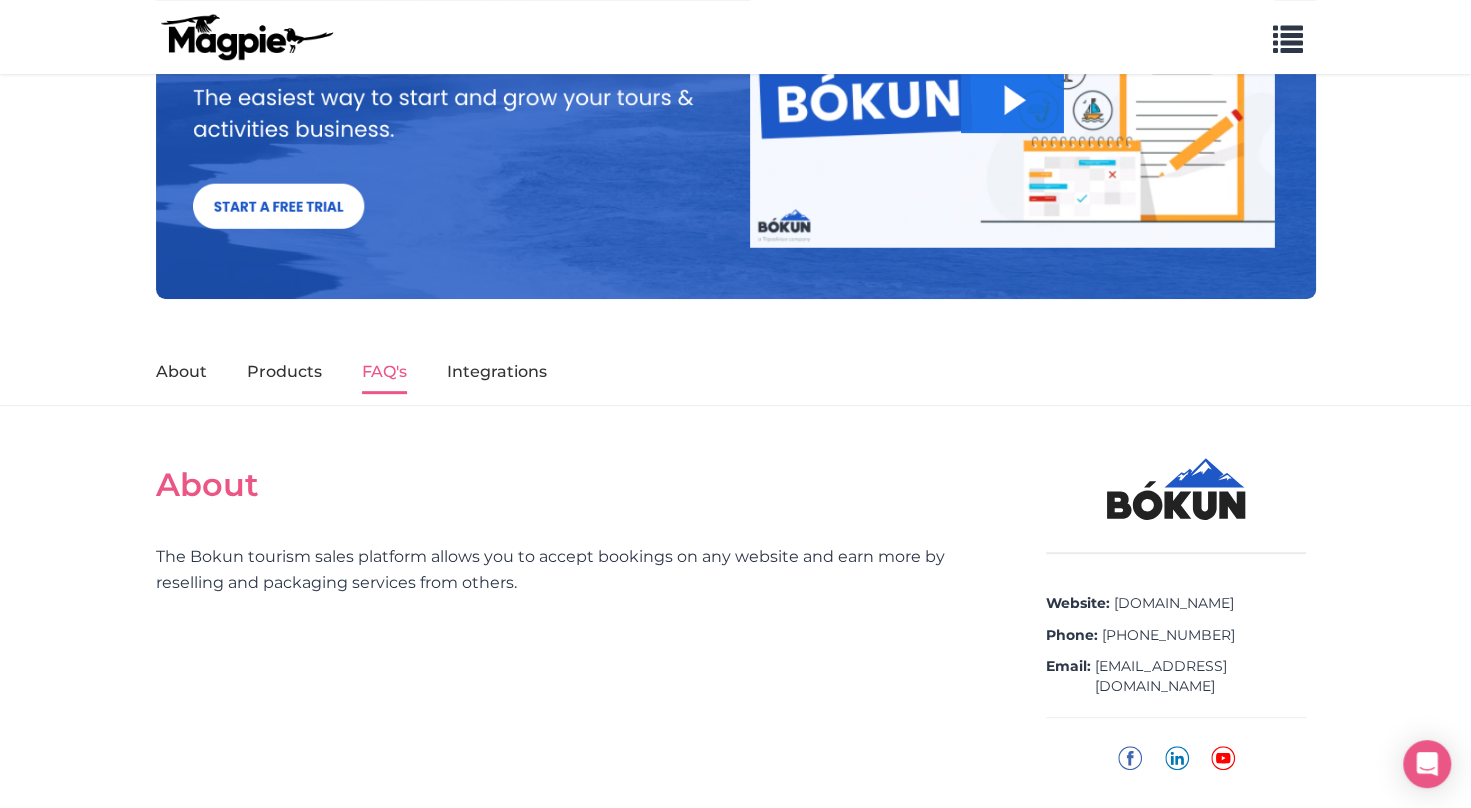 click on "About
Products
FAQ's
Integrations" at bounding box center [736, 372] 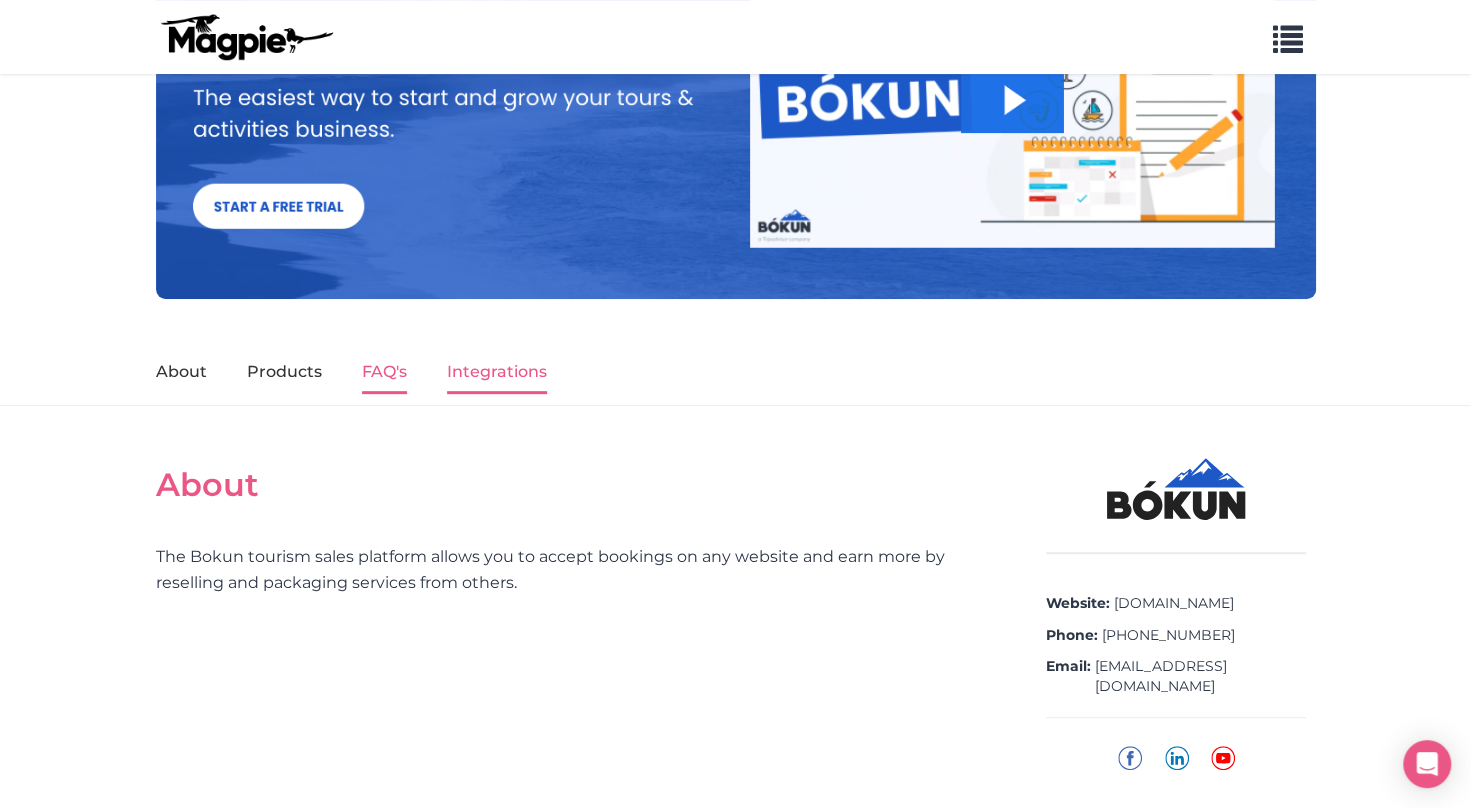 click on "Integrations" at bounding box center [497, 373] 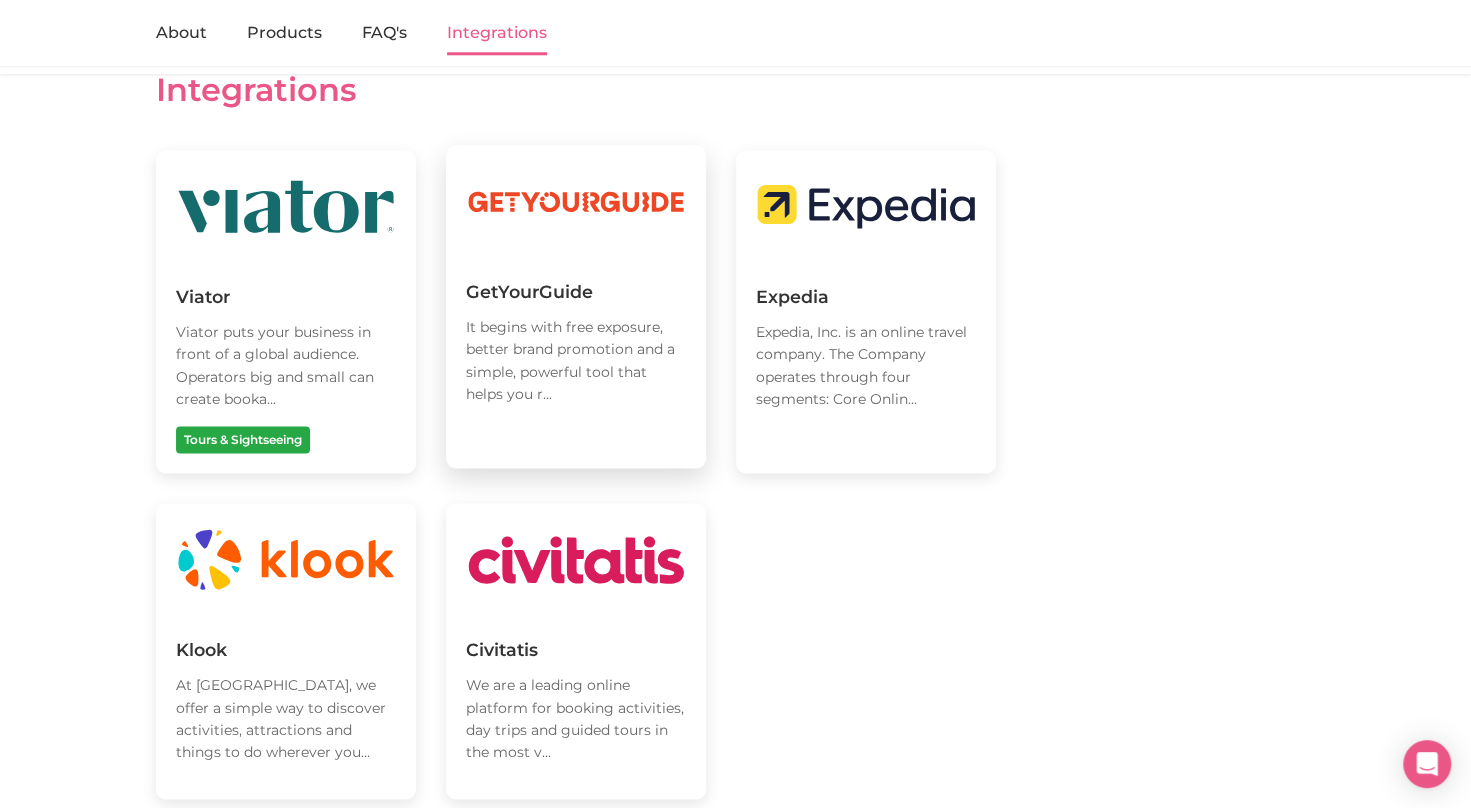 scroll, scrollTop: 1242, scrollLeft: 0, axis: vertical 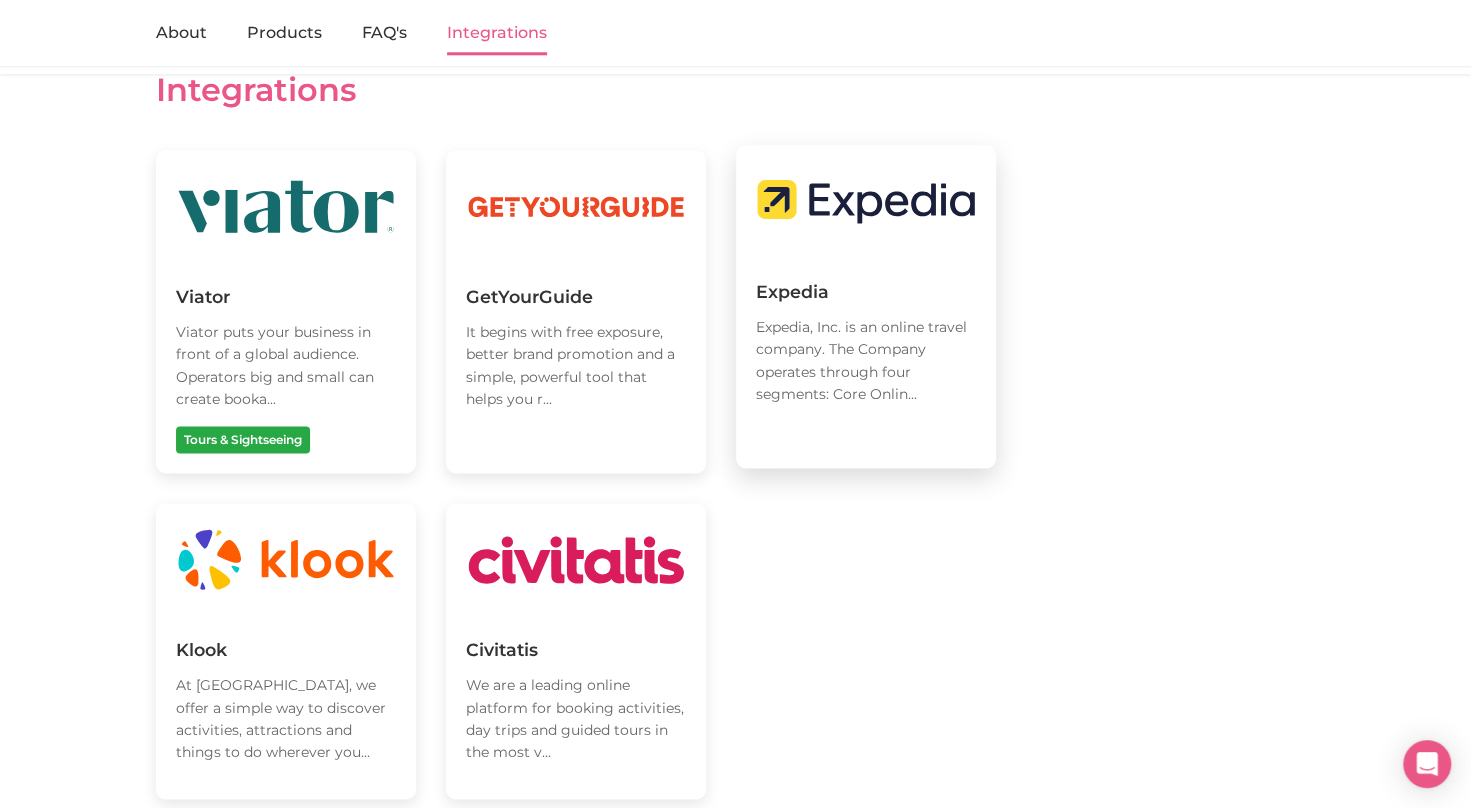 click on "Expedia" at bounding box center (866, 292) 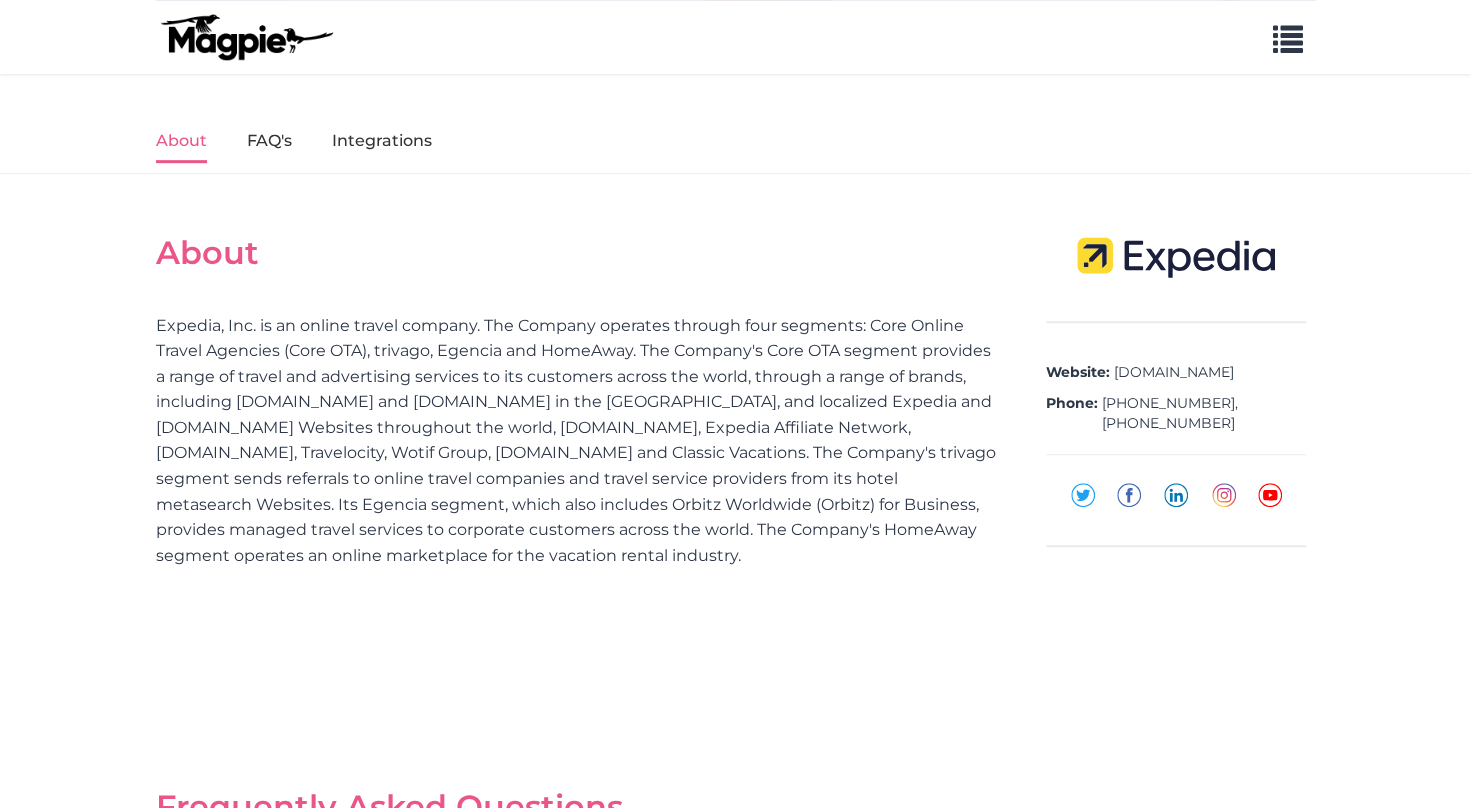 scroll, scrollTop: 500, scrollLeft: 0, axis: vertical 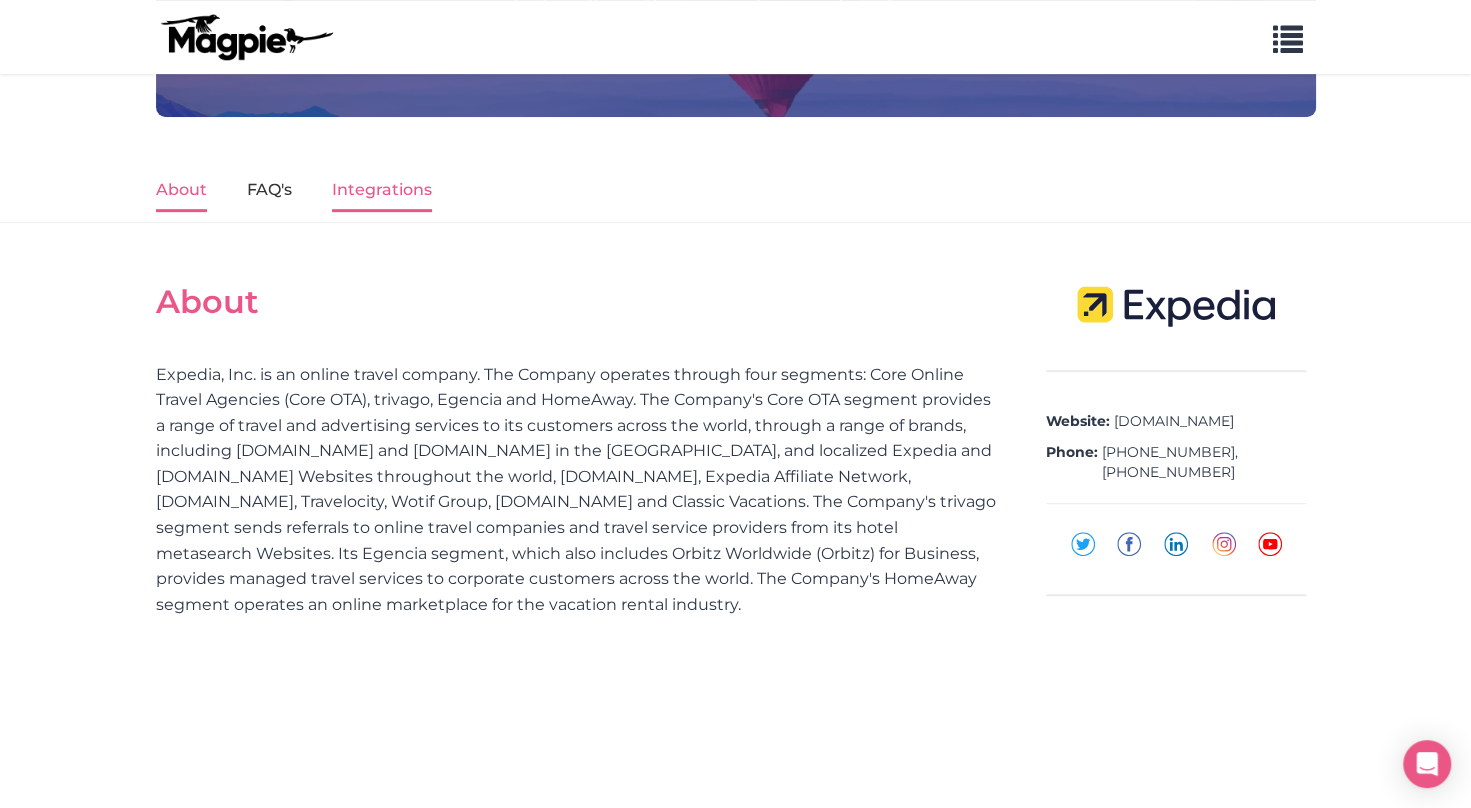 click on "Integrations" at bounding box center (382, 191) 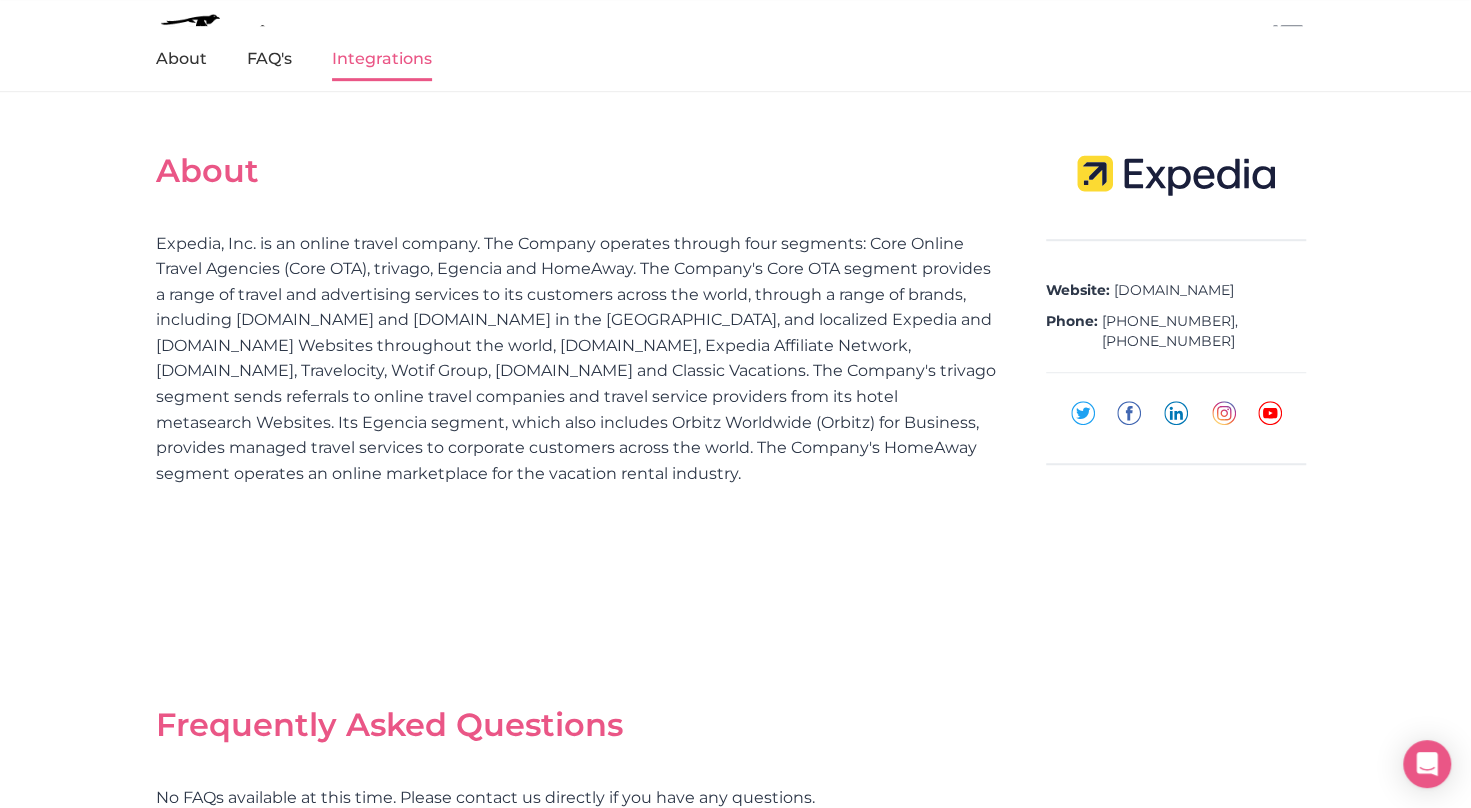 scroll, scrollTop: 358, scrollLeft: 0, axis: vertical 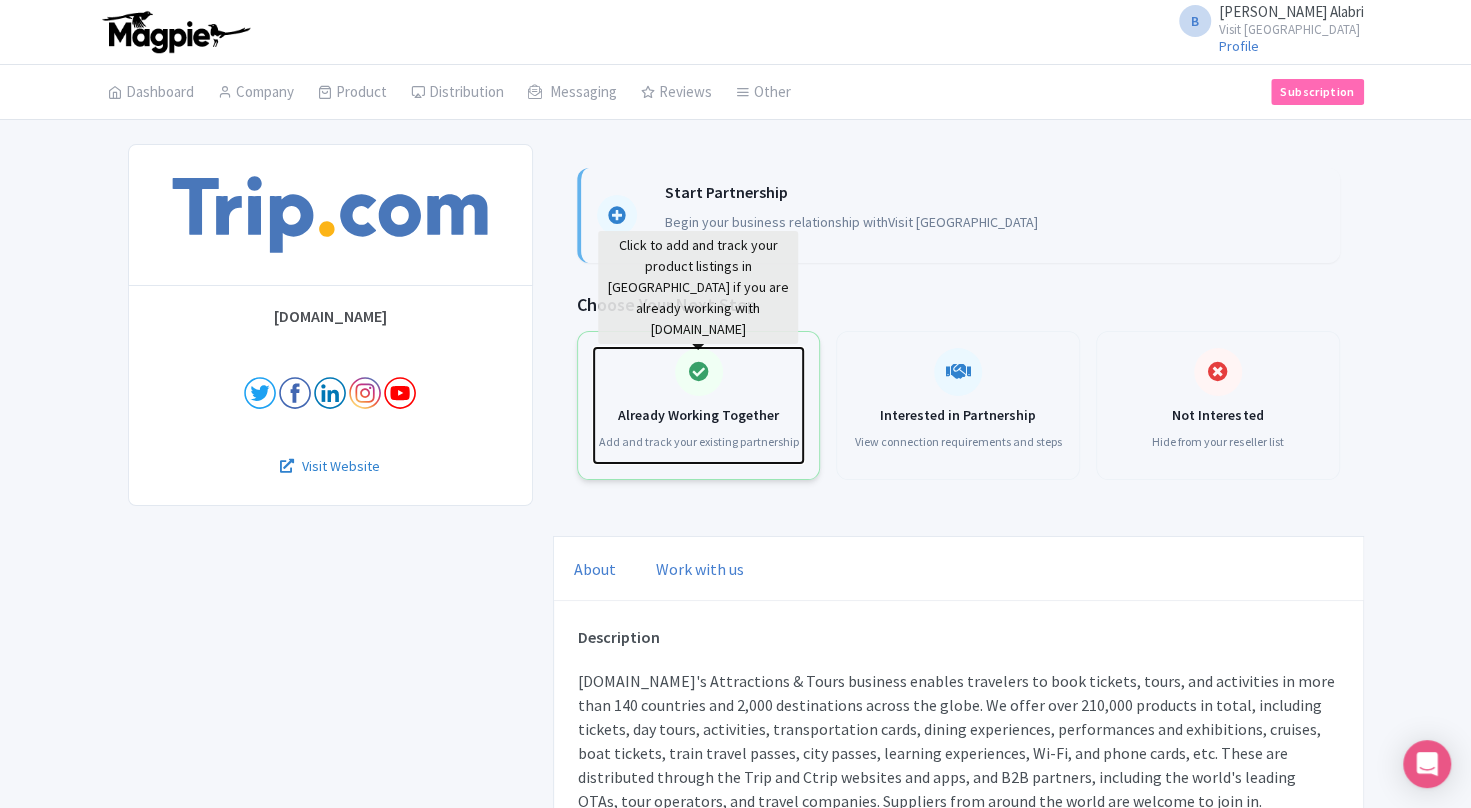 click at bounding box center (699, 372) 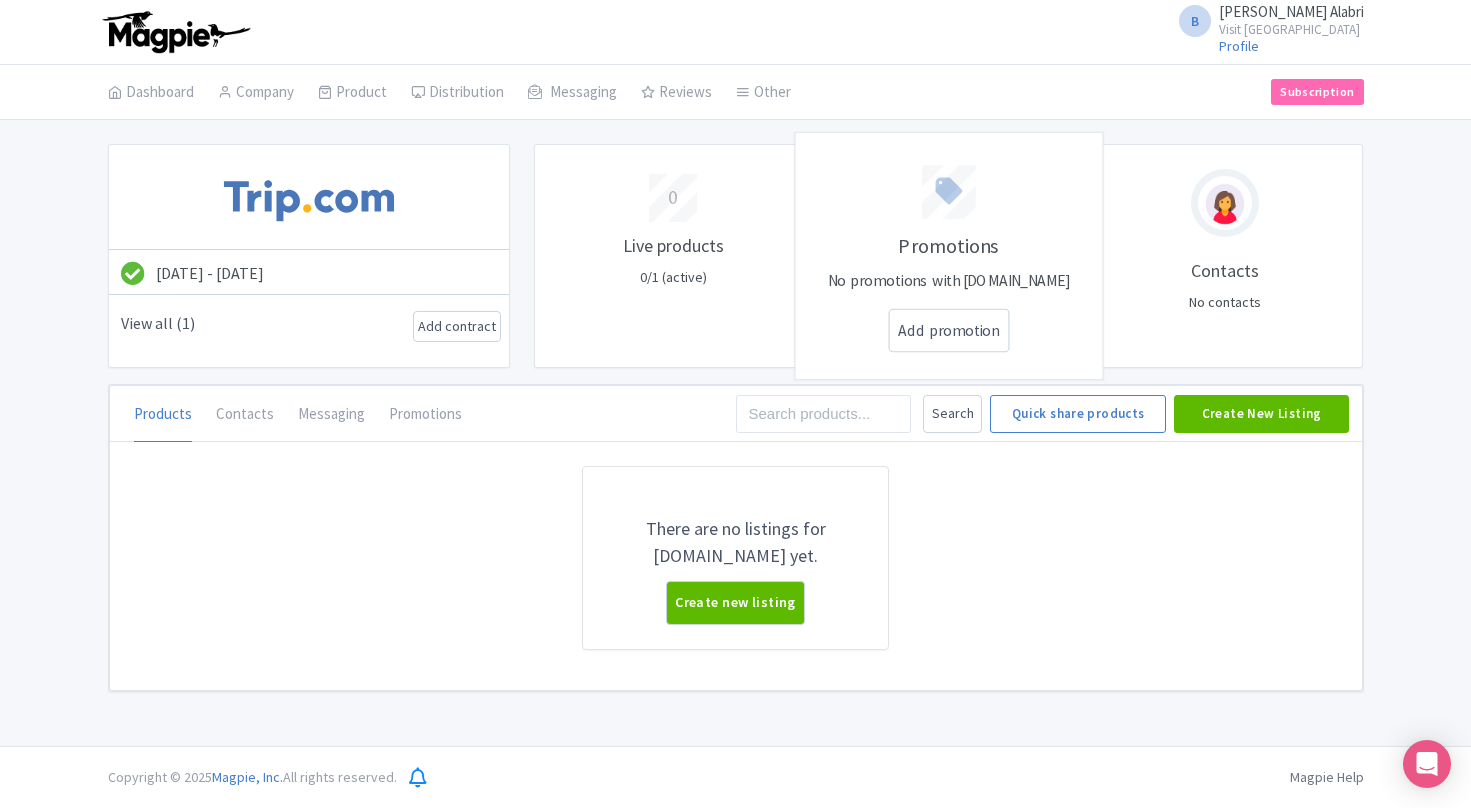 scroll, scrollTop: 0, scrollLeft: 0, axis: both 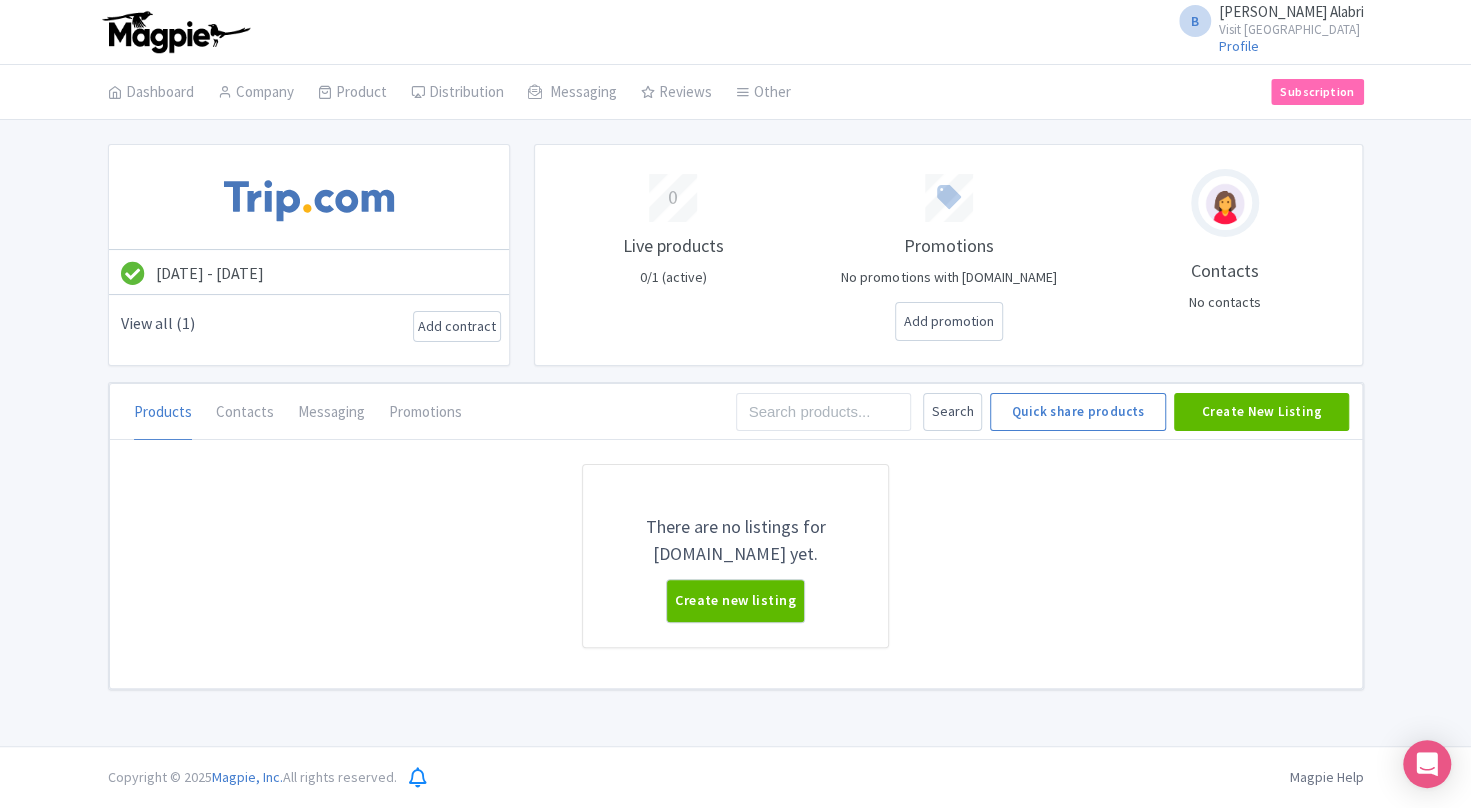 click on "Add contract" at bounding box center (457, 326) 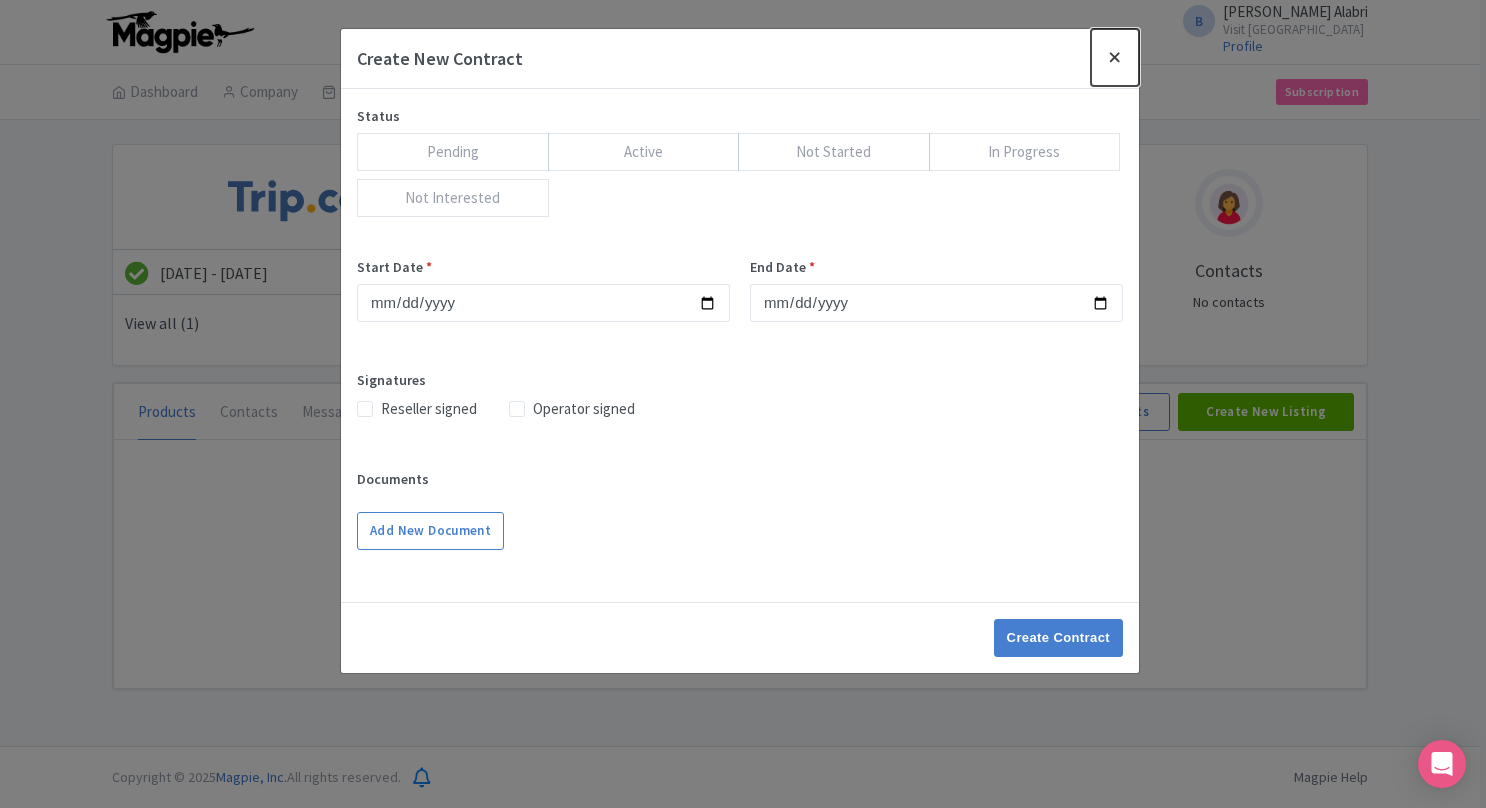 click at bounding box center [1115, 57] 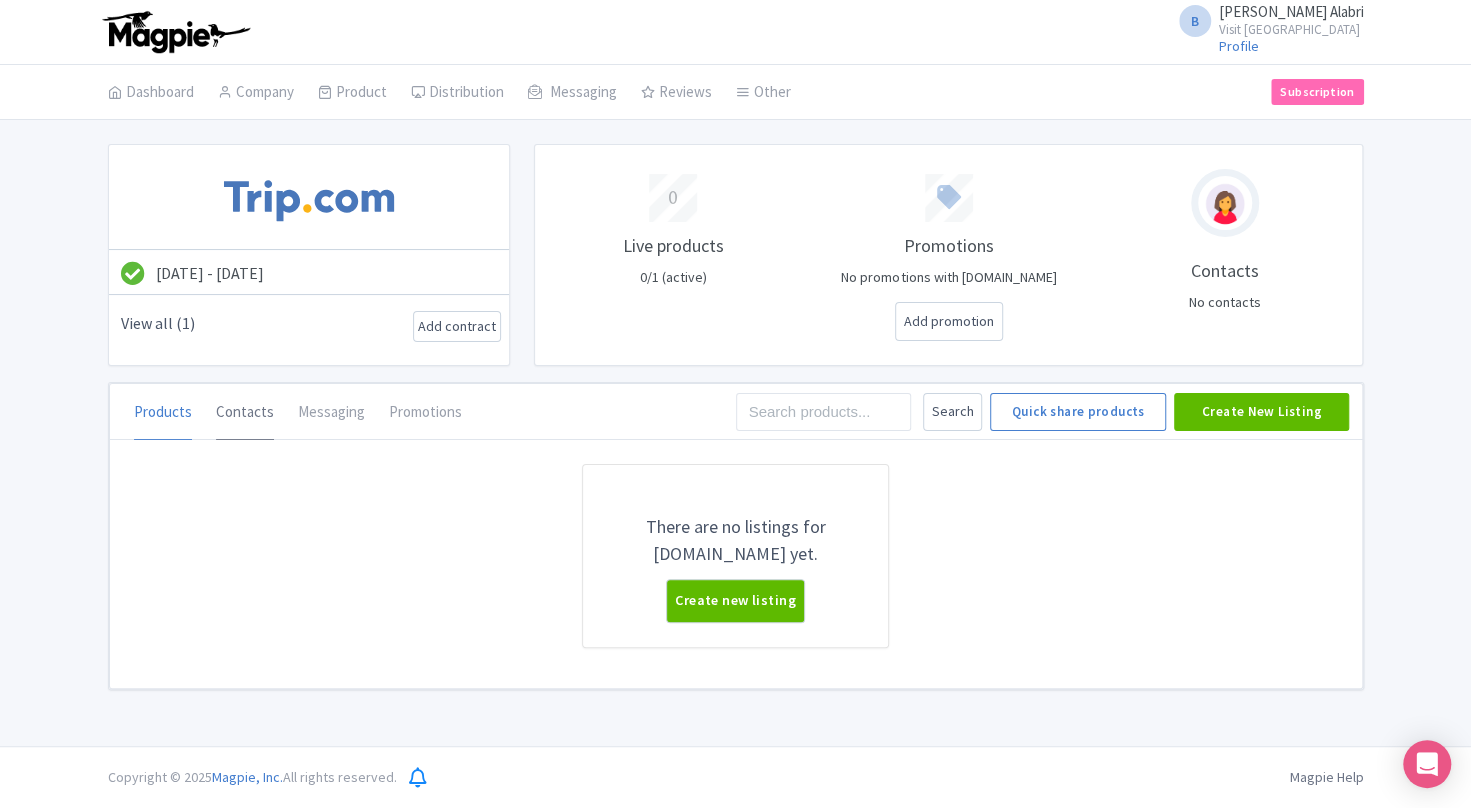 click on "Contacts" at bounding box center [245, 413] 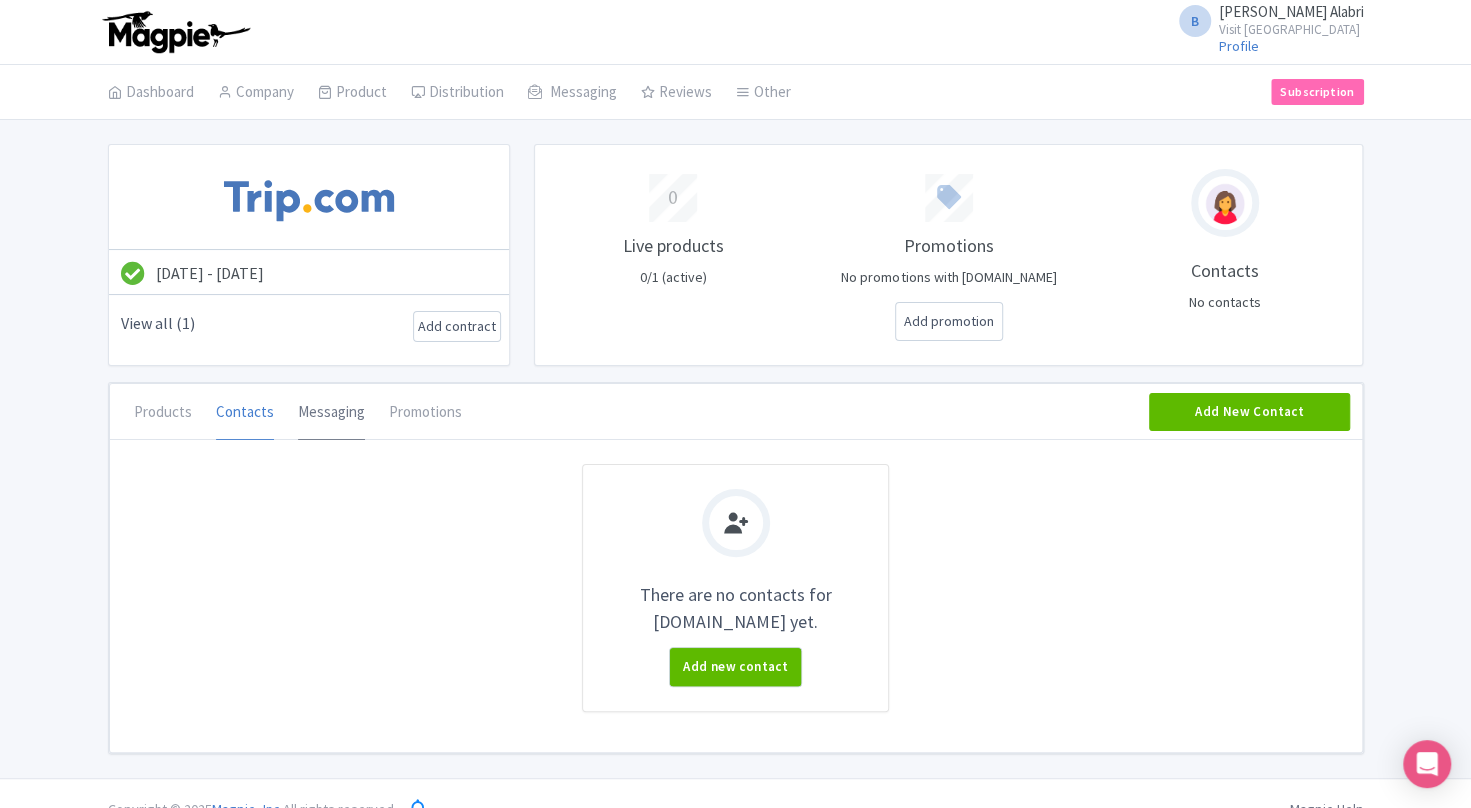 click on "Messaging" at bounding box center (331, 413) 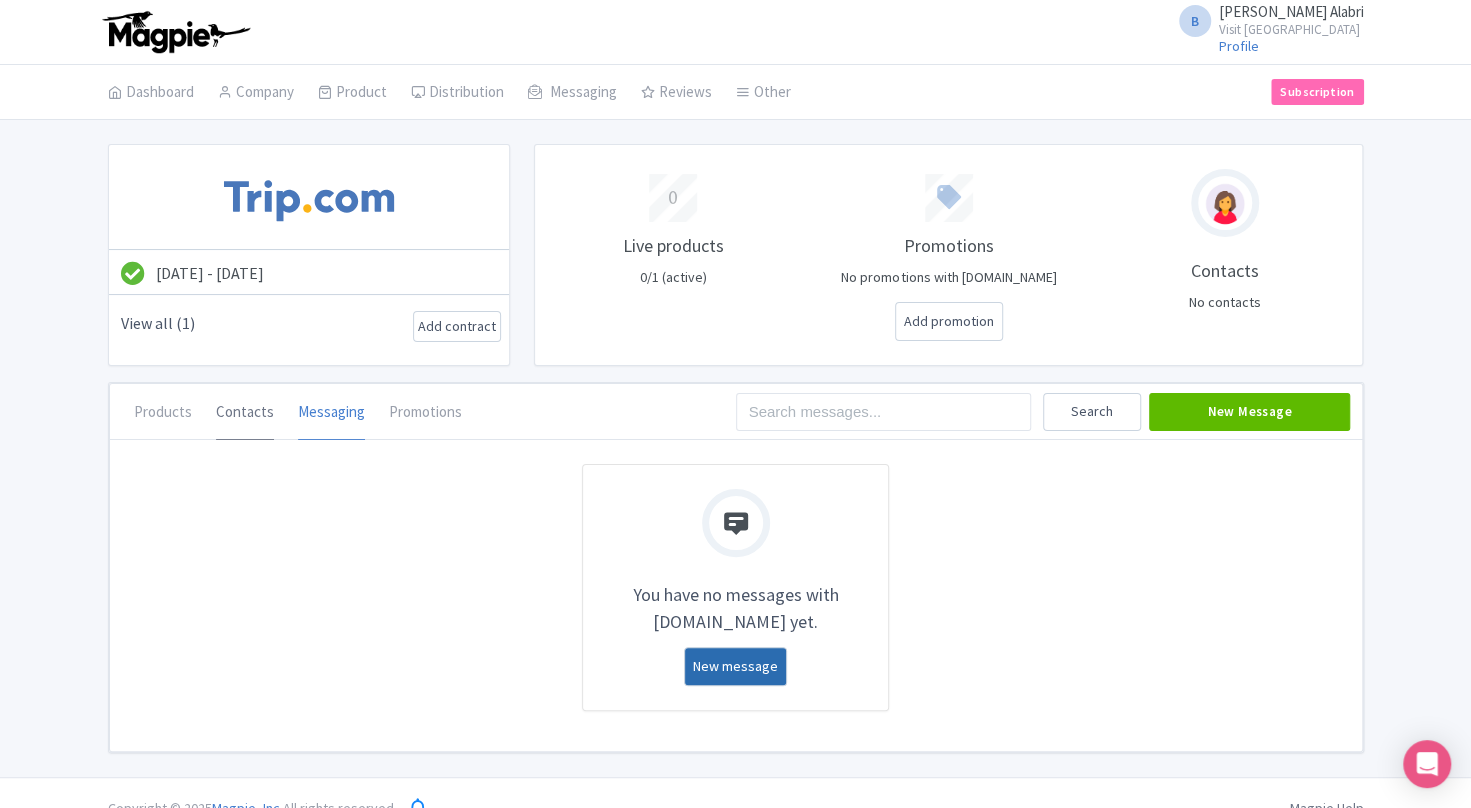 click on "Contacts" at bounding box center (245, 413) 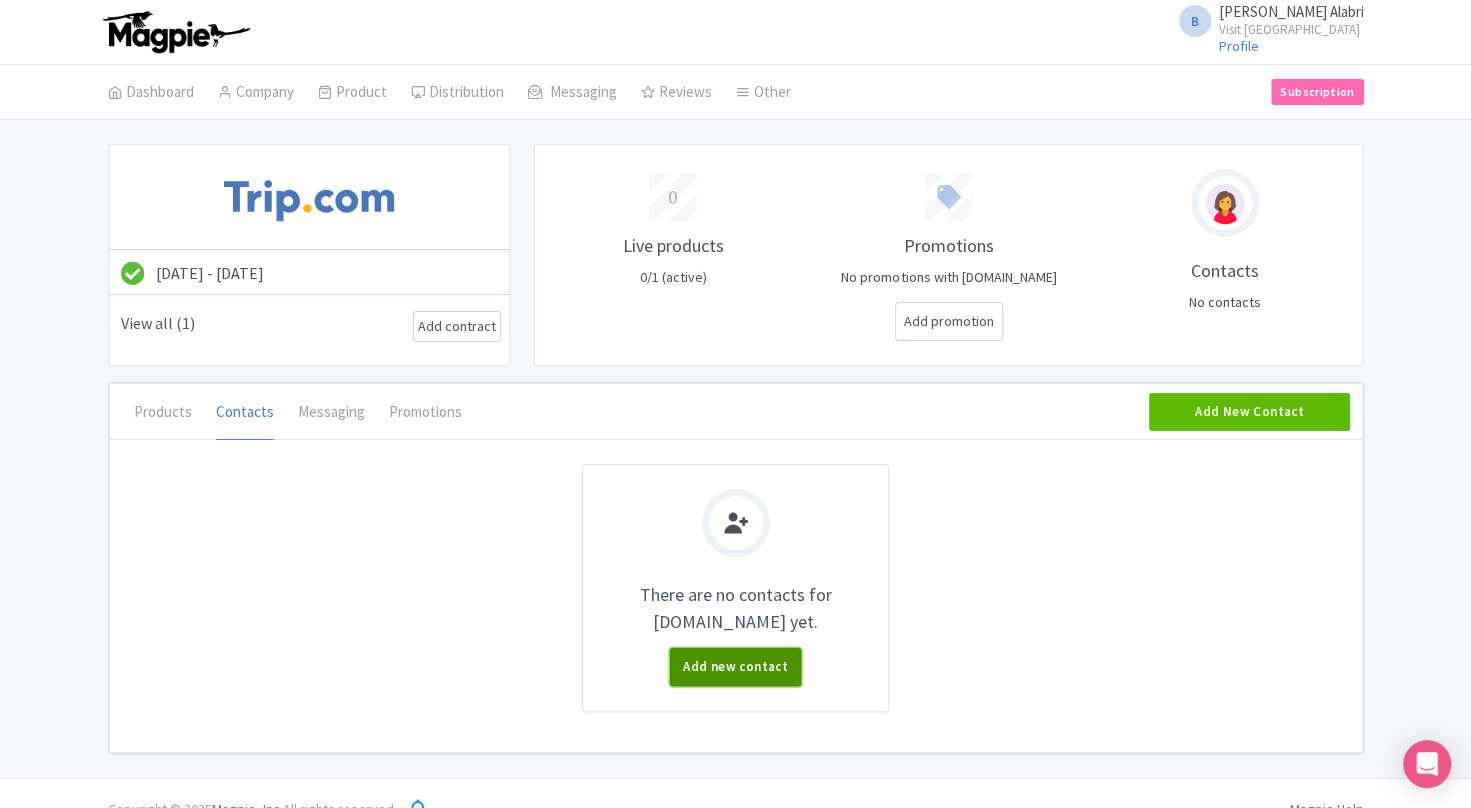 click on "Add new contact" at bounding box center [735, 667] 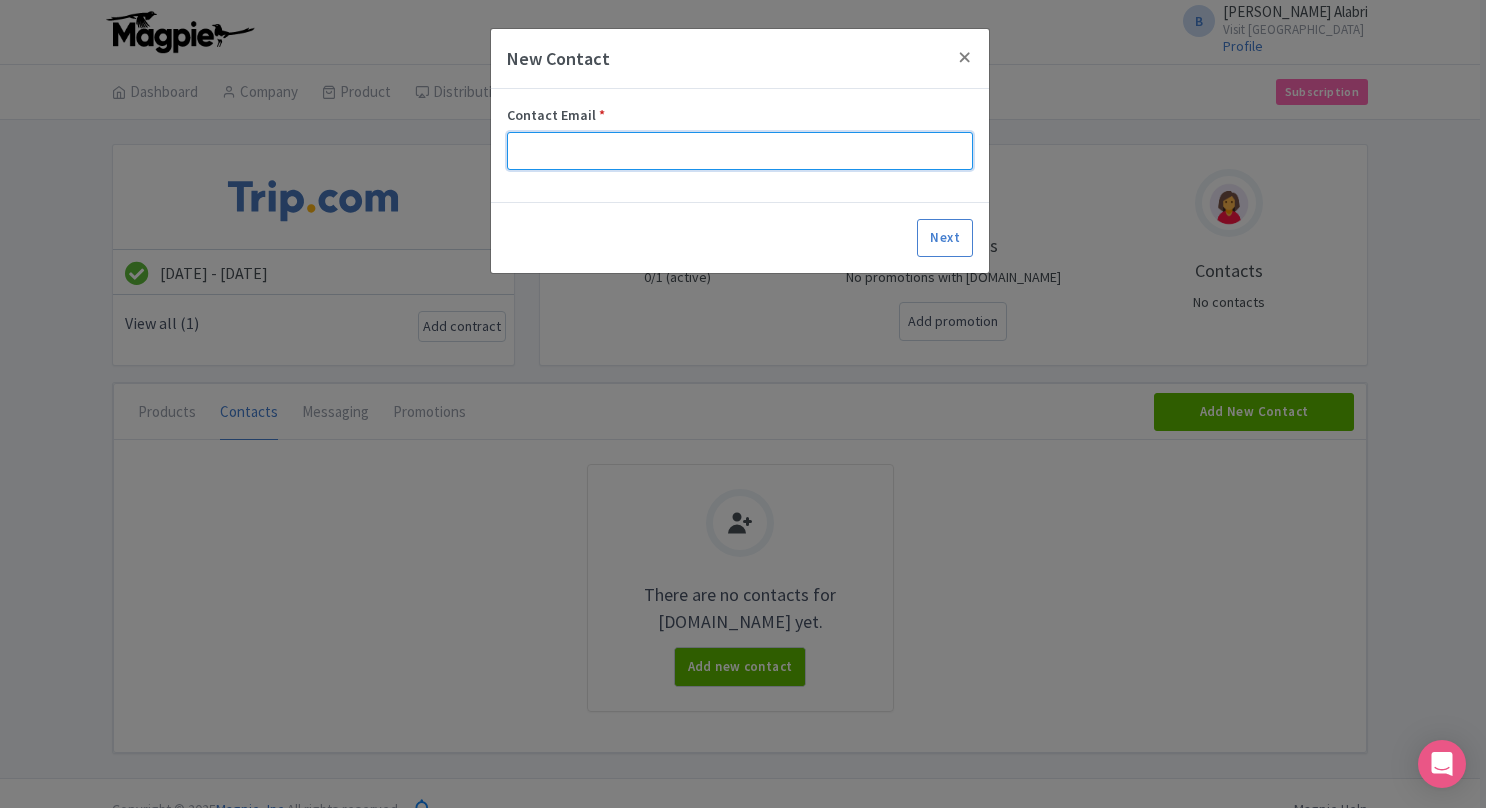 click on "Contact Email   *" at bounding box center (740, 151) 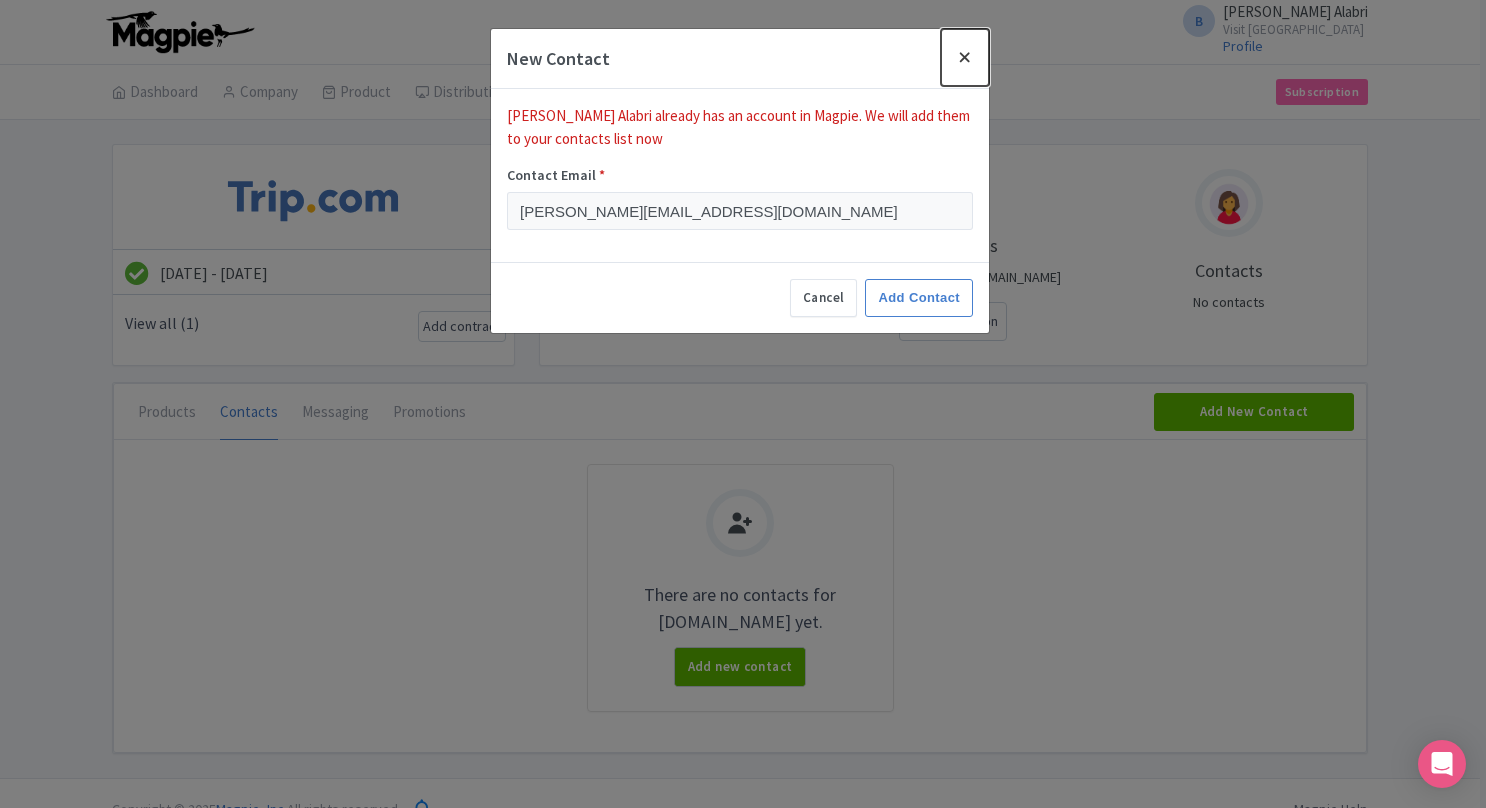 click at bounding box center [965, 57] 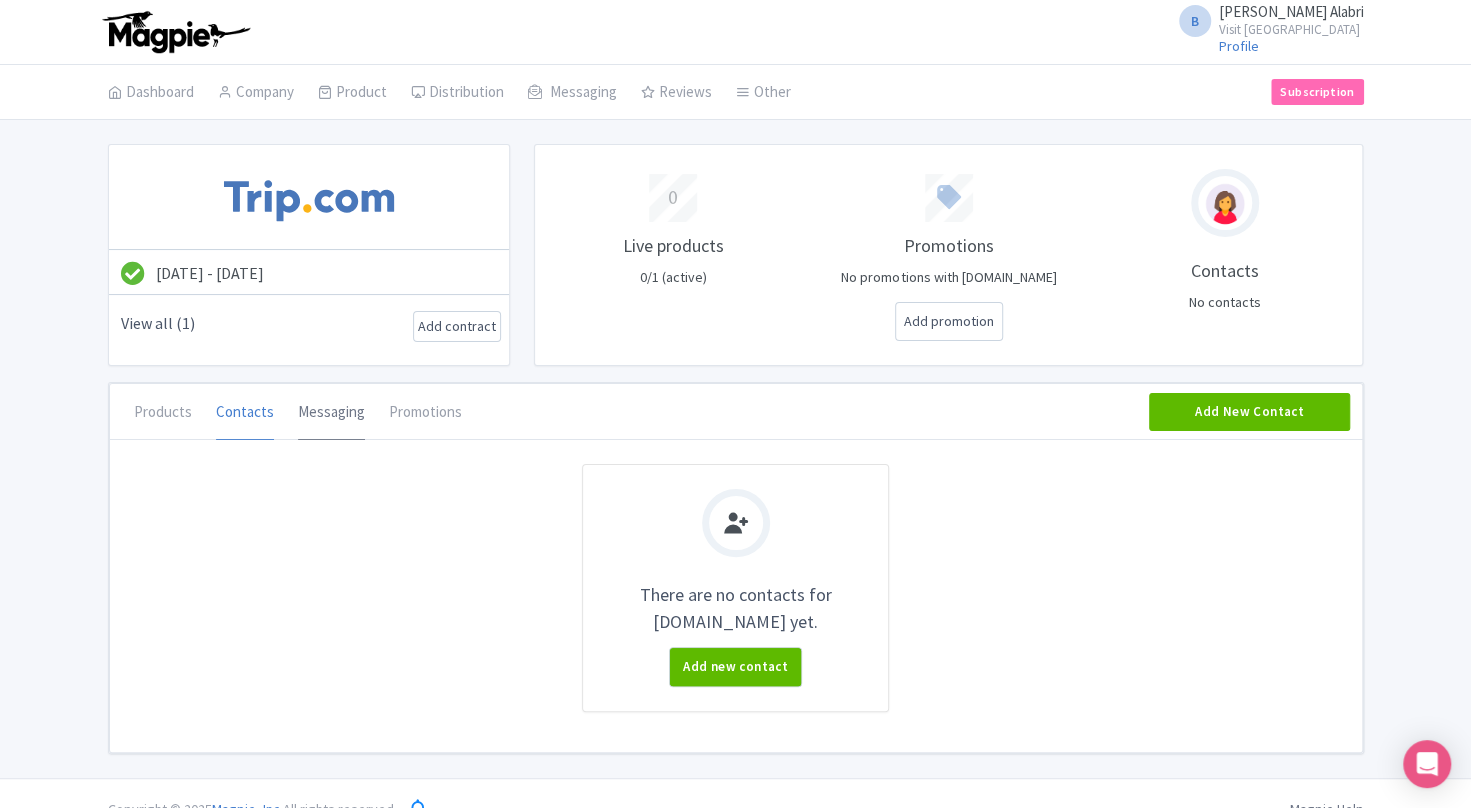 click on "Messaging" at bounding box center (331, 413) 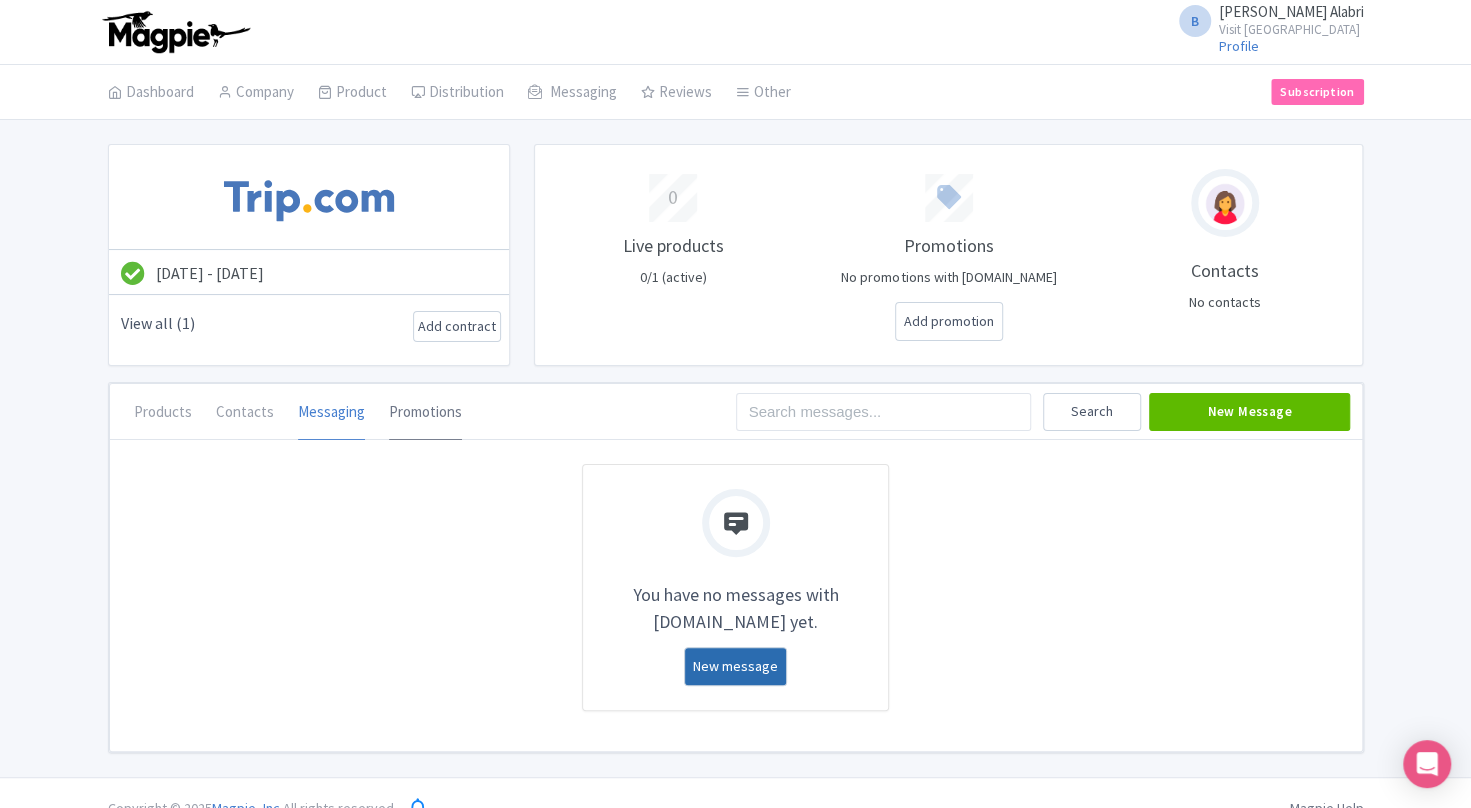 click on "Promotions" at bounding box center (425, 413) 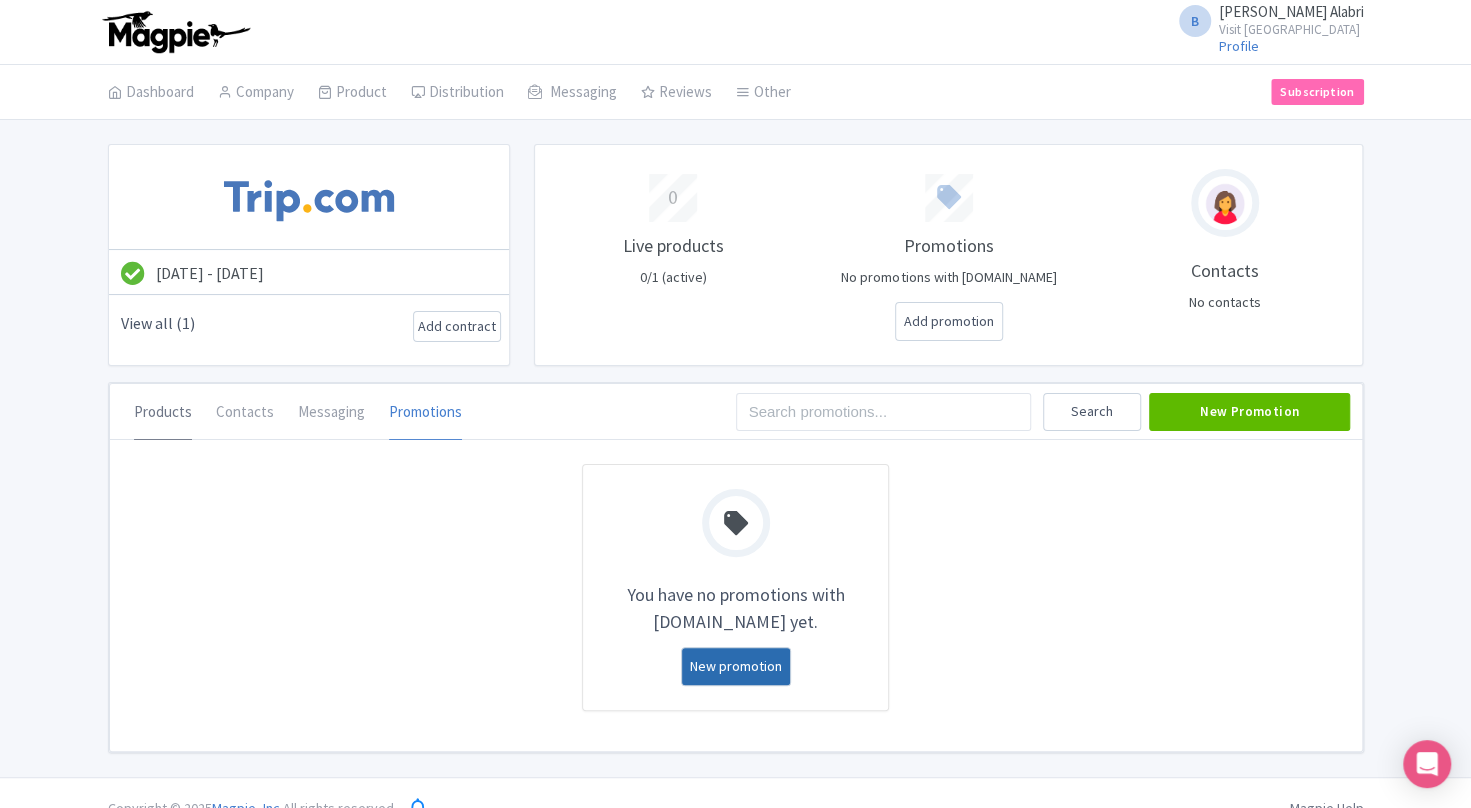 click on "Products" at bounding box center (163, 413) 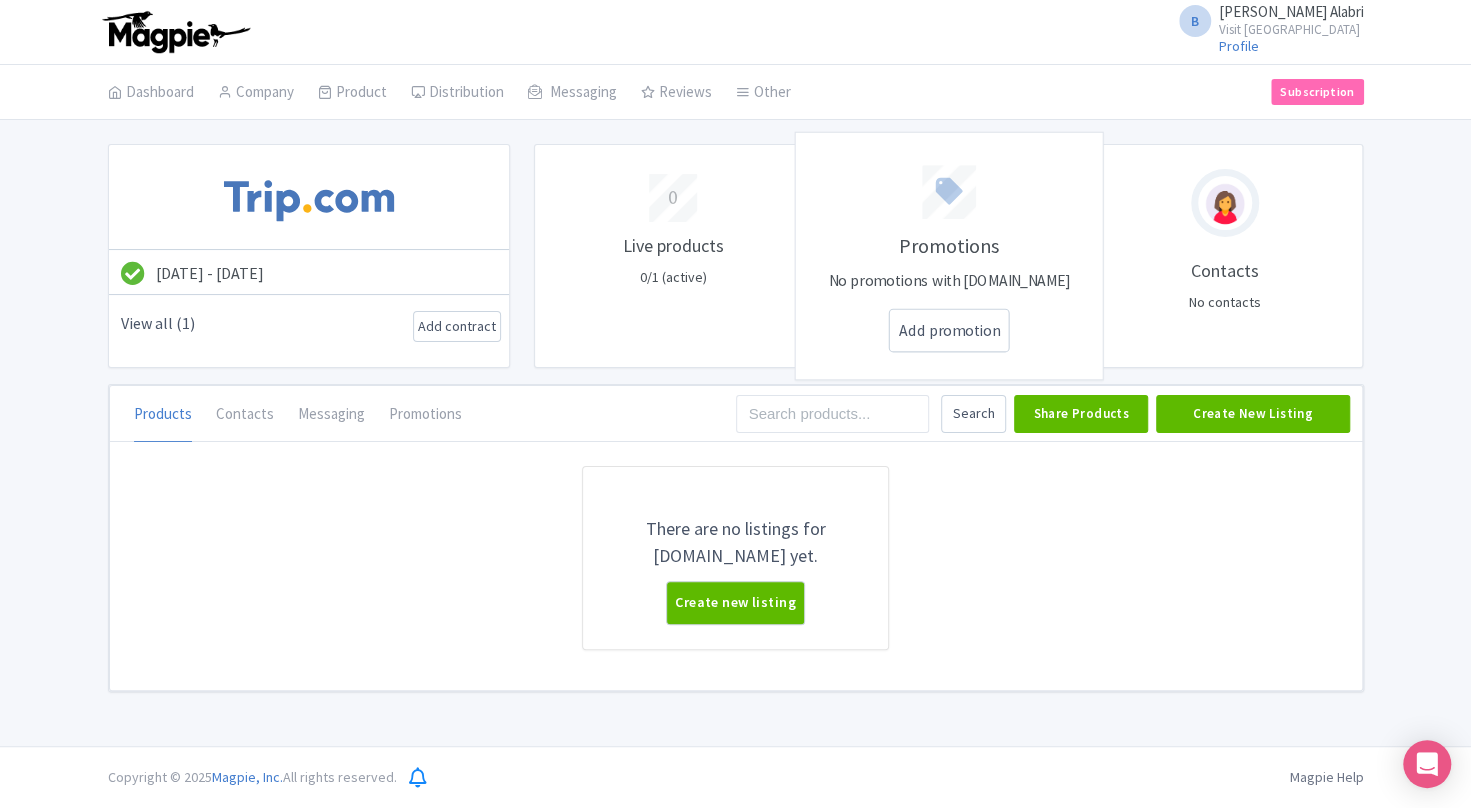 click on "Promotions" at bounding box center [949, 245] 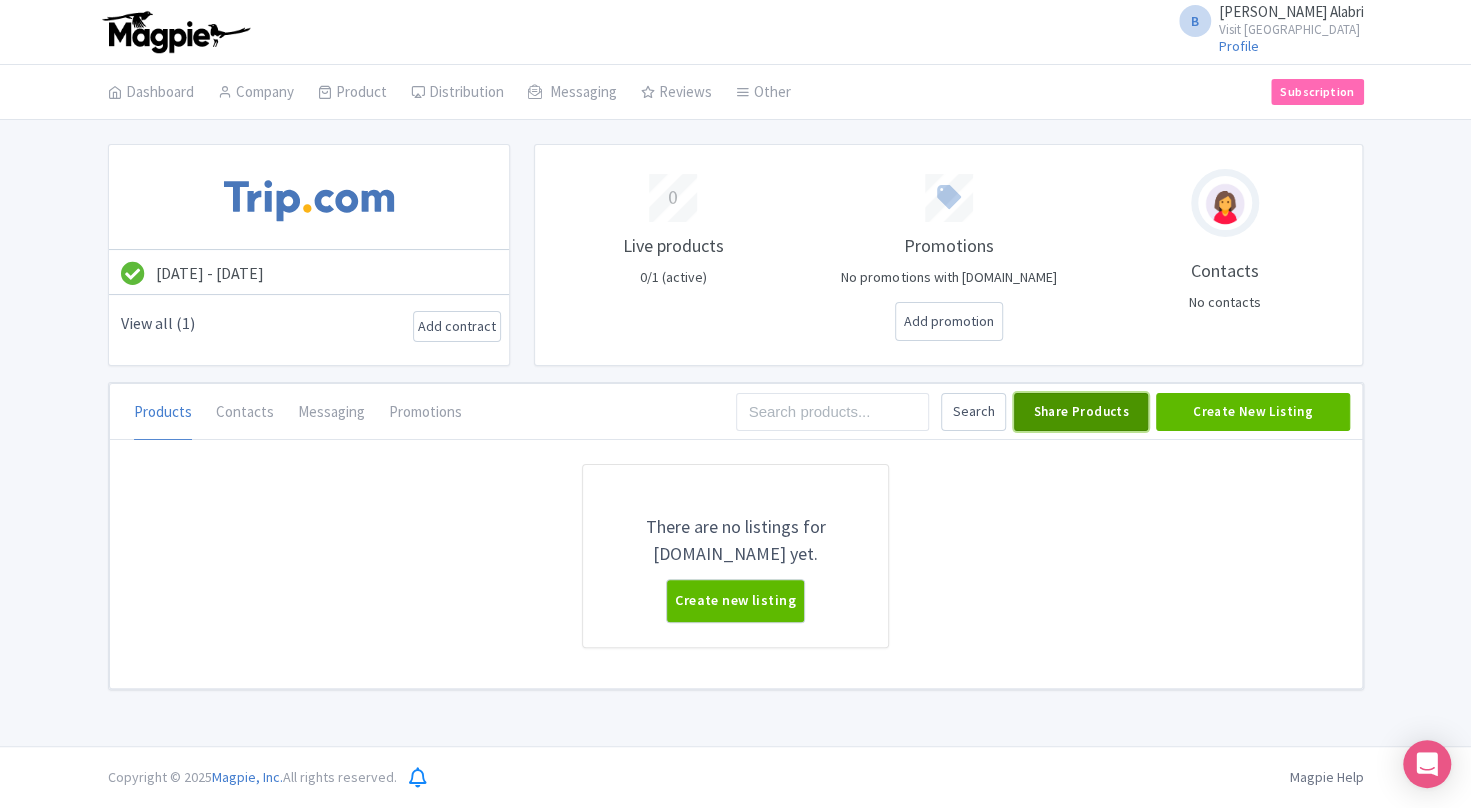 click on "Share Products" at bounding box center [1081, 412] 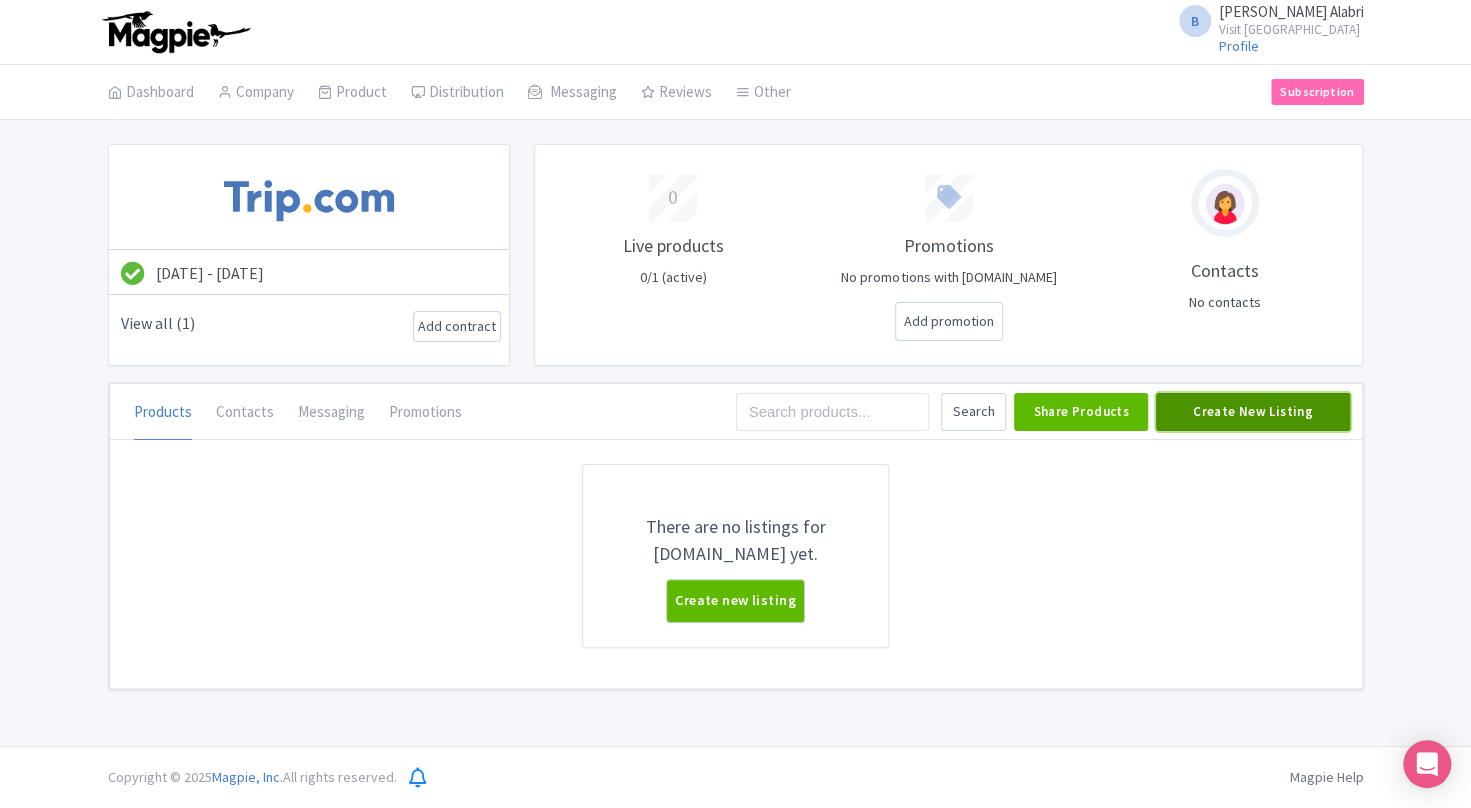 click on "Create New Listing" at bounding box center [1252, 412] 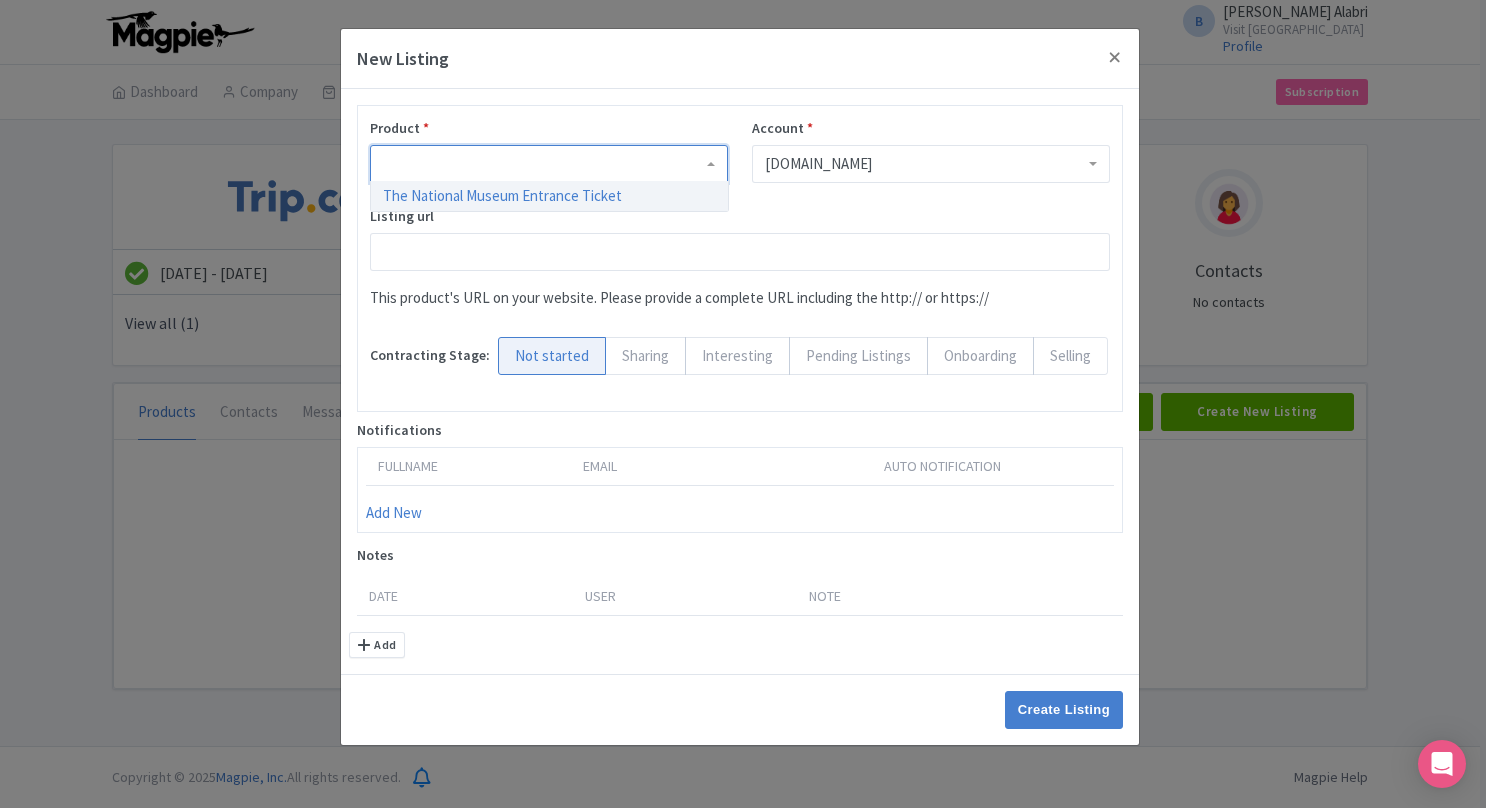 click at bounding box center (549, 164) 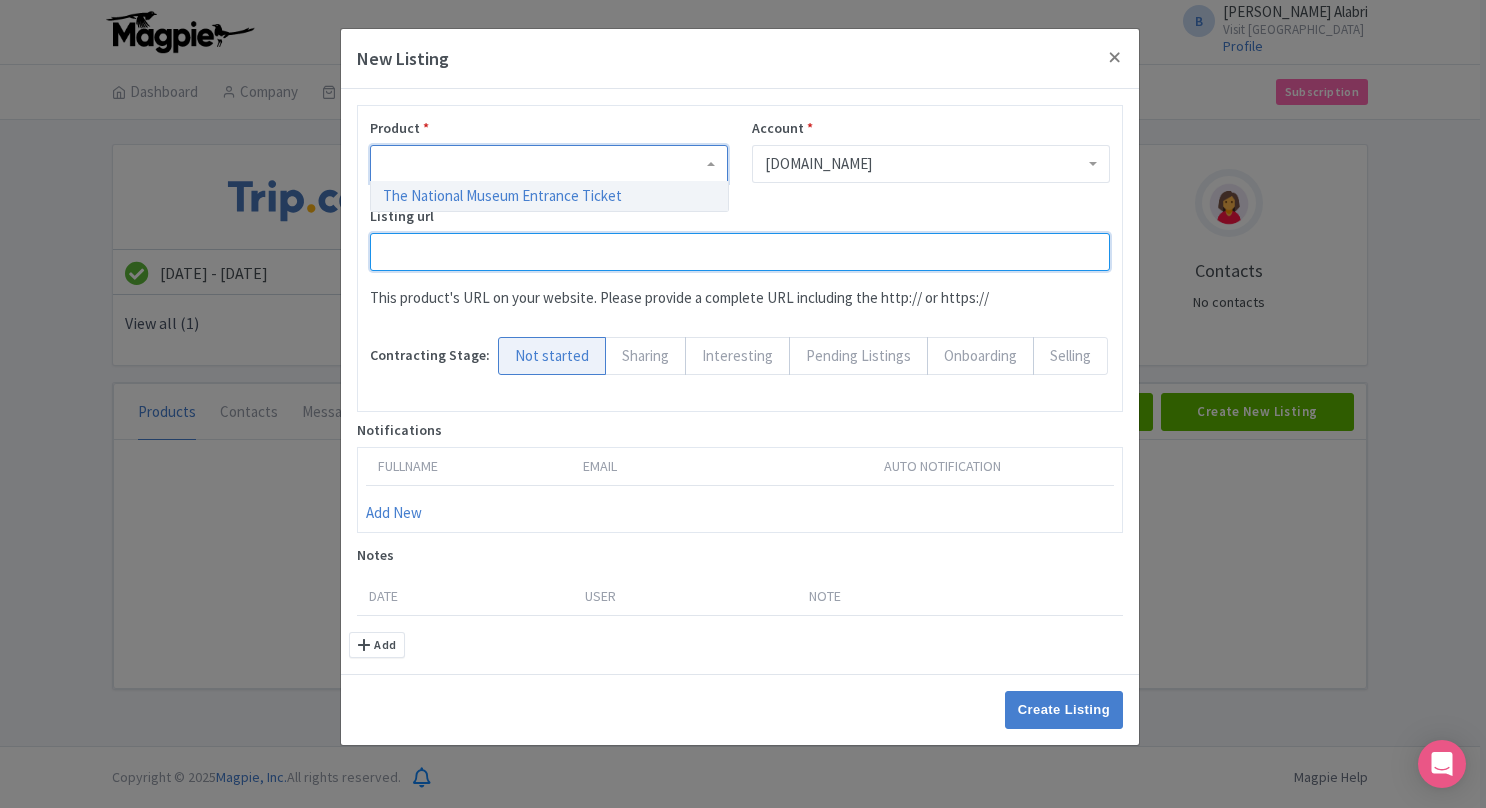click on "Listing url" at bounding box center (740, 252) 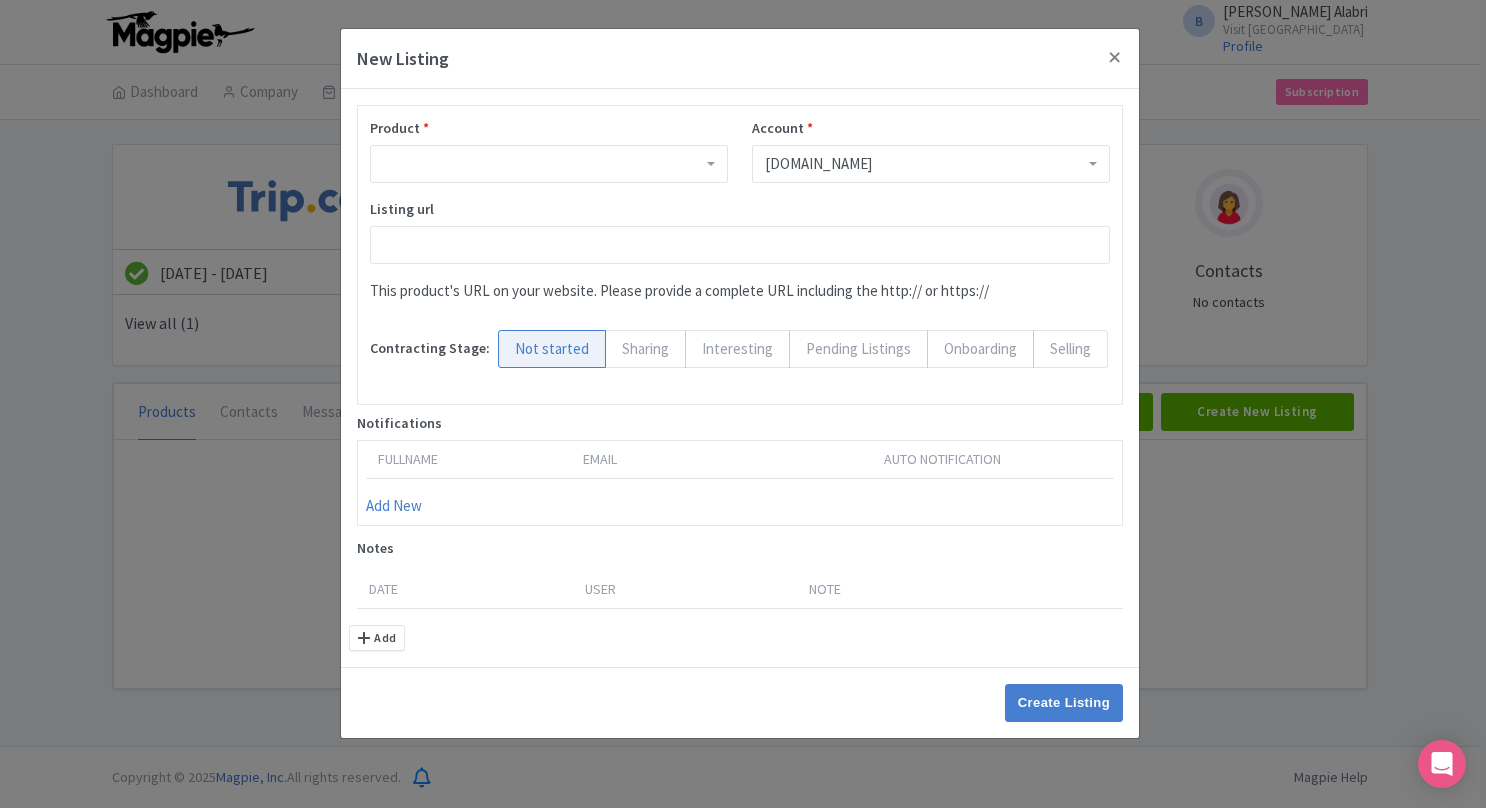 click on "Trip.com" at bounding box center (931, 164) 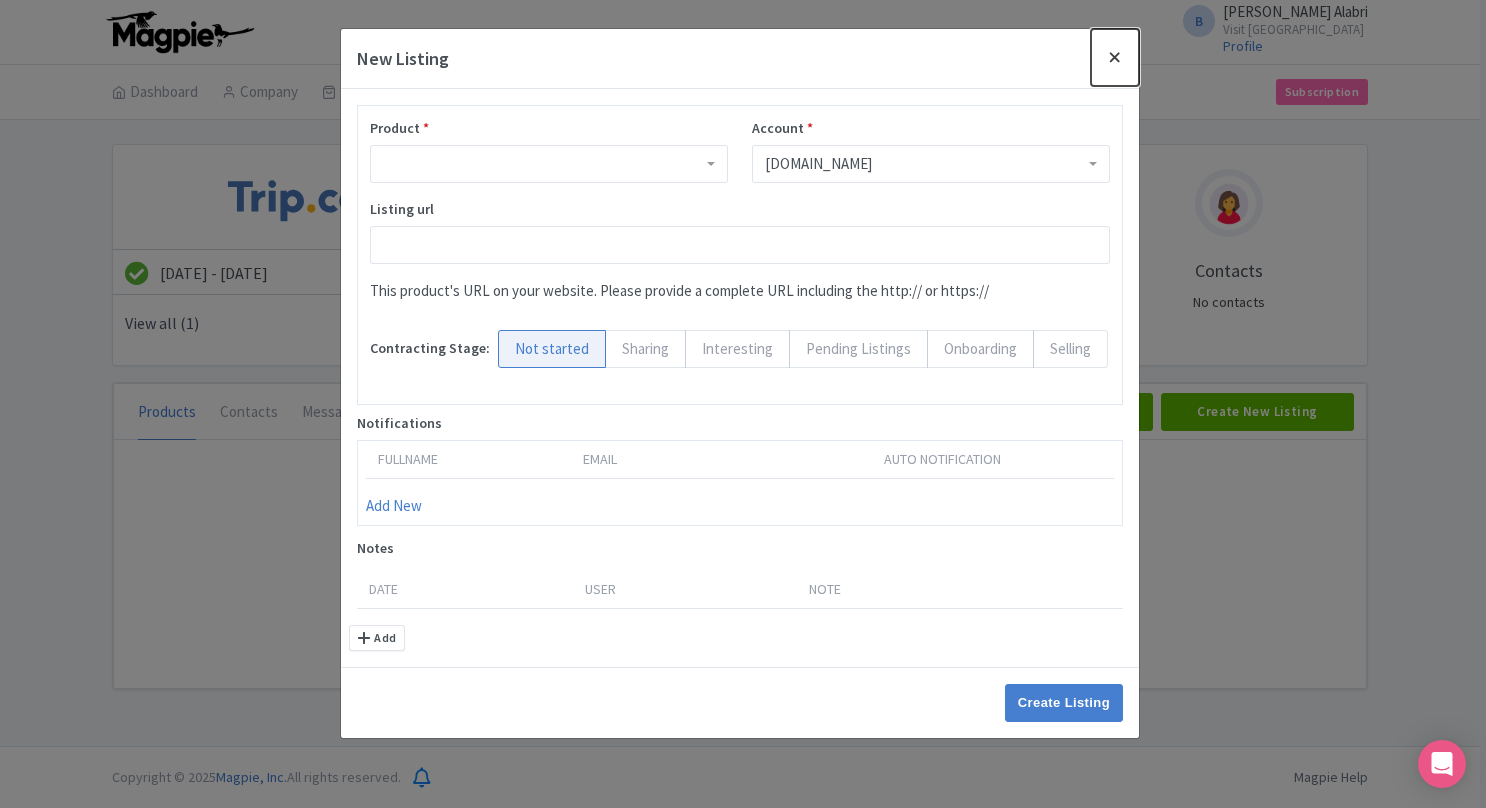 click at bounding box center (1115, 57) 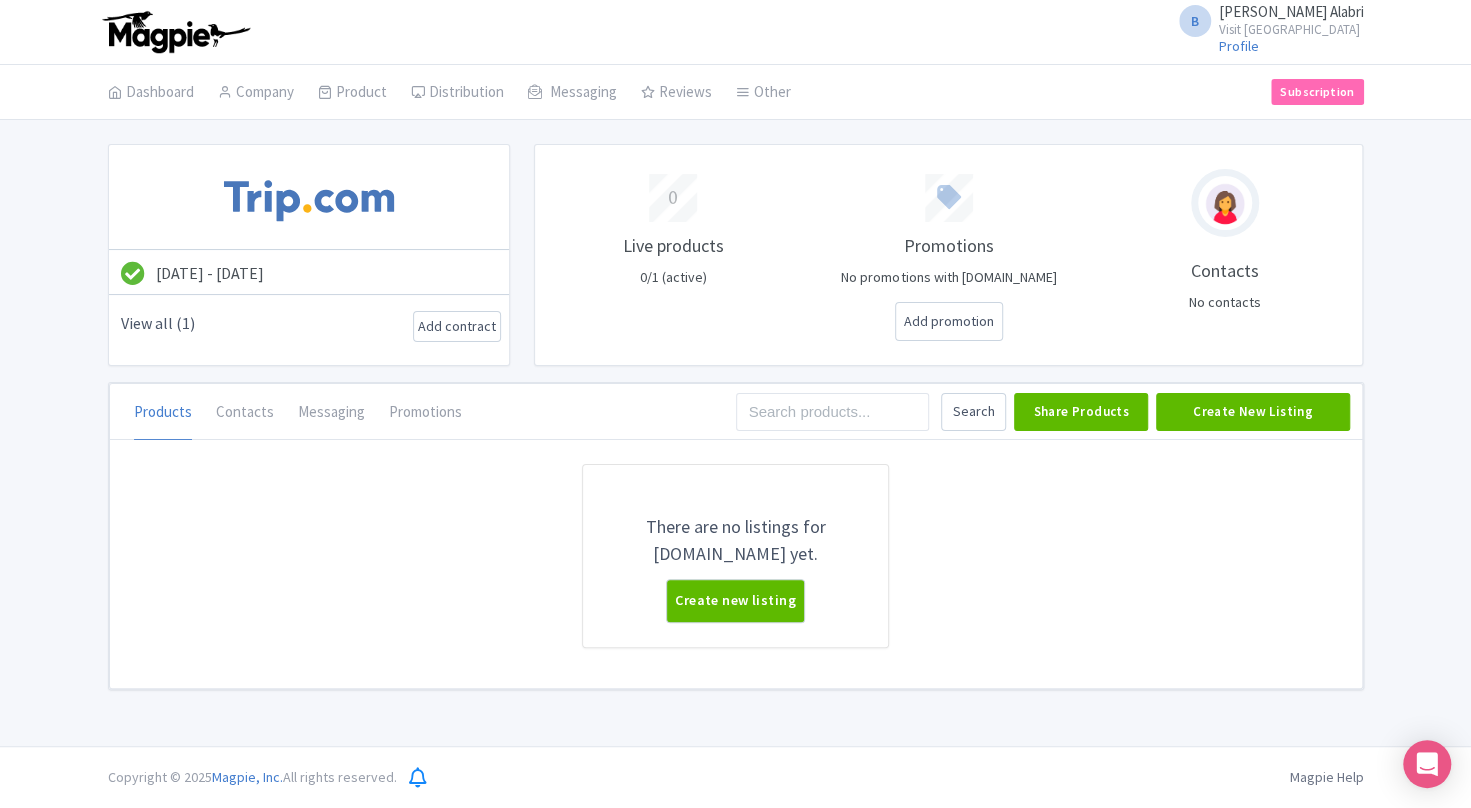 drag, startPoint x: 406, startPoint y: 522, endPoint x: 614, endPoint y: 591, distance: 219.14607 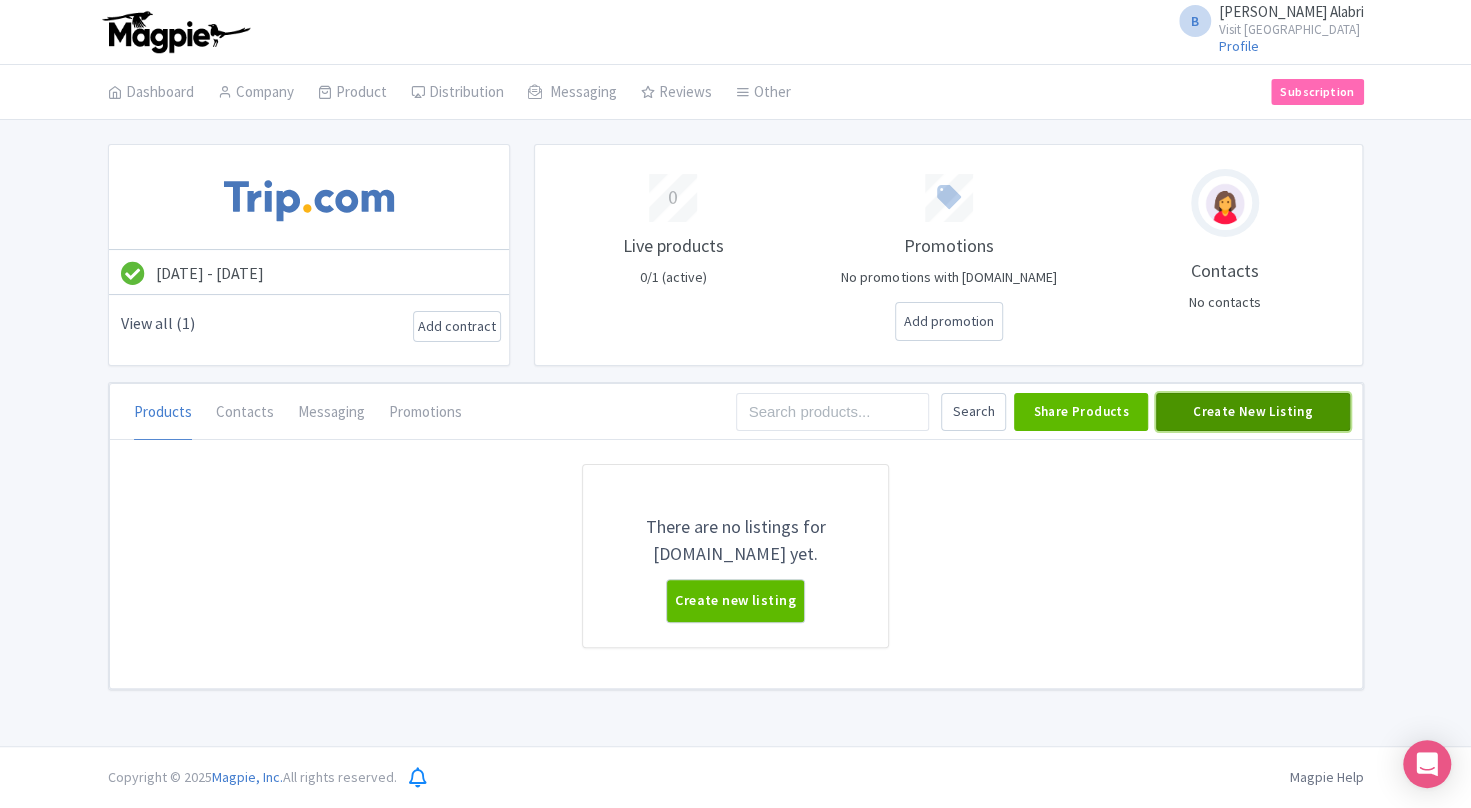 click on "Create New Listing" at bounding box center [1252, 412] 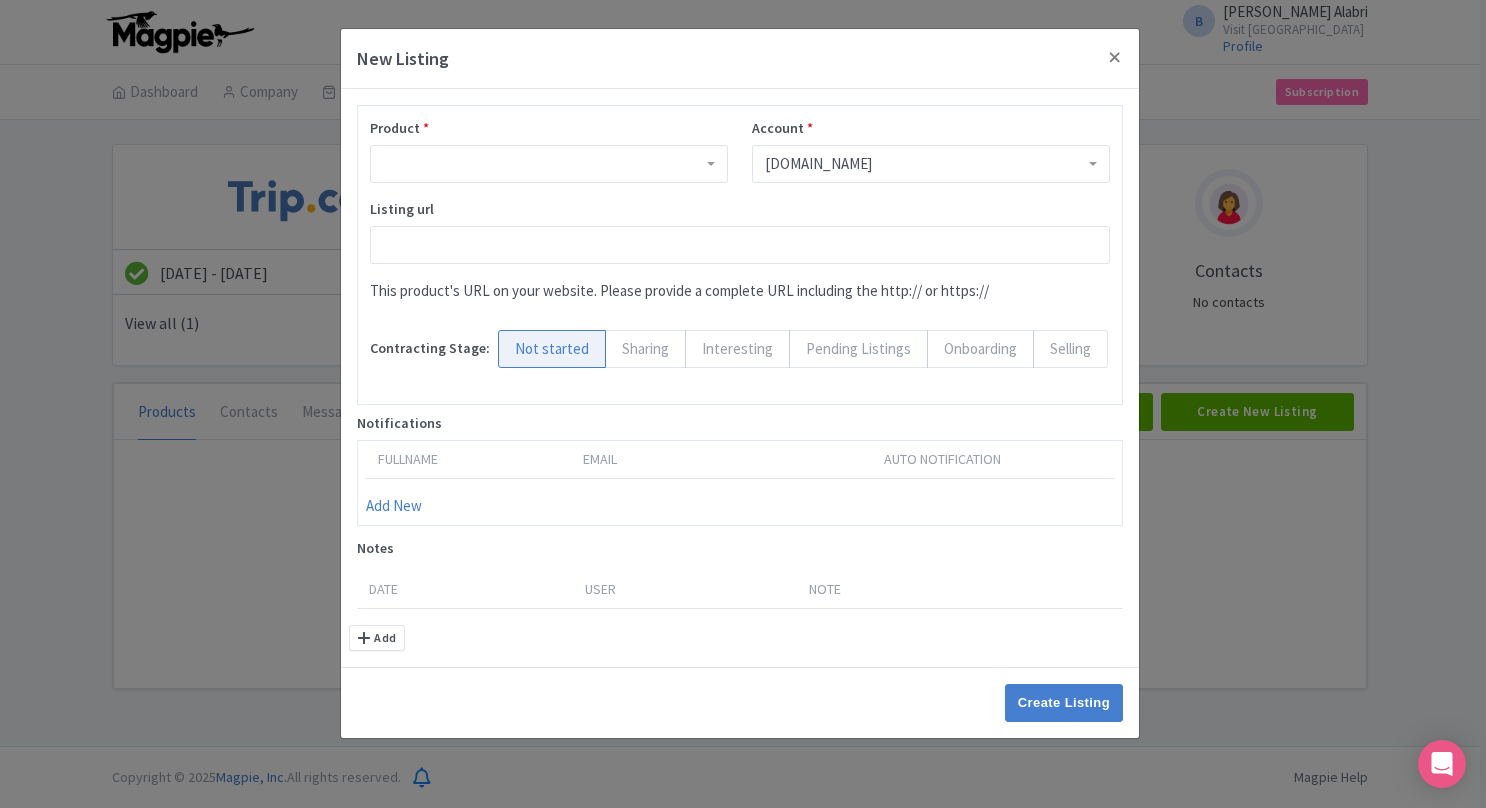 click at bounding box center (549, 164) 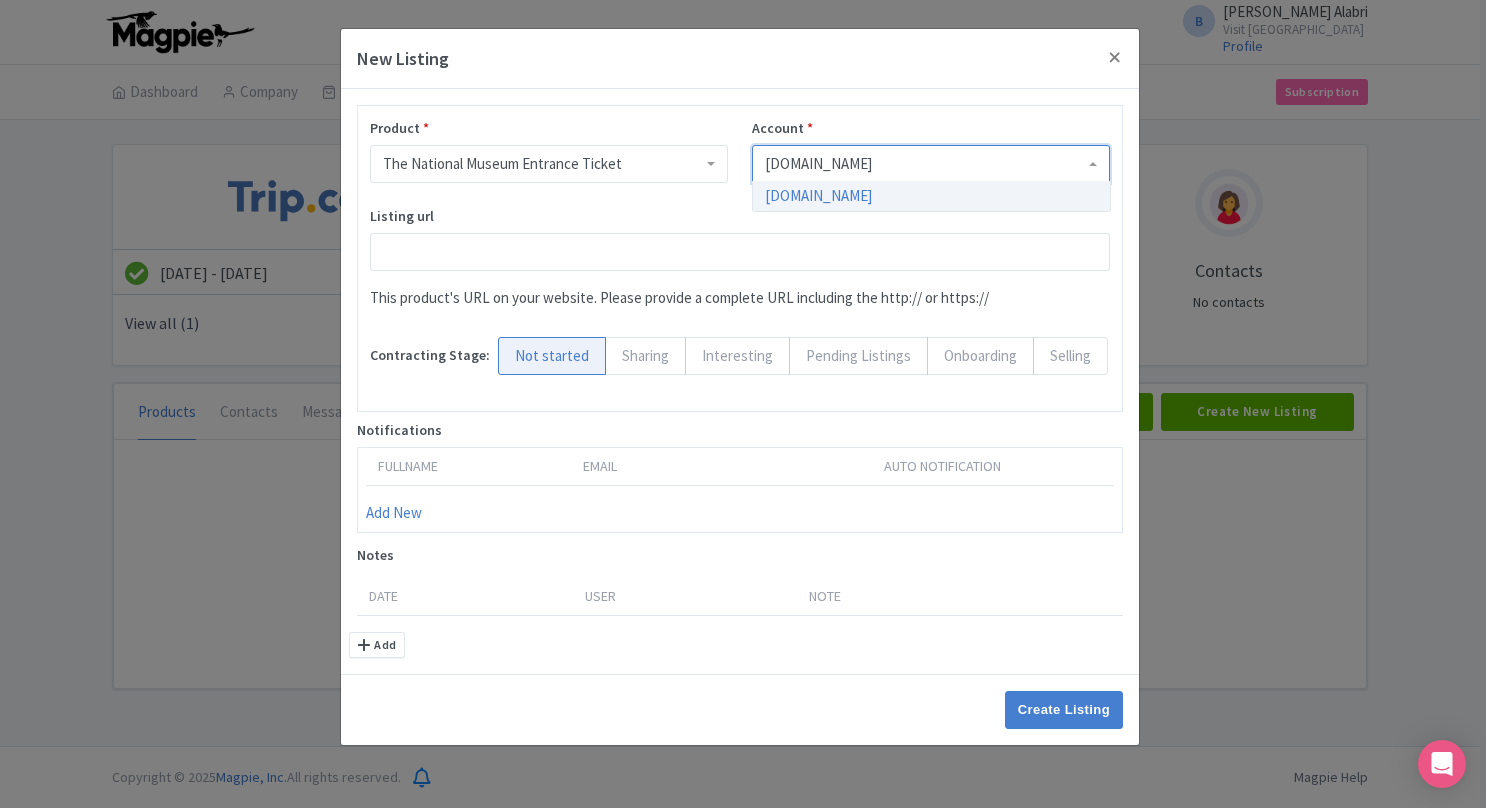 click on "Trip.com" at bounding box center [931, 164] 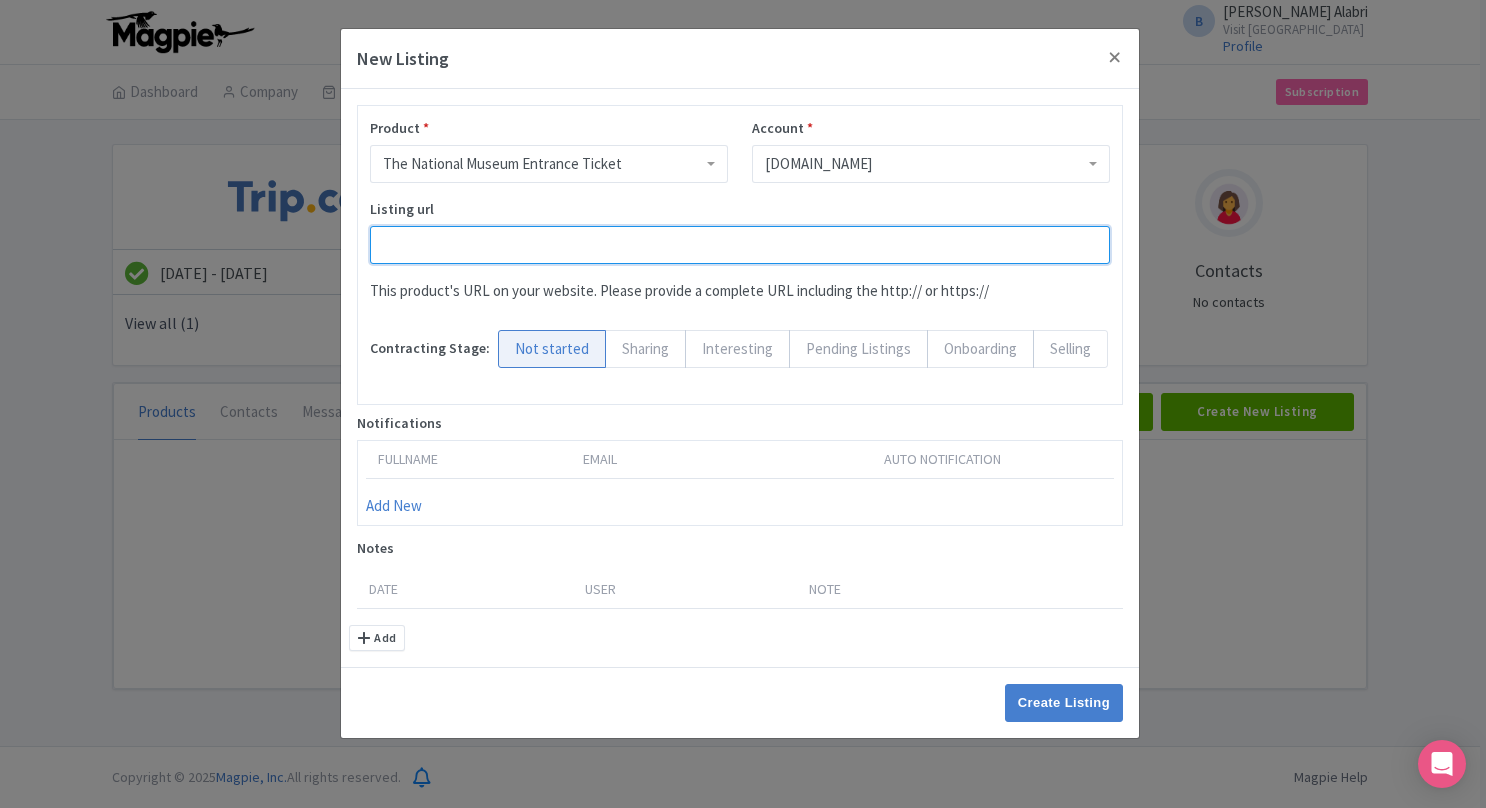 click on "Listing url" at bounding box center [740, 245] 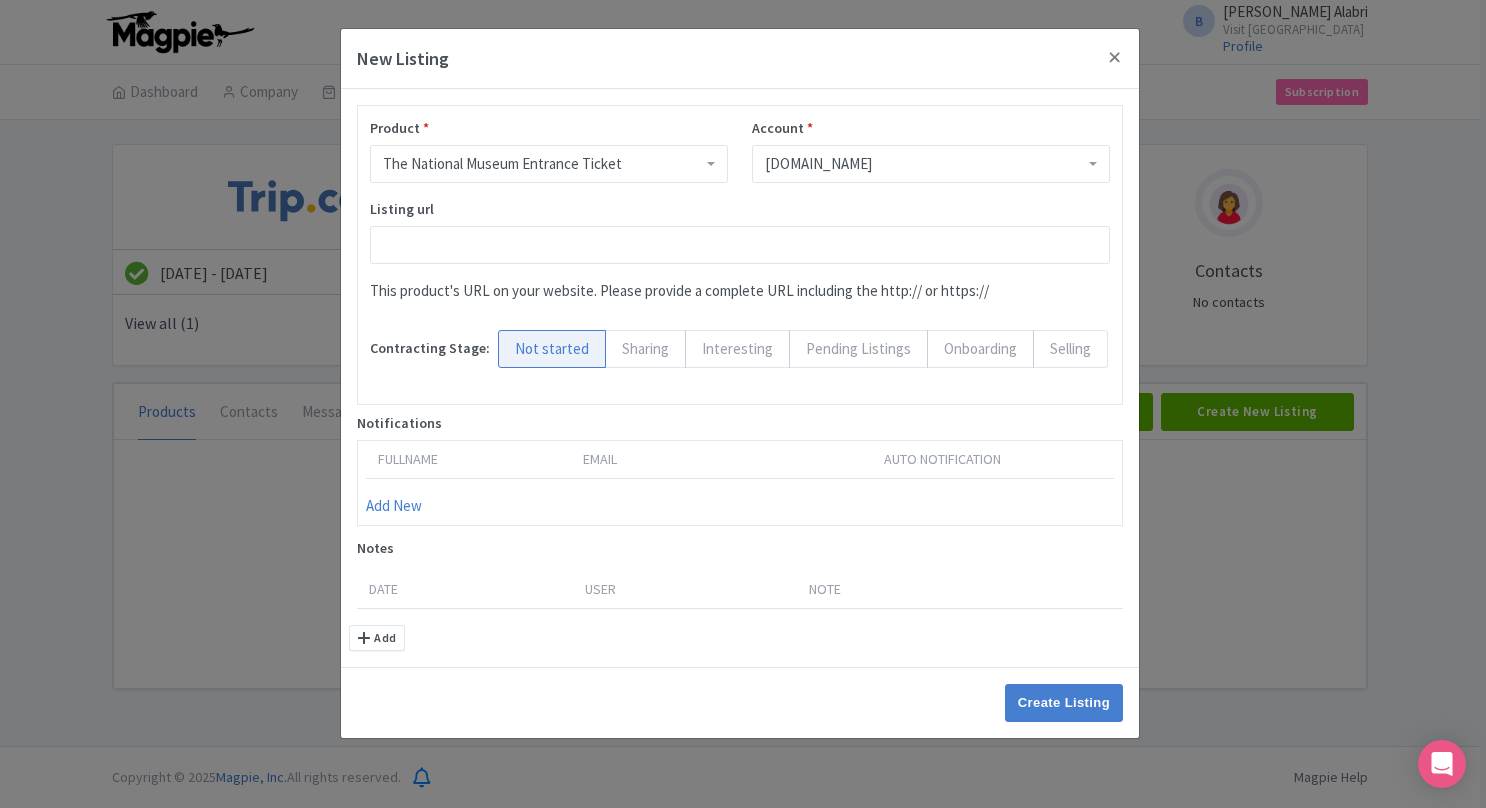 click on "This product's URL on your website. Please provide a complete URL including the http:// or https://" at bounding box center [740, 291] 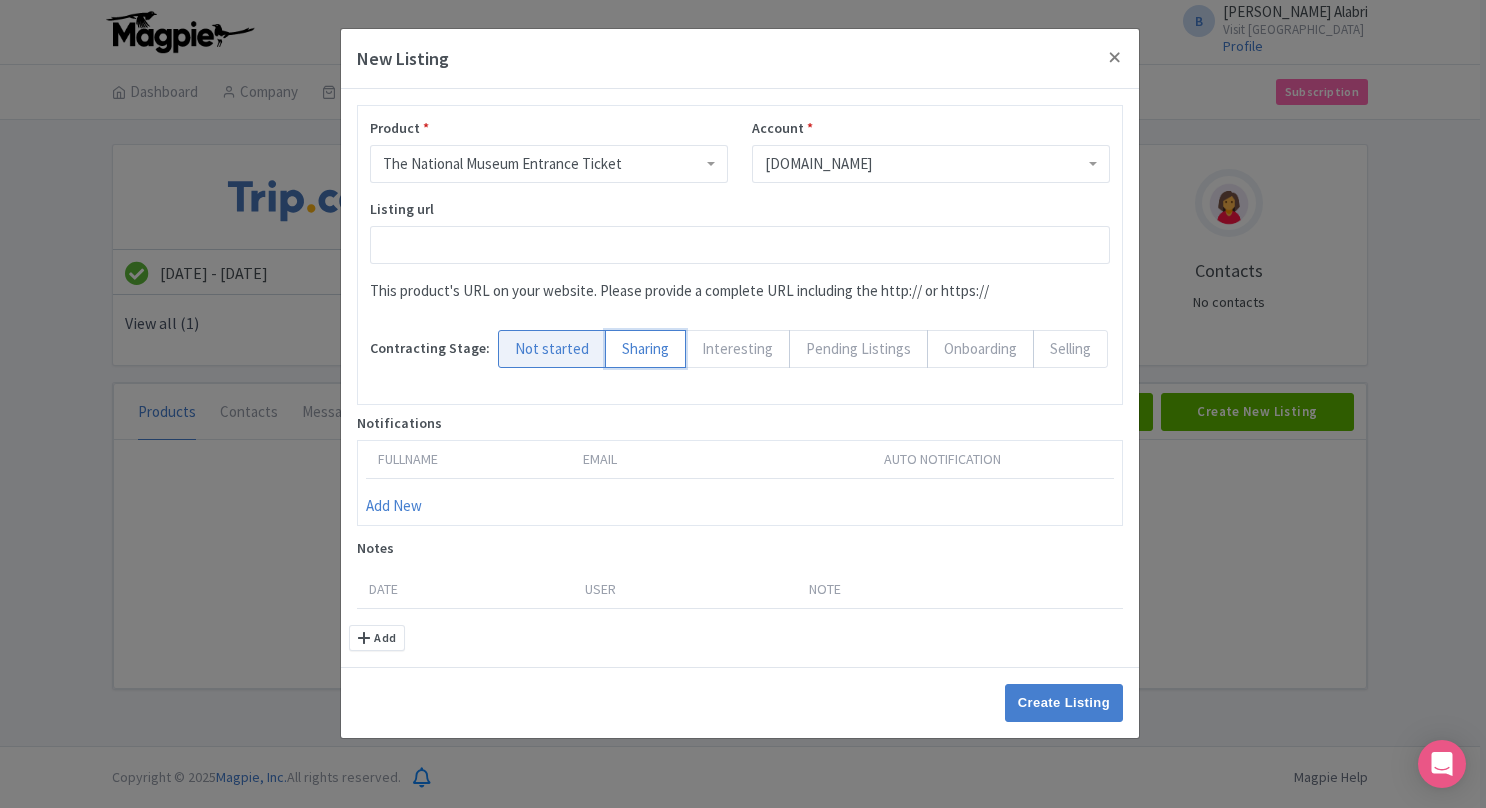 radio on "true" 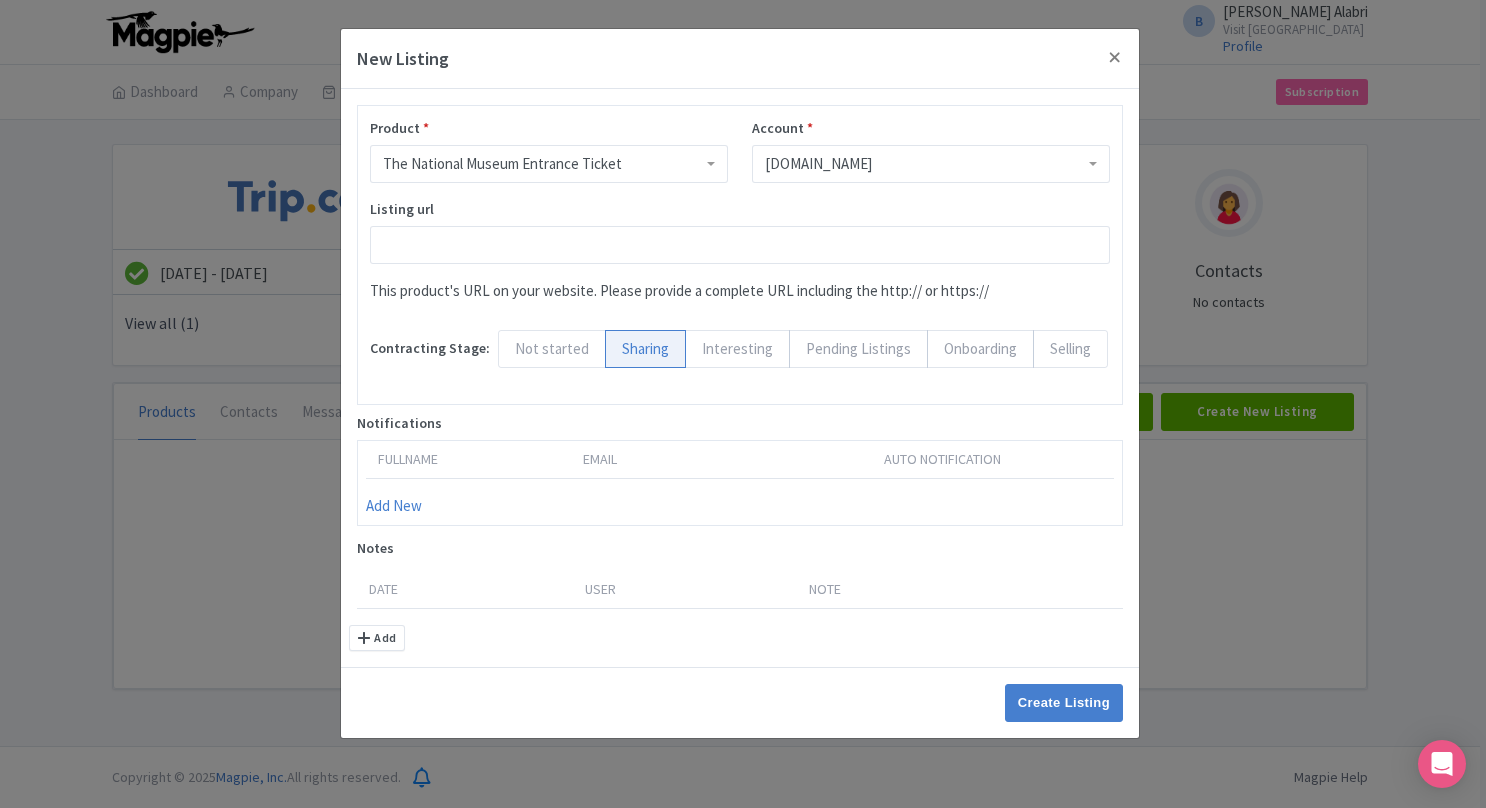 click on "Interesting" at bounding box center [737, 349] 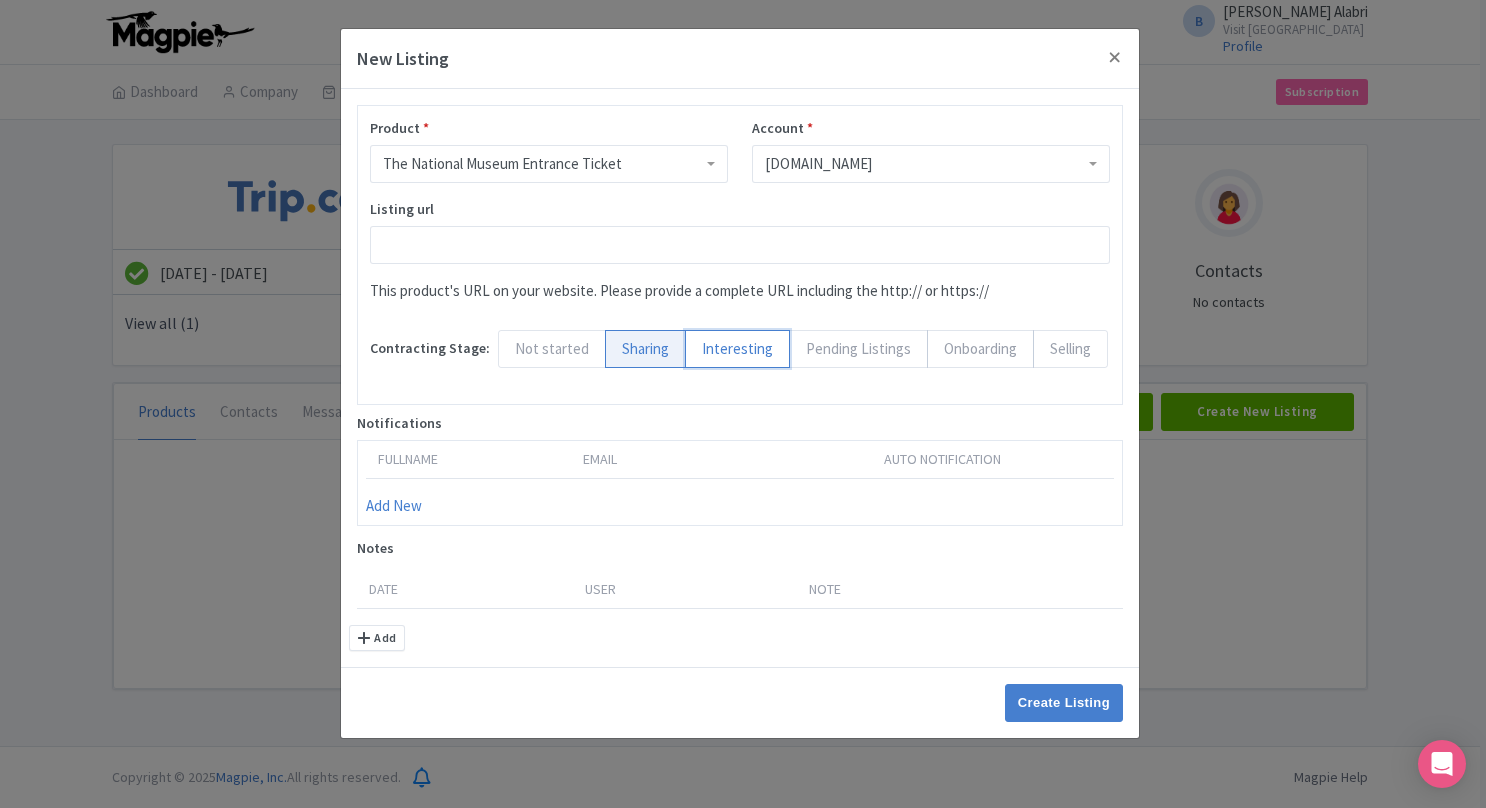 click on "Interesting" at bounding box center (695, 340) 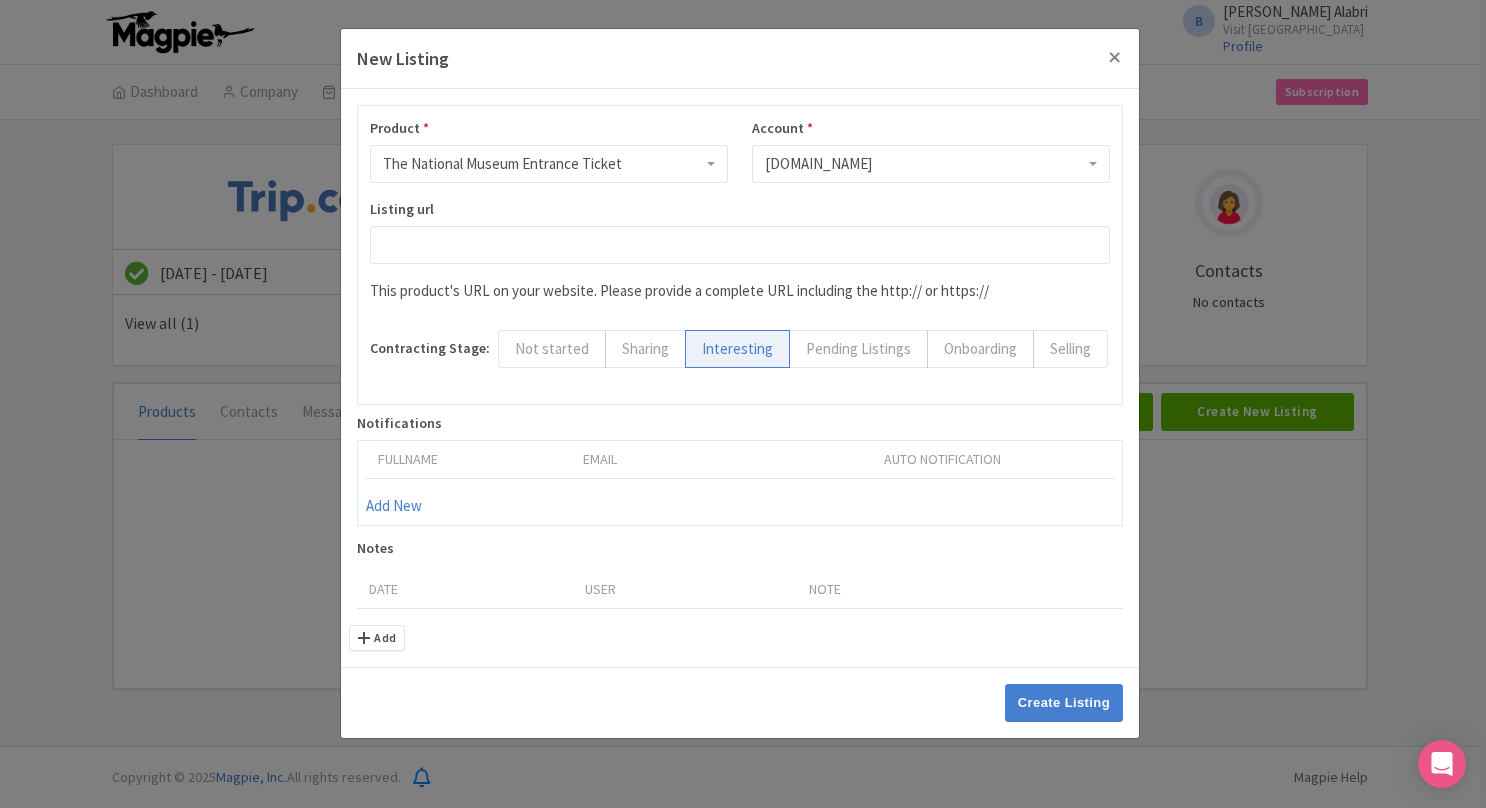 click on "Not started" at bounding box center (552, 349) 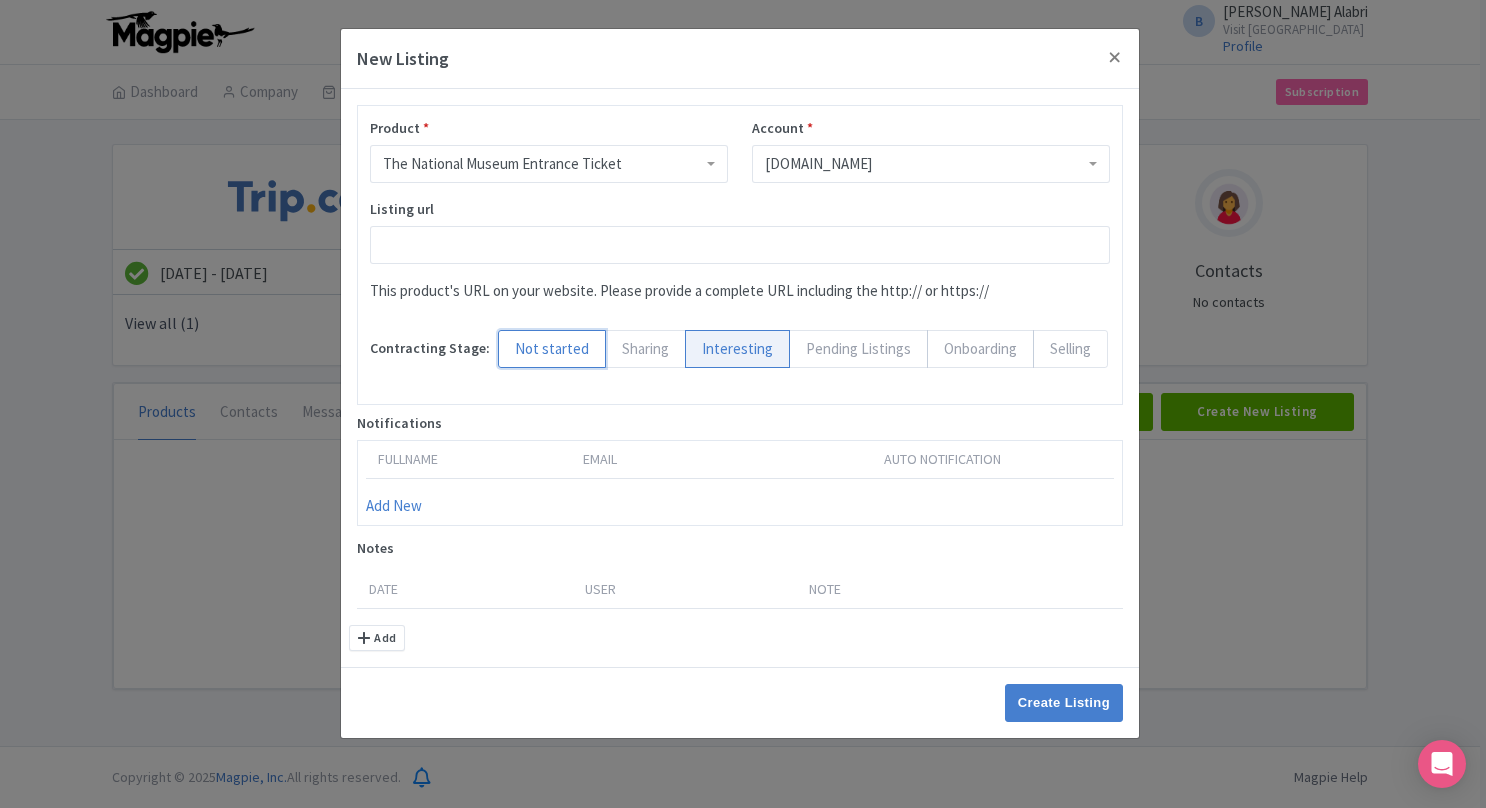 radio on "true" 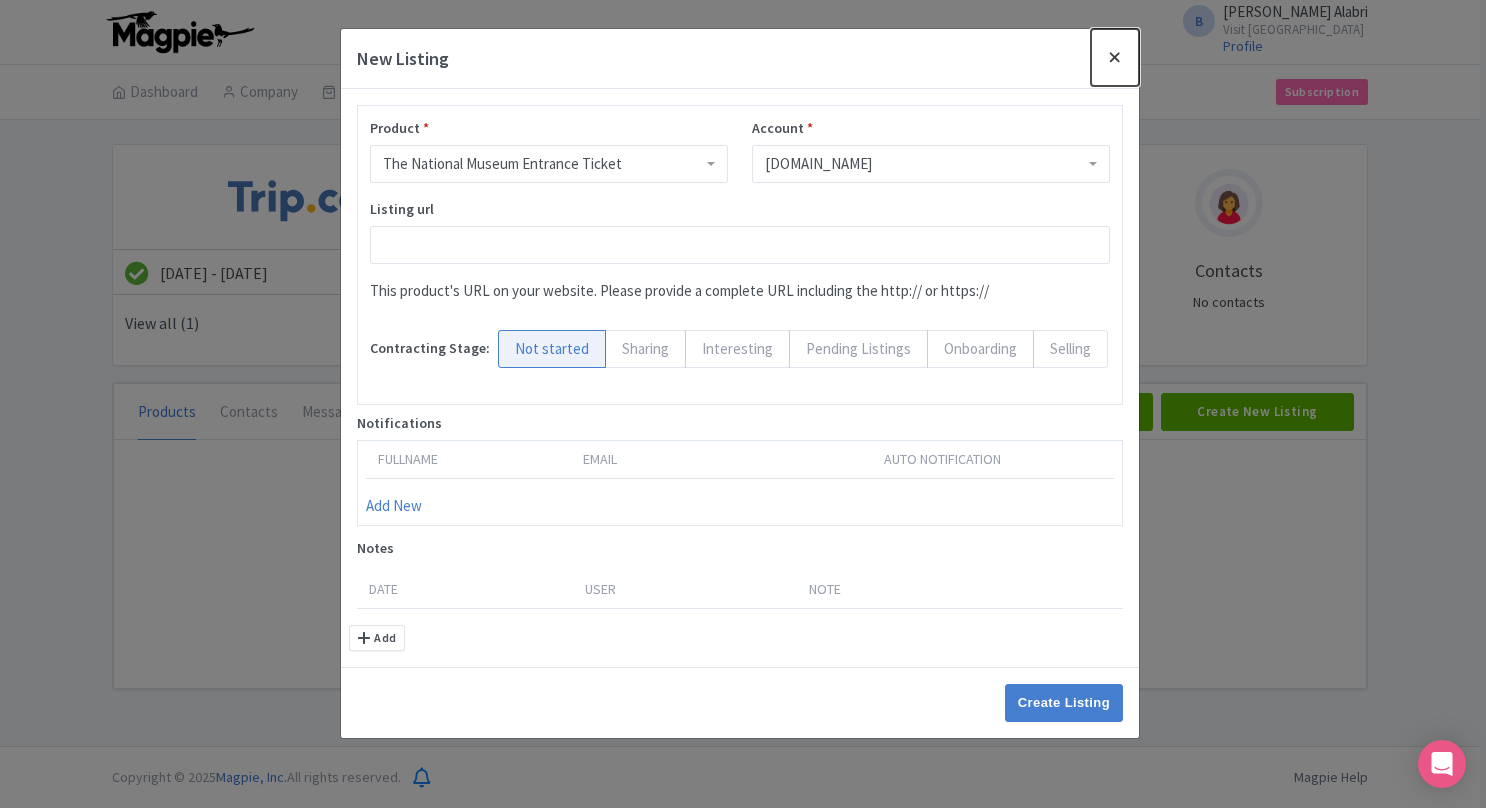click at bounding box center (1115, 57) 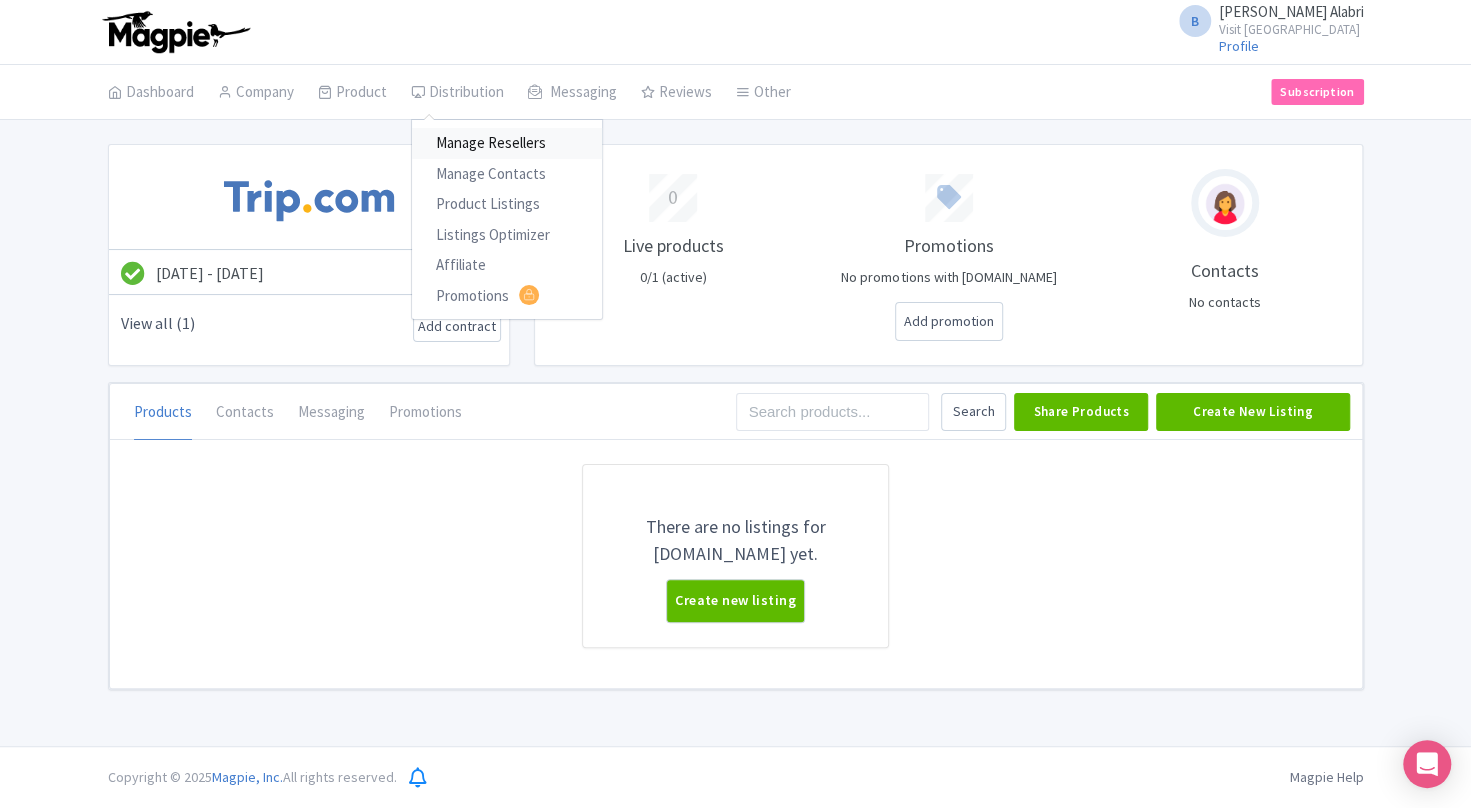 click on "Manage Resellers" at bounding box center (507, 143) 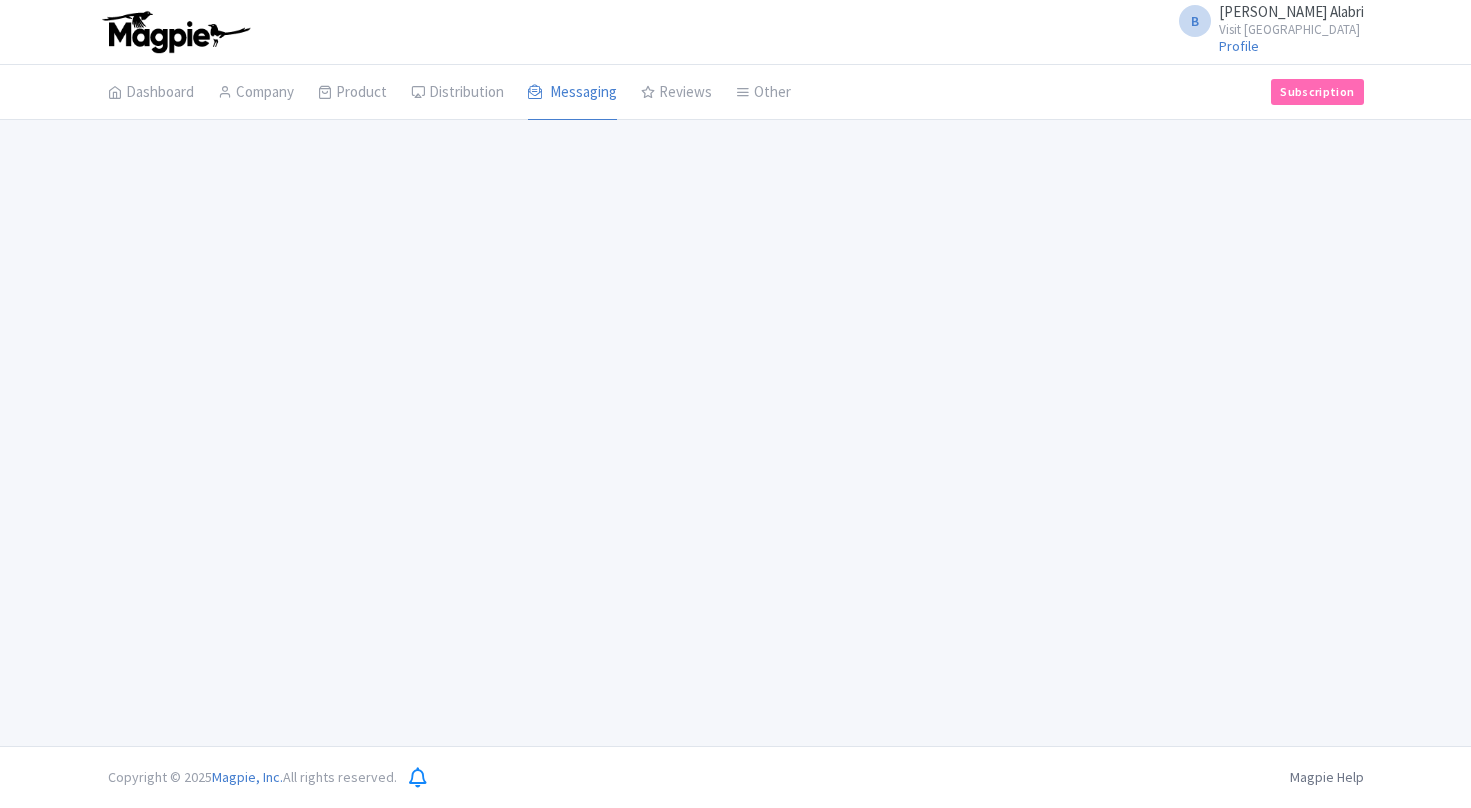 scroll, scrollTop: 0, scrollLeft: 0, axis: both 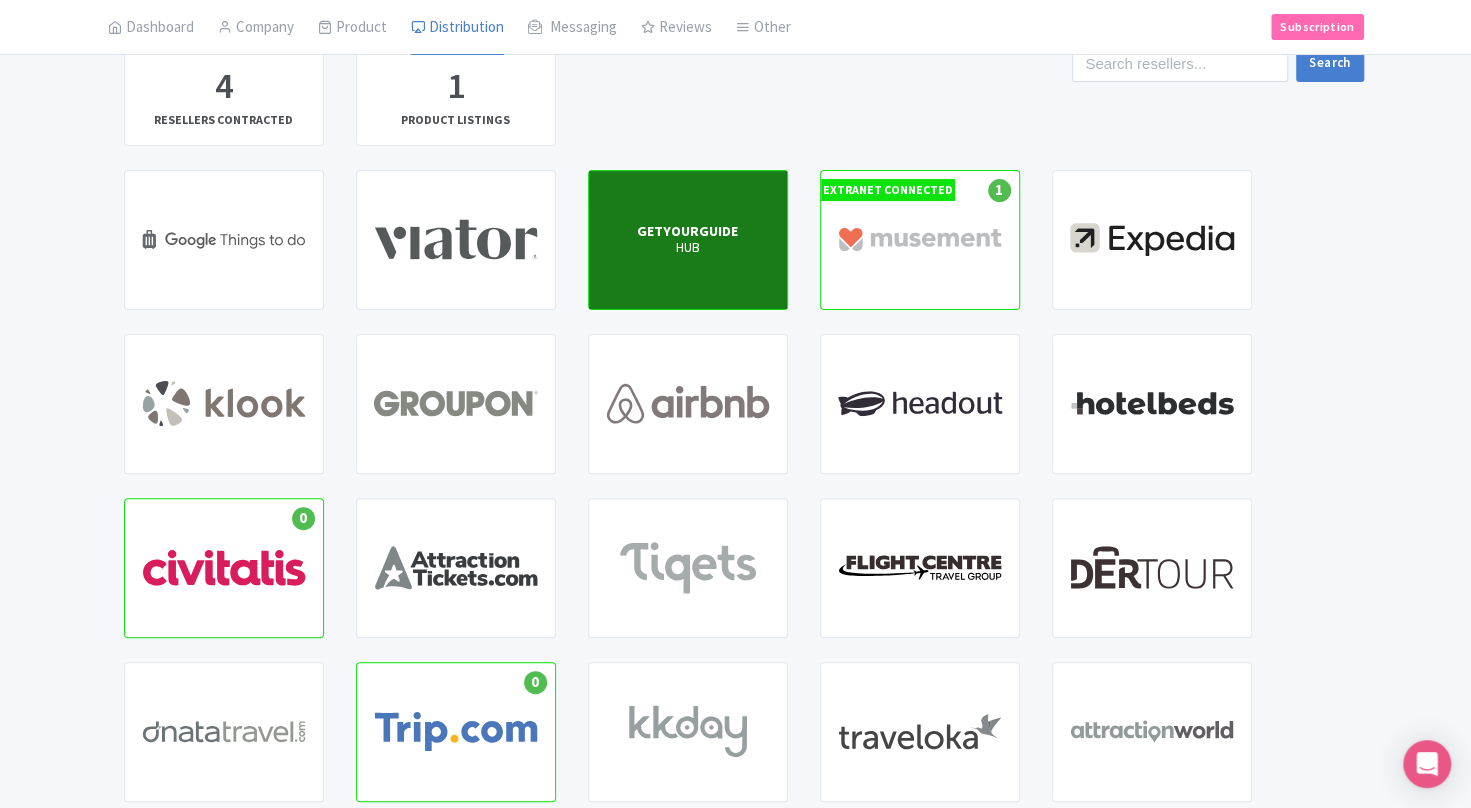 click on "HUB" at bounding box center [687, 248] 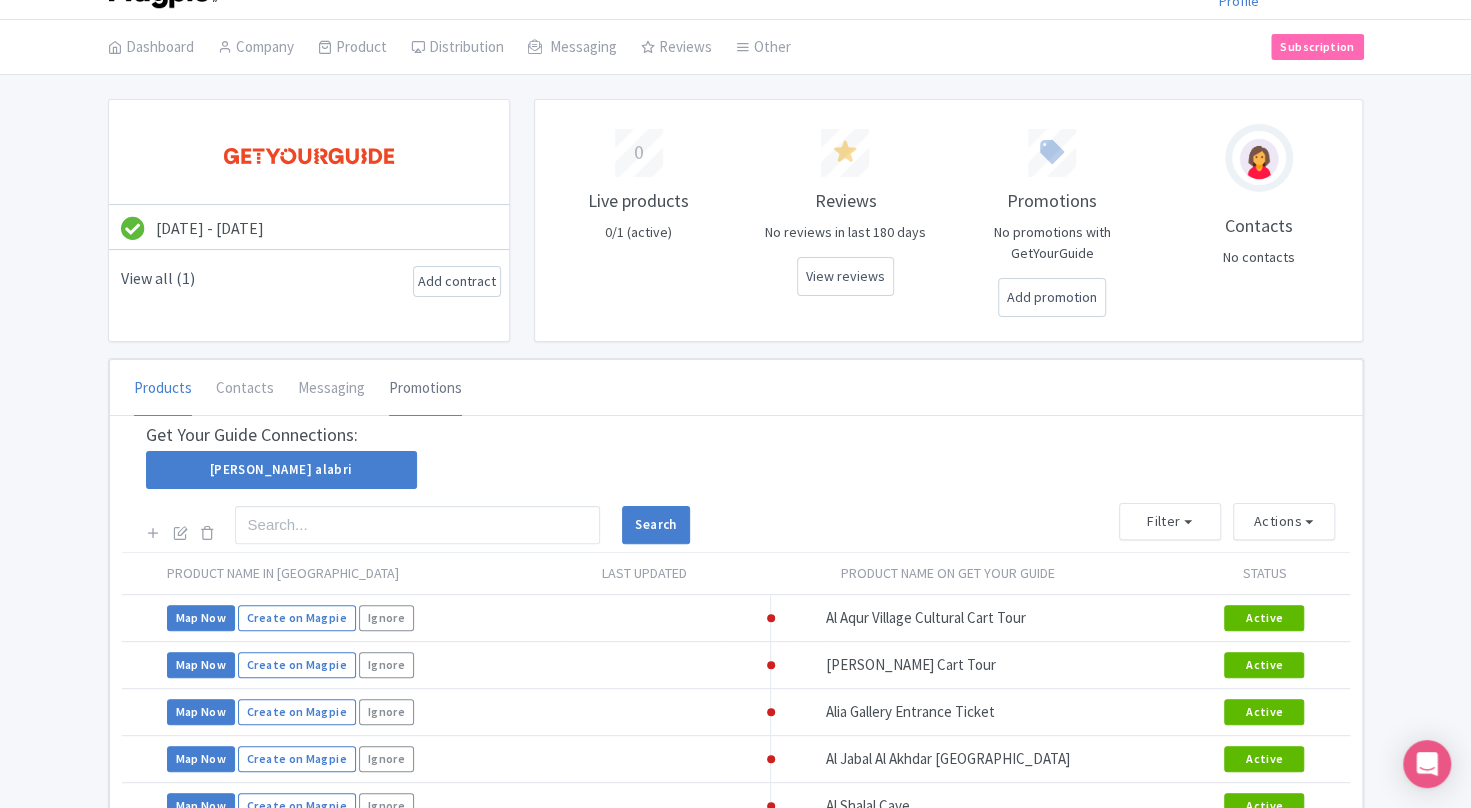 scroll, scrollTop: 0, scrollLeft: 0, axis: both 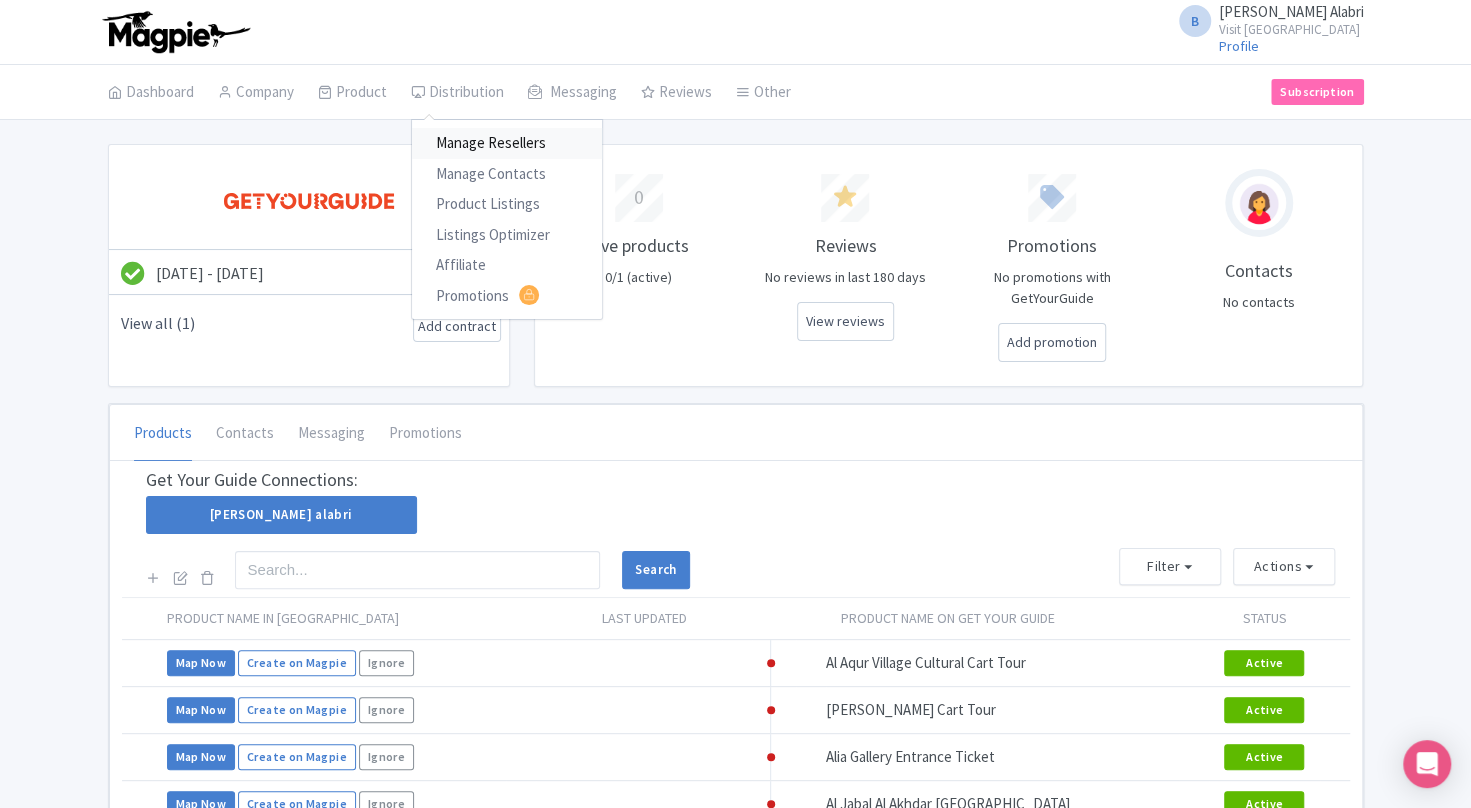 click on "Manage Resellers" at bounding box center [507, 143] 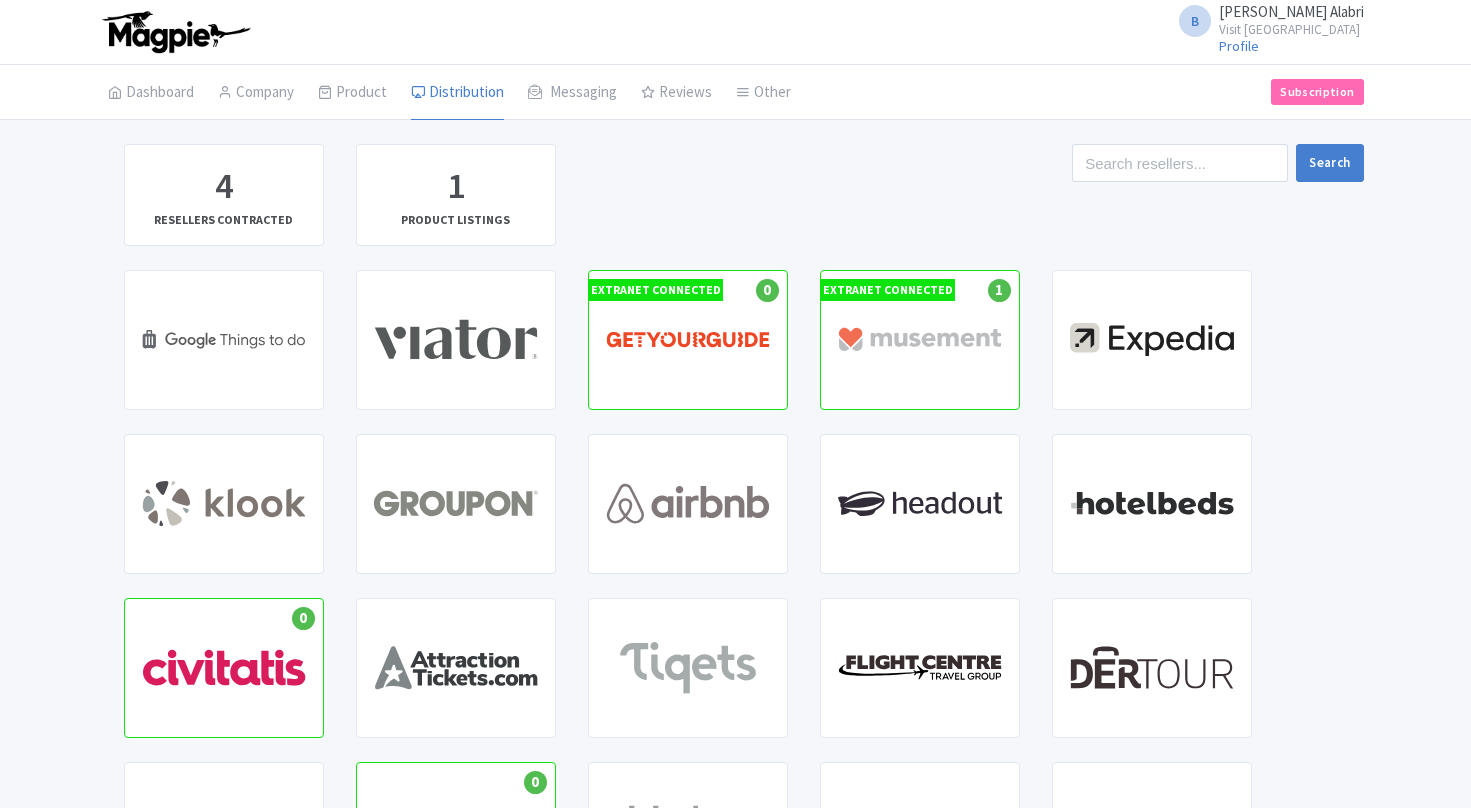 scroll, scrollTop: 0, scrollLeft: 0, axis: both 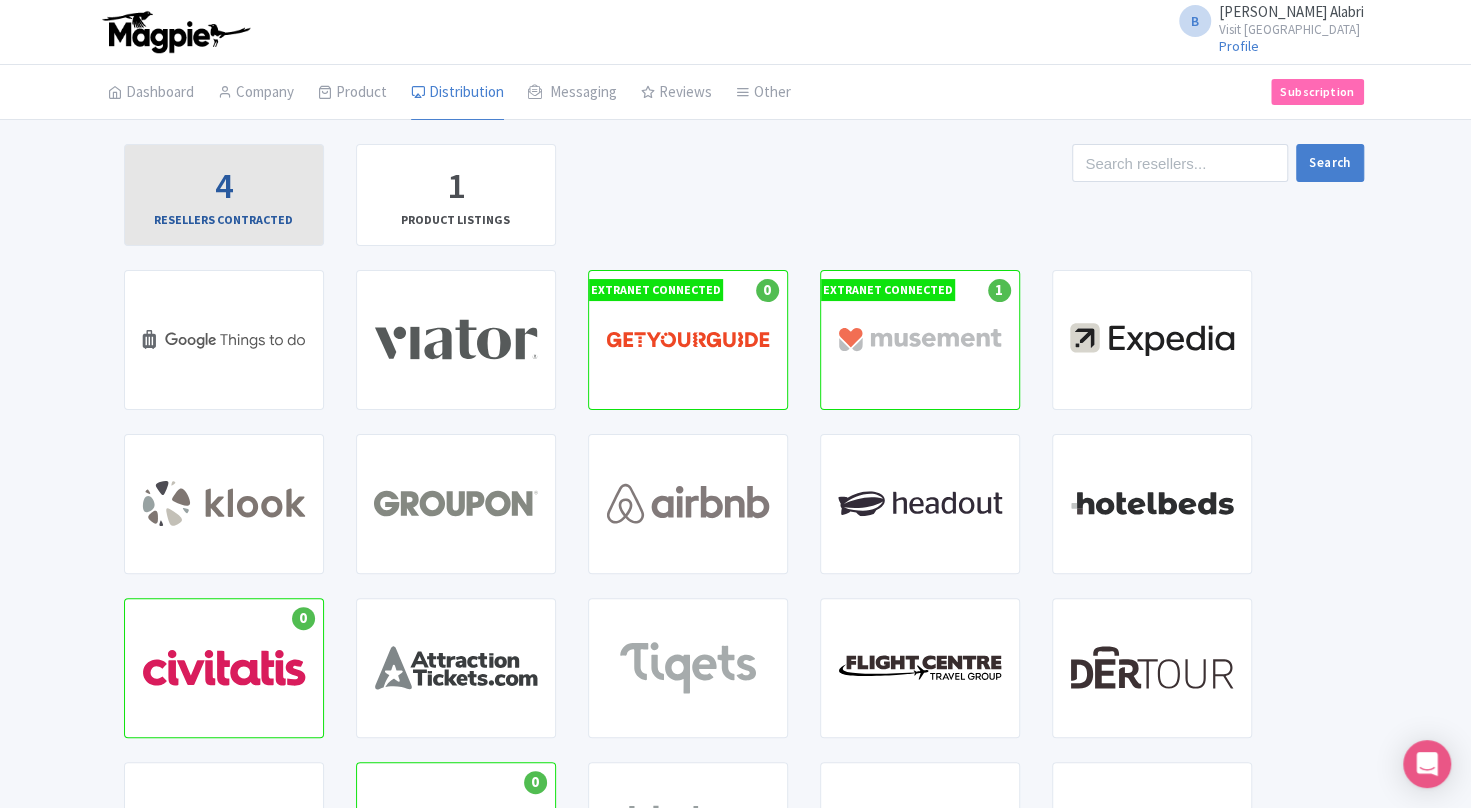 click on "4
RESELLERS CONTRACTED" at bounding box center [224, 195] 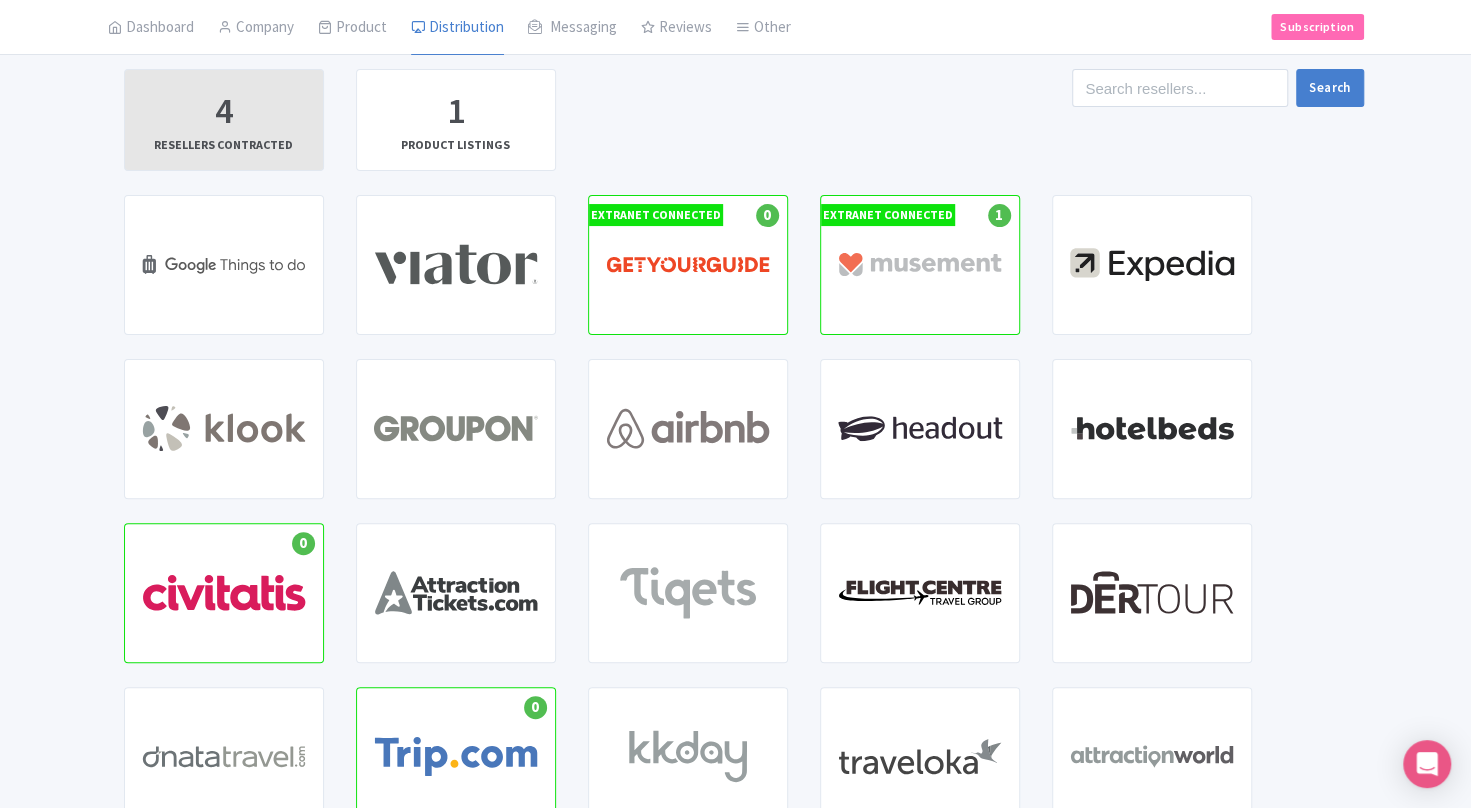 scroll, scrollTop: 200, scrollLeft: 0, axis: vertical 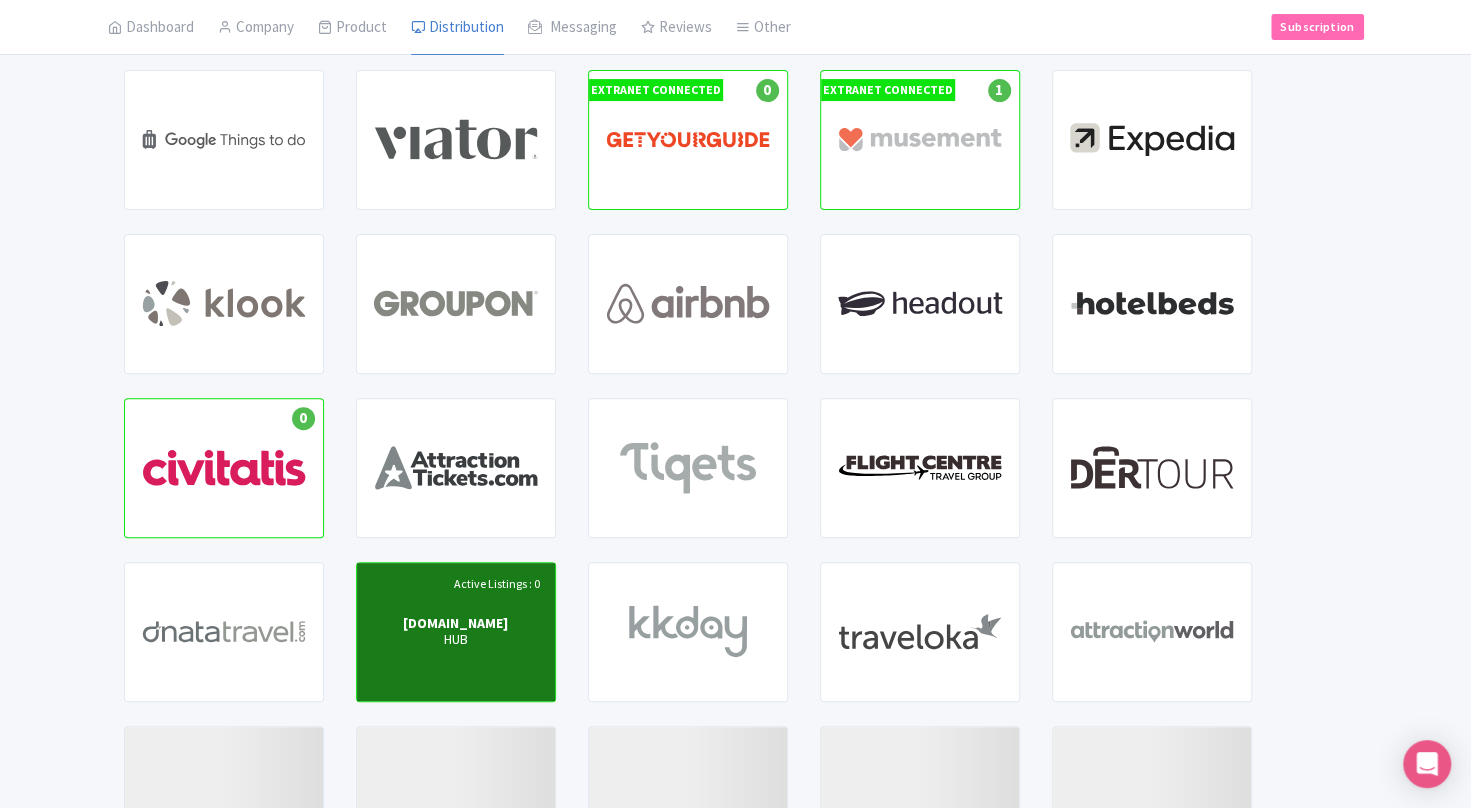 click on "Active Listings : 0
TRIP.COM
HUB" at bounding box center (456, 632) 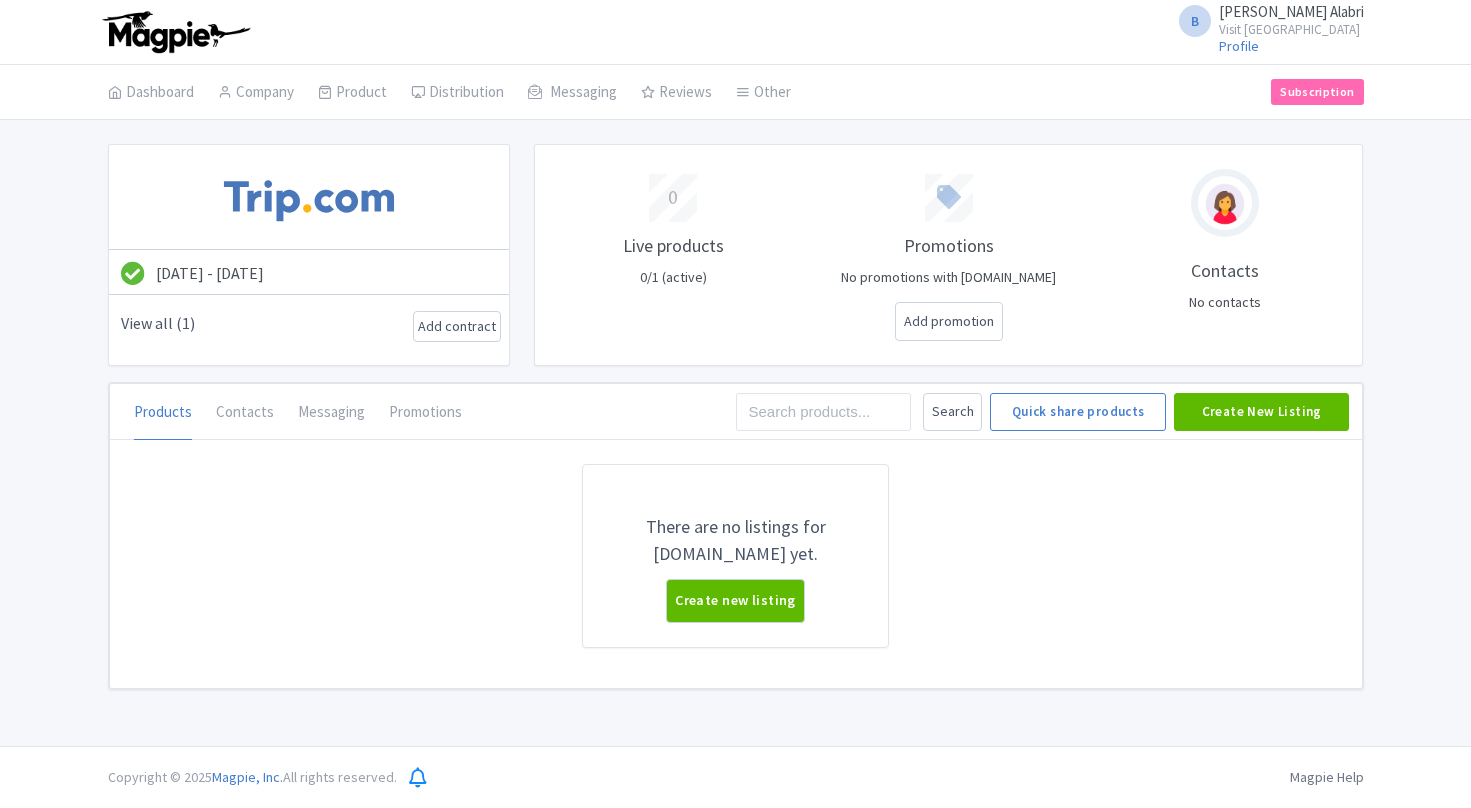 scroll, scrollTop: 0, scrollLeft: 0, axis: both 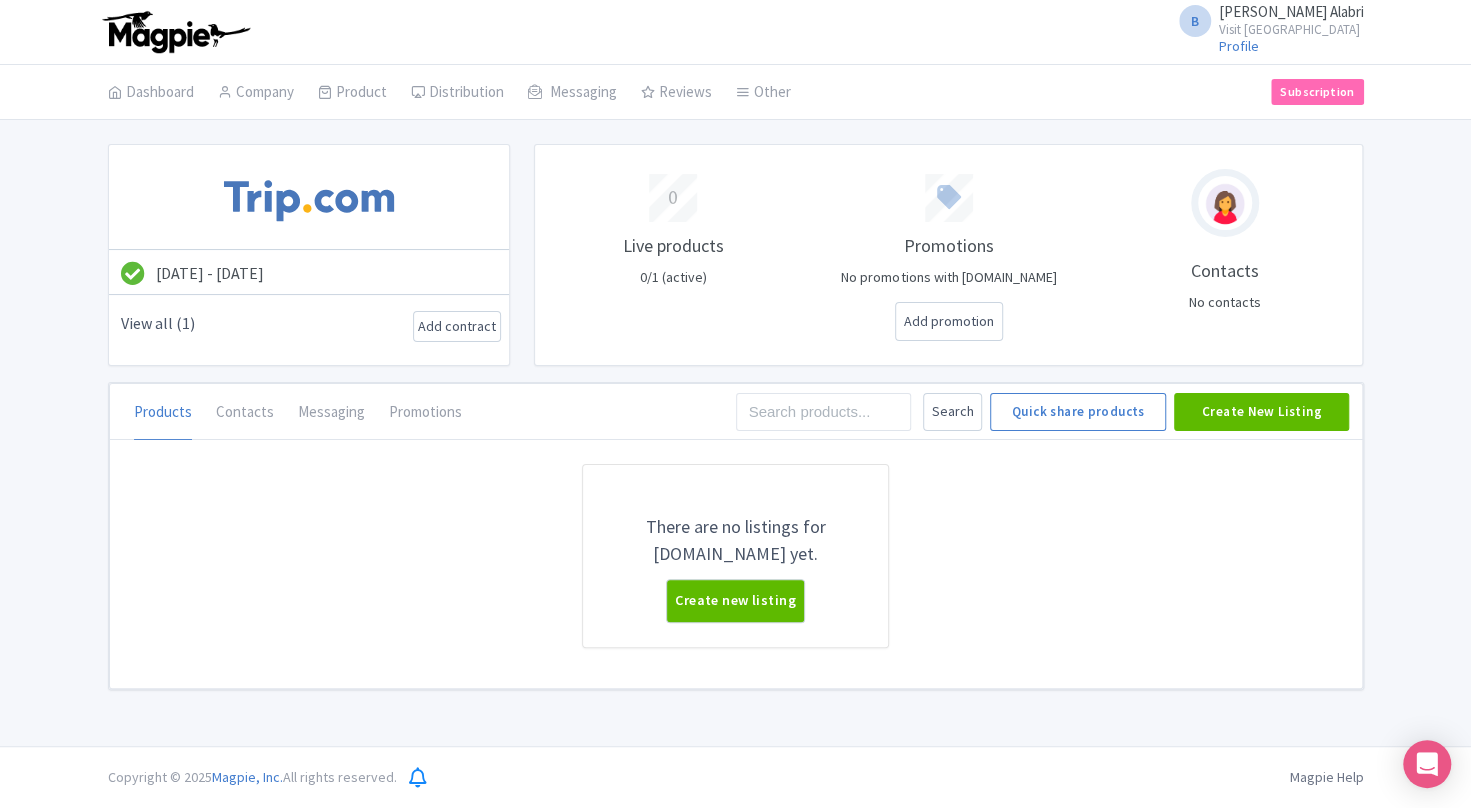 click on "There are no listings for
[DOMAIN_NAME]
yet.
Create new listing" at bounding box center [736, 576] 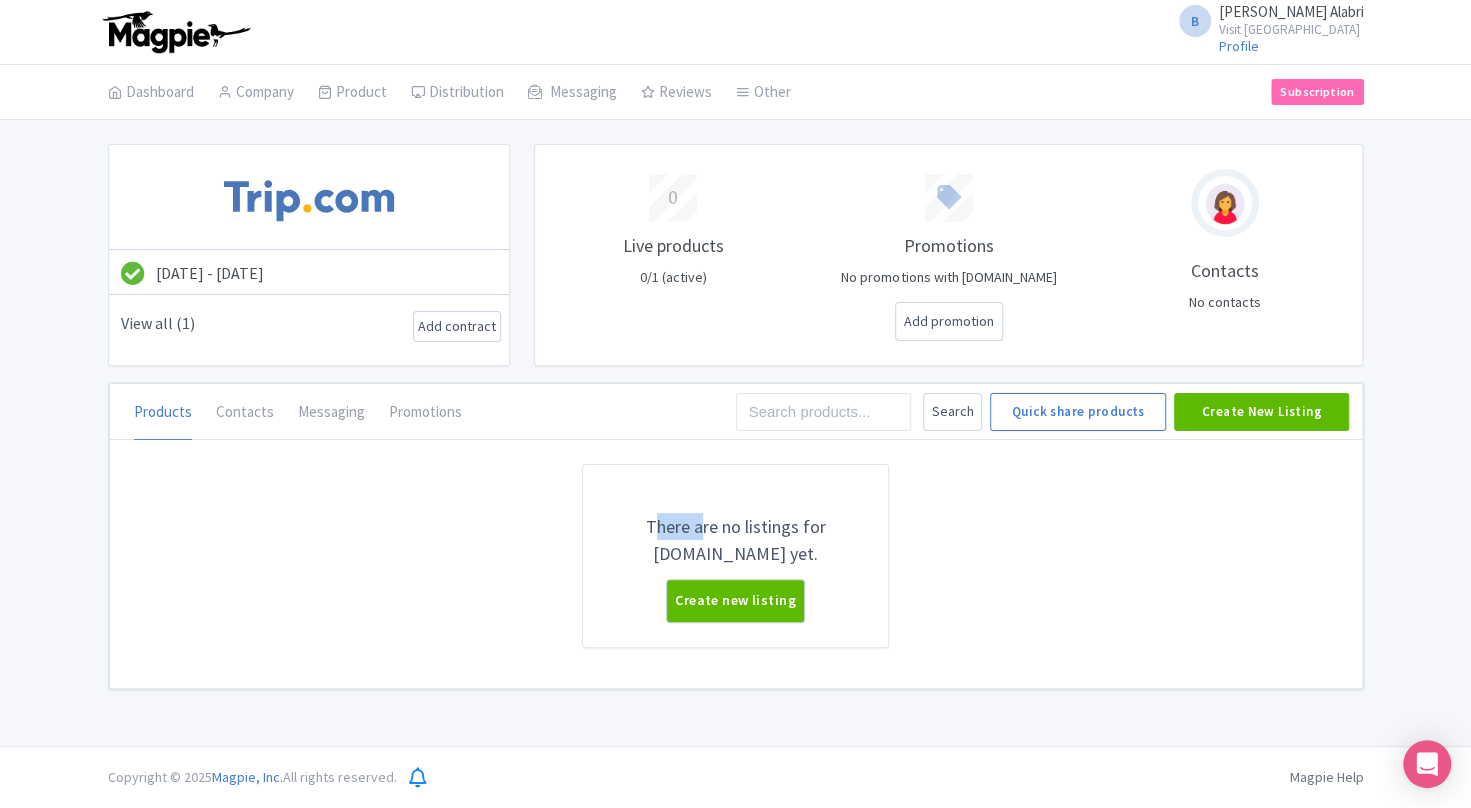 click on "There are no listings for
[DOMAIN_NAME]
yet.
Create new listing" at bounding box center [736, 576] 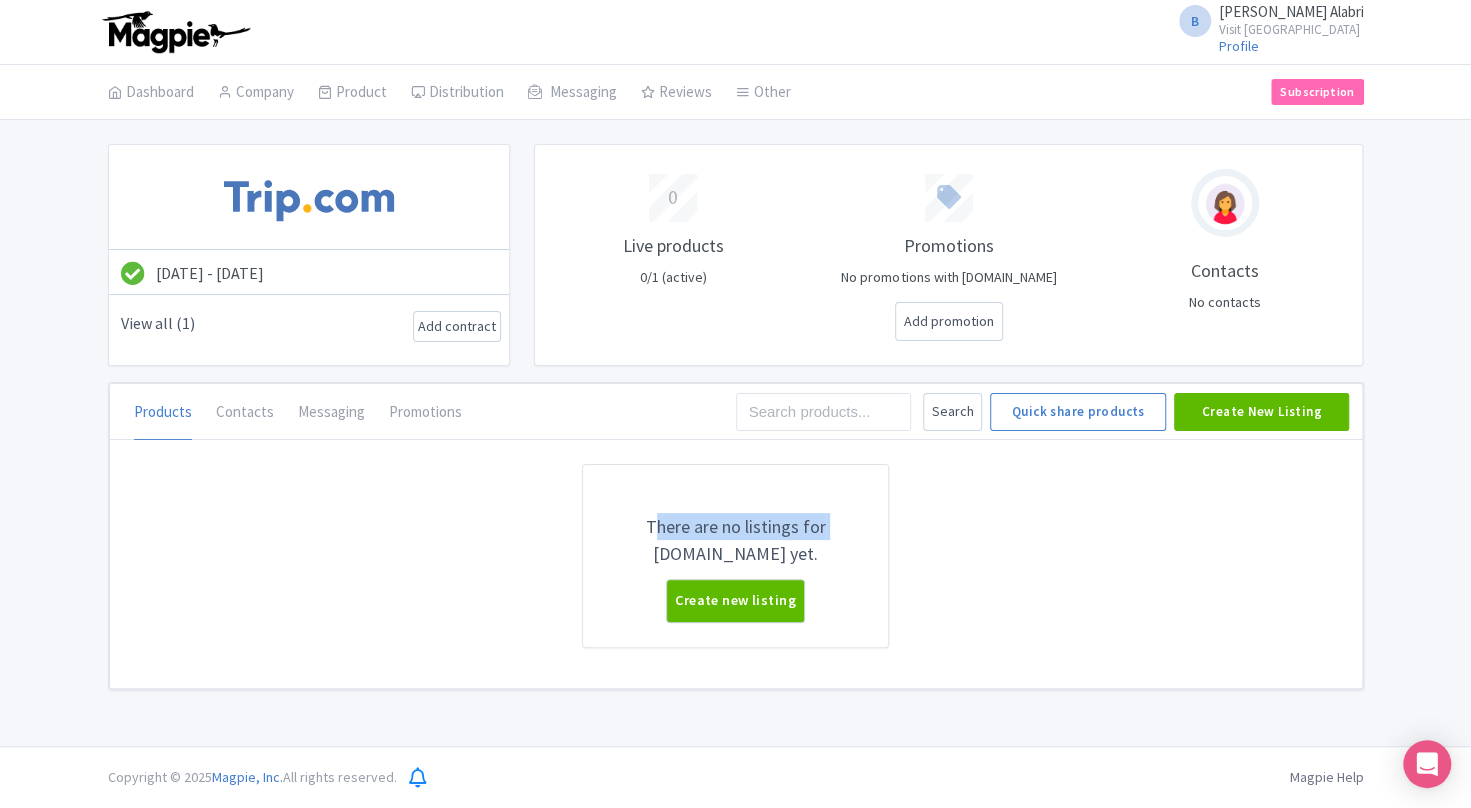 click on "There are no listings for
Trip.com
yet.
Create new listing" at bounding box center [736, 576] 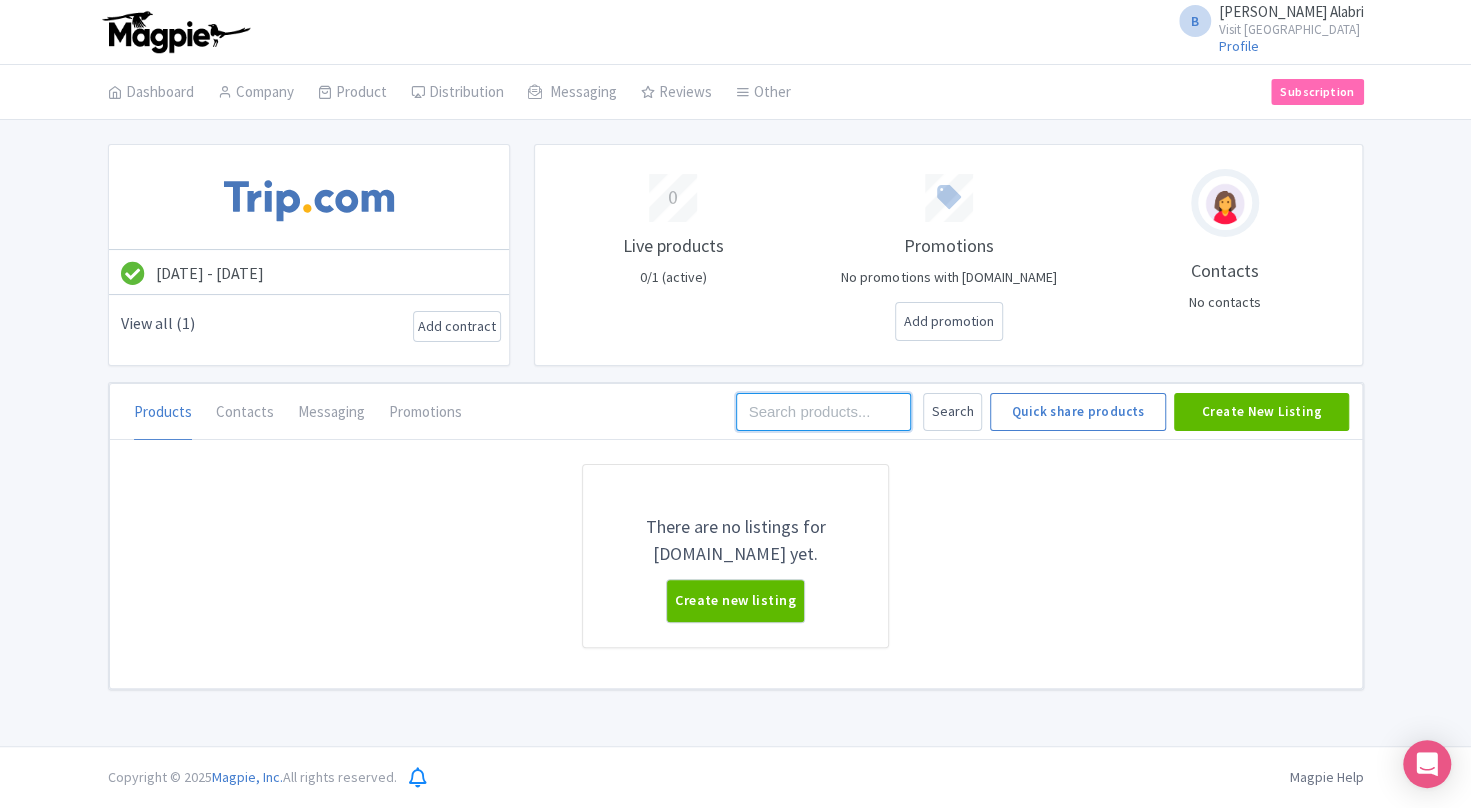 click at bounding box center (824, 412) 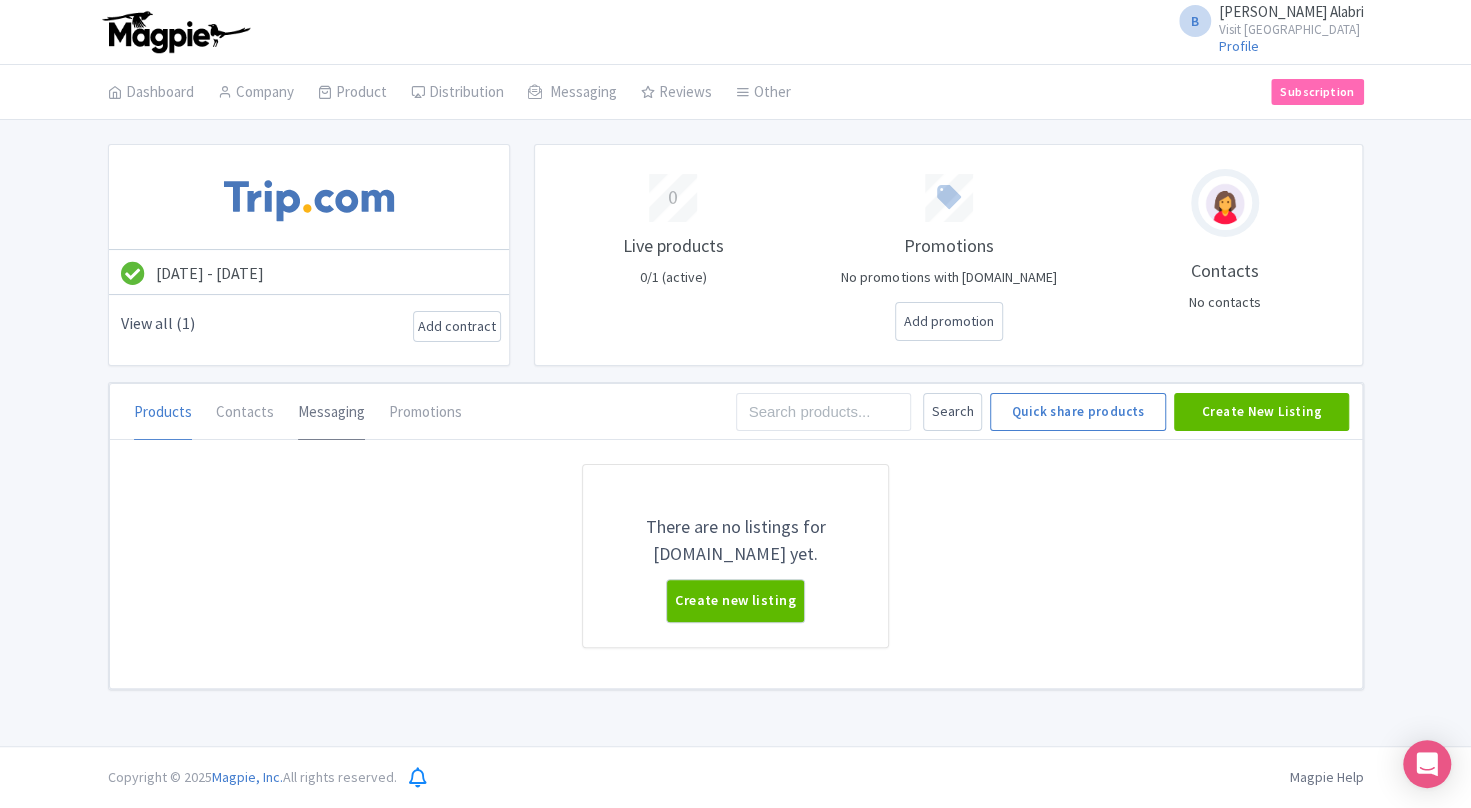click on "Messaging" at bounding box center (331, 413) 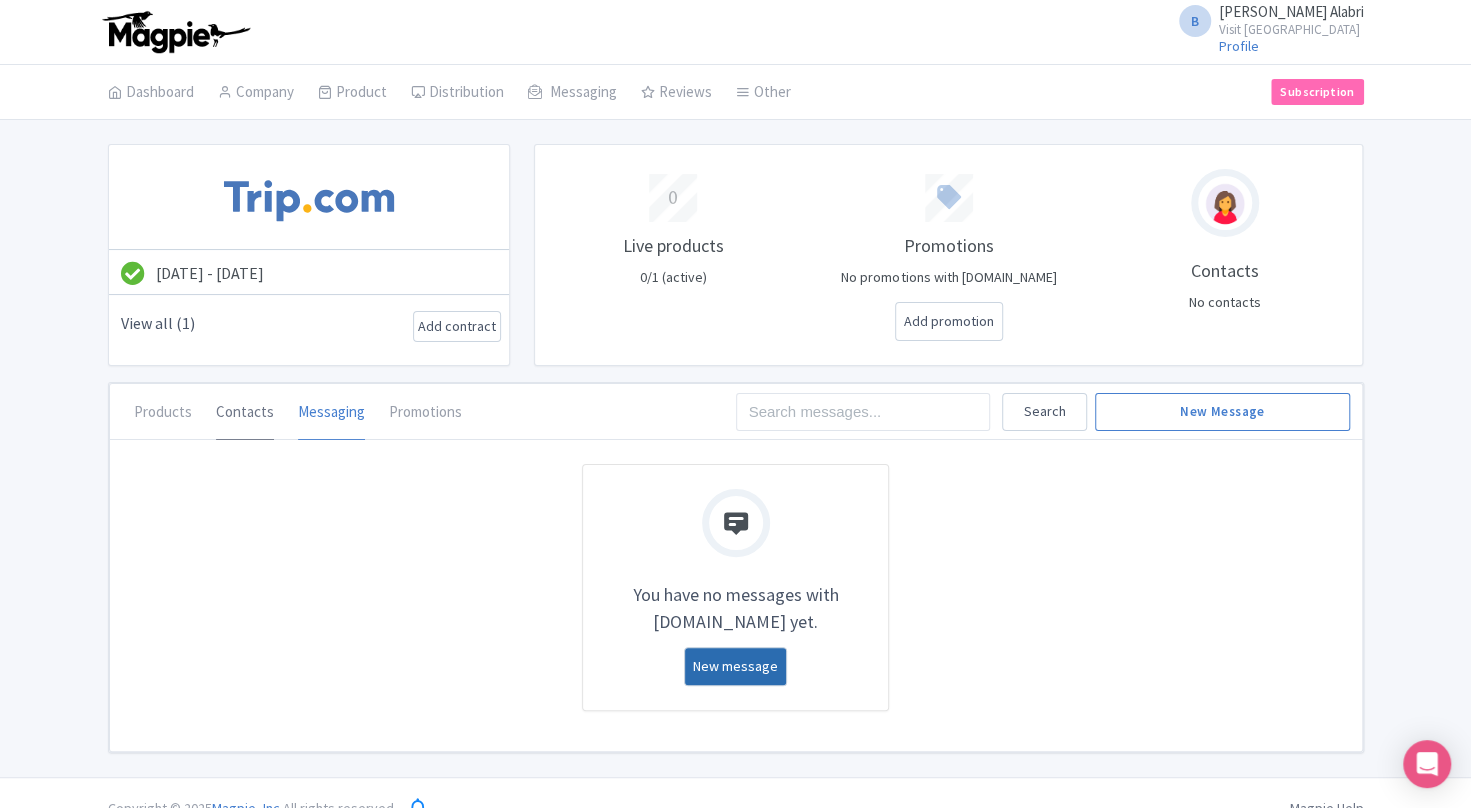 click on "Contacts" at bounding box center [245, 413] 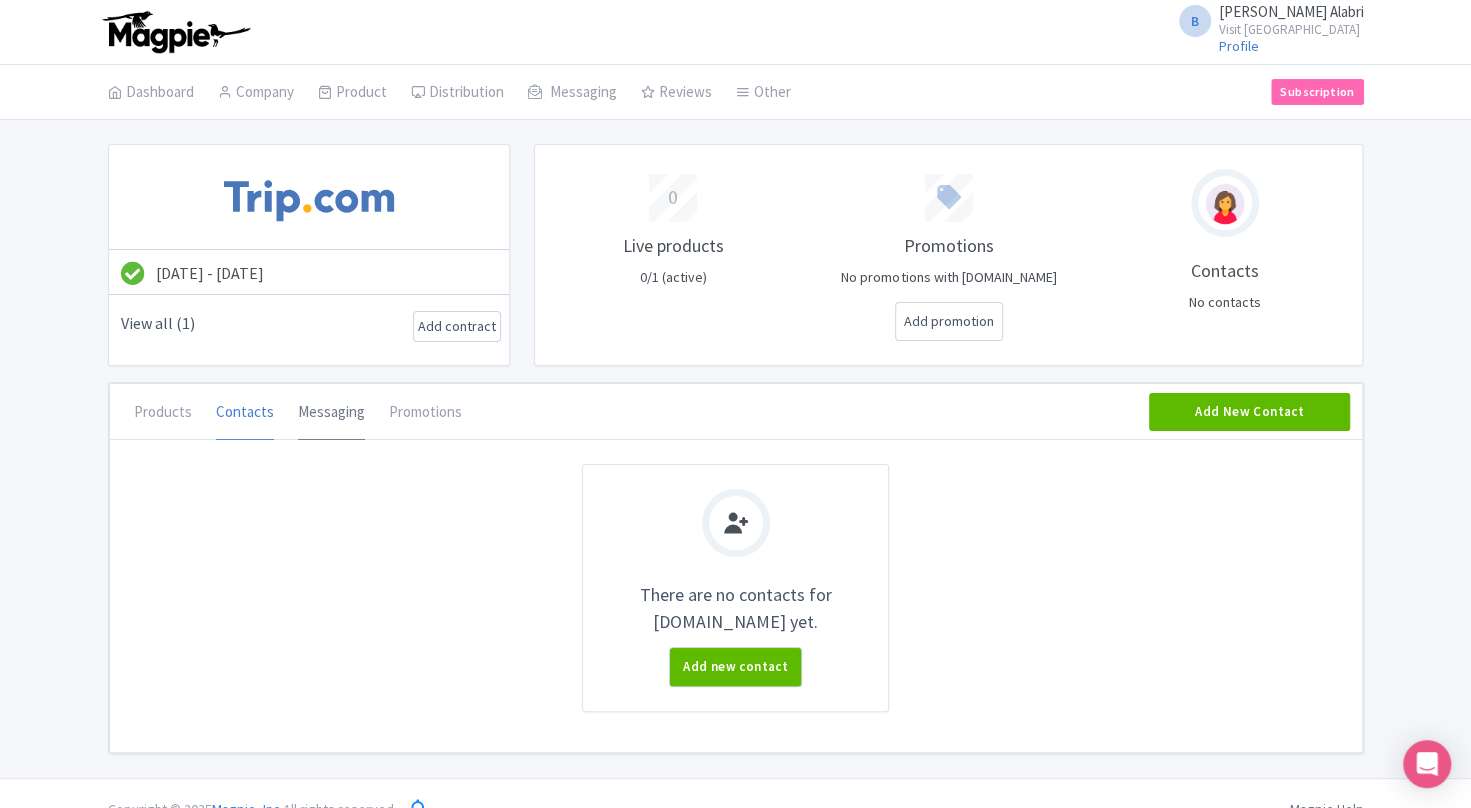click on "Messaging" at bounding box center [331, 413] 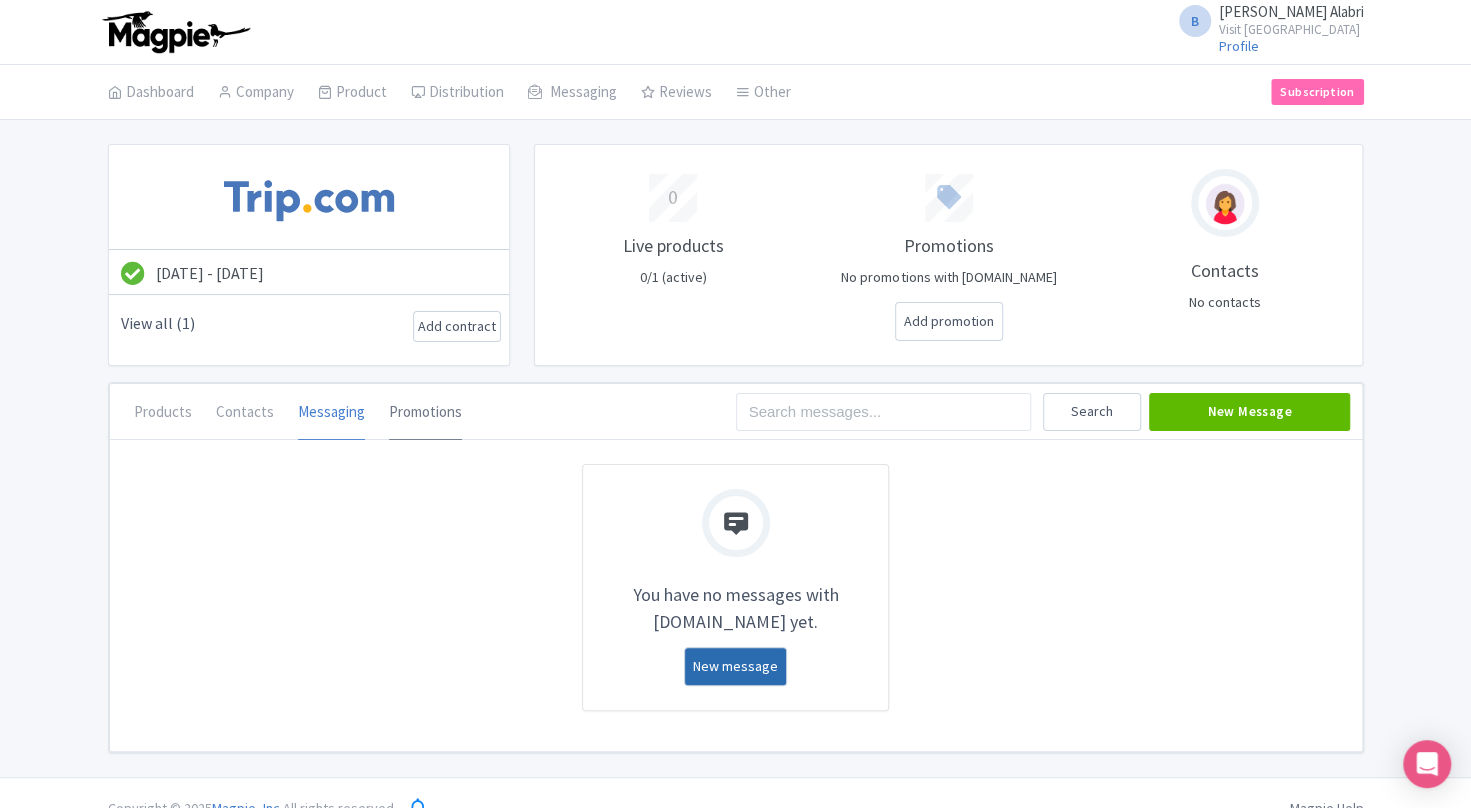 click on "Promotions" at bounding box center (425, 413) 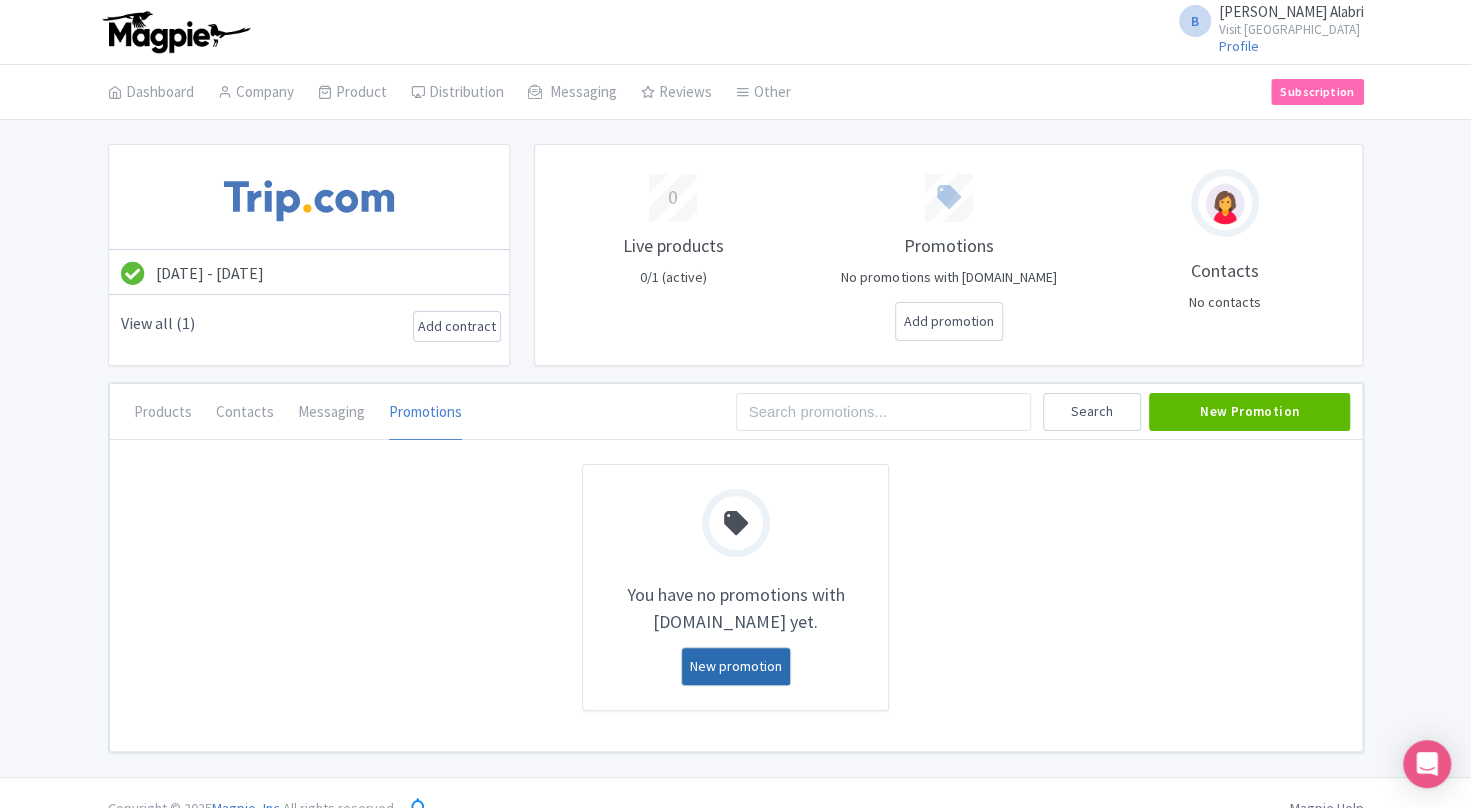 click on "Products" at bounding box center (163, 412) 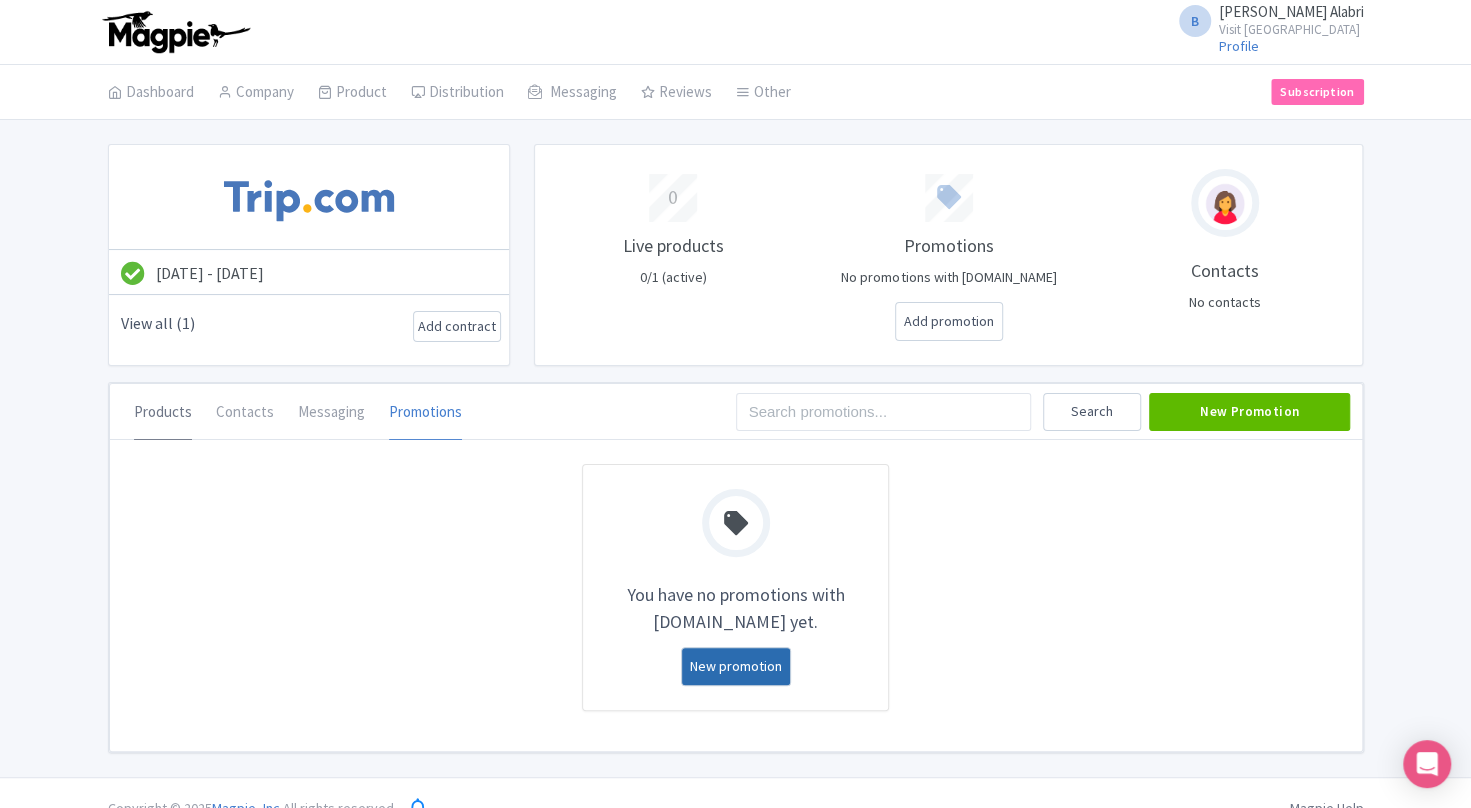 click on "Products" at bounding box center [163, 413] 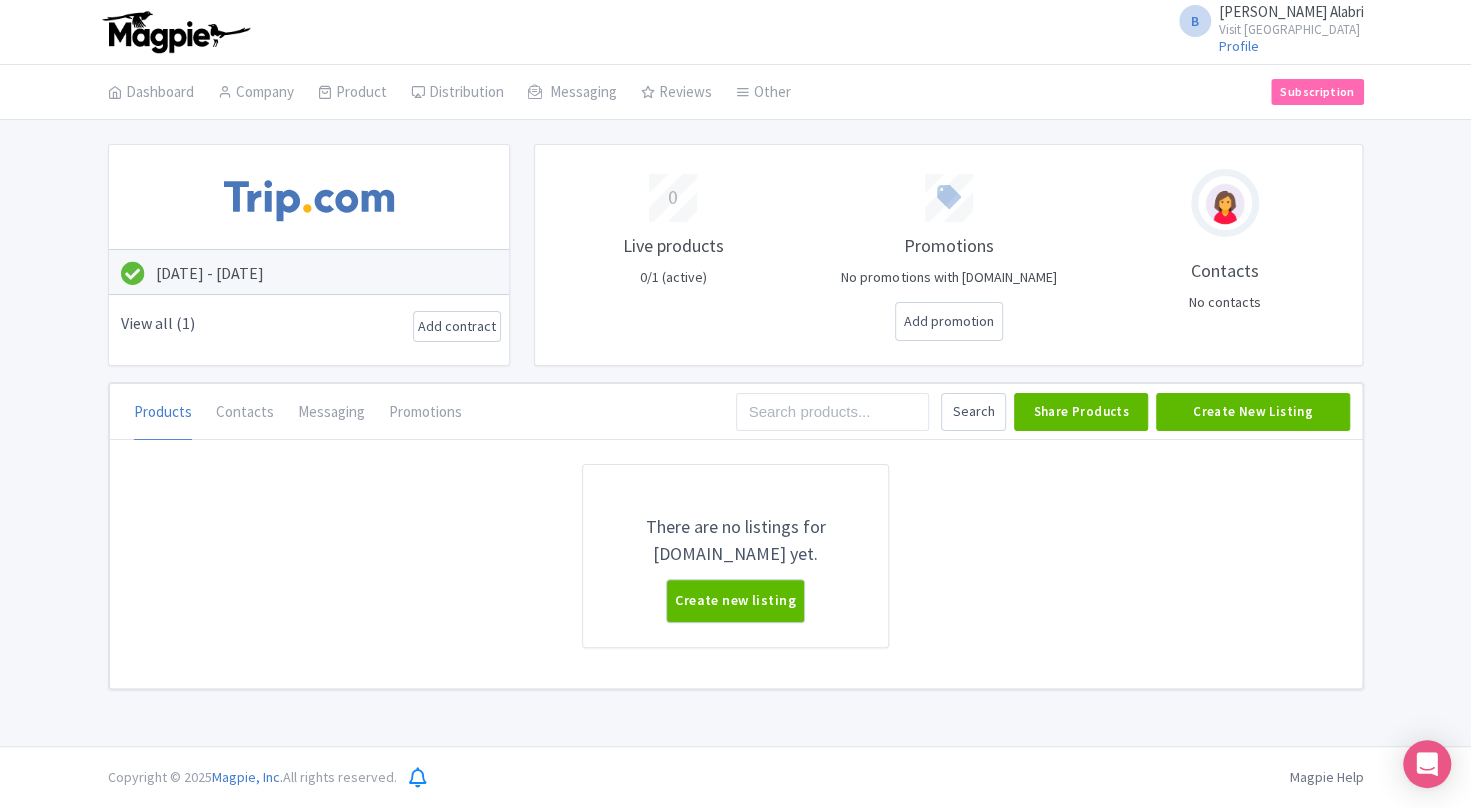 click on "Jul 15, 2025 - Jul 15, 2026" at bounding box center (309, 272) 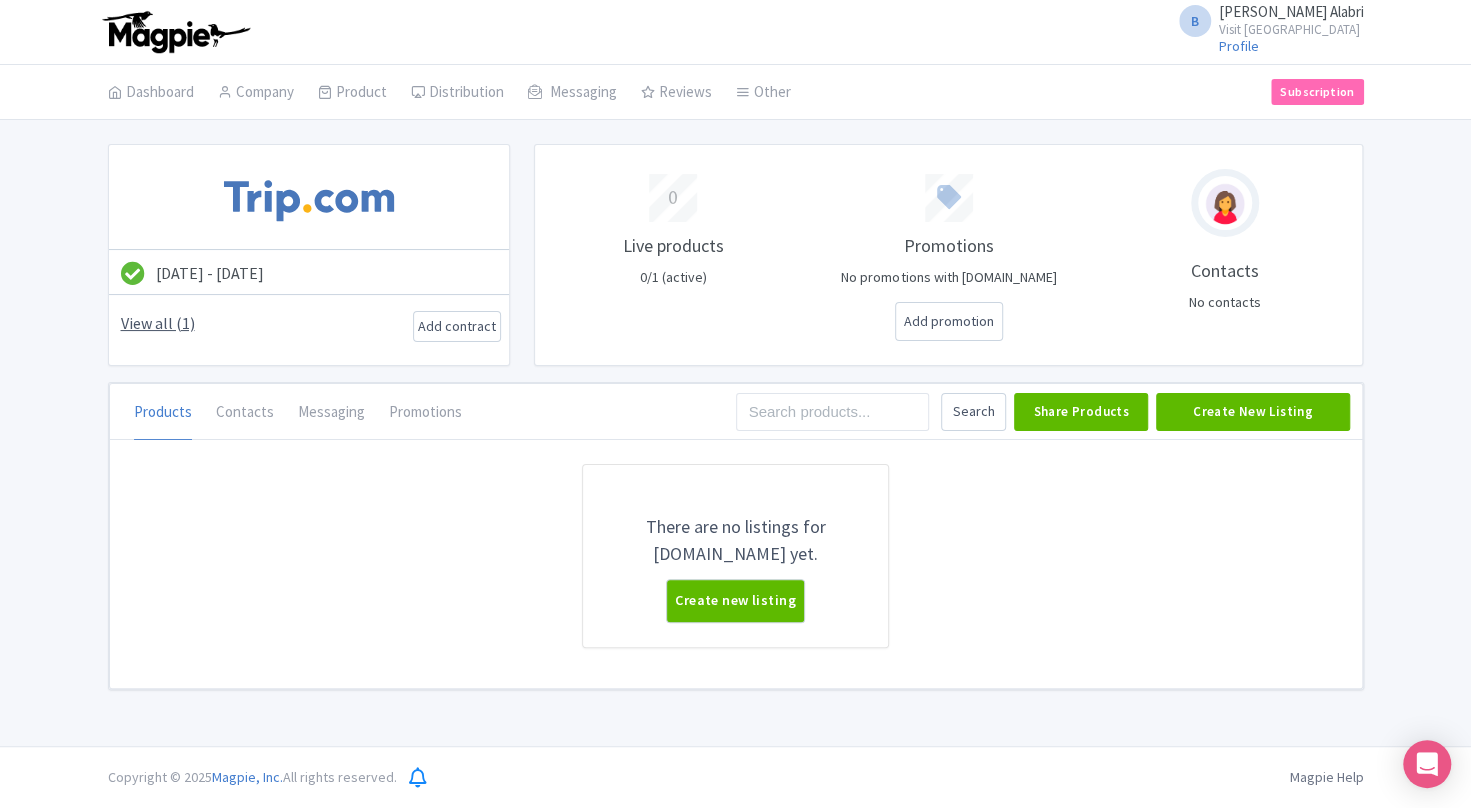 click on "View all (1)" at bounding box center (158, 323) 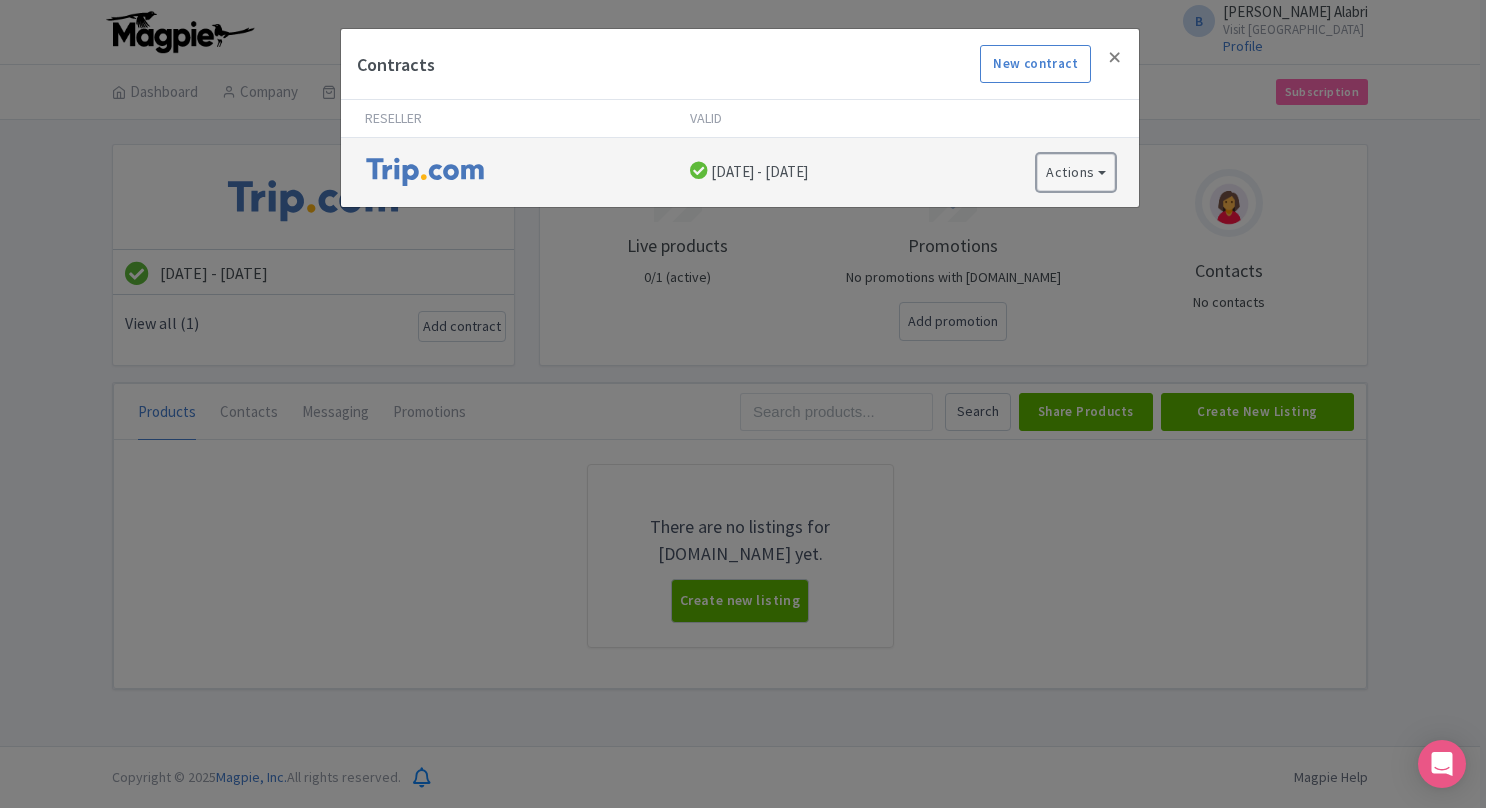 click on "Actions" at bounding box center [1076, 172] 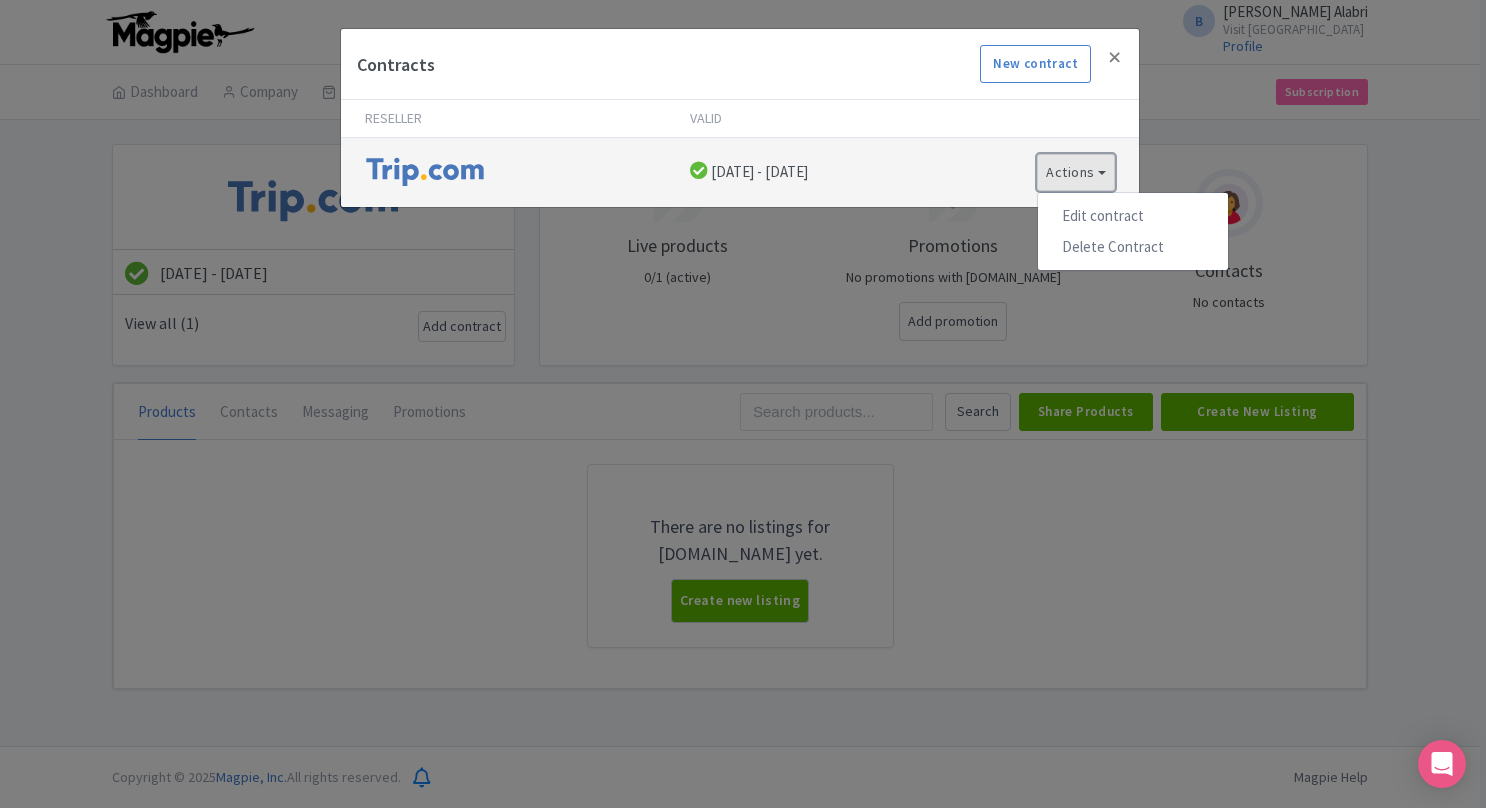 click on "Actions" at bounding box center [1076, 172] 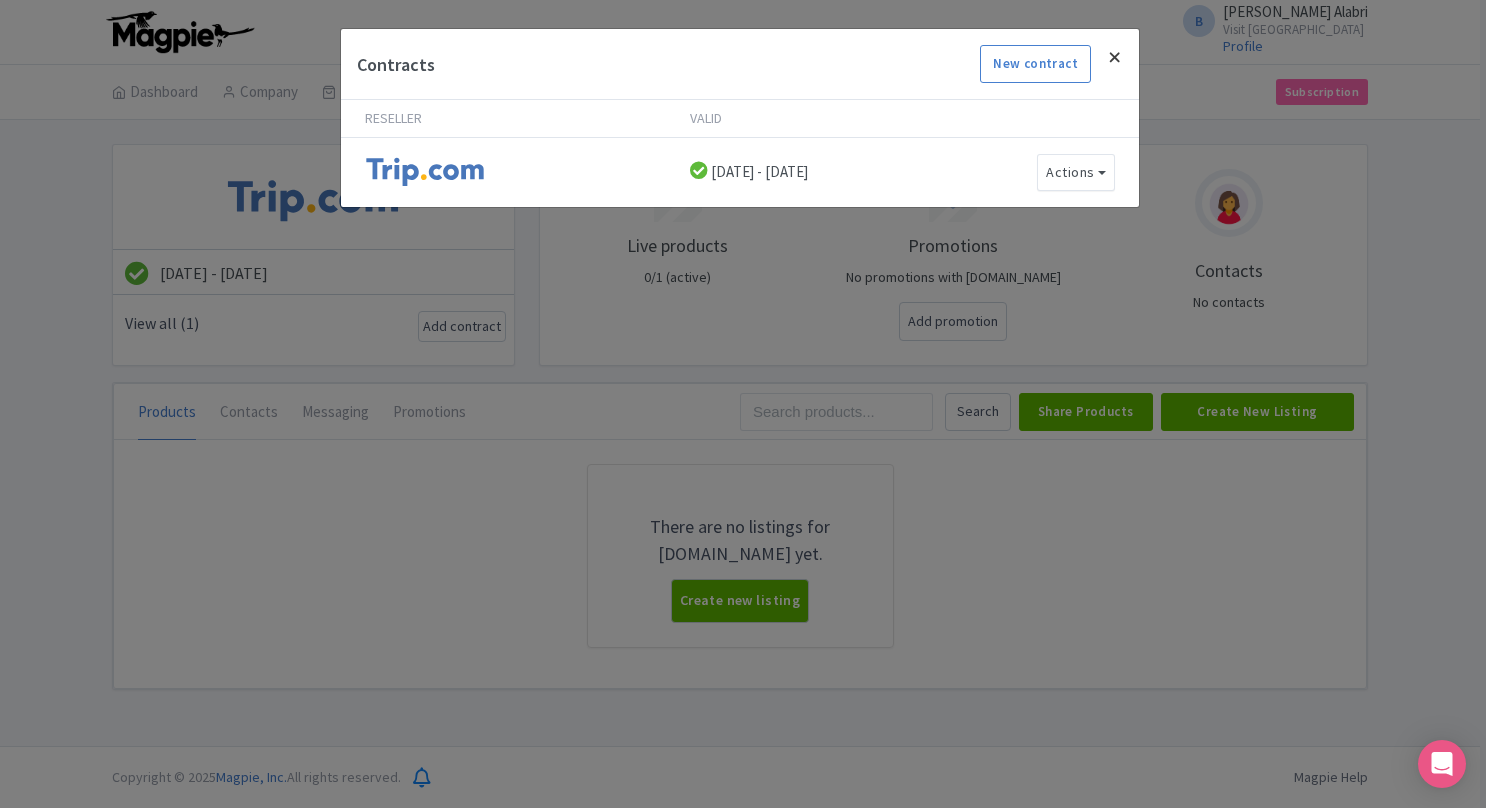 click at bounding box center (1115, 57) 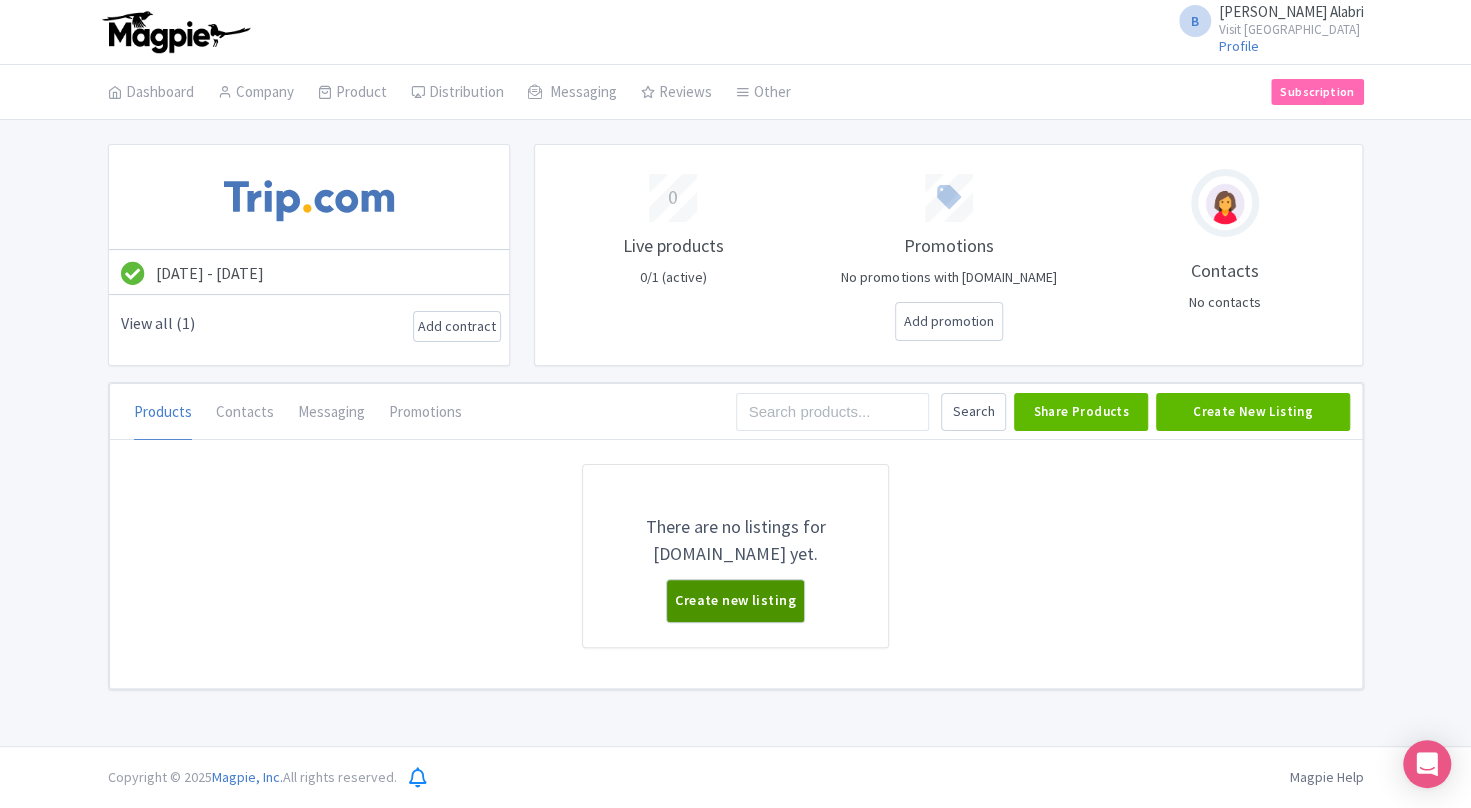 click on "Create new listing" at bounding box center [735, 601] 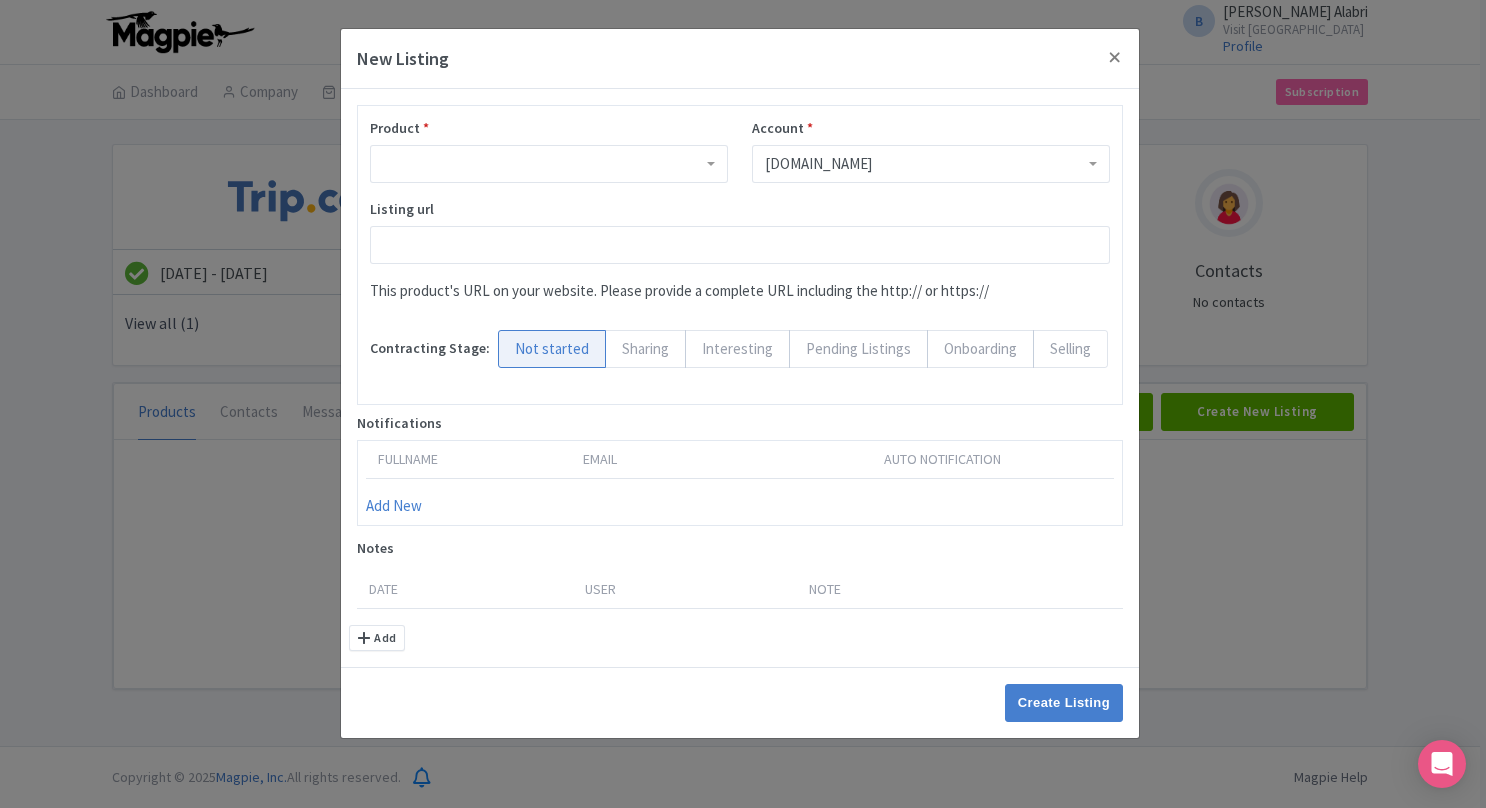 click on "Sharing" at bounding box center (645, 349) 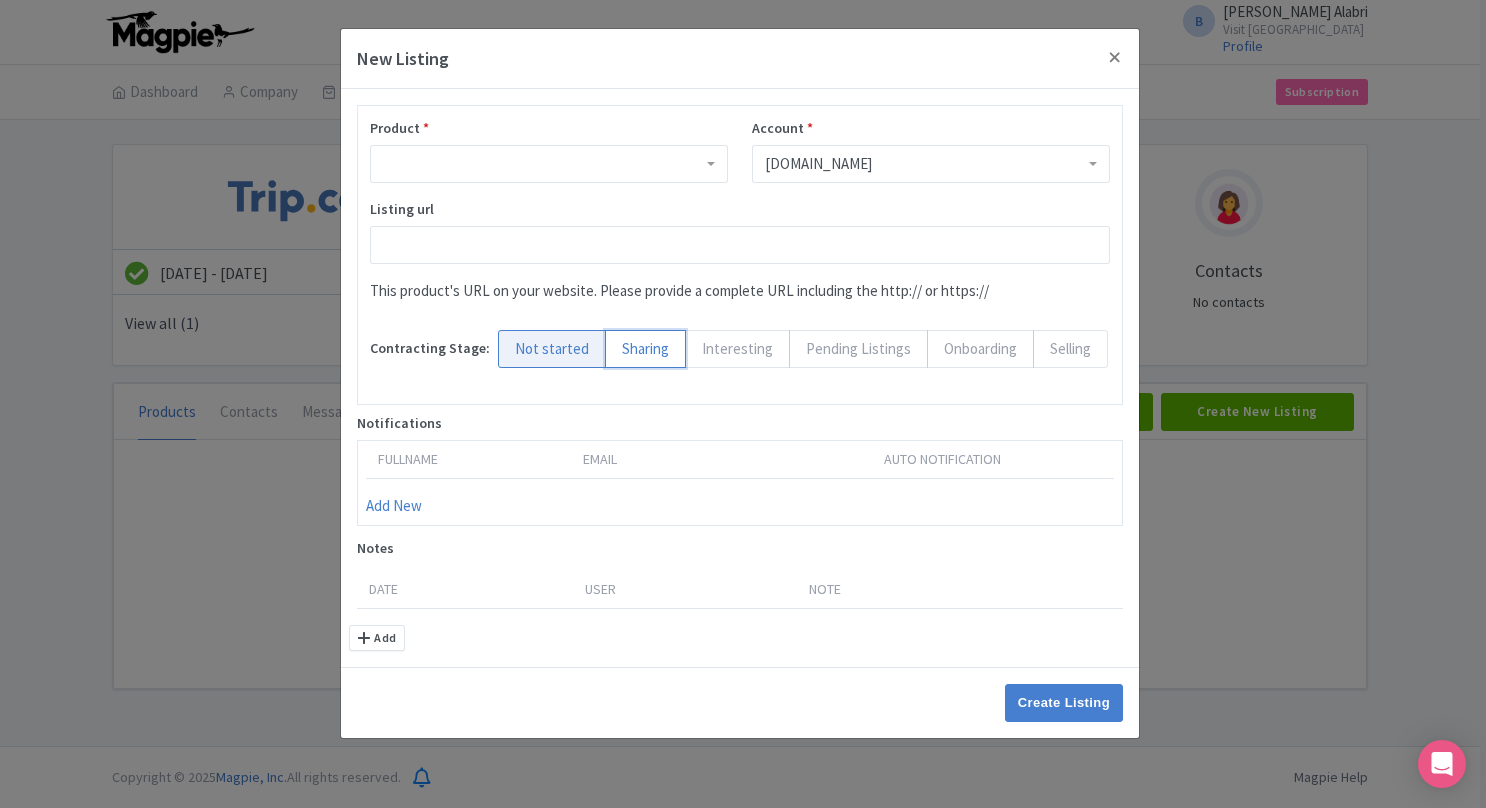 radio on "true" 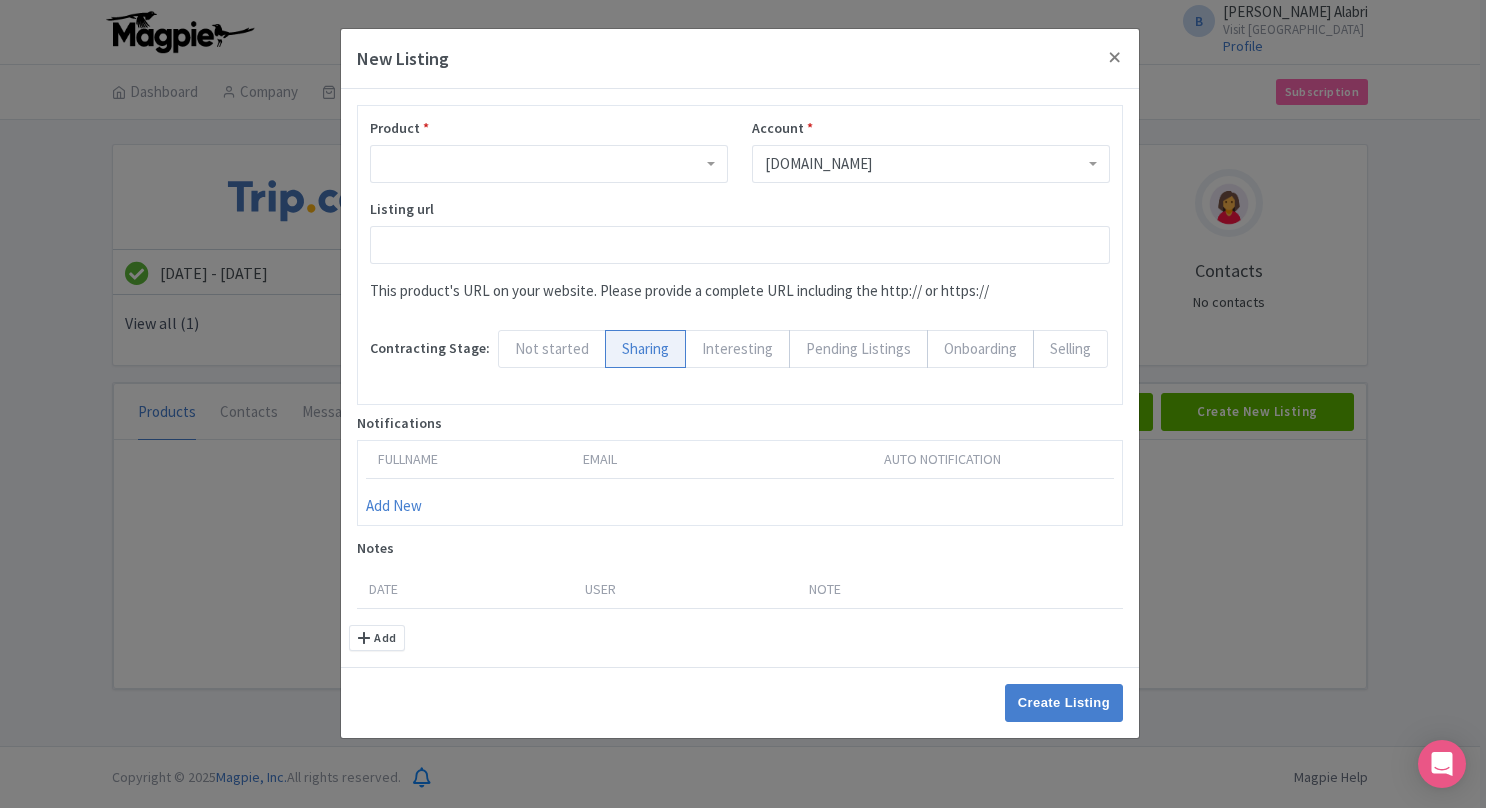 click on "Interesting" at bounding box center (737, 349) 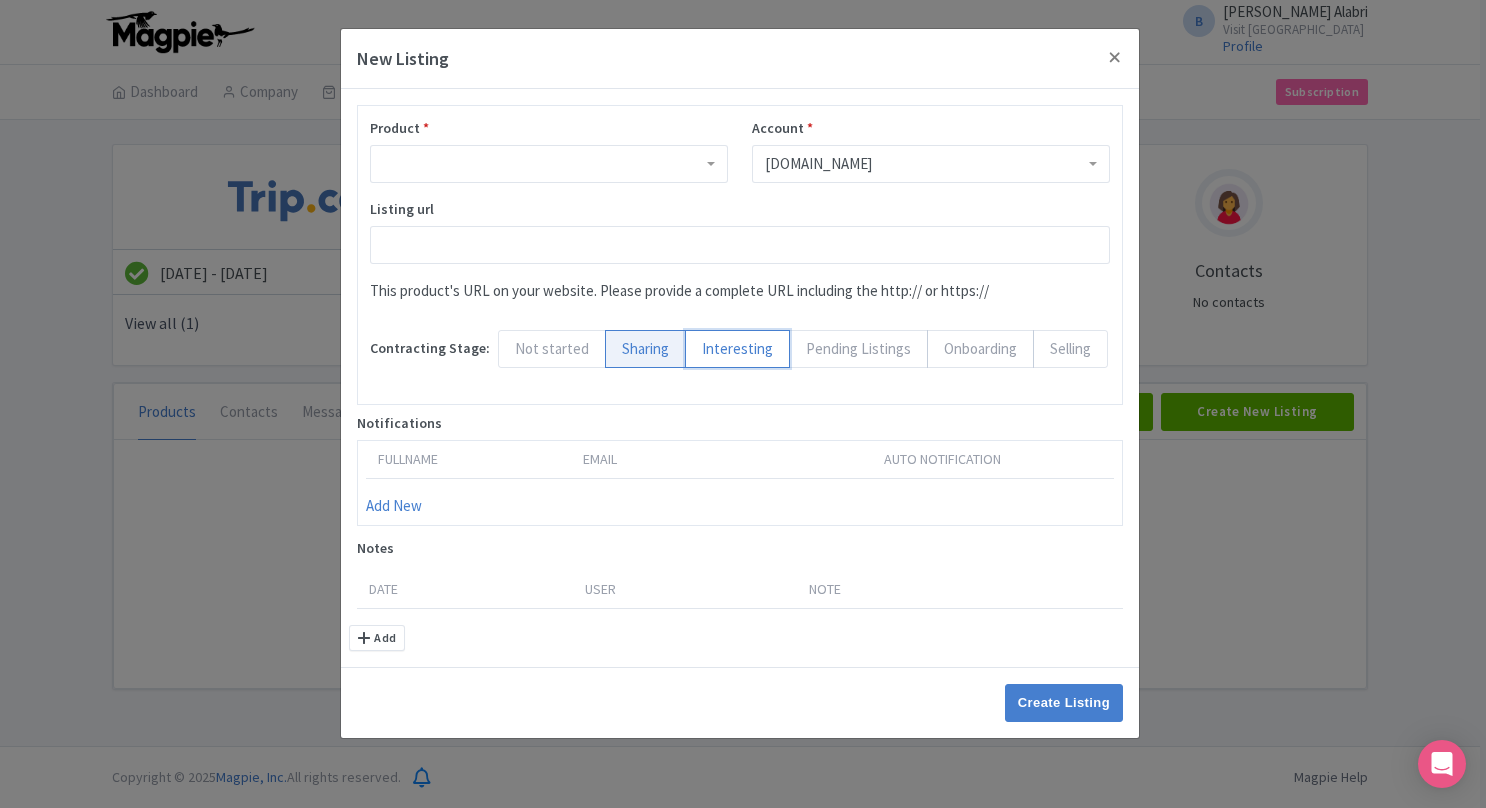 radio on "true" 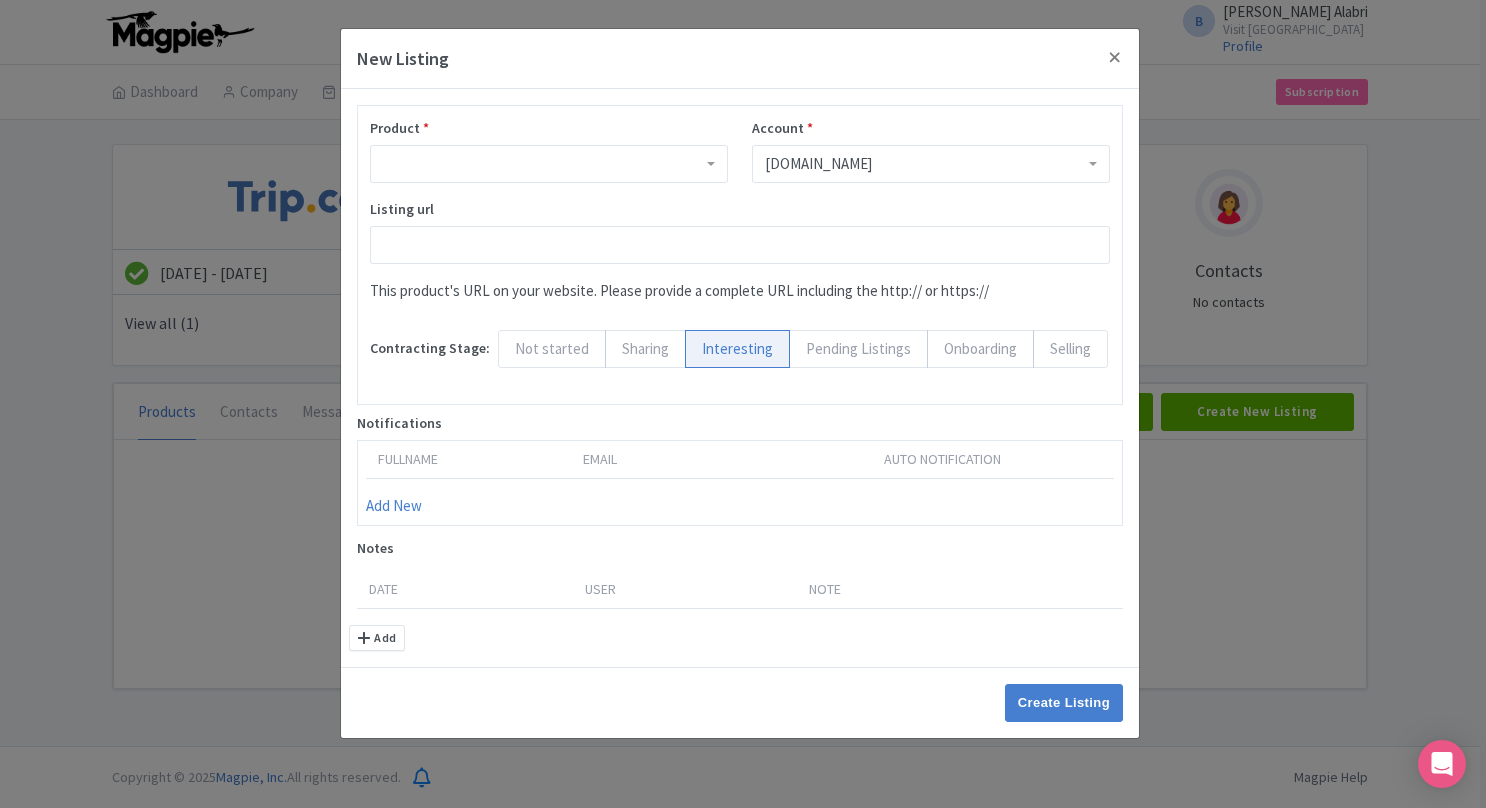 click on "Pending Listings" at bounding box center [858, 349] 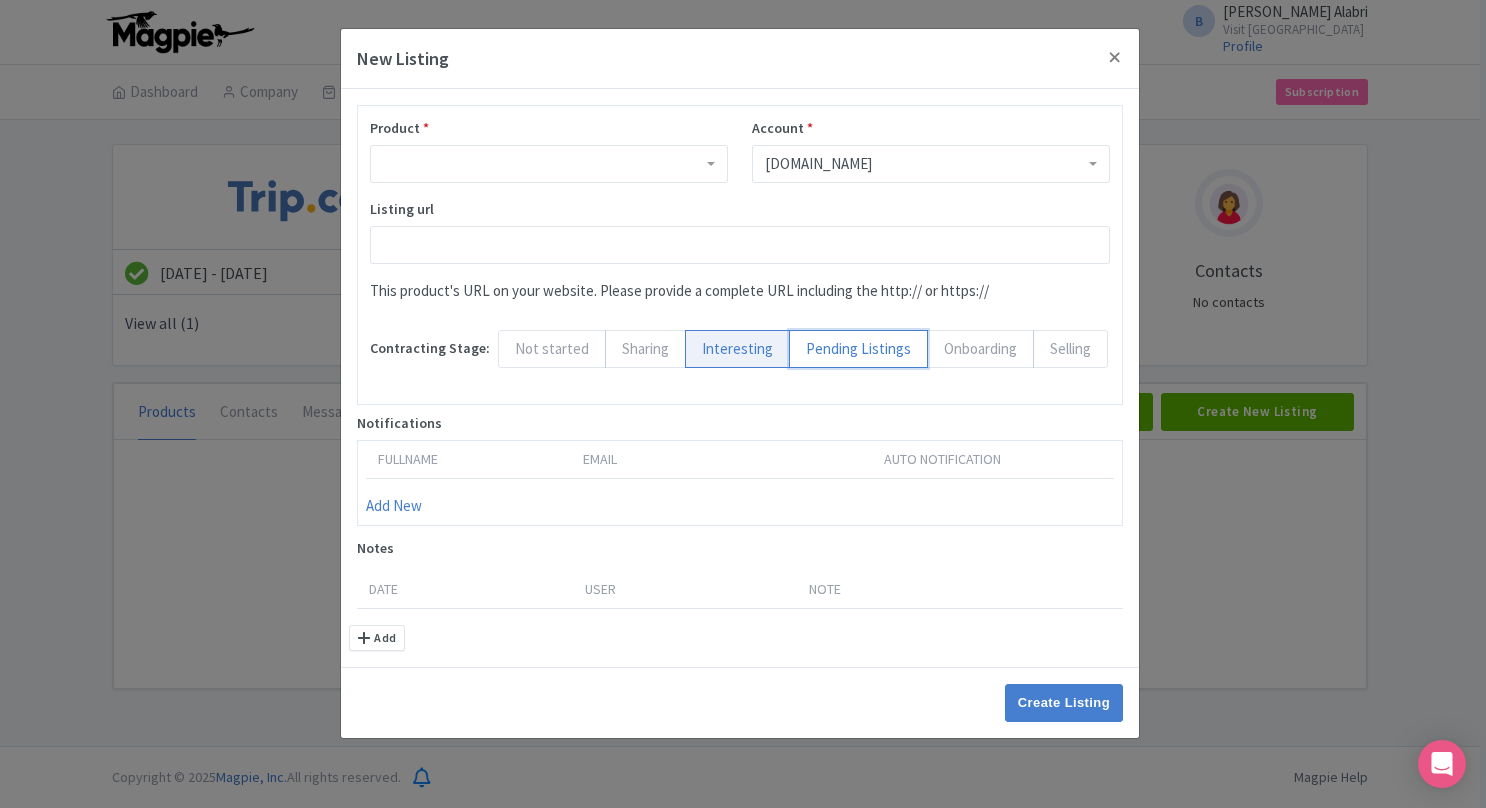 click on "Pending Listings" at bounding box center (799, 340) 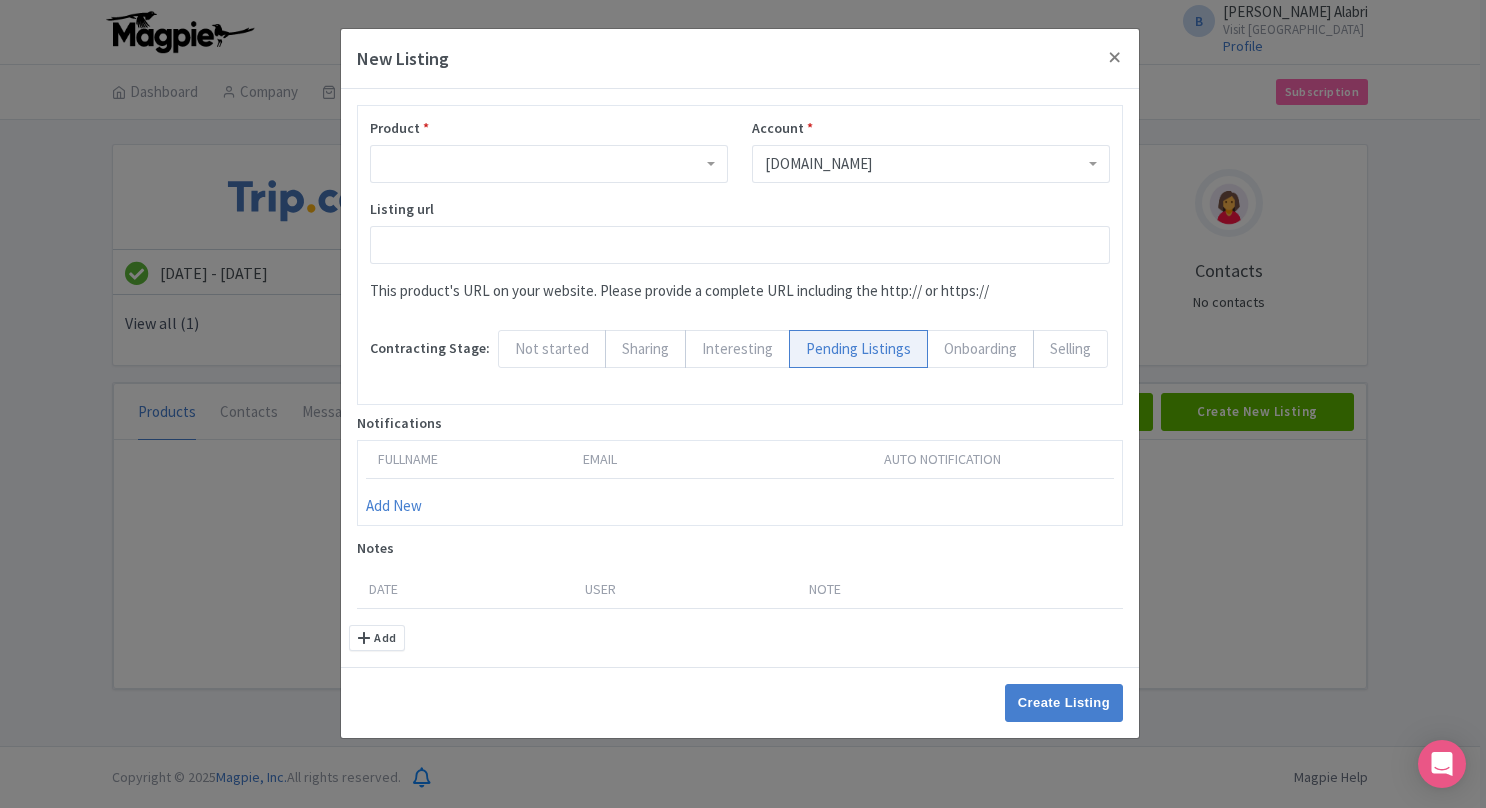 click on "Onboarding" at bounding box center [980, 349] 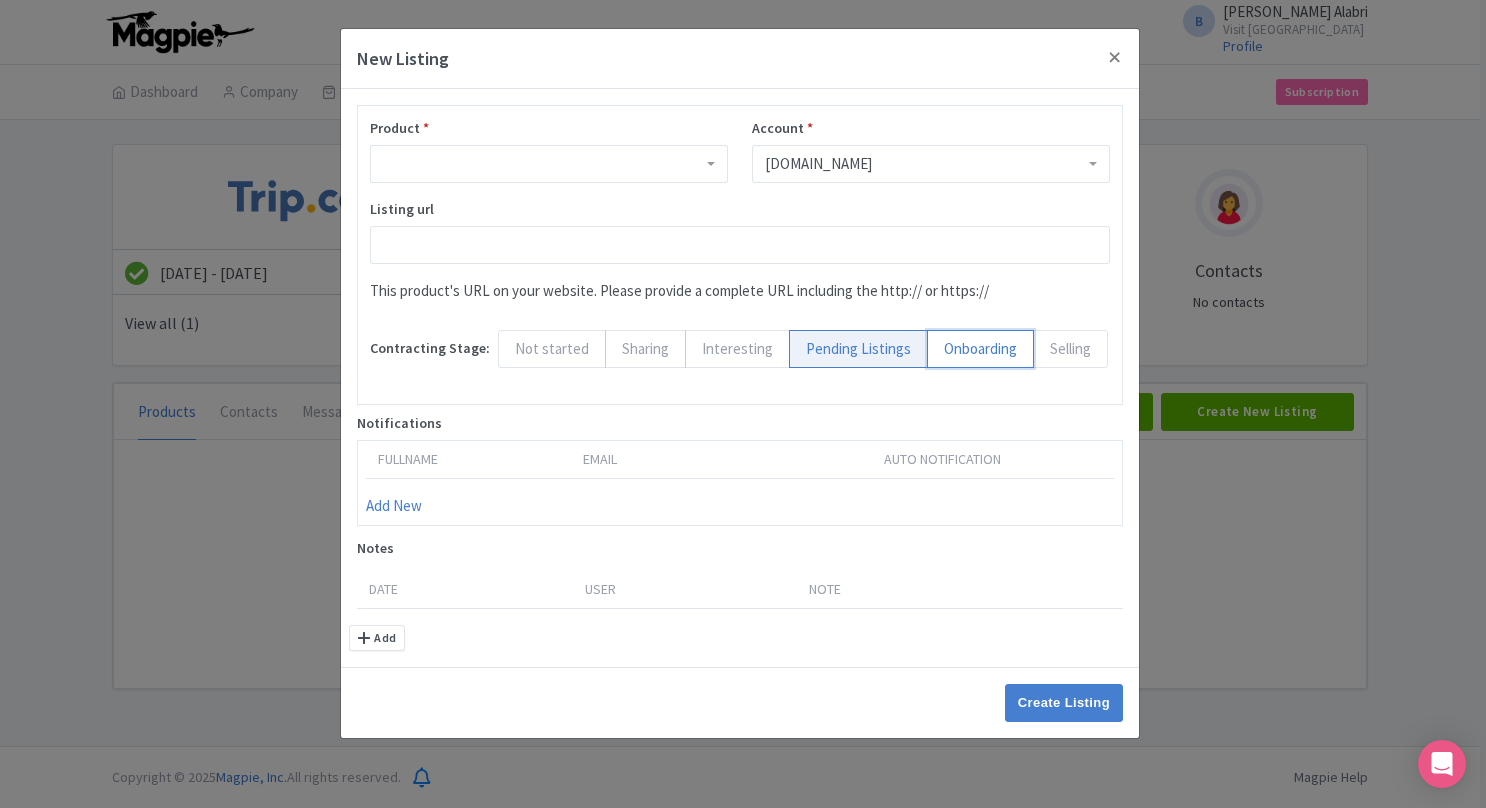 click on "Onboarding" at bounding box center [937, 340] 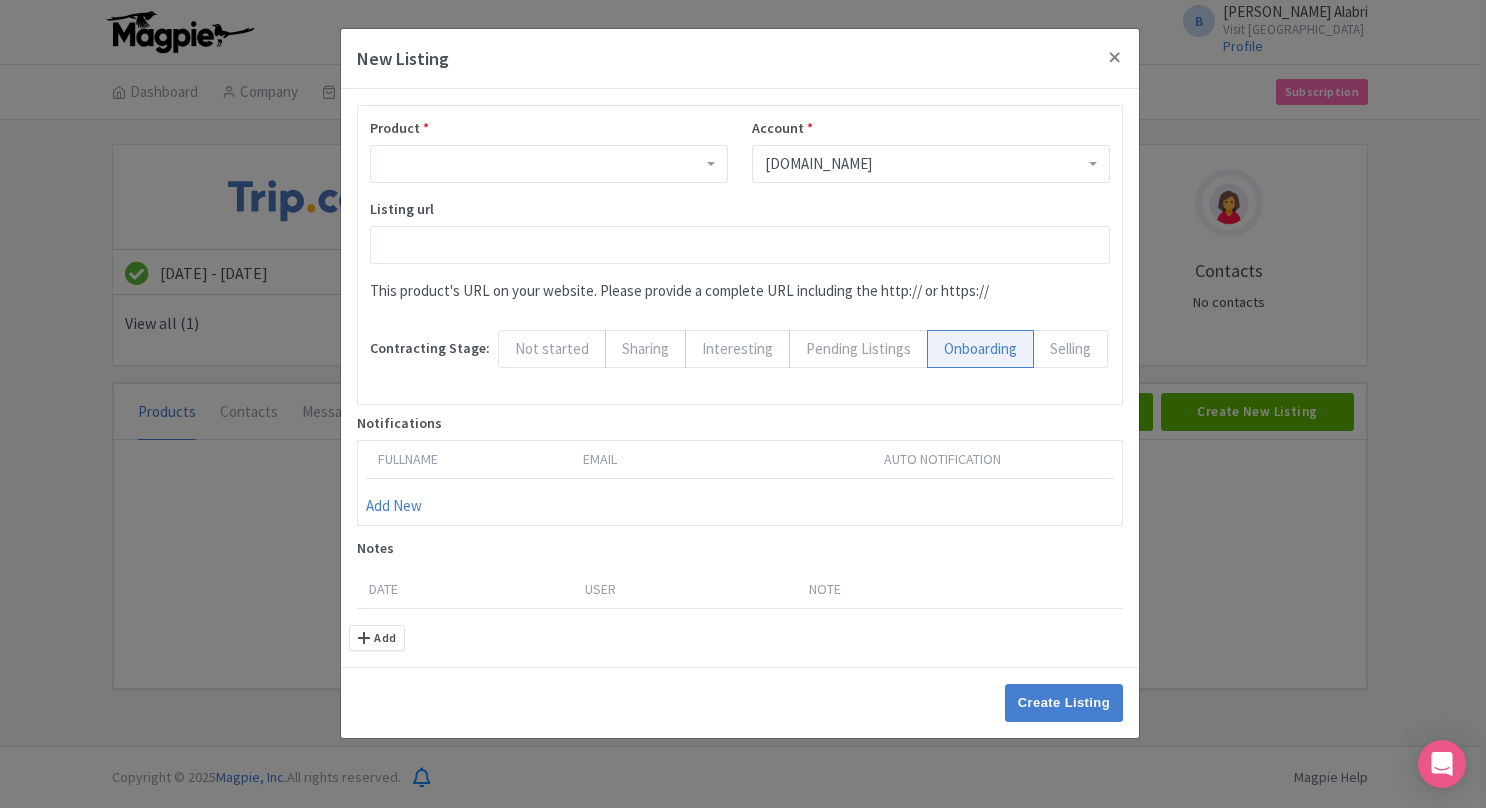 click on "Contracting Stage:" at bounding box center [430, 353] 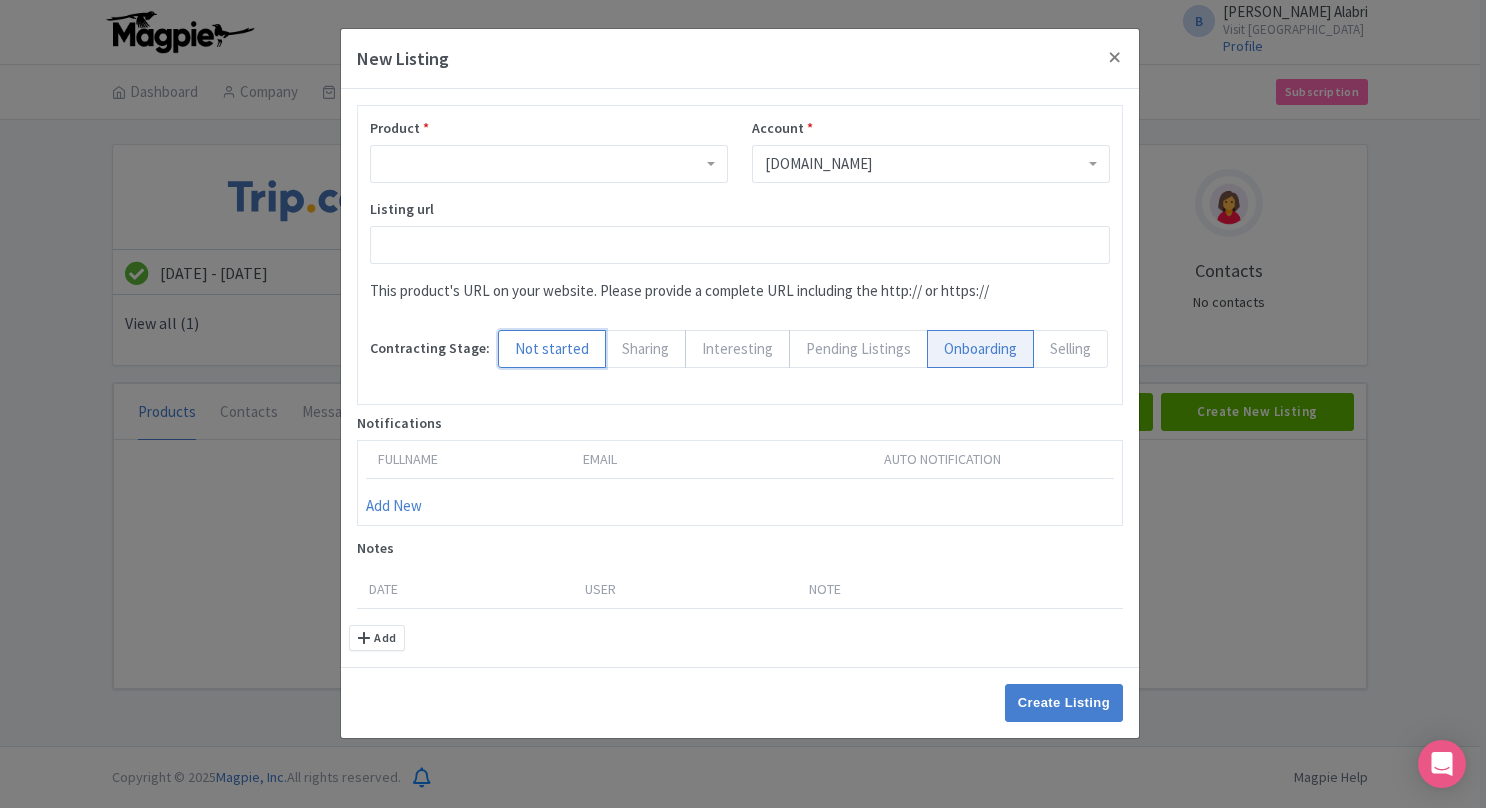 click on "Not started" at bounding box center [508, 340] 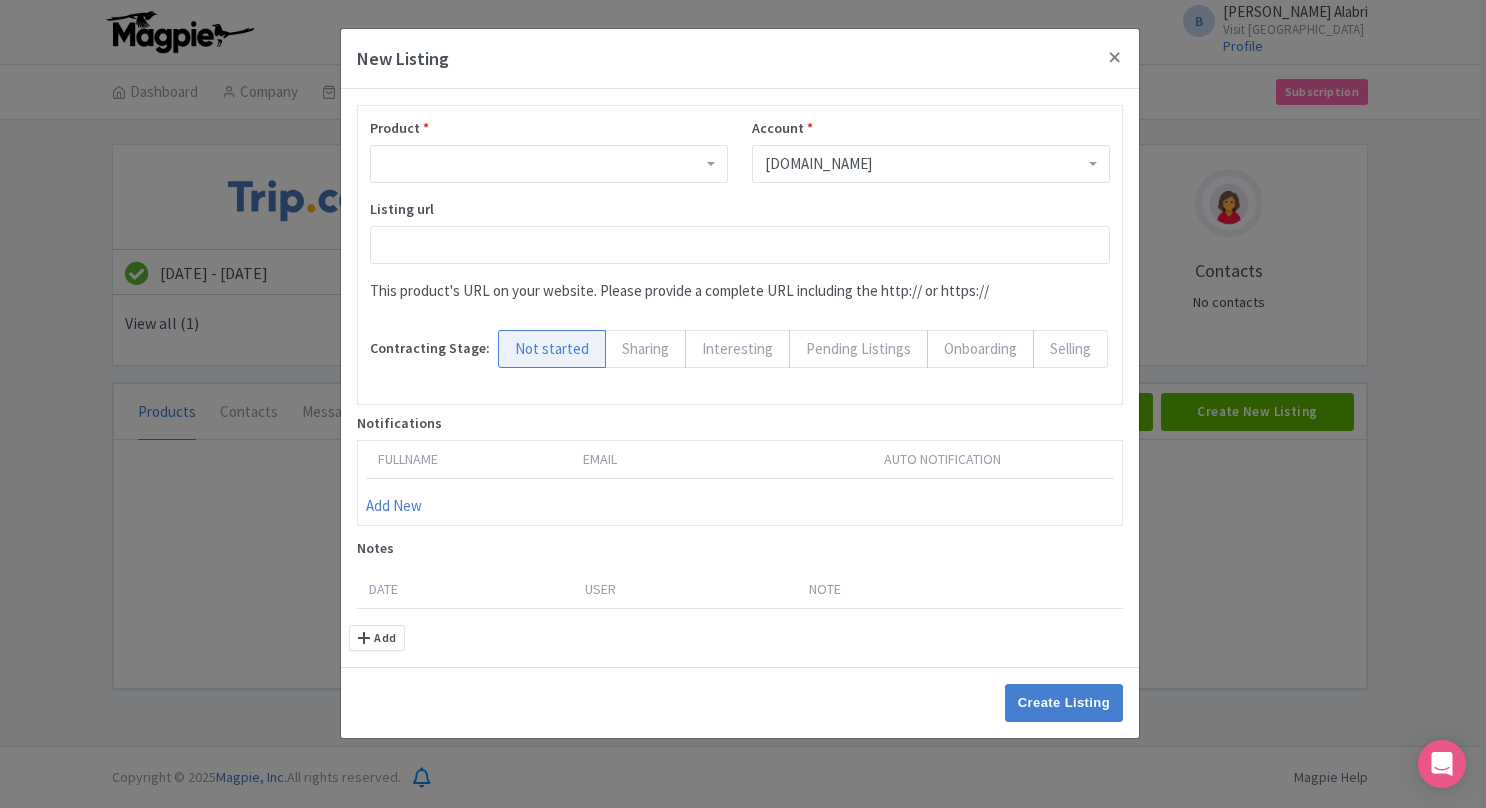 click at bounding box center [549, 164] 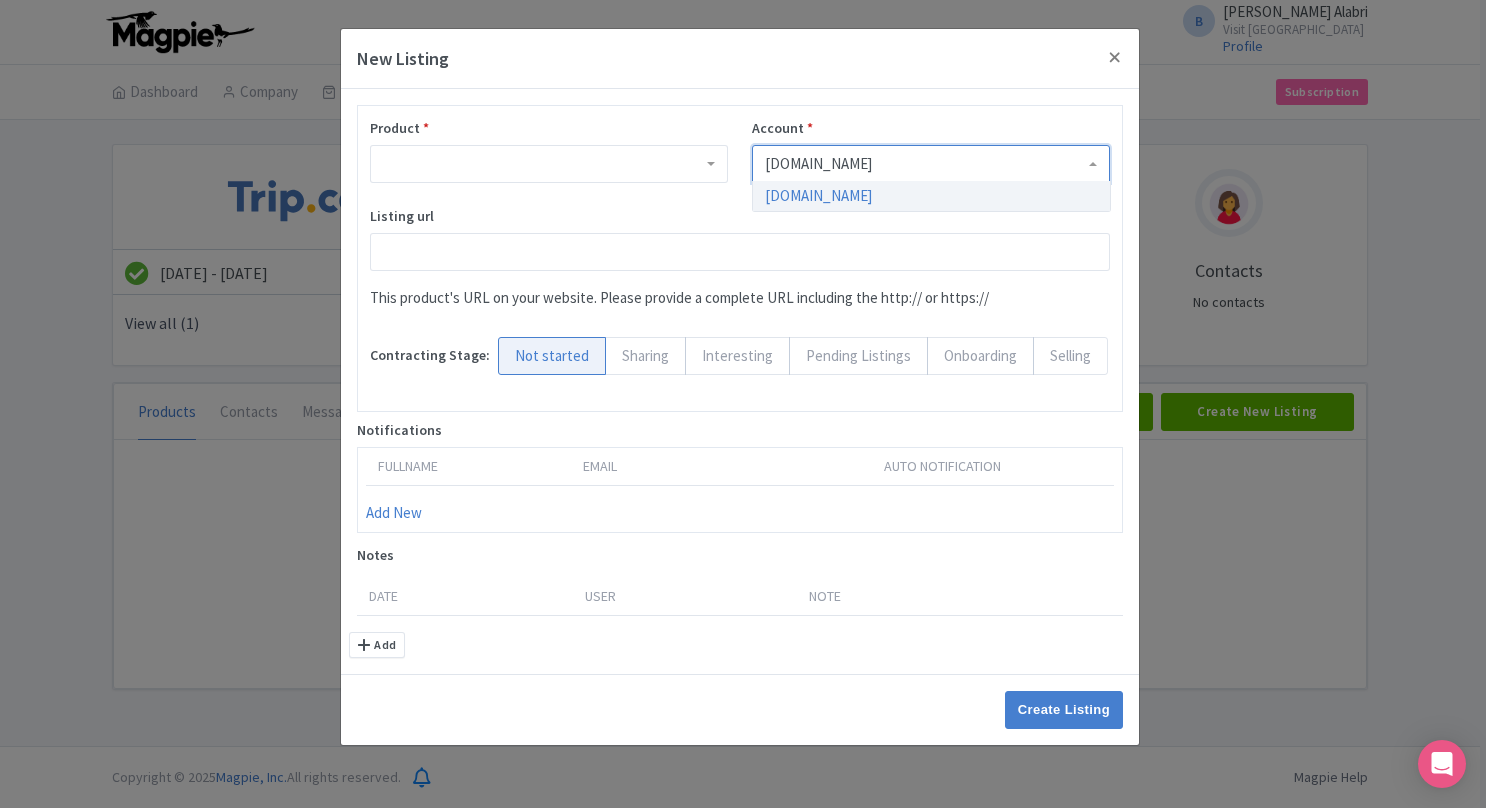 click on "Trip.com" at bounding box center (931, 164) 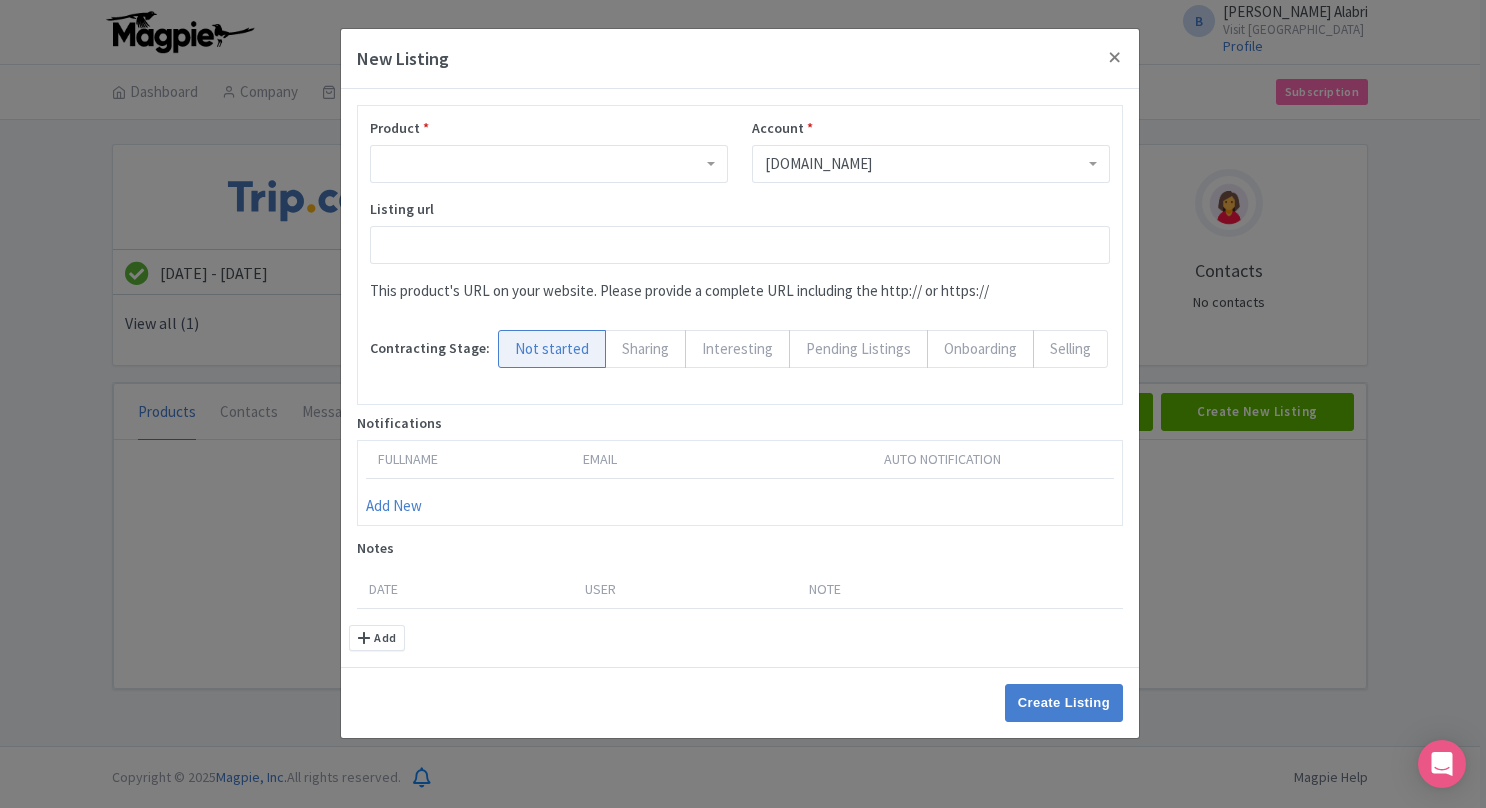 click on "Fullname
Email
Auto notification
Add New" at bounding box center (740, 483) 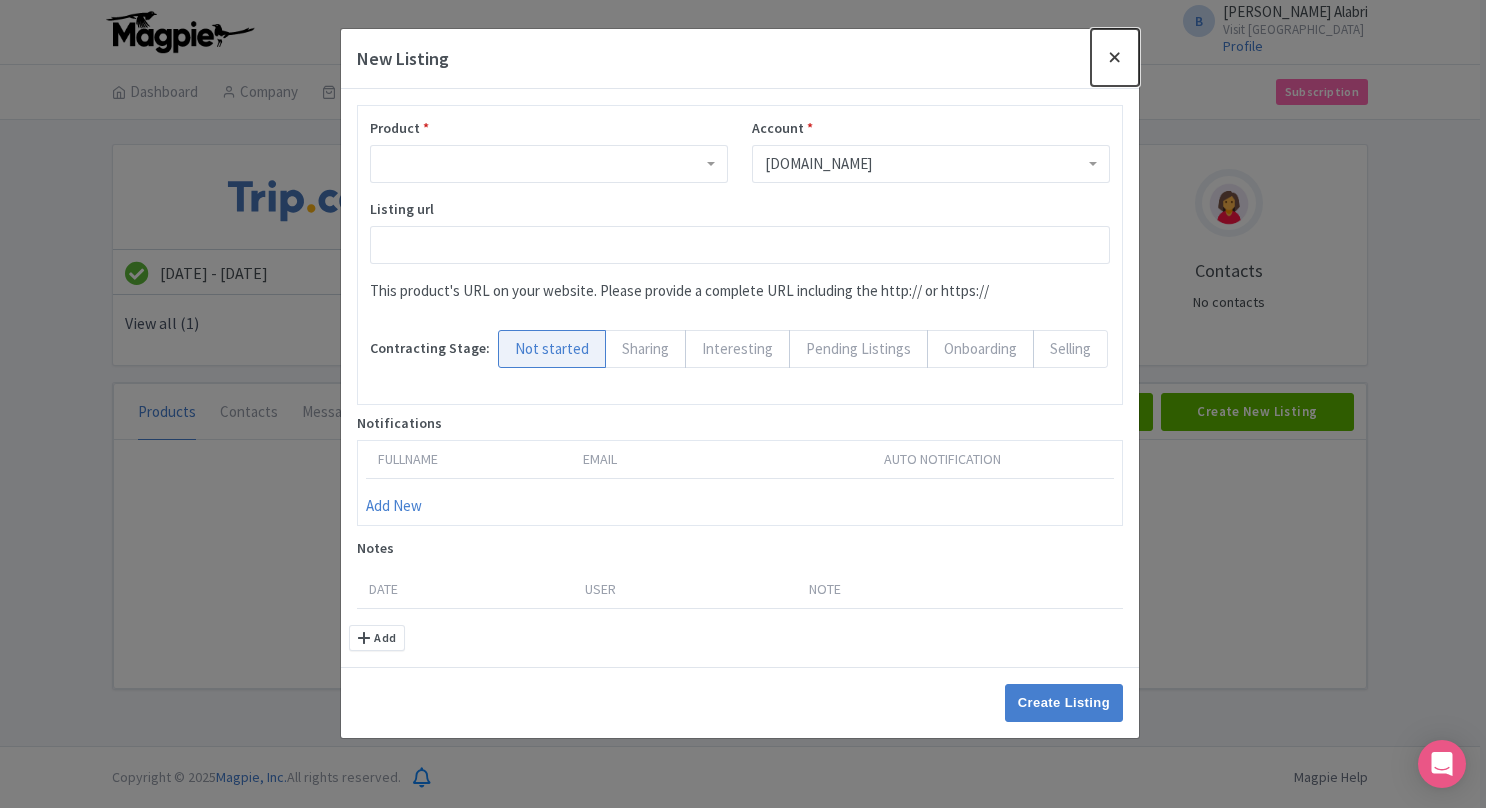 click at bounding box center [1115, 57] 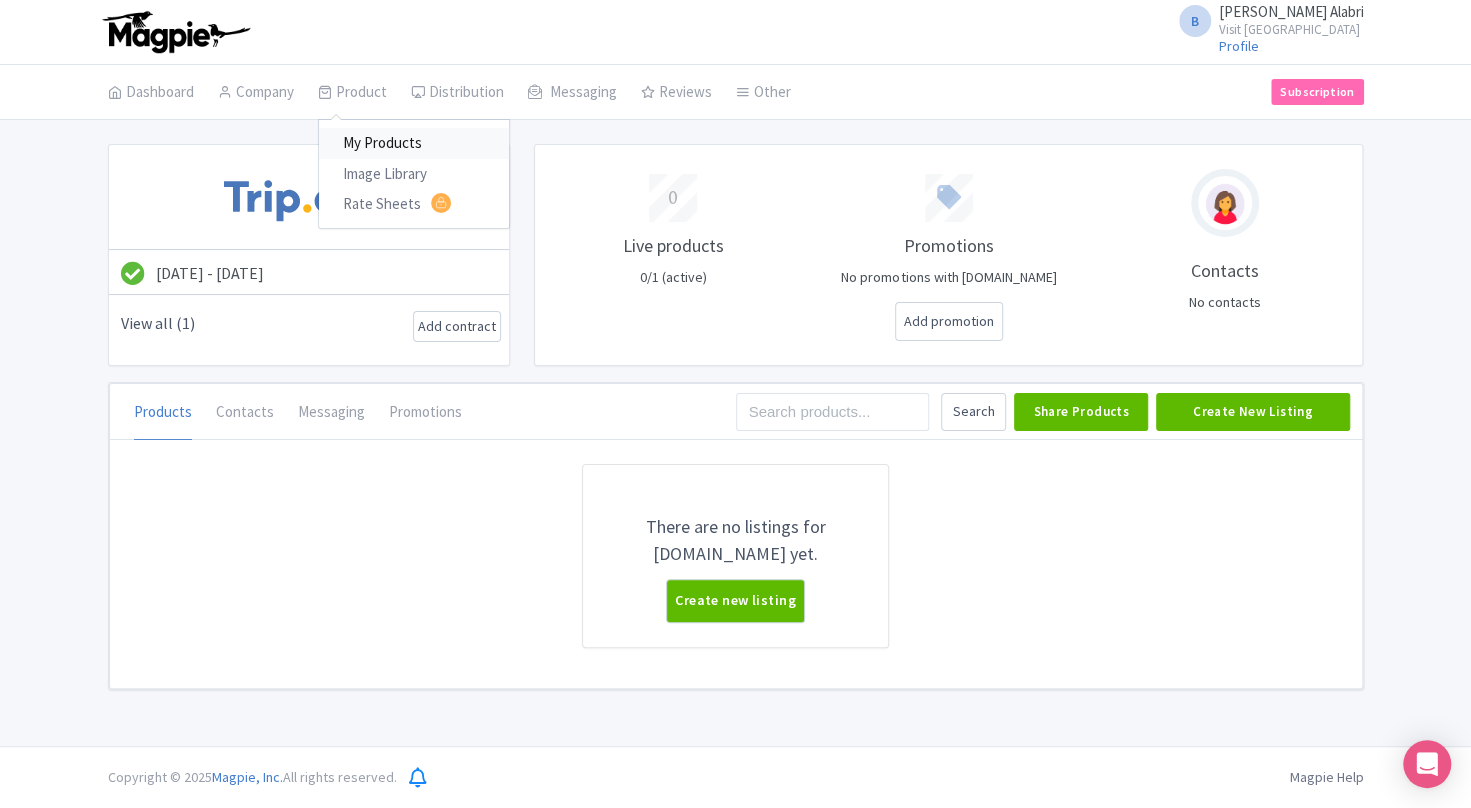 click on "My Products" at bounding box center [414, 143] 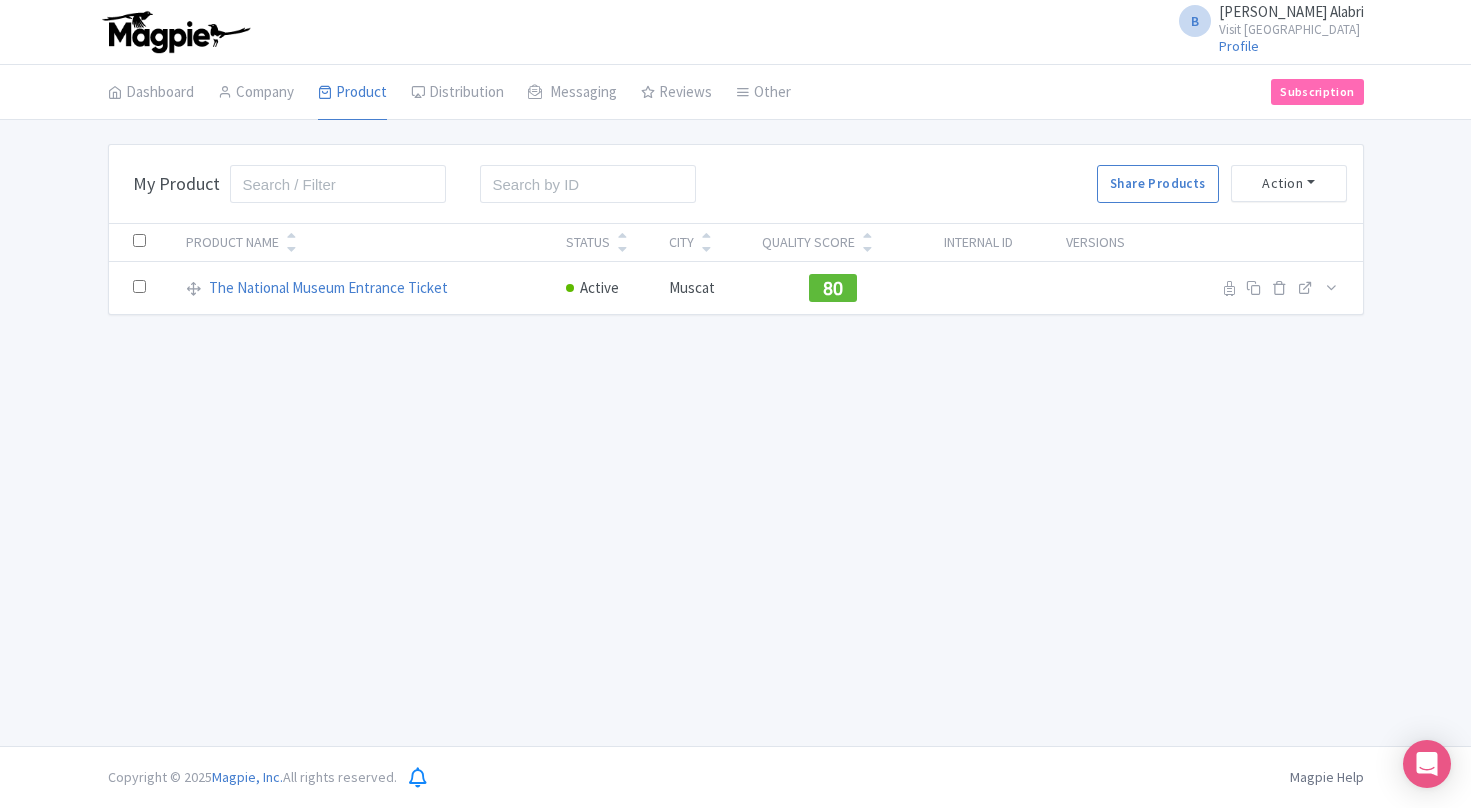 scroll, scrollTop: 0, scrollLeft: 0, axis: both 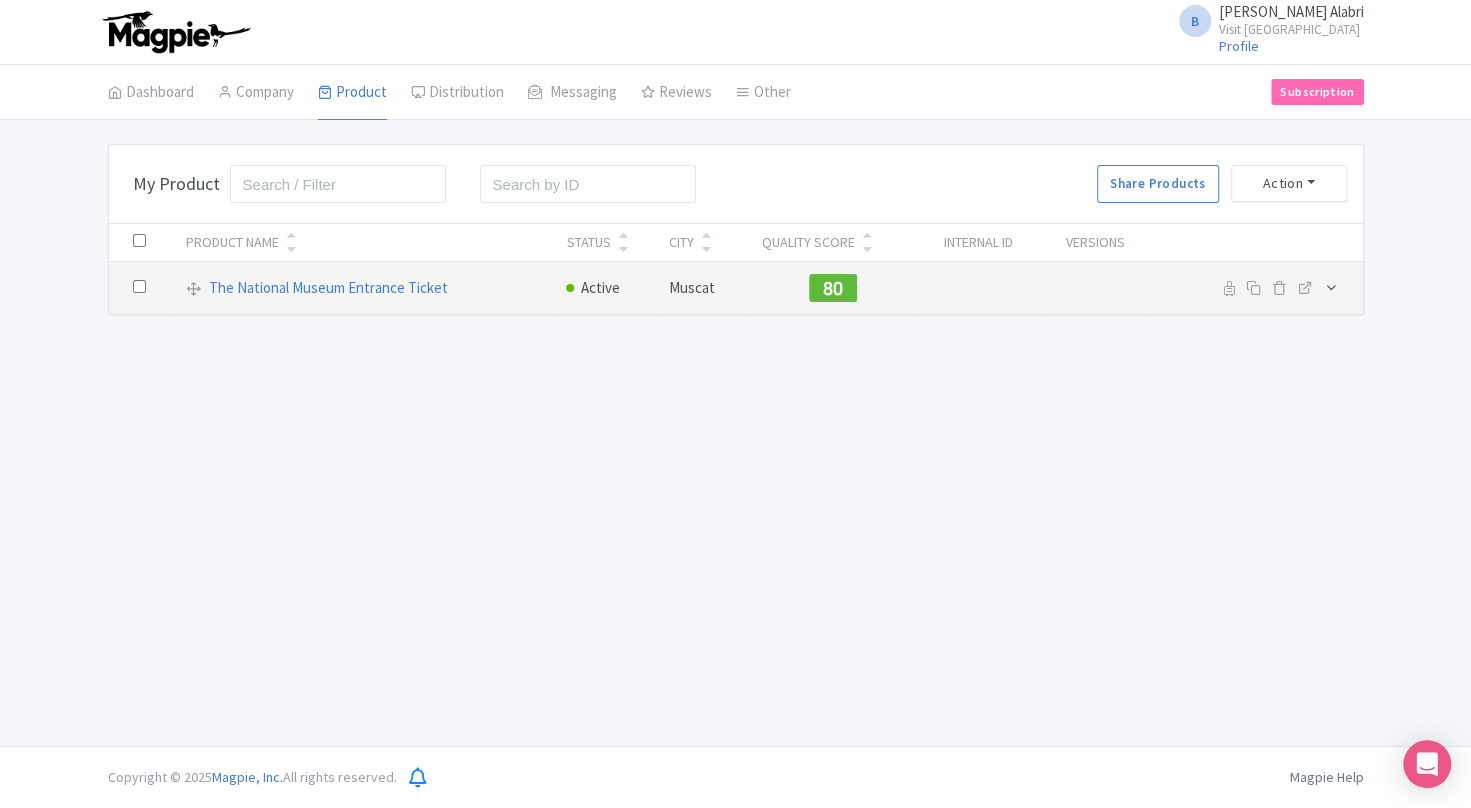 click at bounding box center (1331, 287) 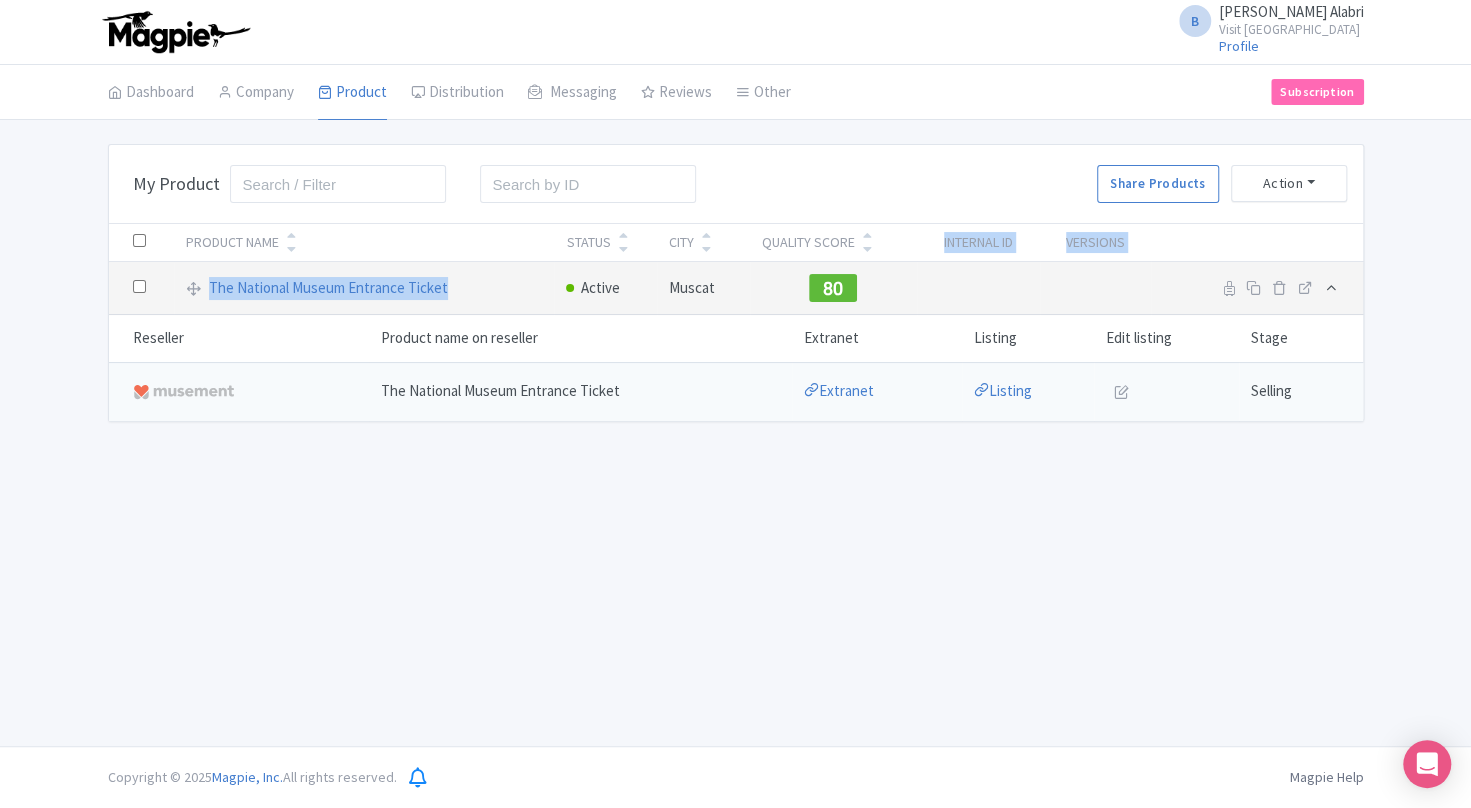 drag, startPoint x: 674, startPoint y: 258, endPoint x: 966, endPoint y: 253, distance: 292.04282 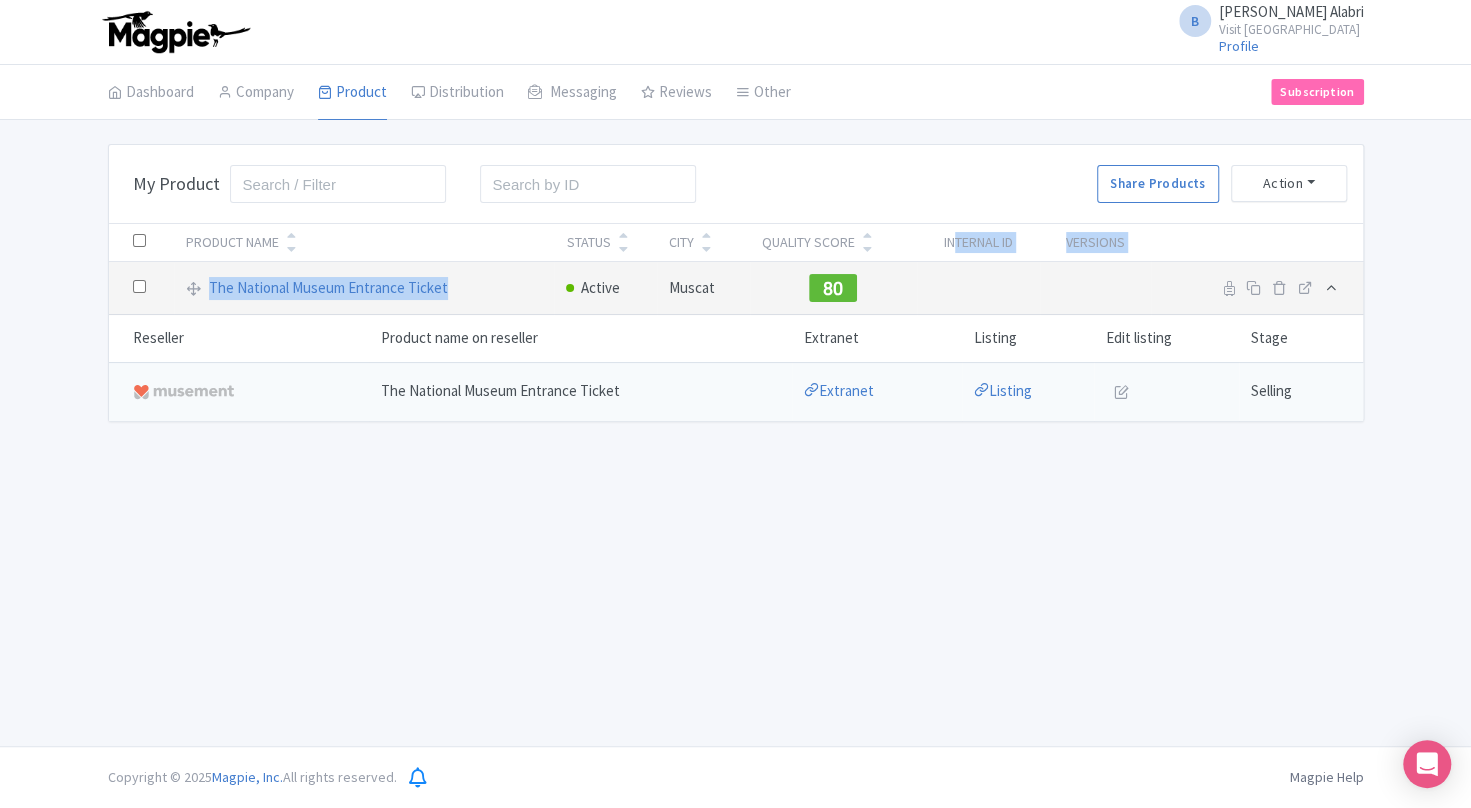 click at bounding box center [139, 286] 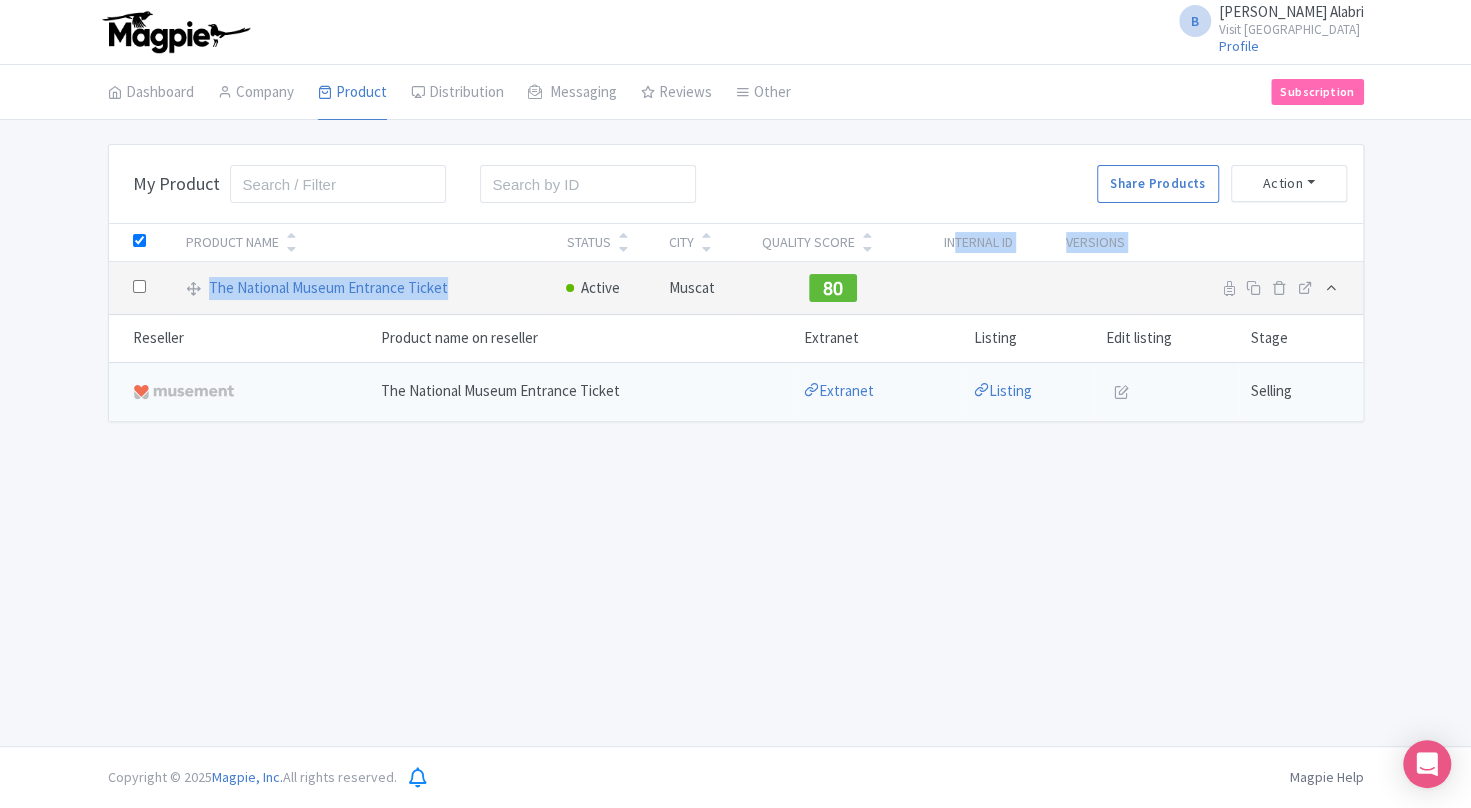 checkbox on "true" 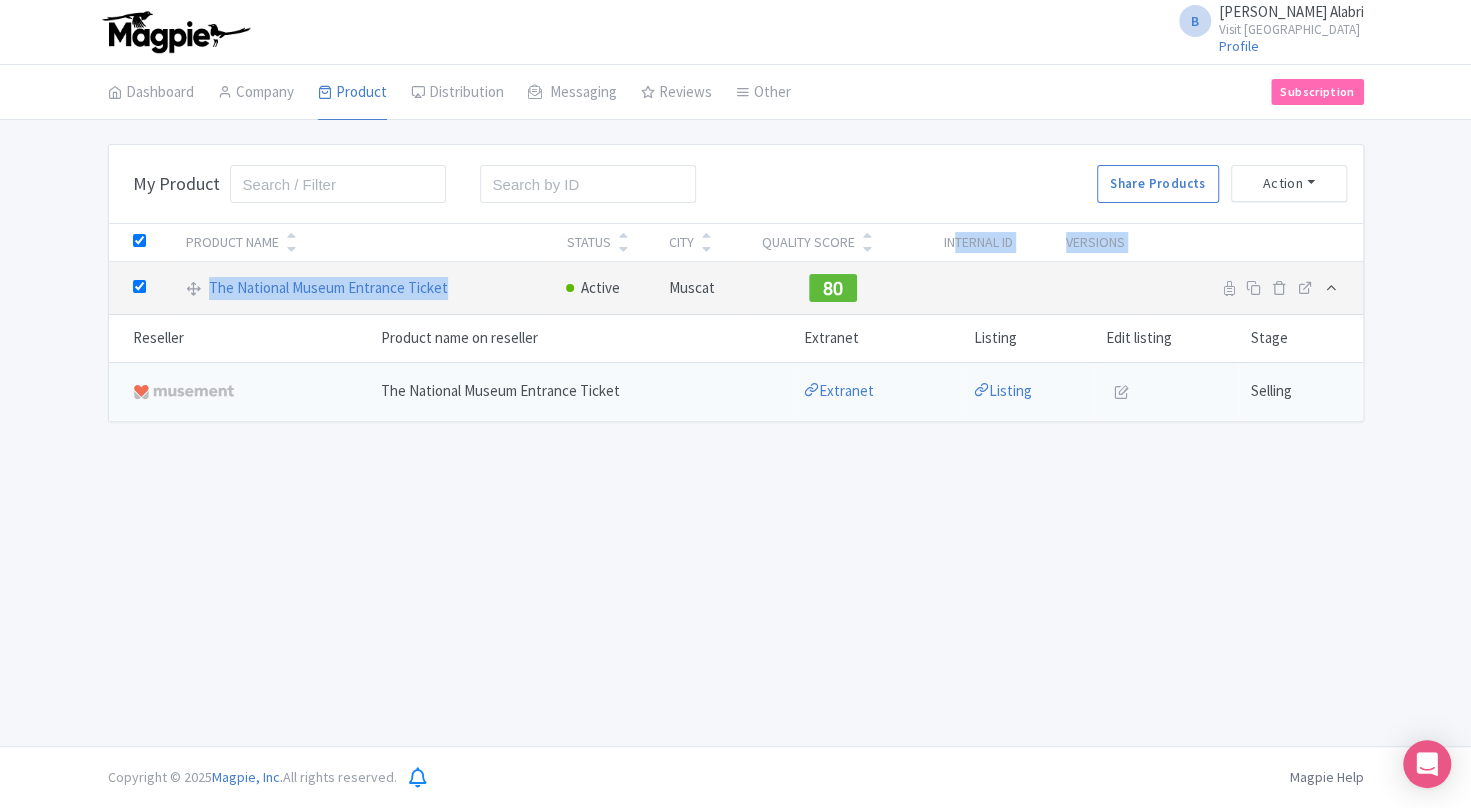 checkbox on "true" 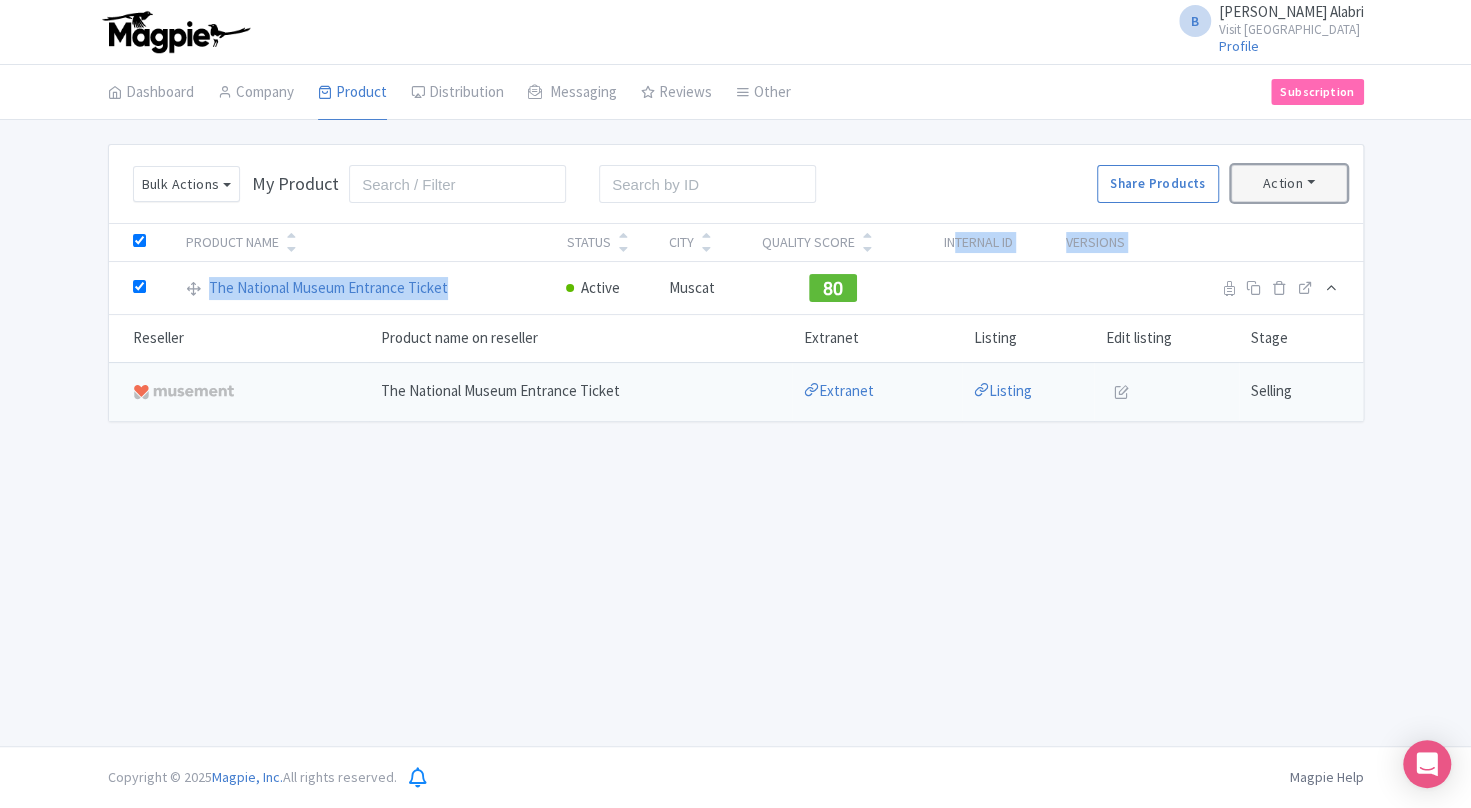 click on "Action" at bounding box center [1289, 183] 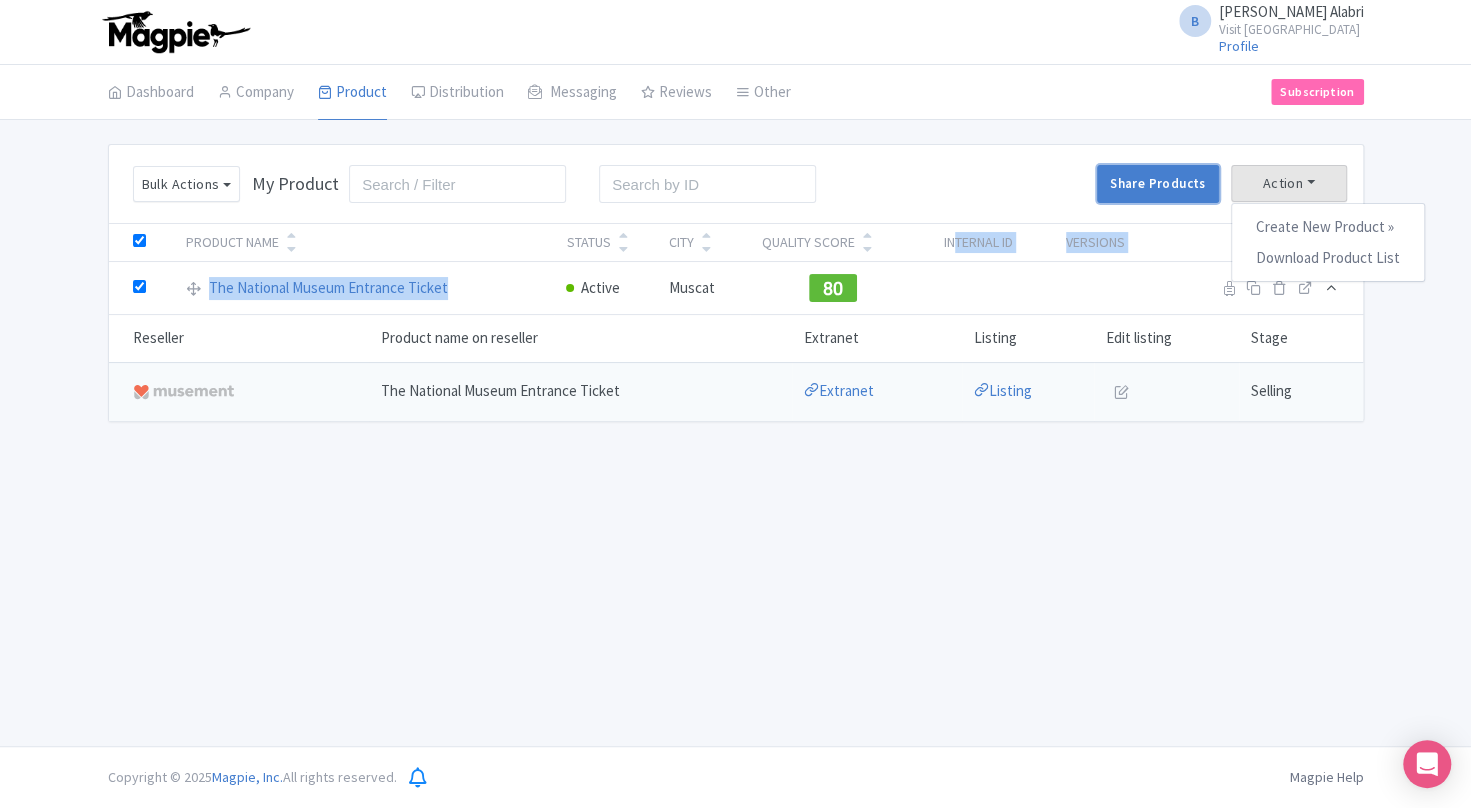 click on "Share Products" at bounding box center [1157, 184] 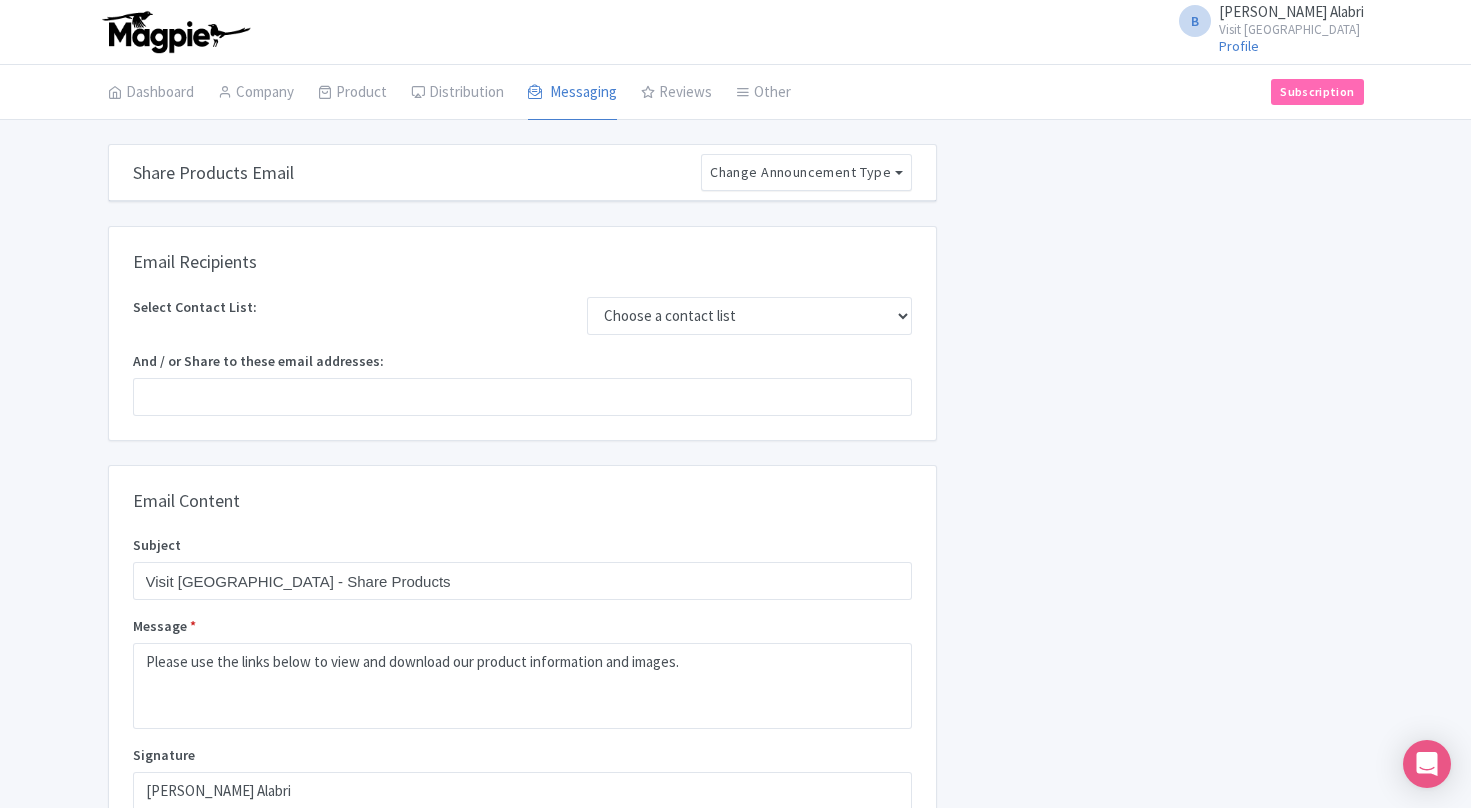 scroll, scrollTop: 0, scrollLeft: 0, axis: both 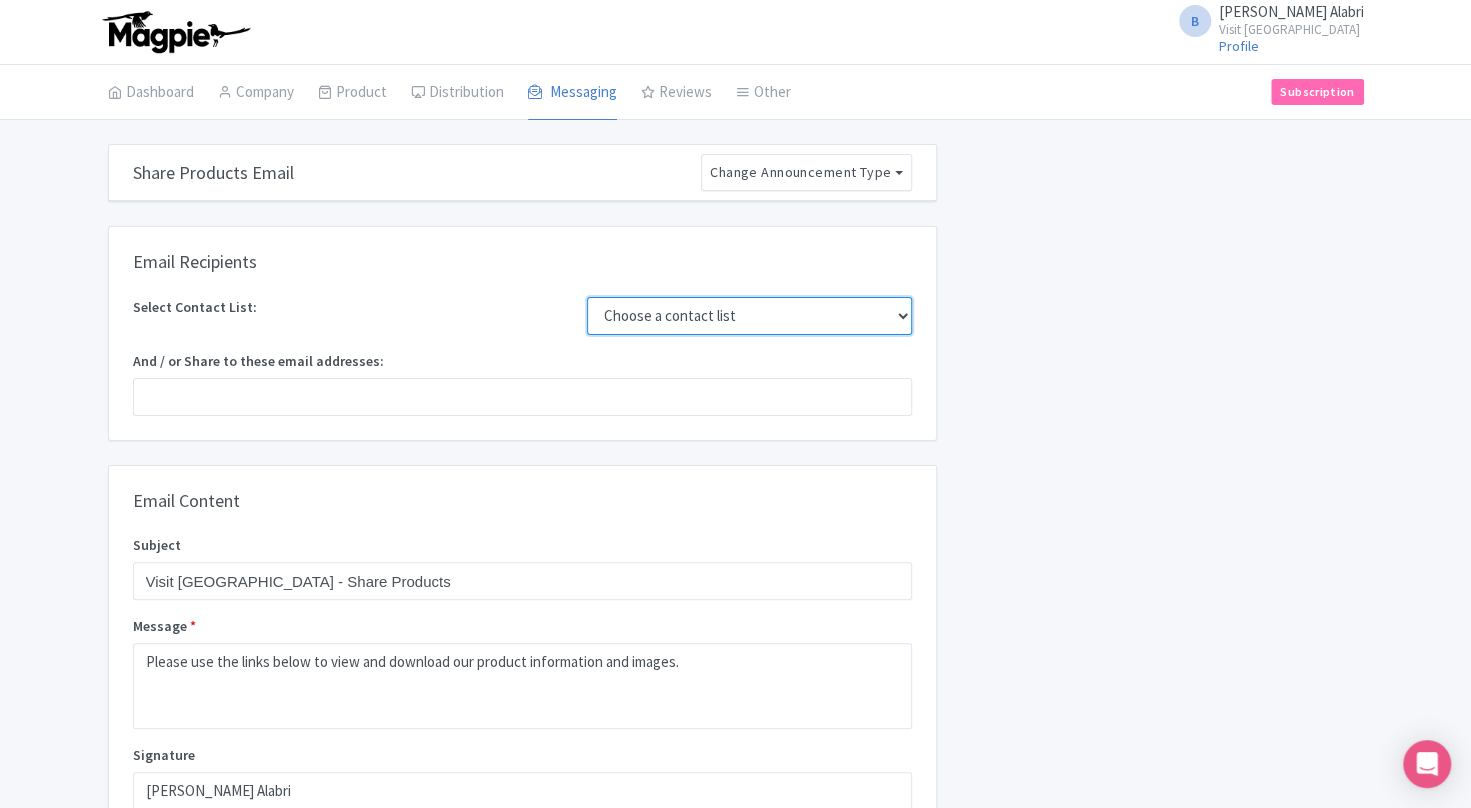 click on "Choose a contact list" at bounding box center (749, 316) 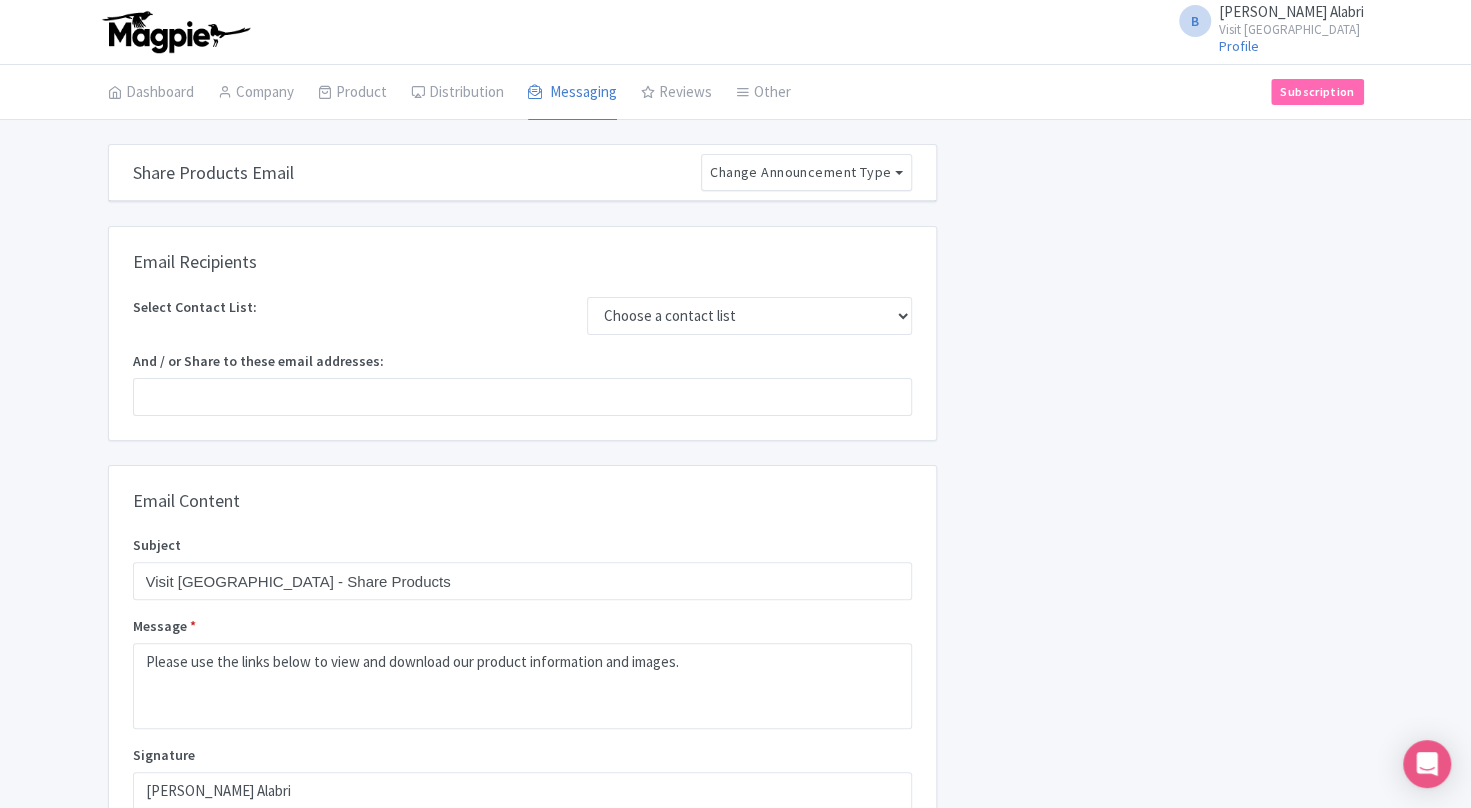 click on "Share
0
Resellers
MISSING INFO
0
Share Products Email(s)
MISSING INFO
Message
MISSING INFO
Subject line:
Share Products
Message:
Please use the links below to view and download our product information and images.
[GEOGRAPHIC_DATA]" at bounding box center [1162, 648] 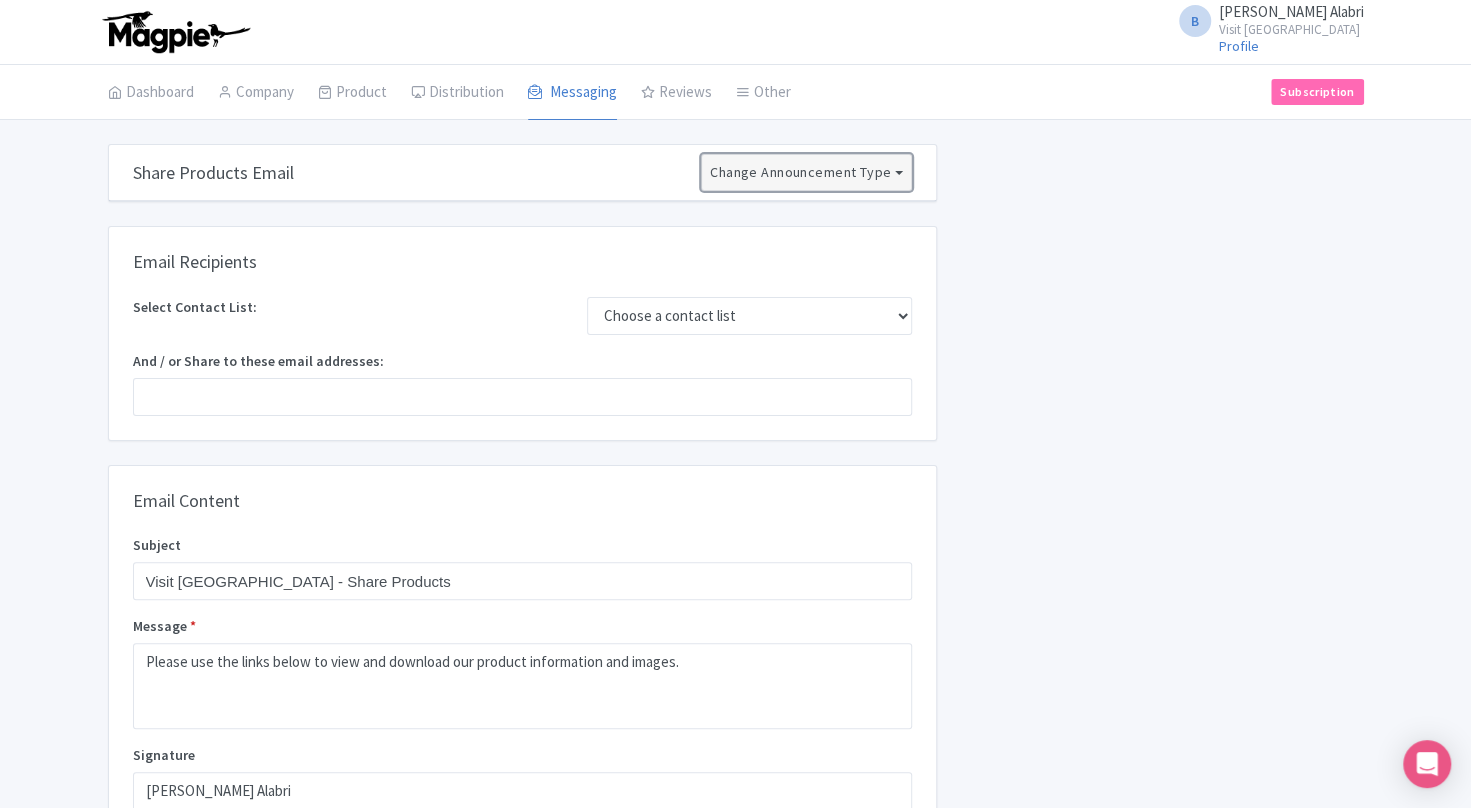 click on "Change Announcement Type" at bounding box center (806, 172) 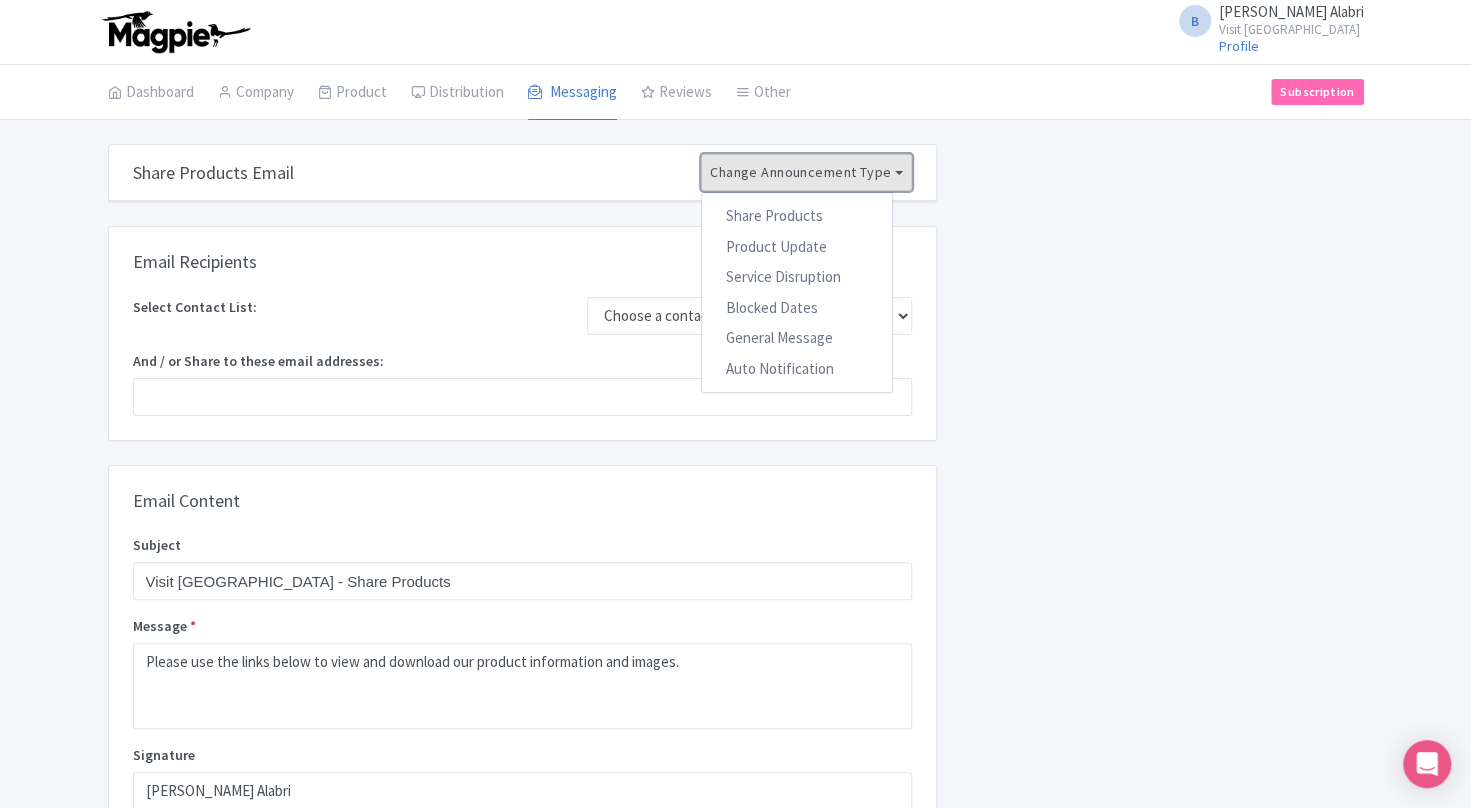 click on "Change Announcement Type" at bounding box center (806, 172) 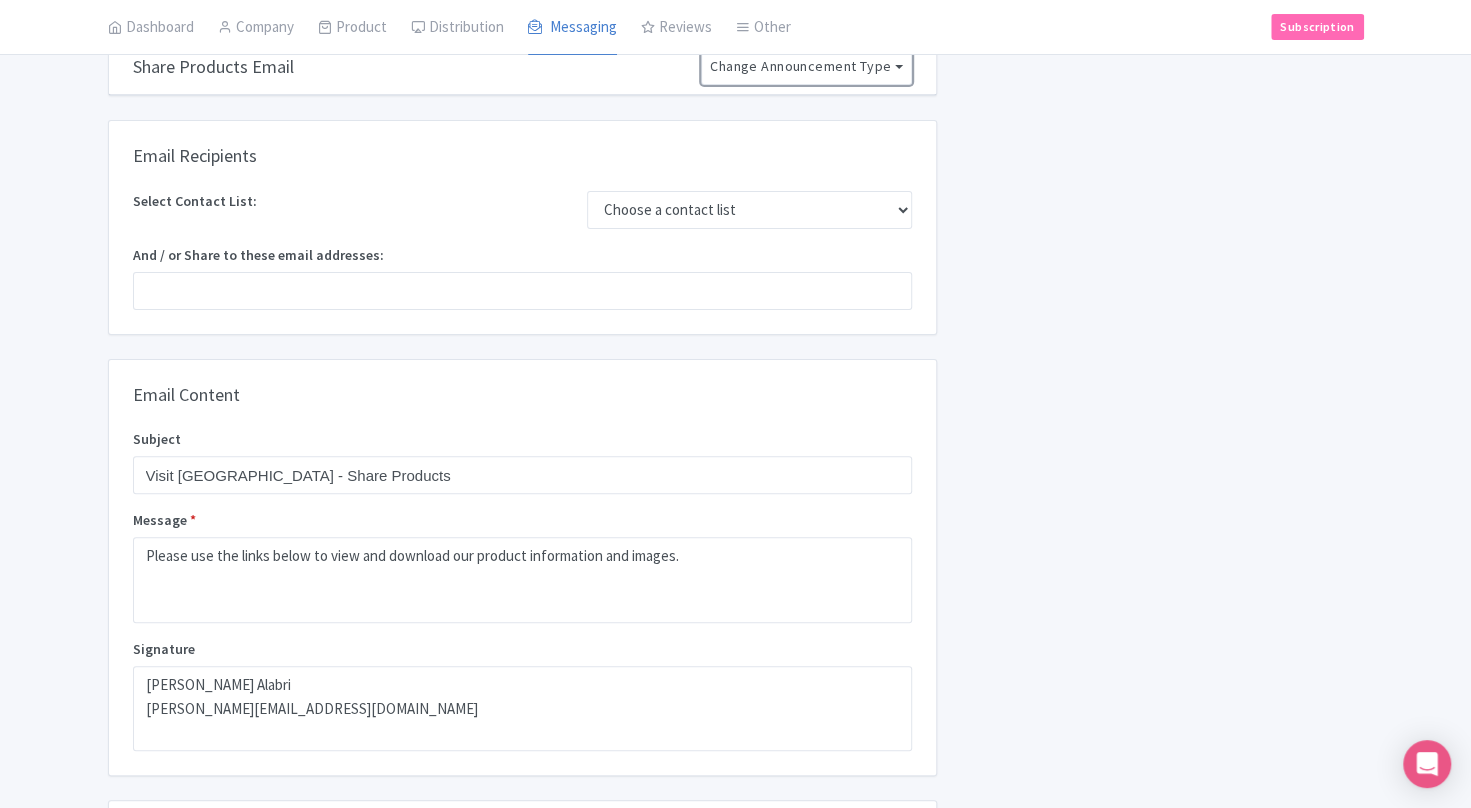 scroll, scrollTop: 0, scrollLeft: 0, axis: both 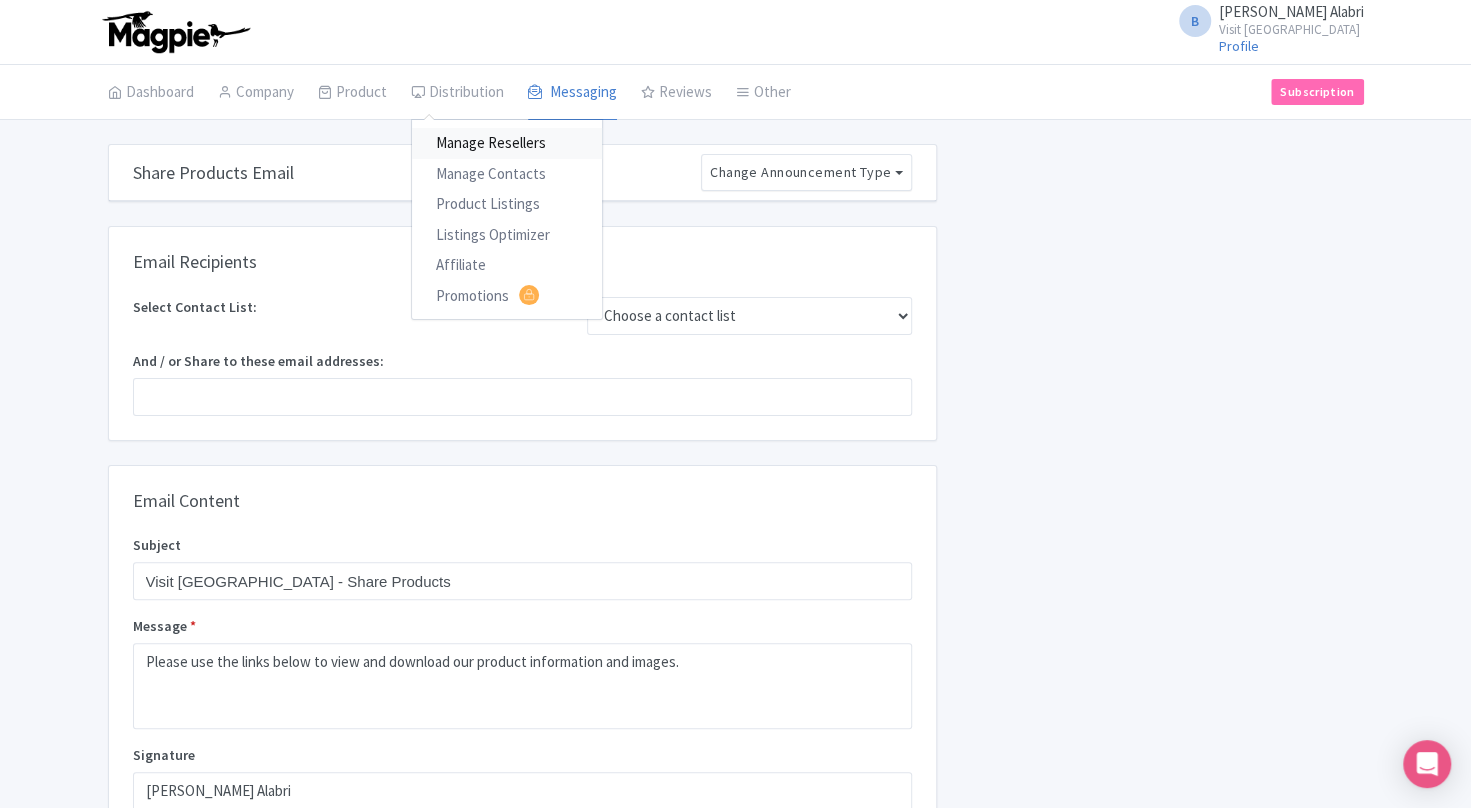 click on "Manage Resellers" at bounding box center (507, 143) 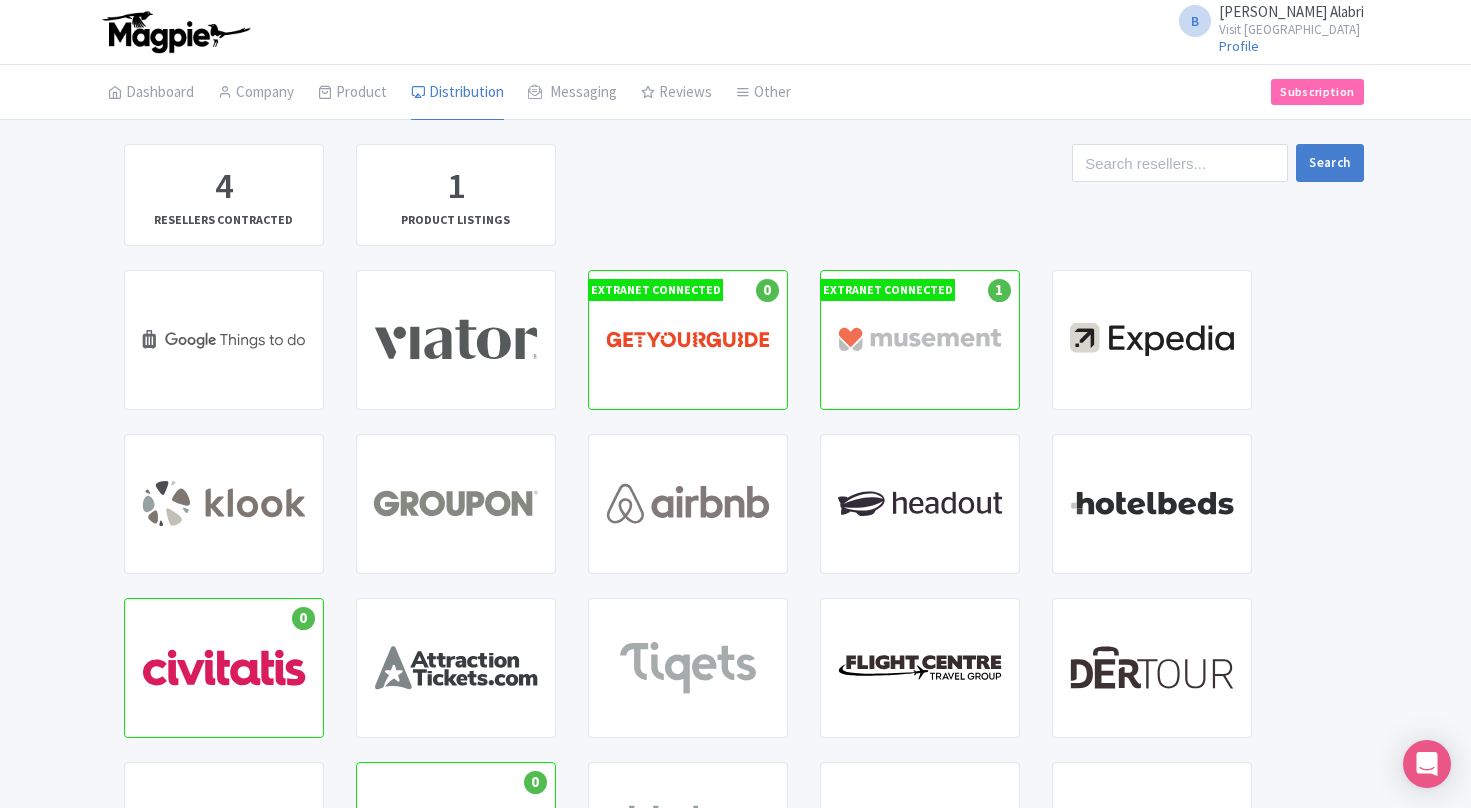 scroll, scrollTop: 0, scrollLeft: 0, axis: both 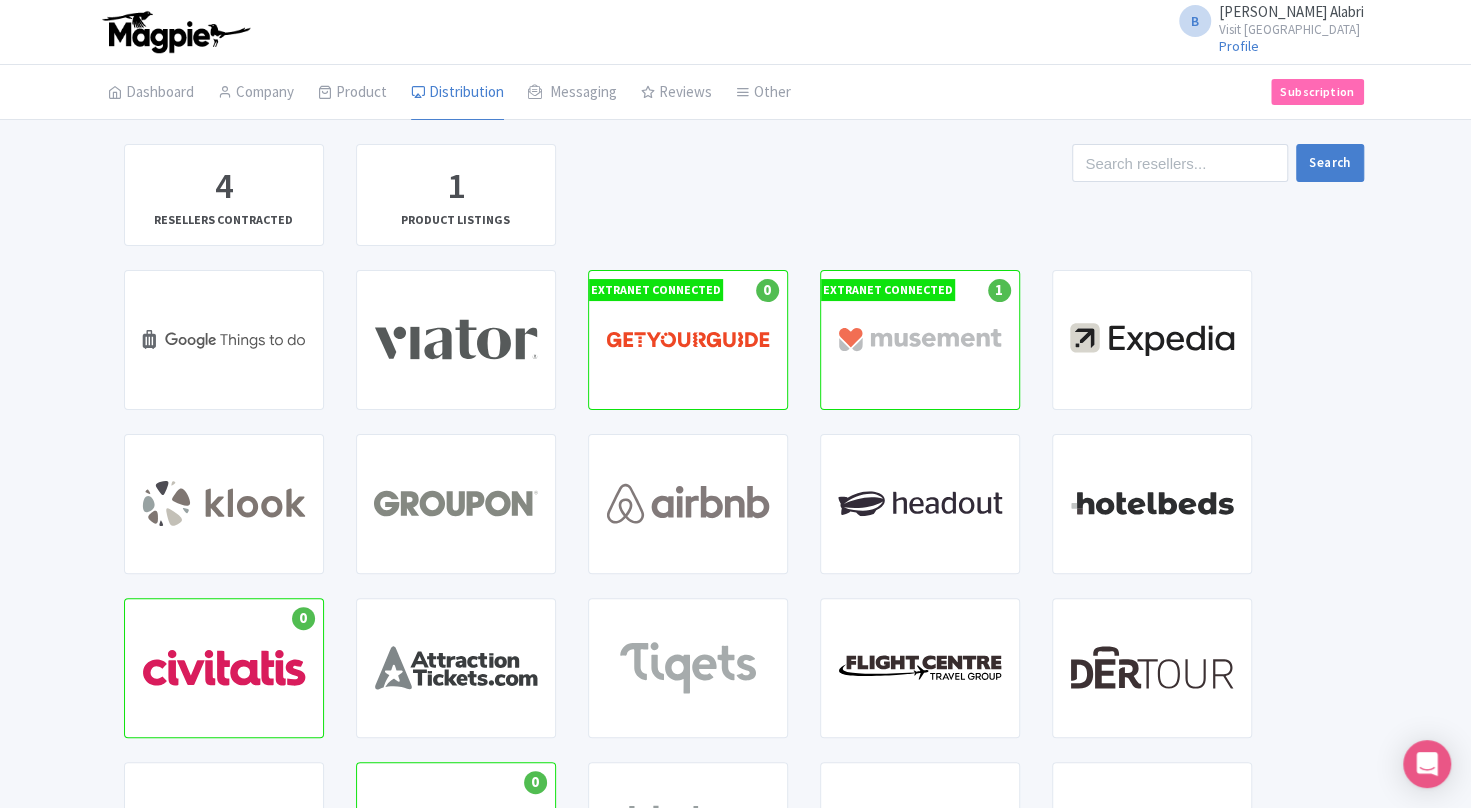 click on "4
RESELLERS CONTRACTED
1
PRODUCT LISTINGS
Search
GET STARTED
WITH
GOOGLE THINGS TO DO
GET STARTED
WITH
VIATOR
EXTRANET CONNECTED
0
GETYOURGUIDE
HUB
EXTRANET CONNECTED
1
MUSEMENT
HUB
GET STARTED
WITH
EXPEDIA
GET STARTED
WITH
KLOOK
GET STARTED
WITH
GROUPON
GET STARTED
WITH
AIRBNB
GET STARTED
WITH
HEADOUT
GET STARTED
WITH
HOTELBEDS
0
Active Listings : 0
CIVITATIS
HUB
GET STARTED
WITH
ATTRACTION TICKETS
GET STARTED
WITH
TIQETS
GET STARTED
WITH
FLIGHT CENTRE
GET STARTED
WITH
DERTOUR
GET STARTED
WITH
DNATA TRAVEL" at bounding box center (735, 699) 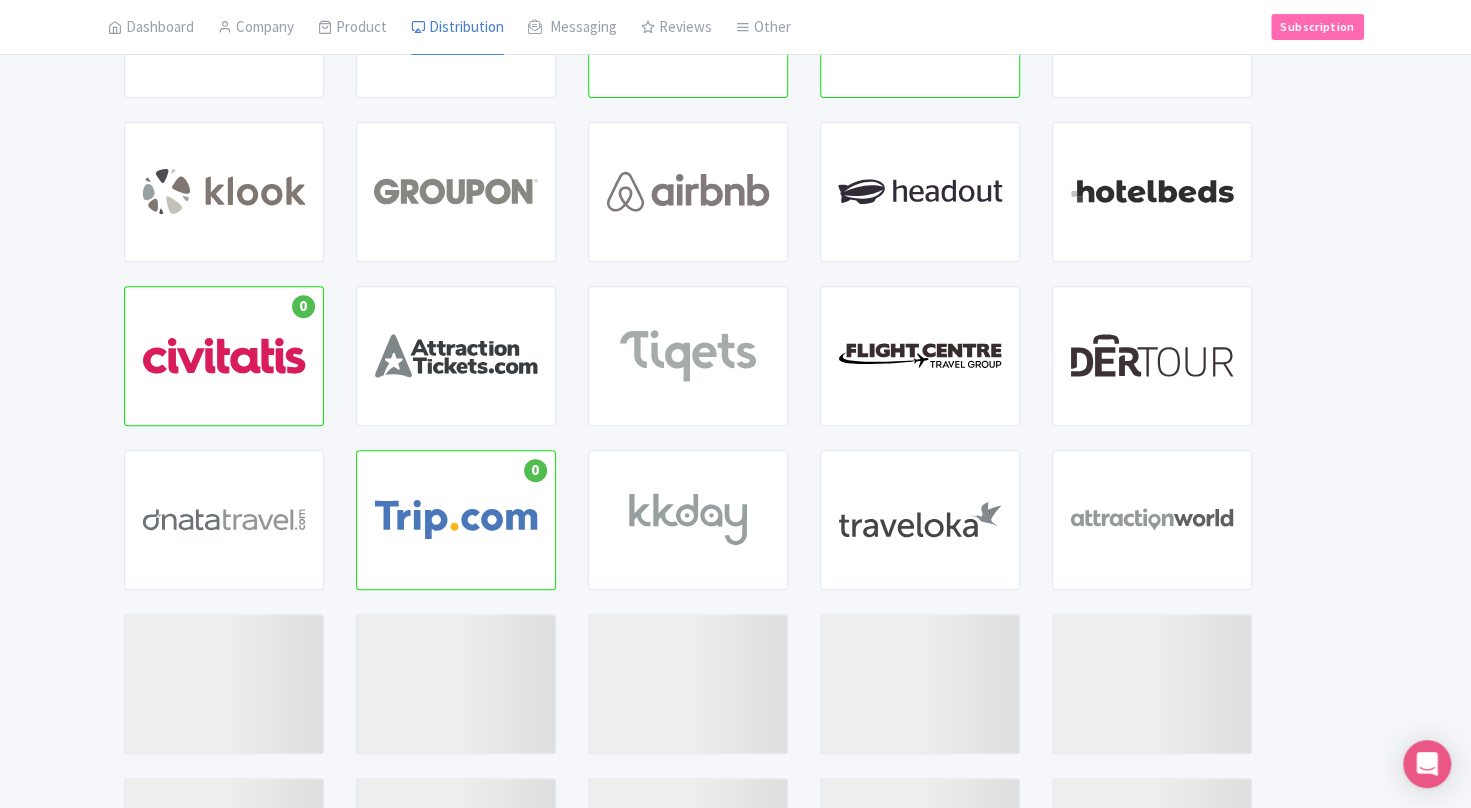scroll, scrollTop: 0, scrollLeft: 0, axis: both 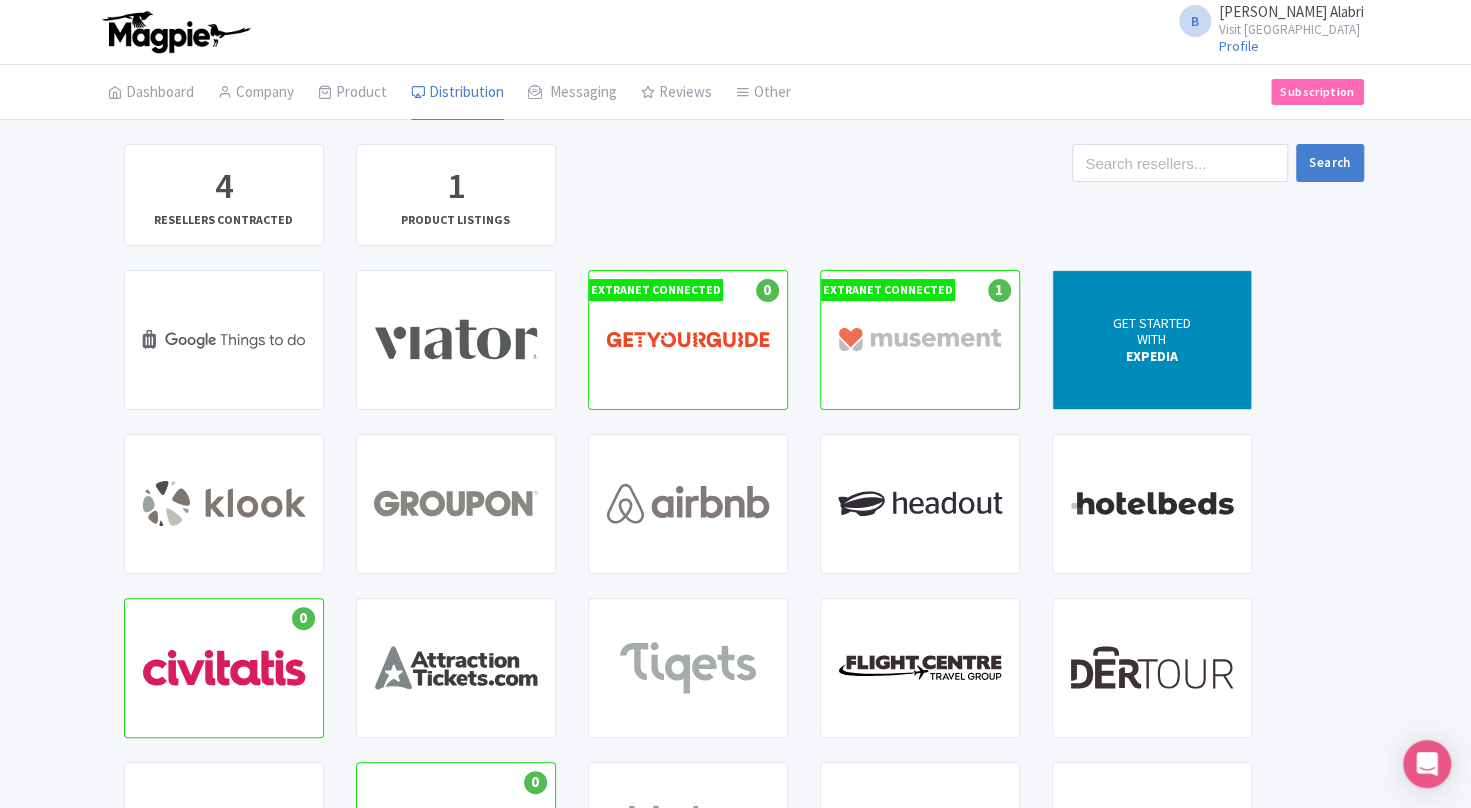 click on "GET STARTED
WITH
EXPEDIA" at bounding box center [1152, 340] 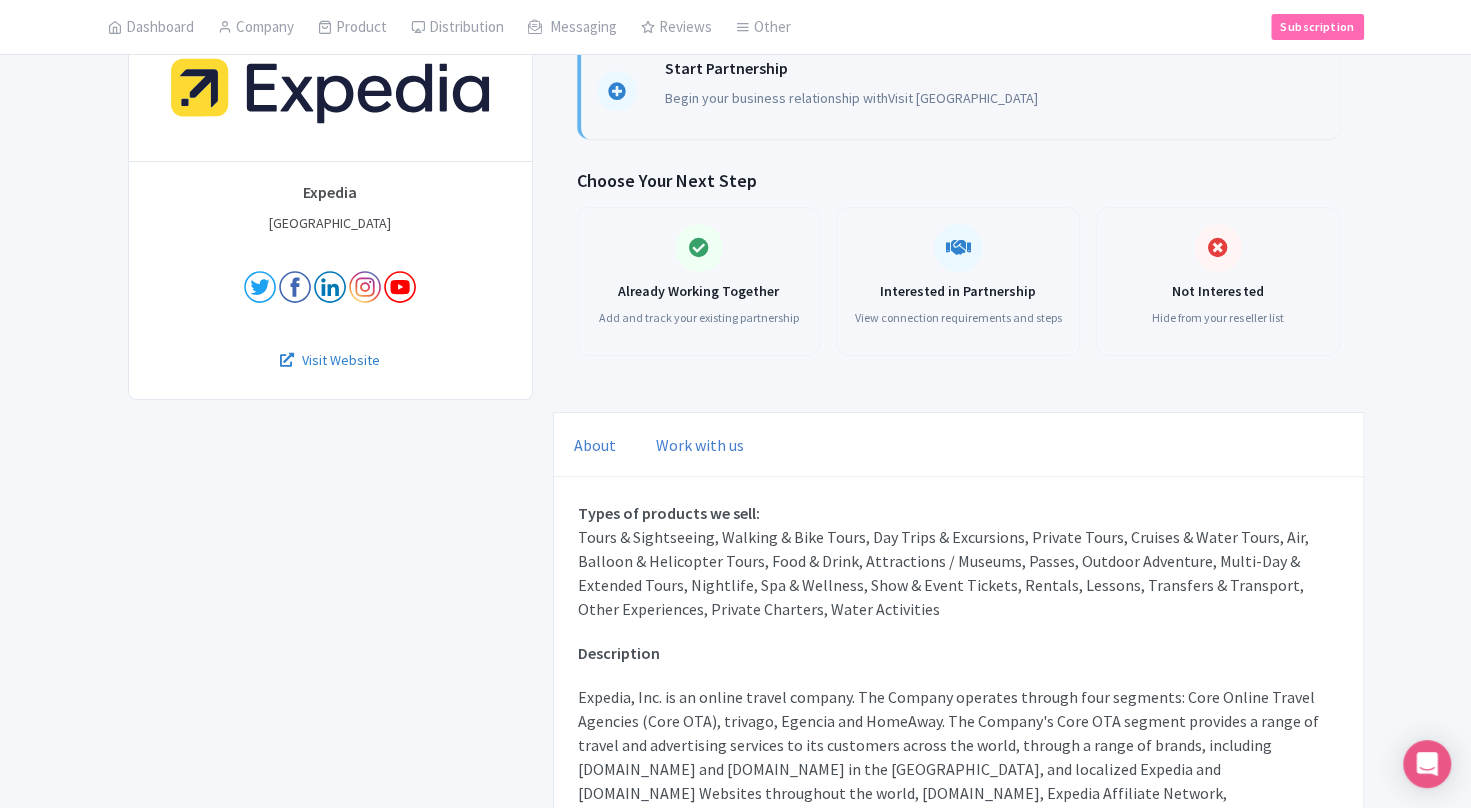 scroll, scrollTop: 0, scrollLeft: 0, axis: both 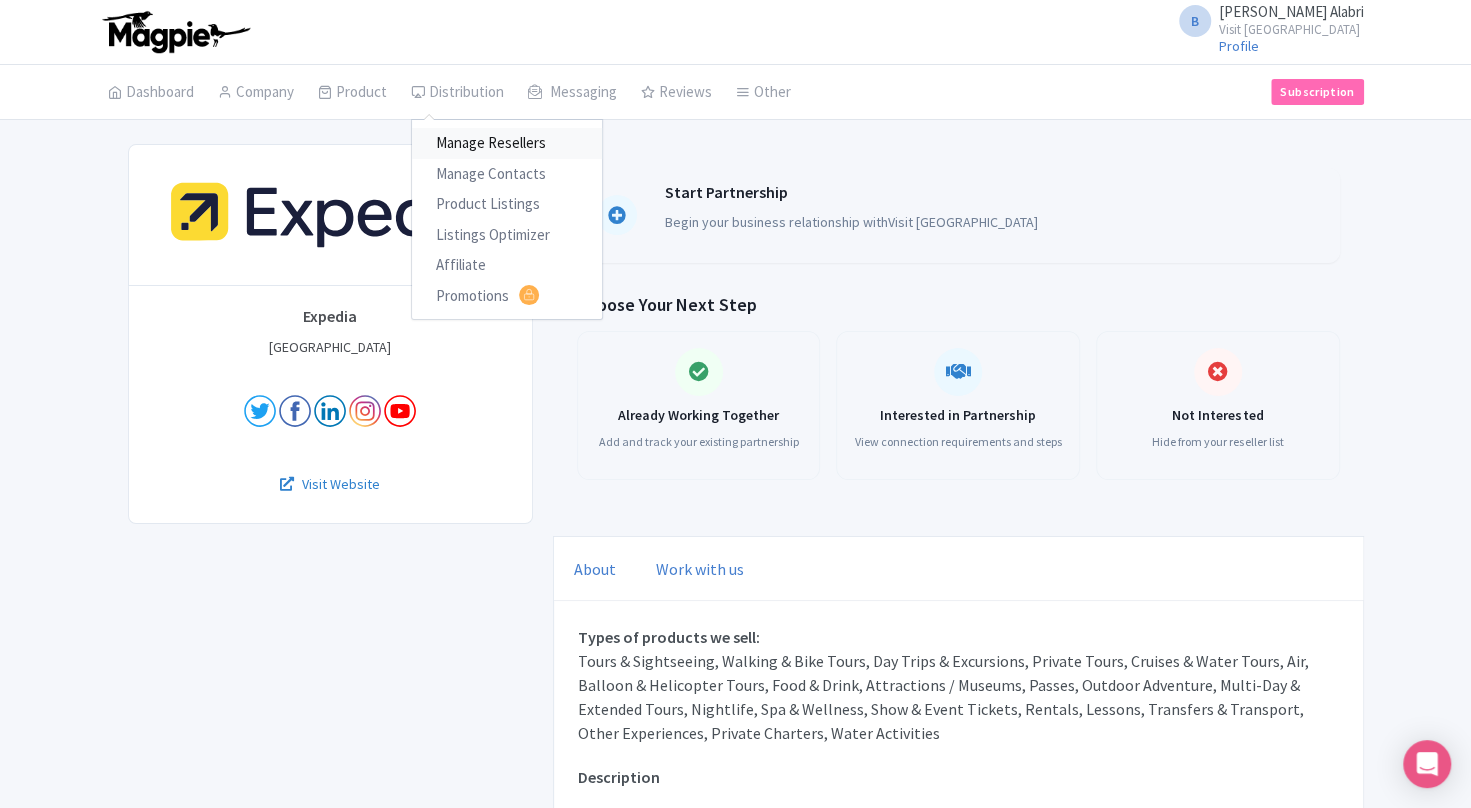 click on "Manage Resellers" at bounding box center (507, 143) 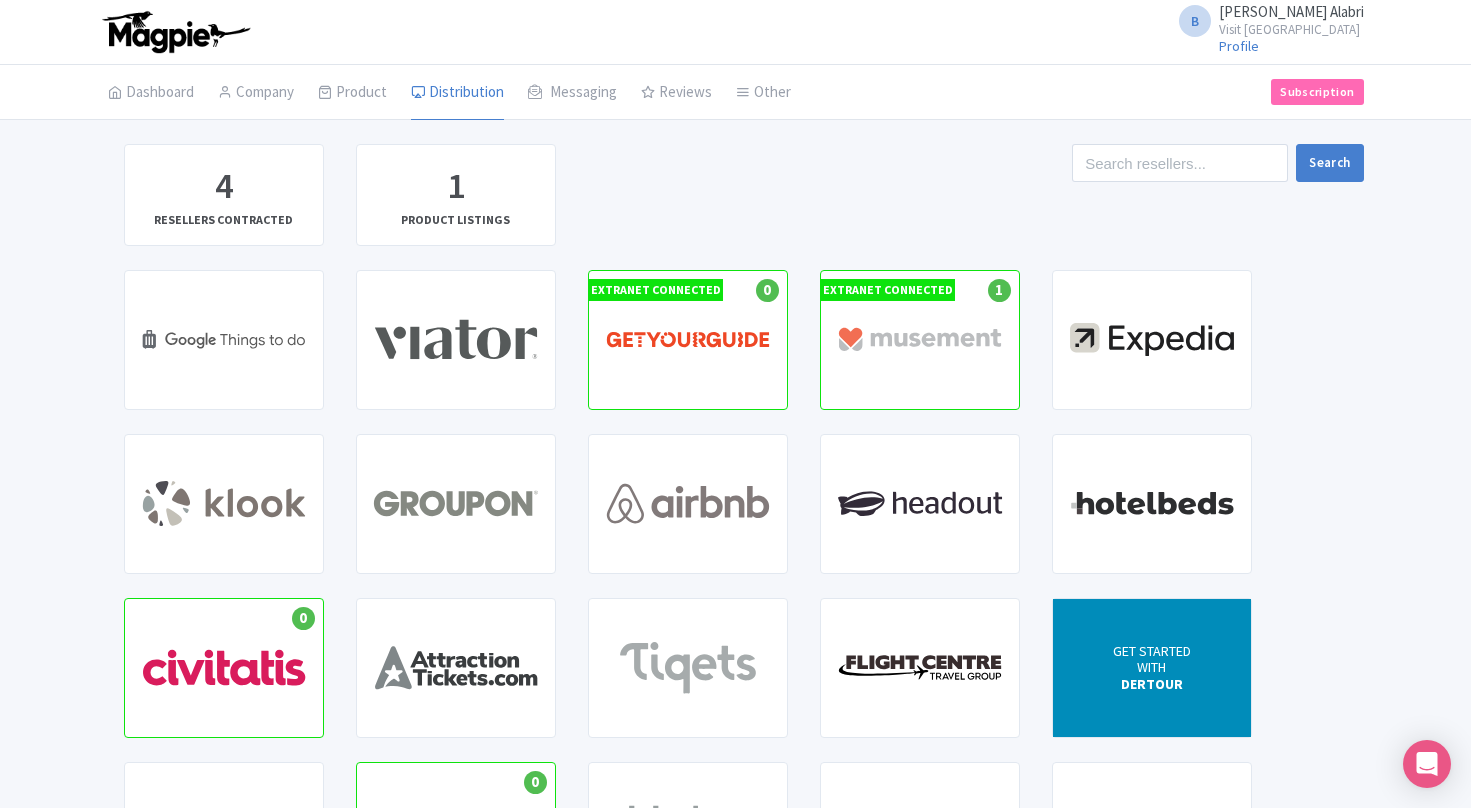scroll, scrollTop: 0, scrollLeft: 0, axis: both 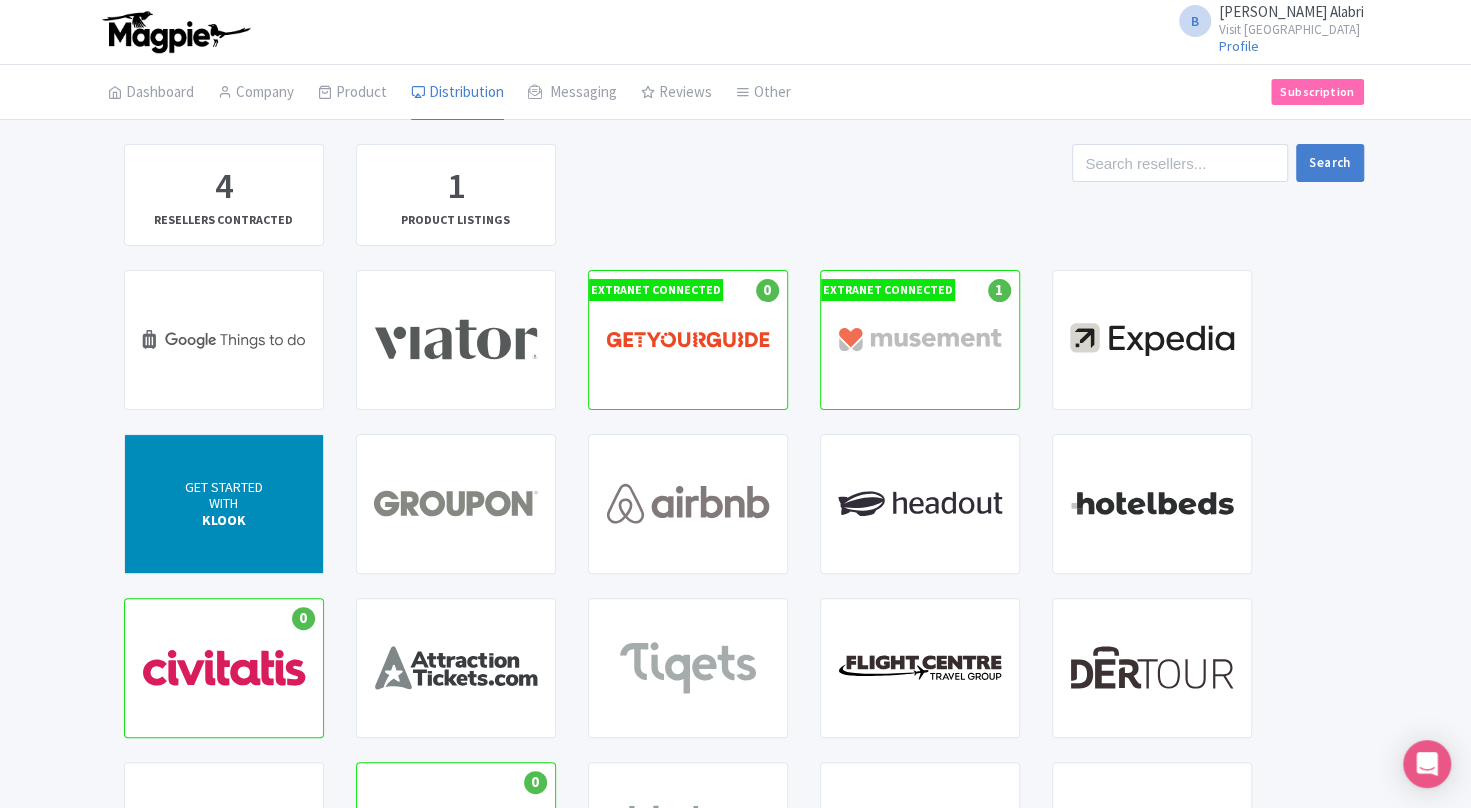 click on "GET STARTED" at bounding box center [224, 486] 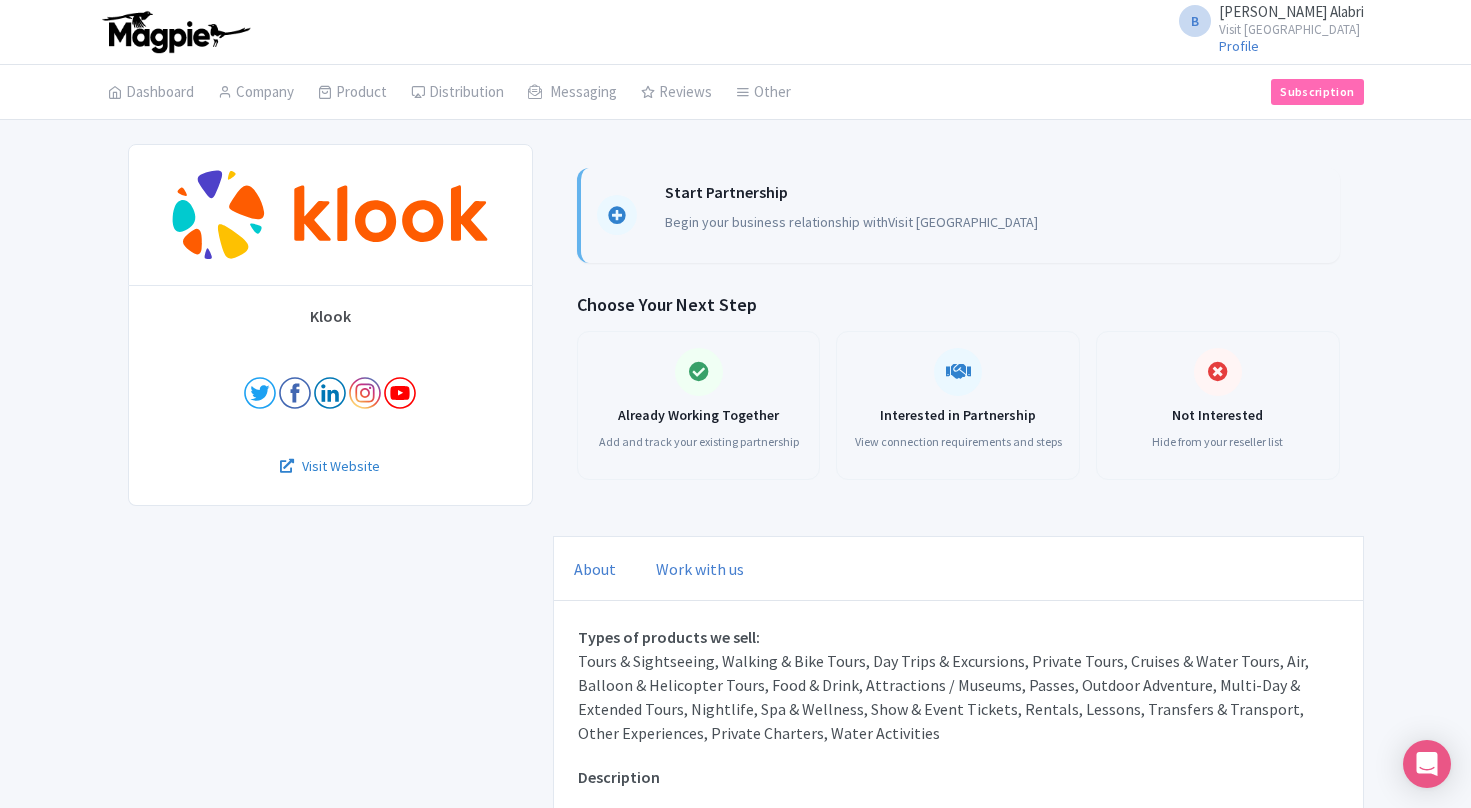 scroll, scrollTop: 0, scrollLeft: 0, axis: both 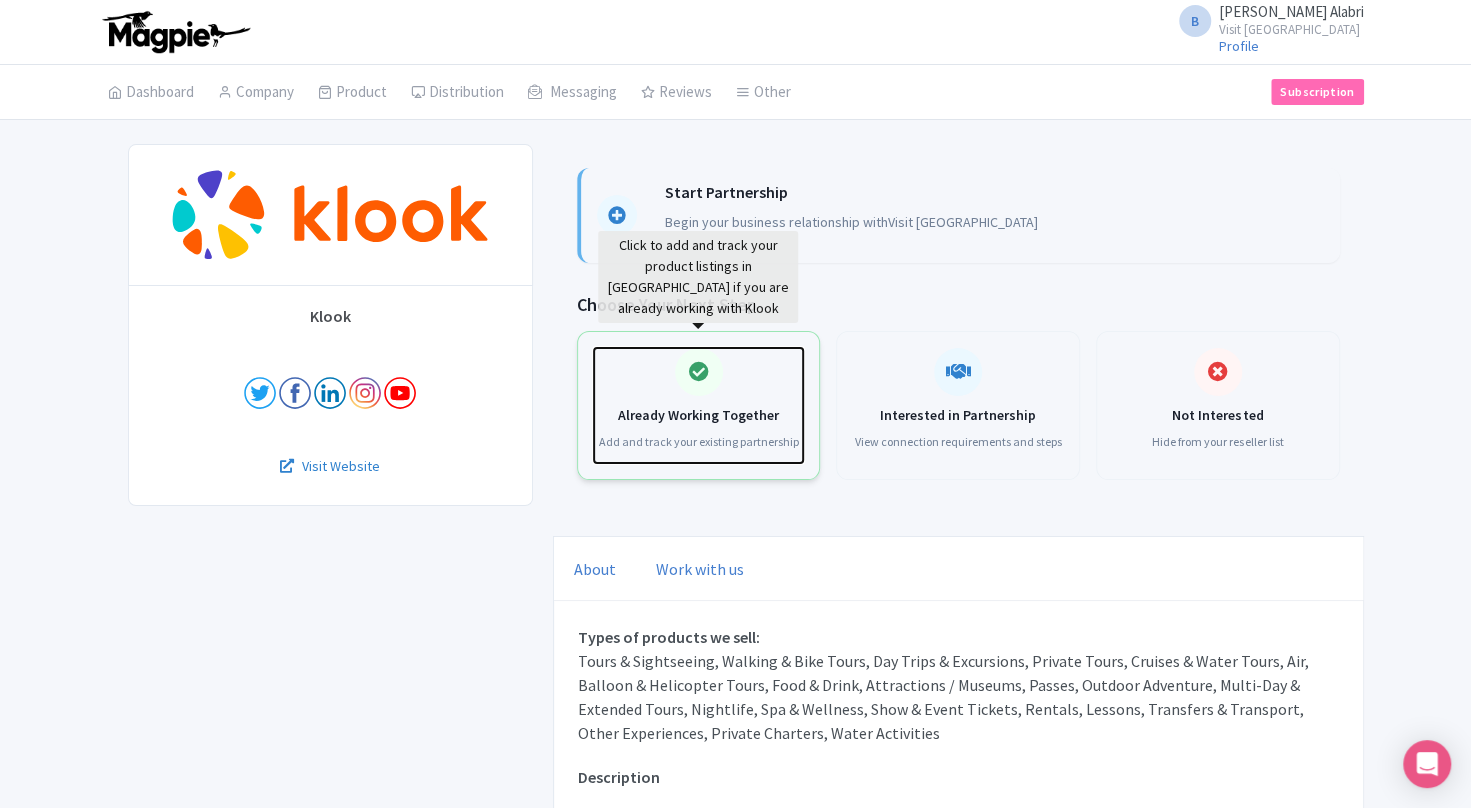 click at bounding box center [699, 372] 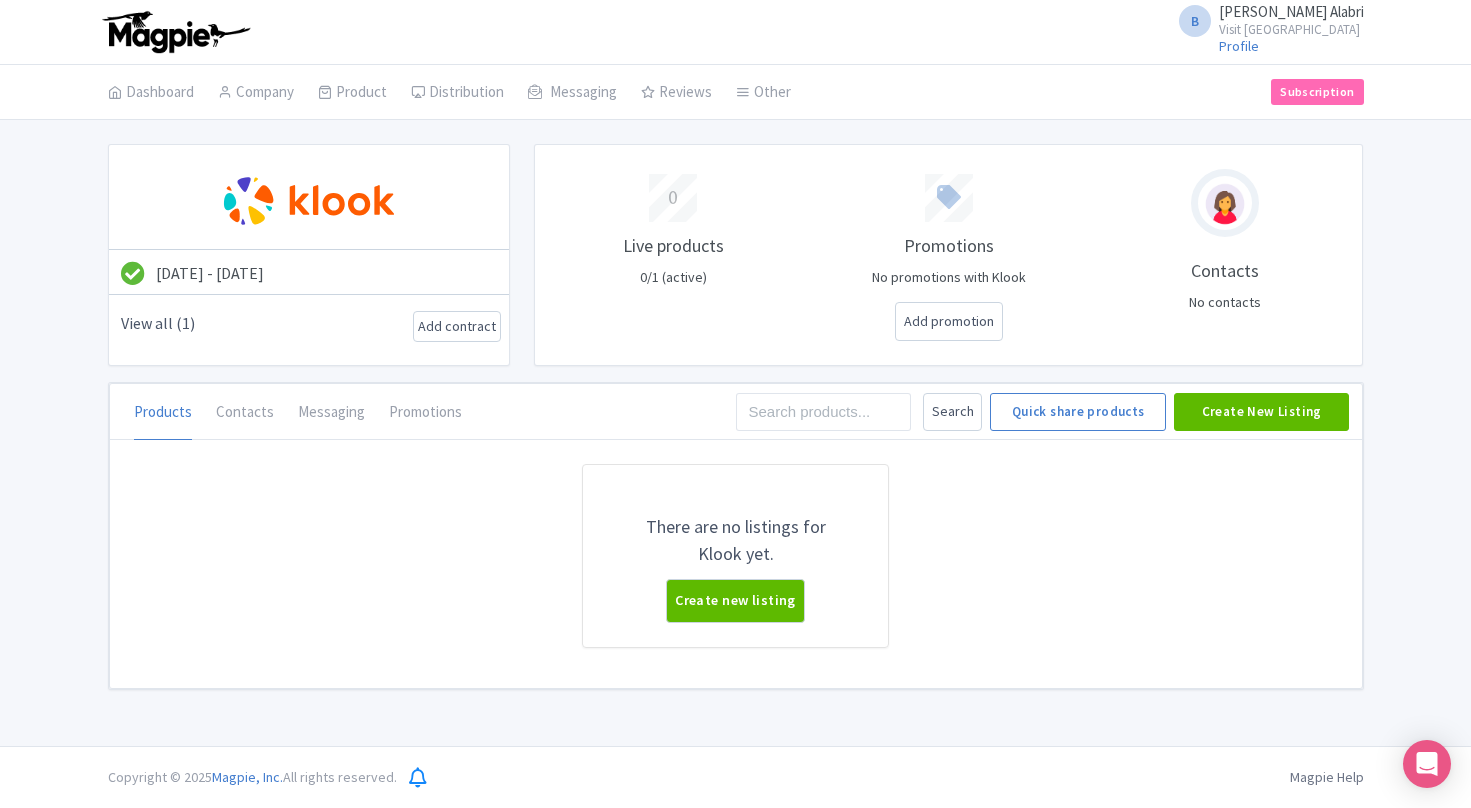 scroll, scrollTop: 0, scrollLeft: 0, axis: both 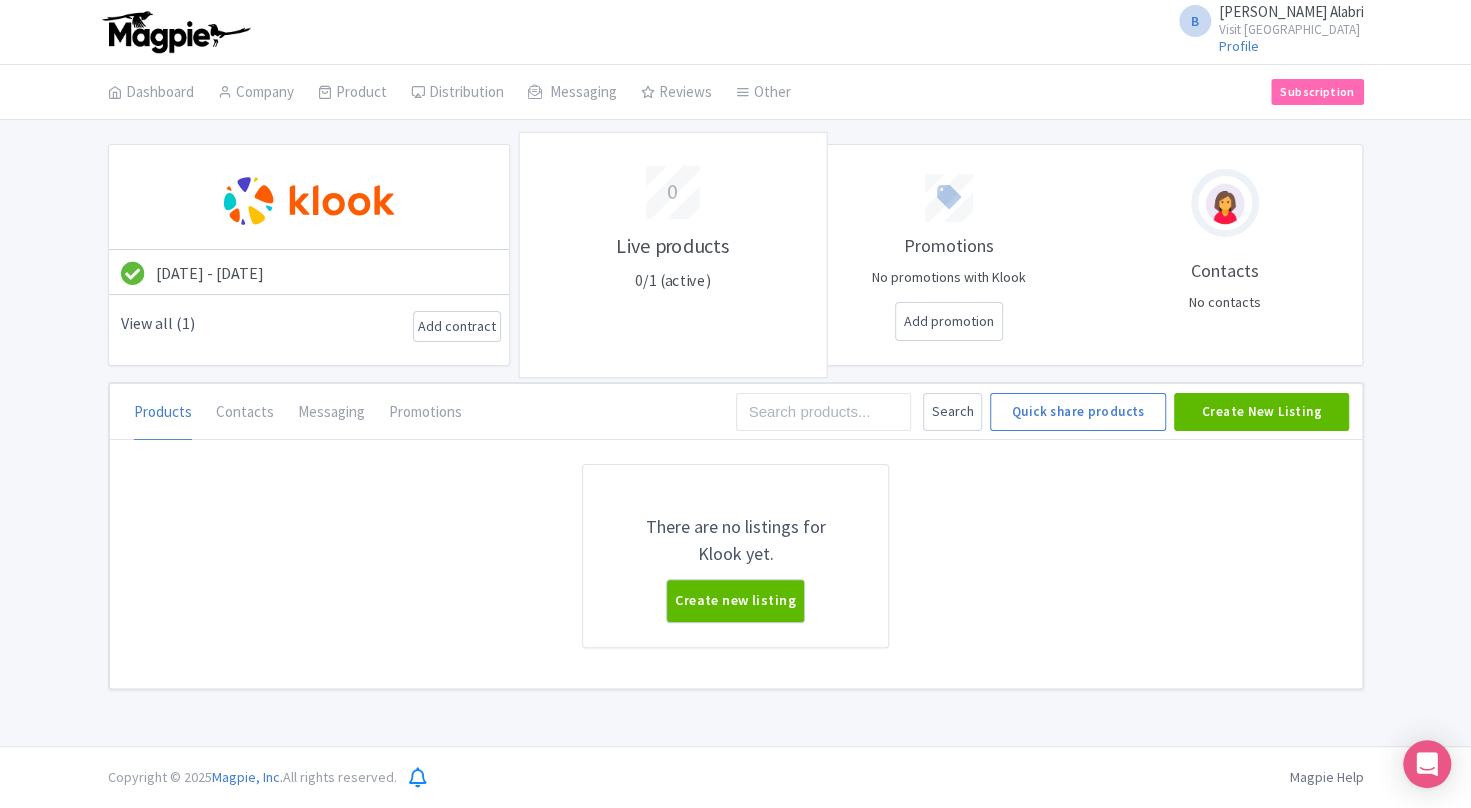 click on "Live products" at bounding box center (673, 245) 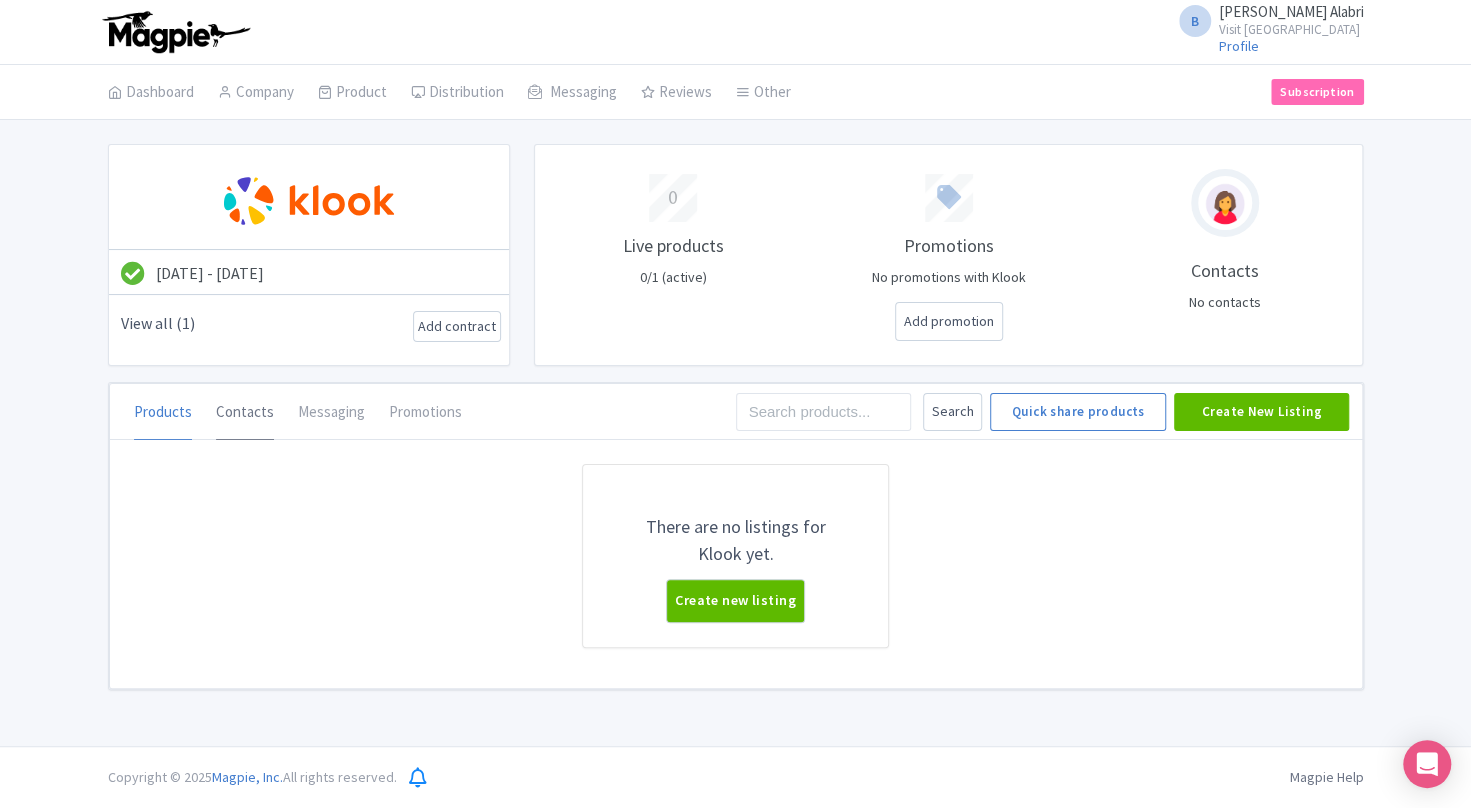 click on "Contacts" at bounding box center [245, 413] 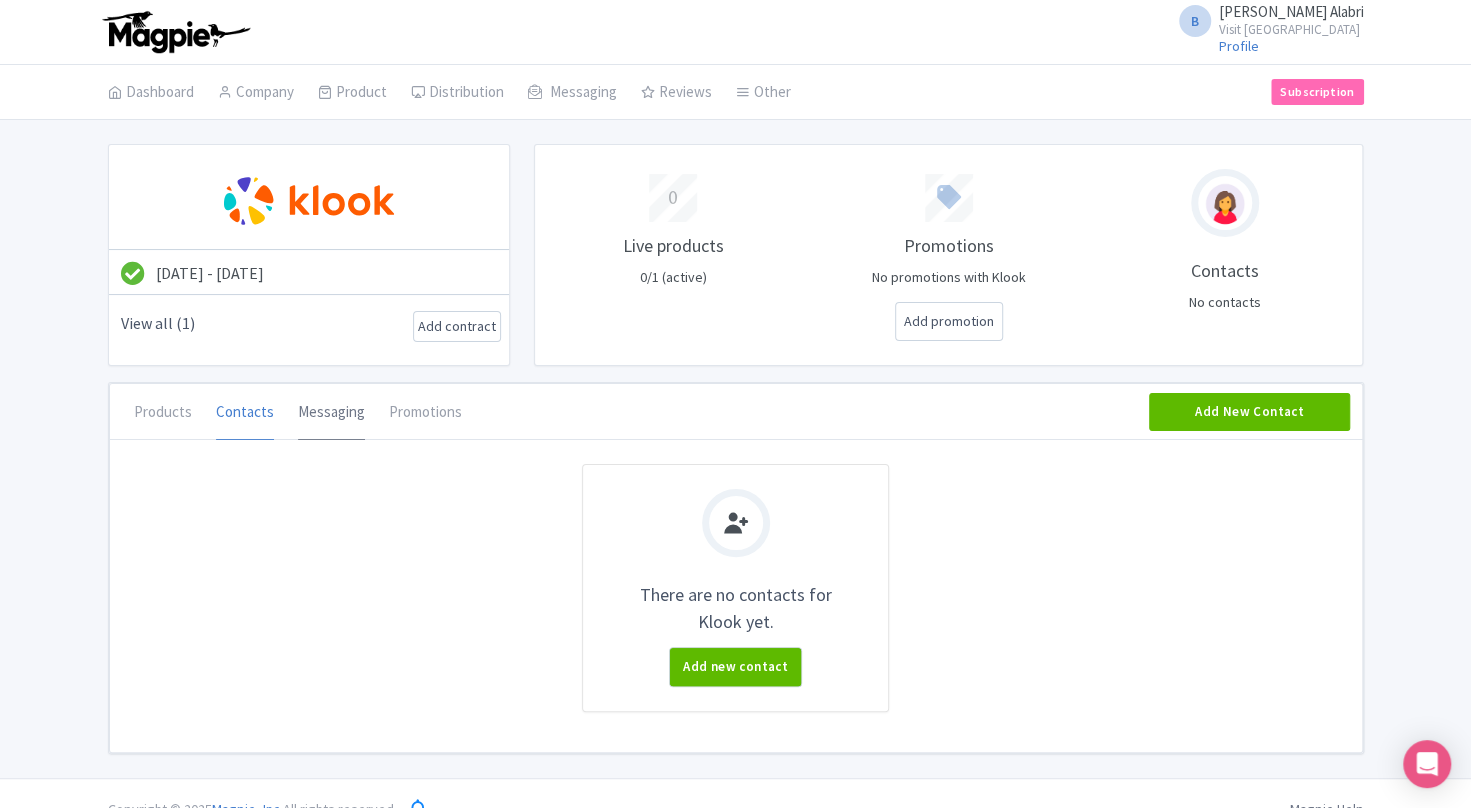 click on "Messaging" at bounding box center [331, 413] 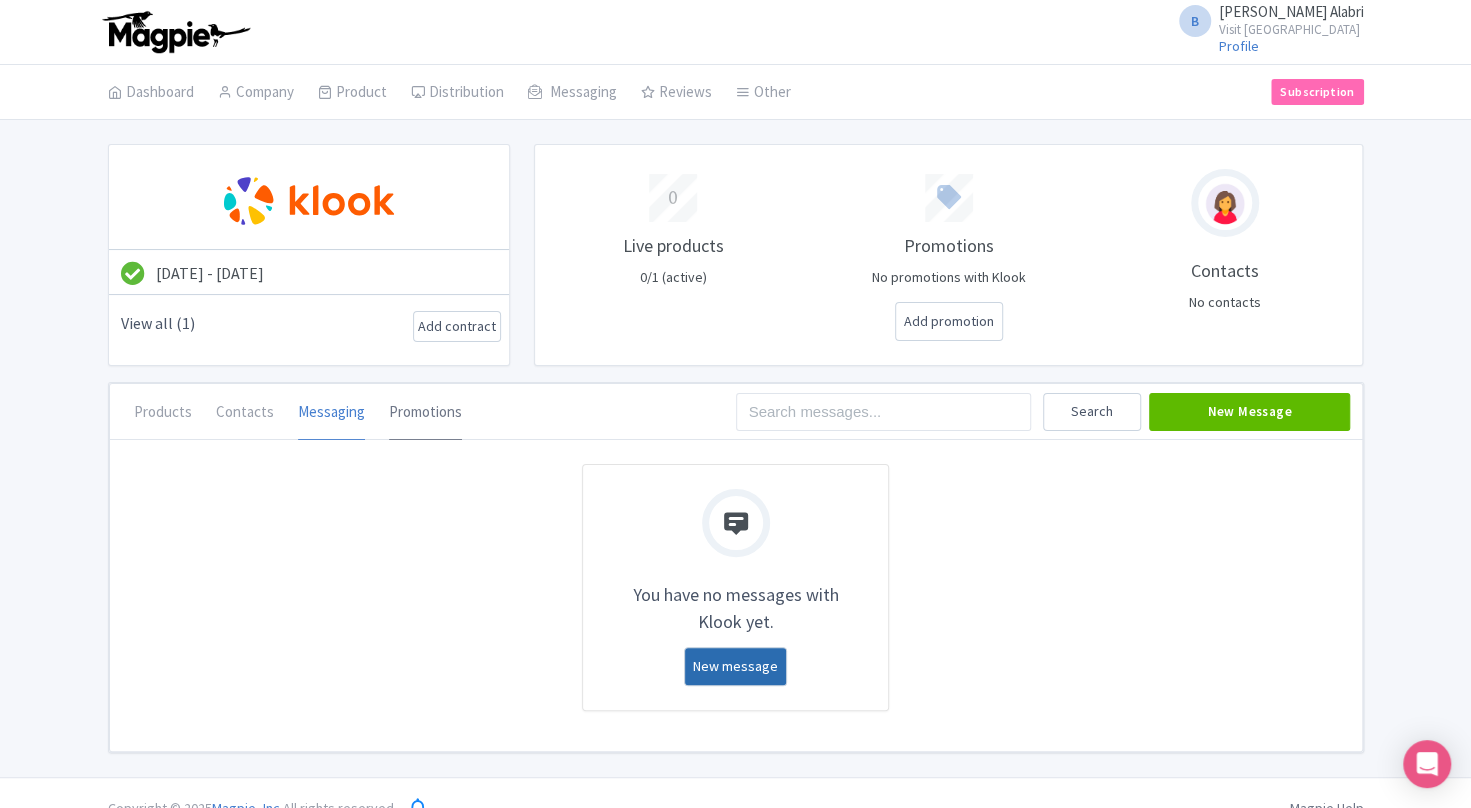 click on "Promotions" at bounding box center [425, 413] 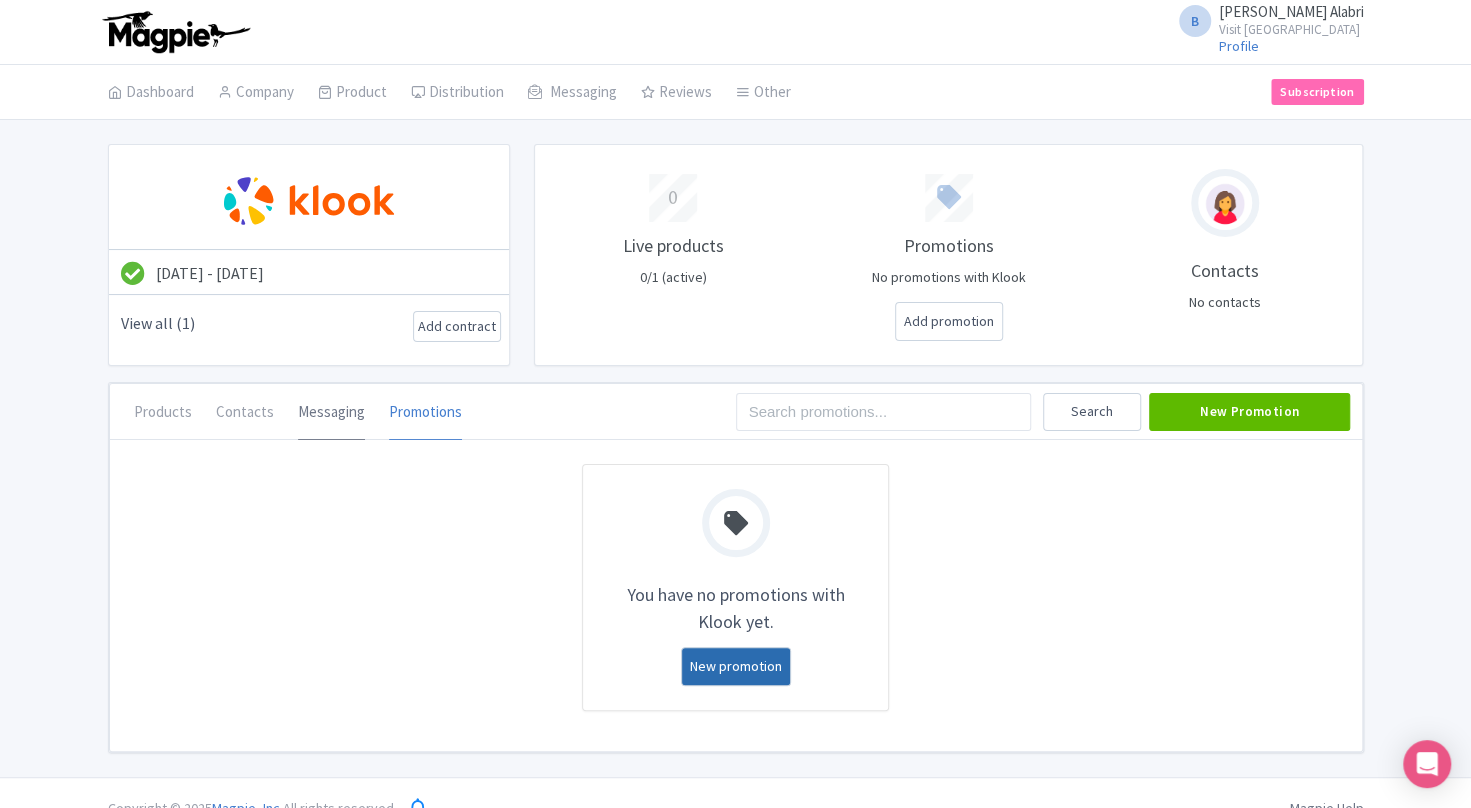 click on "Messaging" at bounding box center [331, 413] 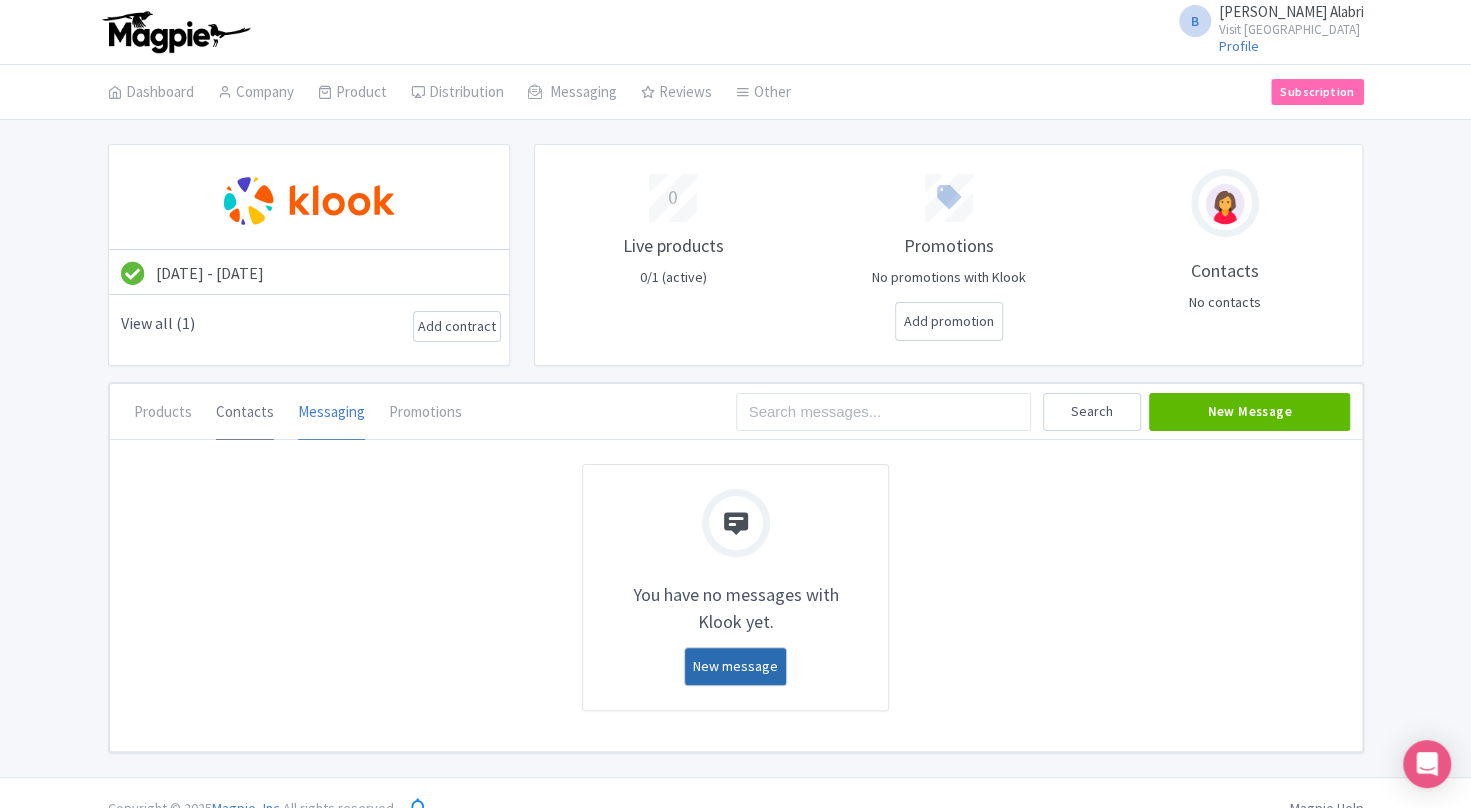 click on "Contacts" at bounding box center (245, 413) 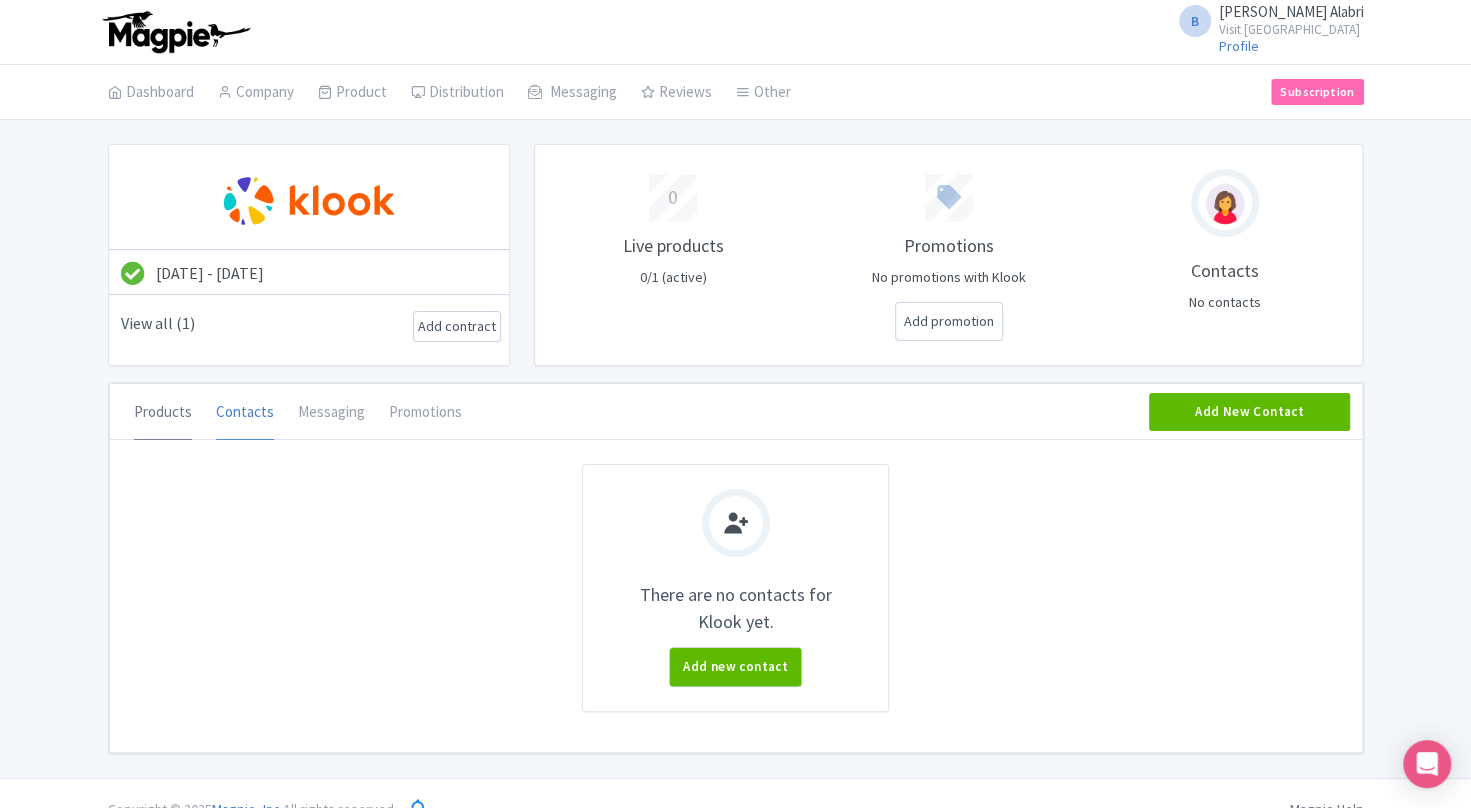 click on "Products" at bounding box center [163, 413] 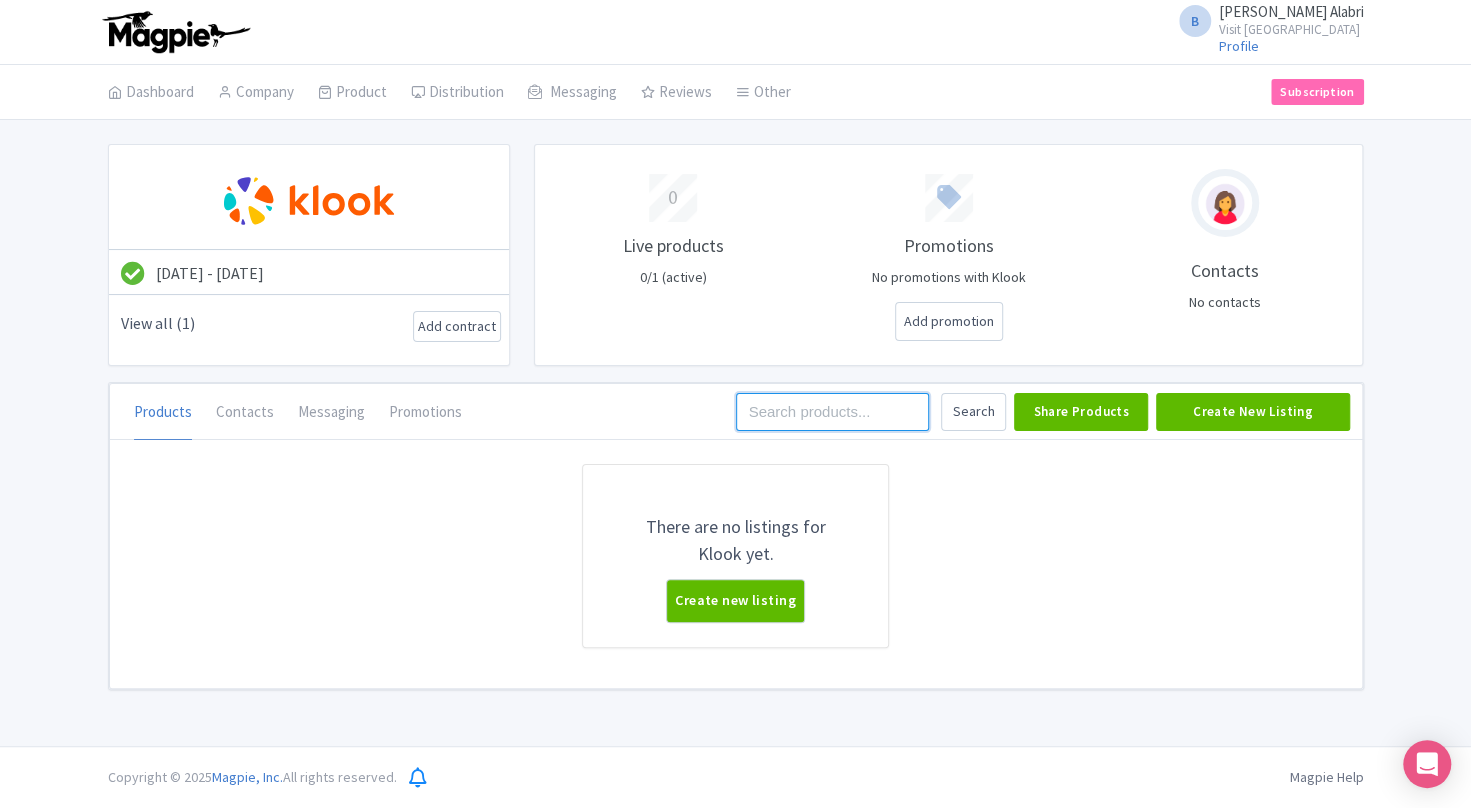 click at bounding box center [832, 412] 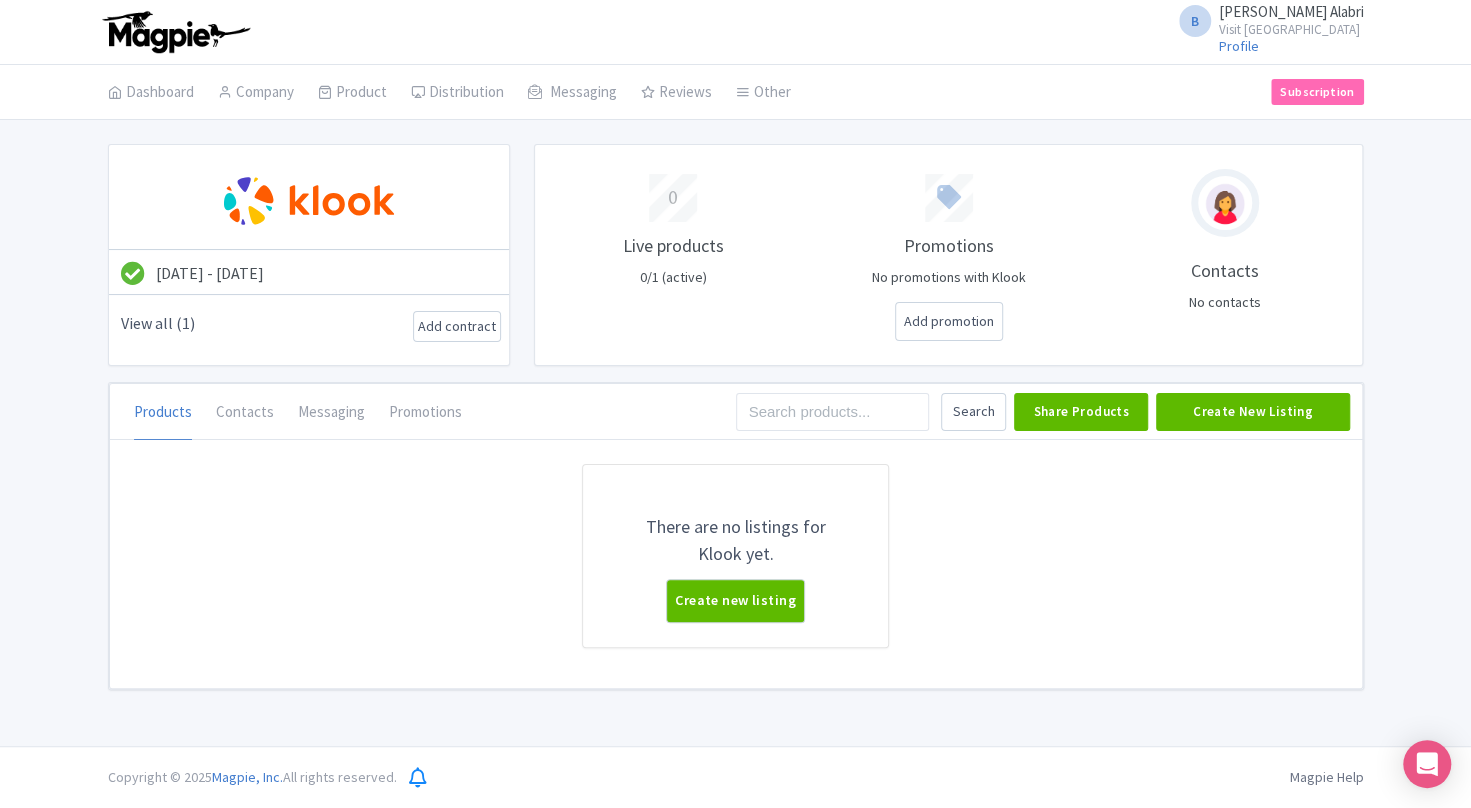 click on "There are no listings for
Klook
yet." at bounding box center (735, 540) 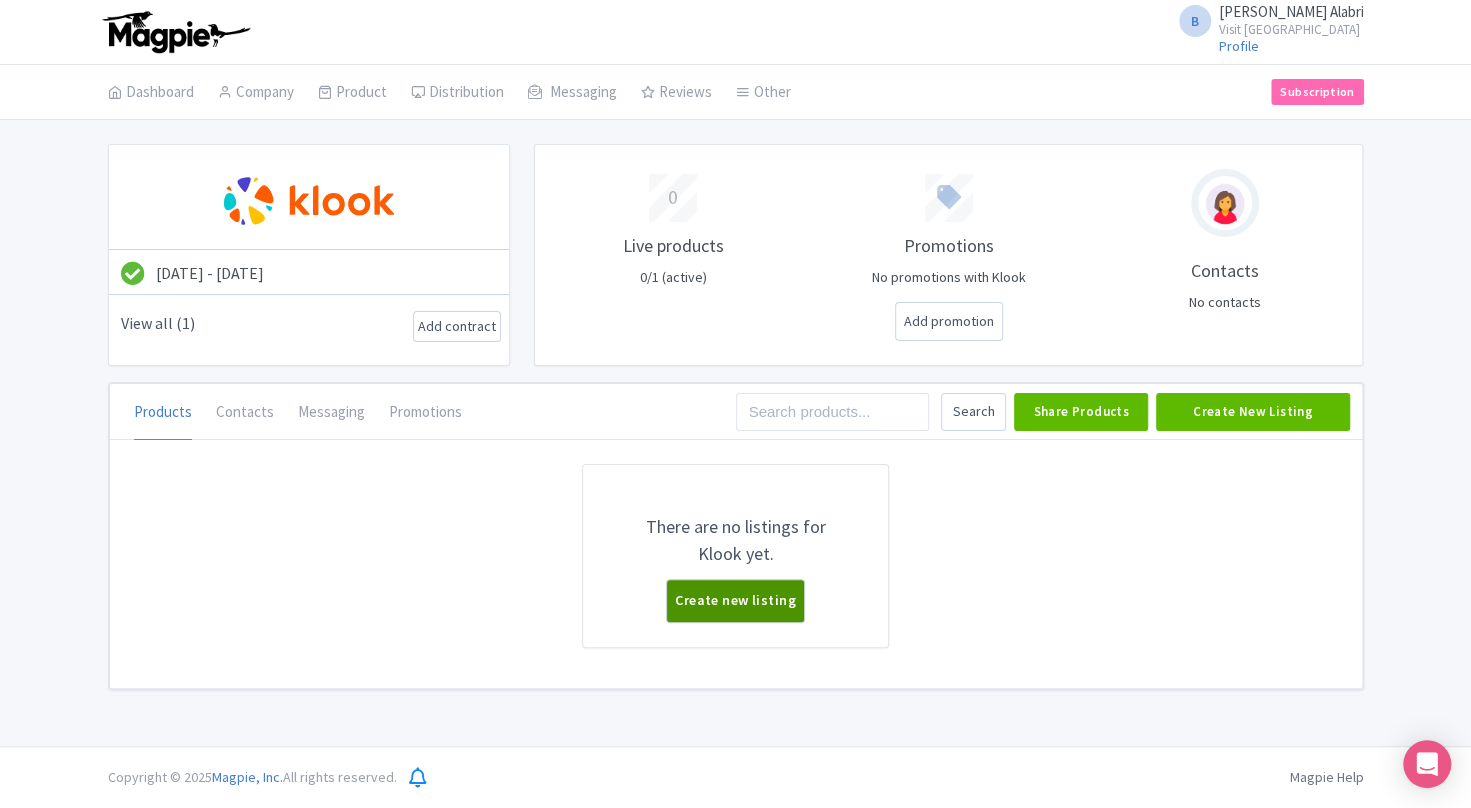 click on "Create new listing" at bounding box center (735, 601) 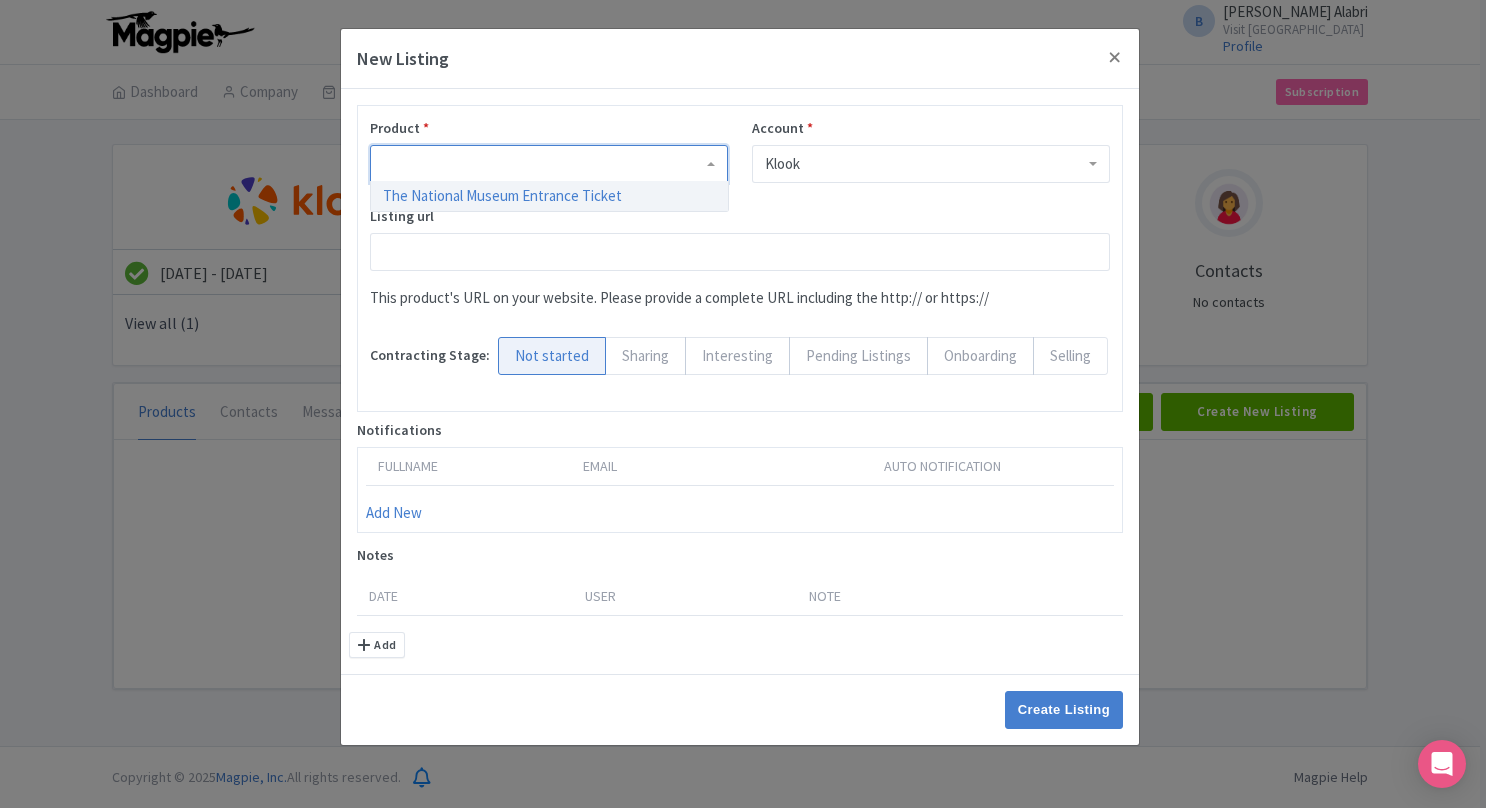 click at bounding box center (549, 164) 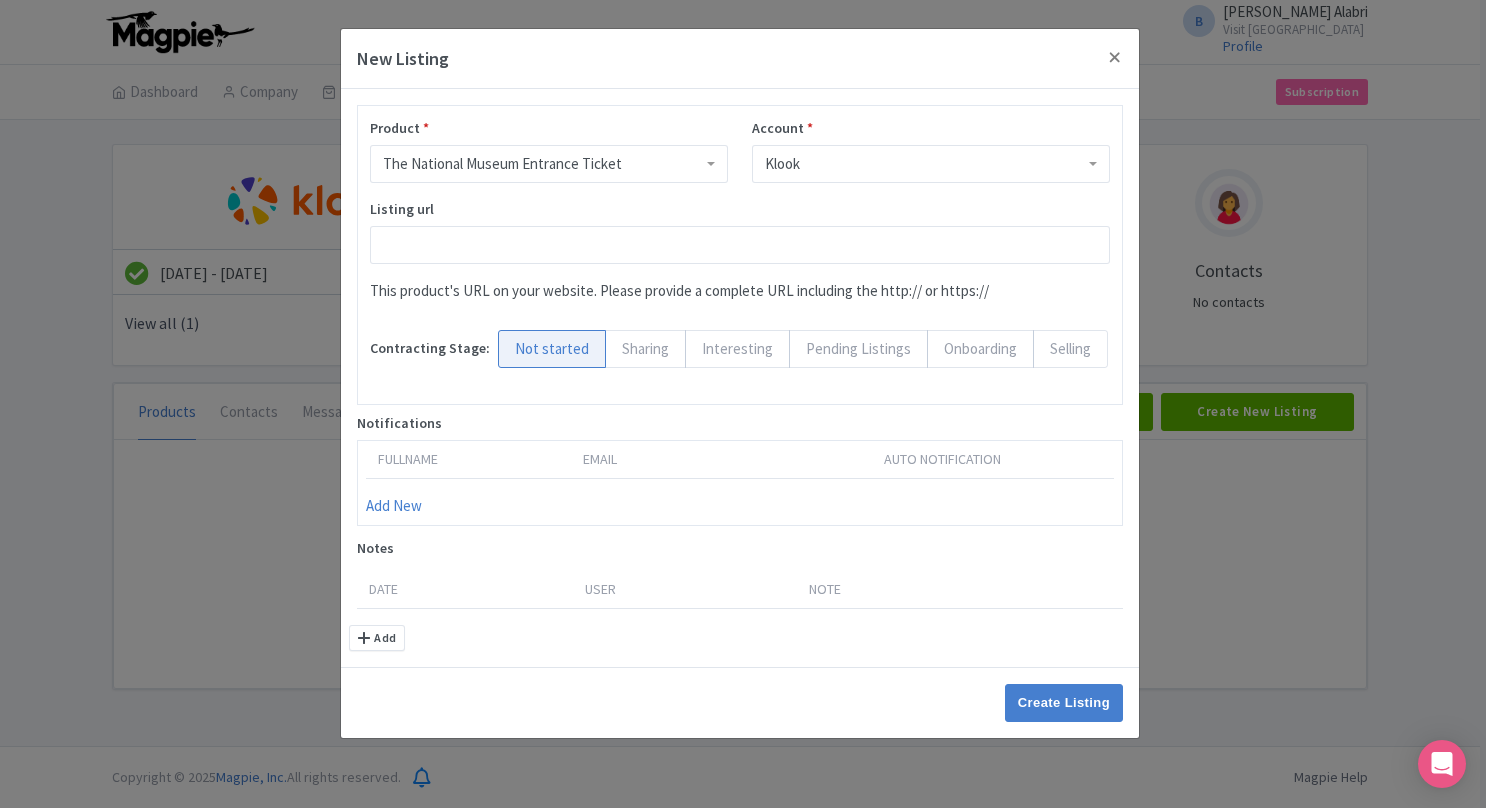 click on "Klook" at bounding box center (931, 164) 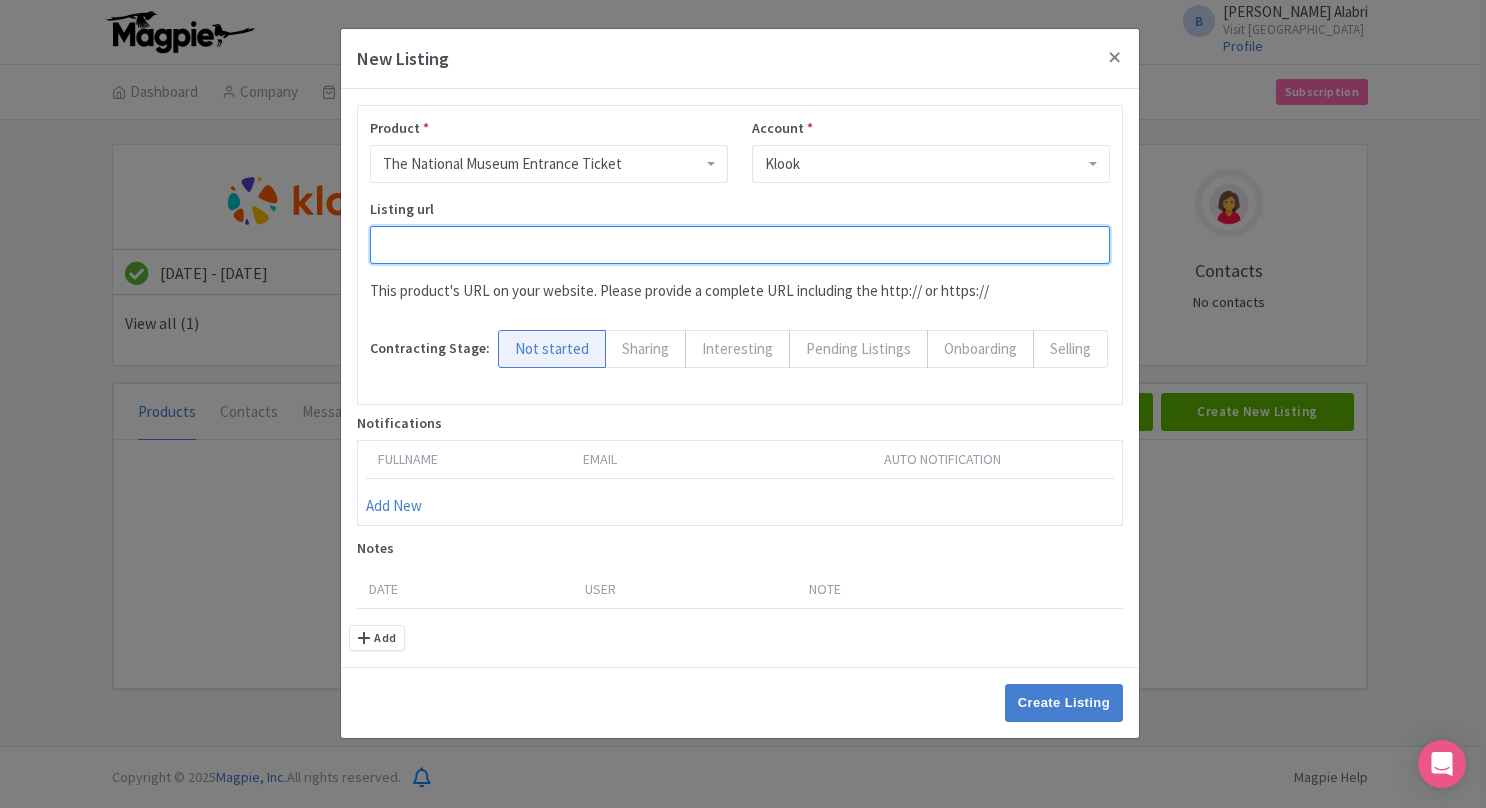 click on "Listing url
This product's URL on your website. Please provide a complete URL including the http:// or https://" at bounding box center (740, 258) 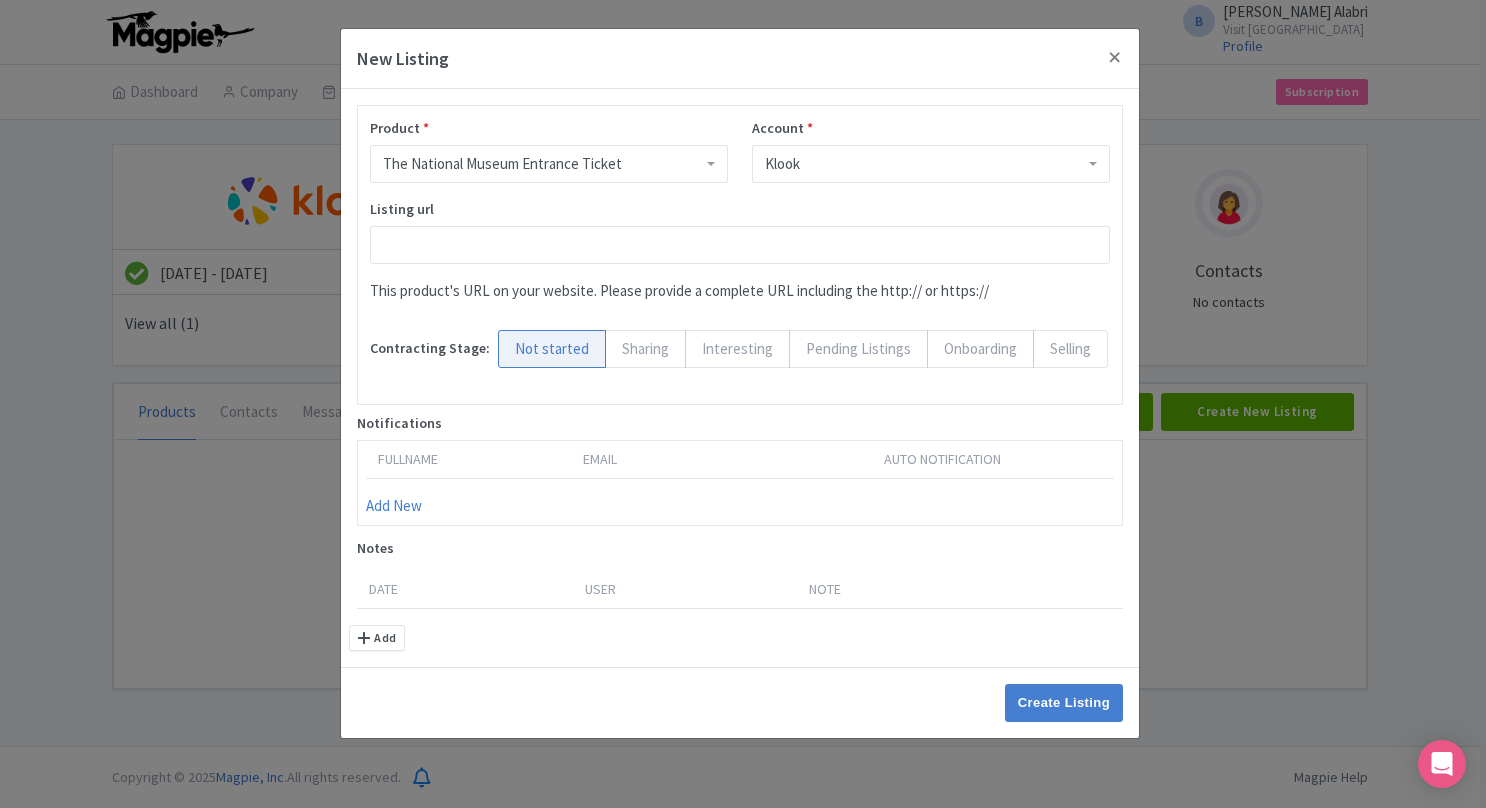 click on "This product's URL on your website. Please provide a complete URL including the http:// or https://" at bounding box center (740, 291) 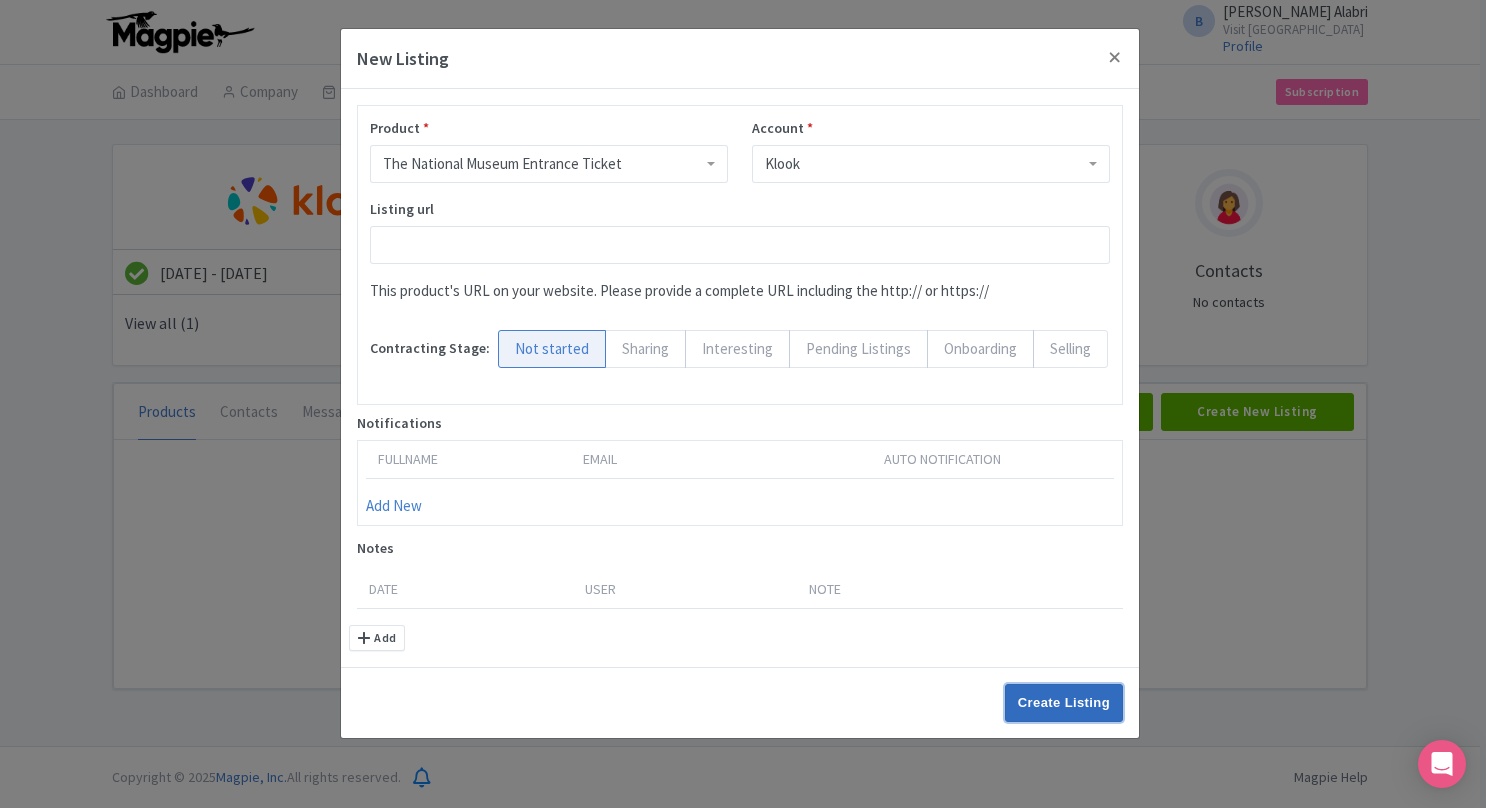click on "Create Listing" at bounding box center [1064, 703] 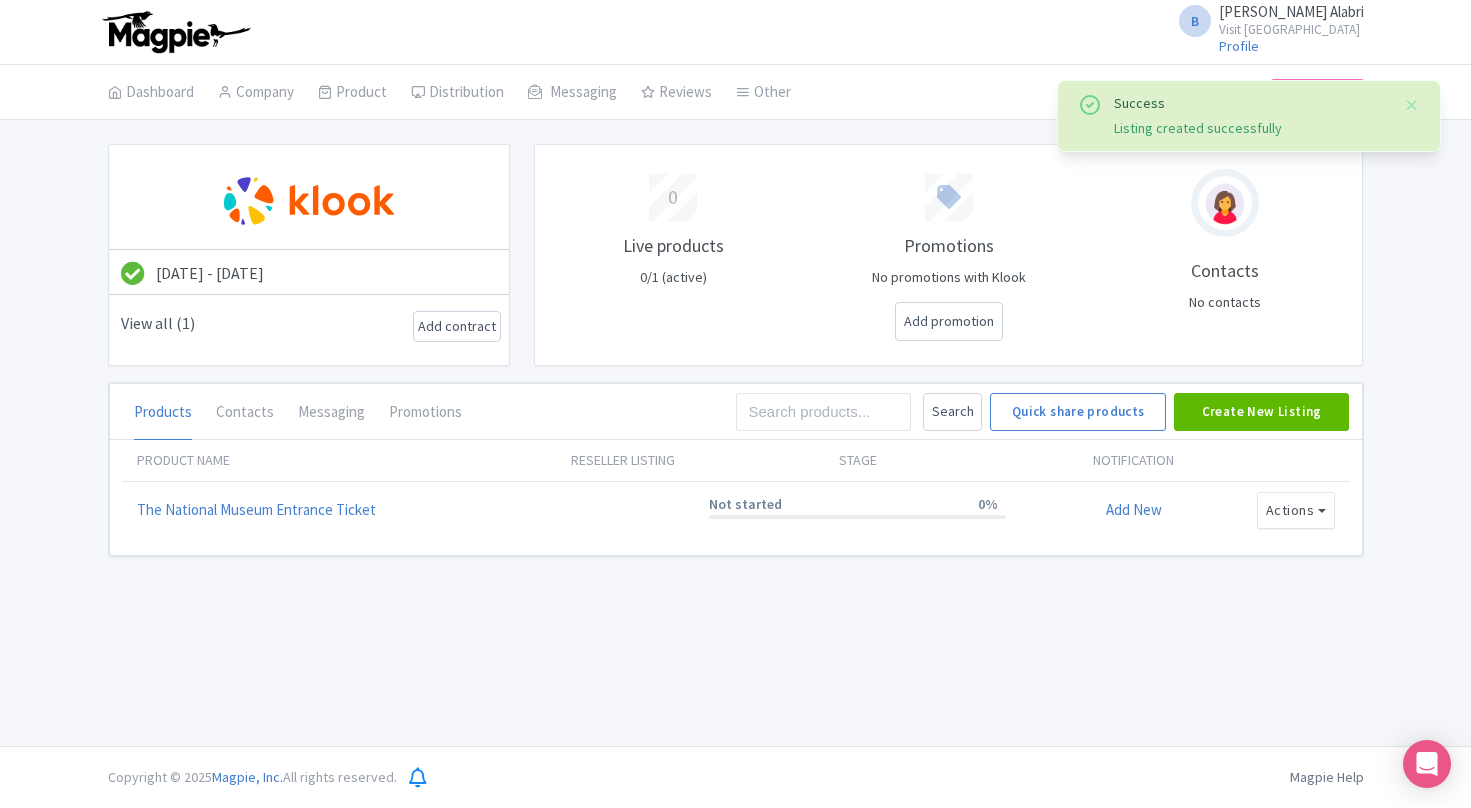 scroll, scrollTop: 0, scrollLeft: 0, axis: both 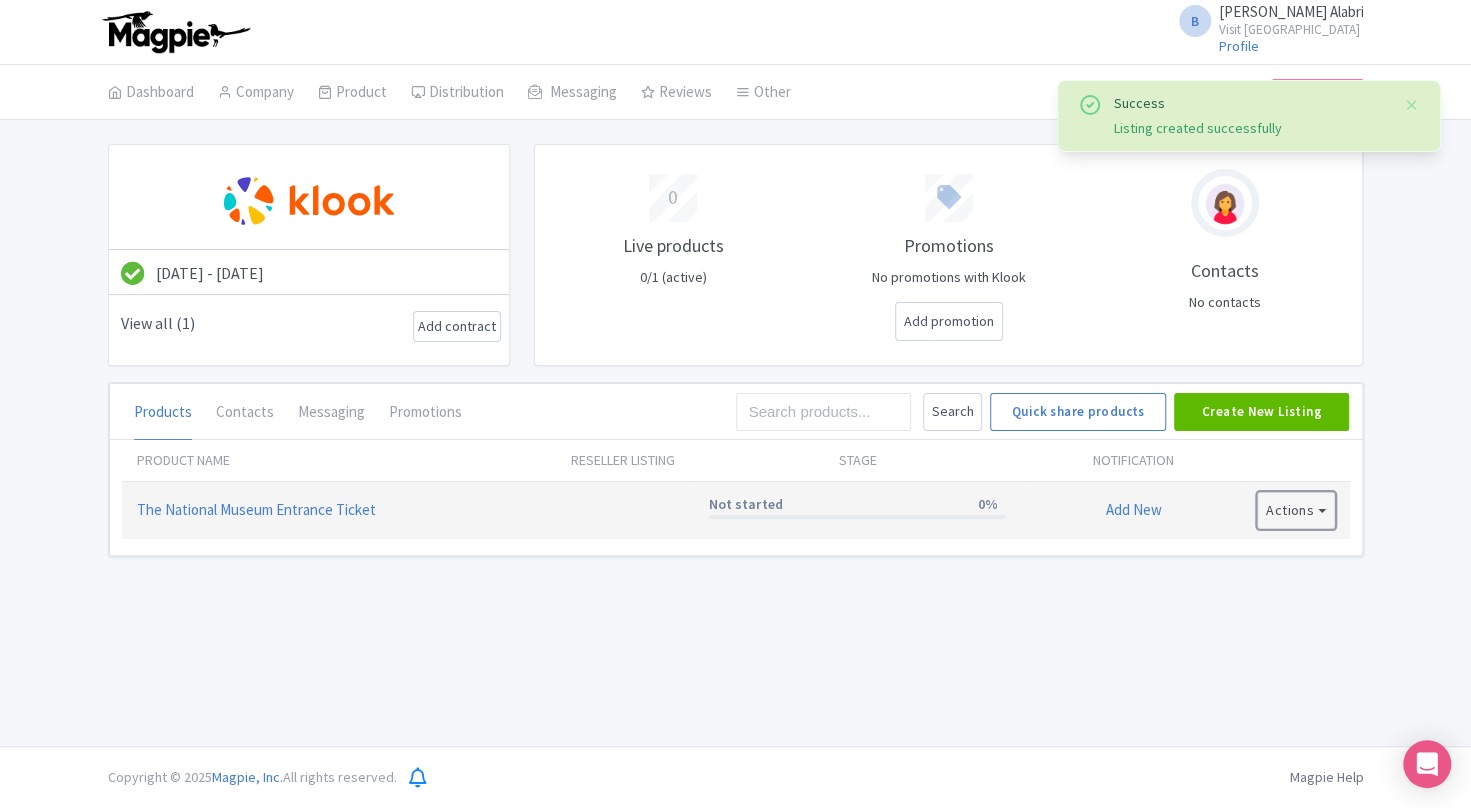 click on "Actions" at bounding box center [1296, 510] 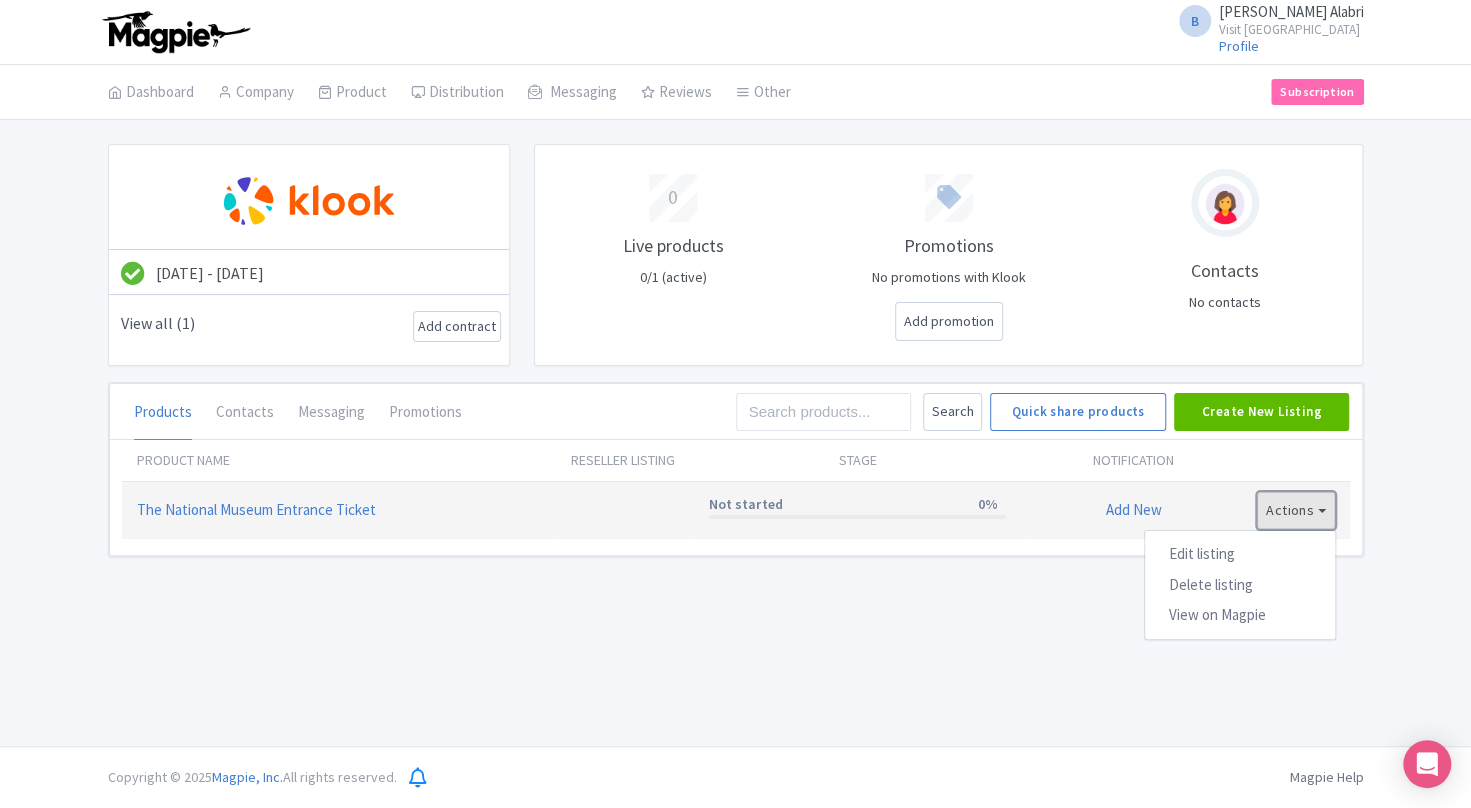 click on "Actions" at bounding box center [1296, 510] 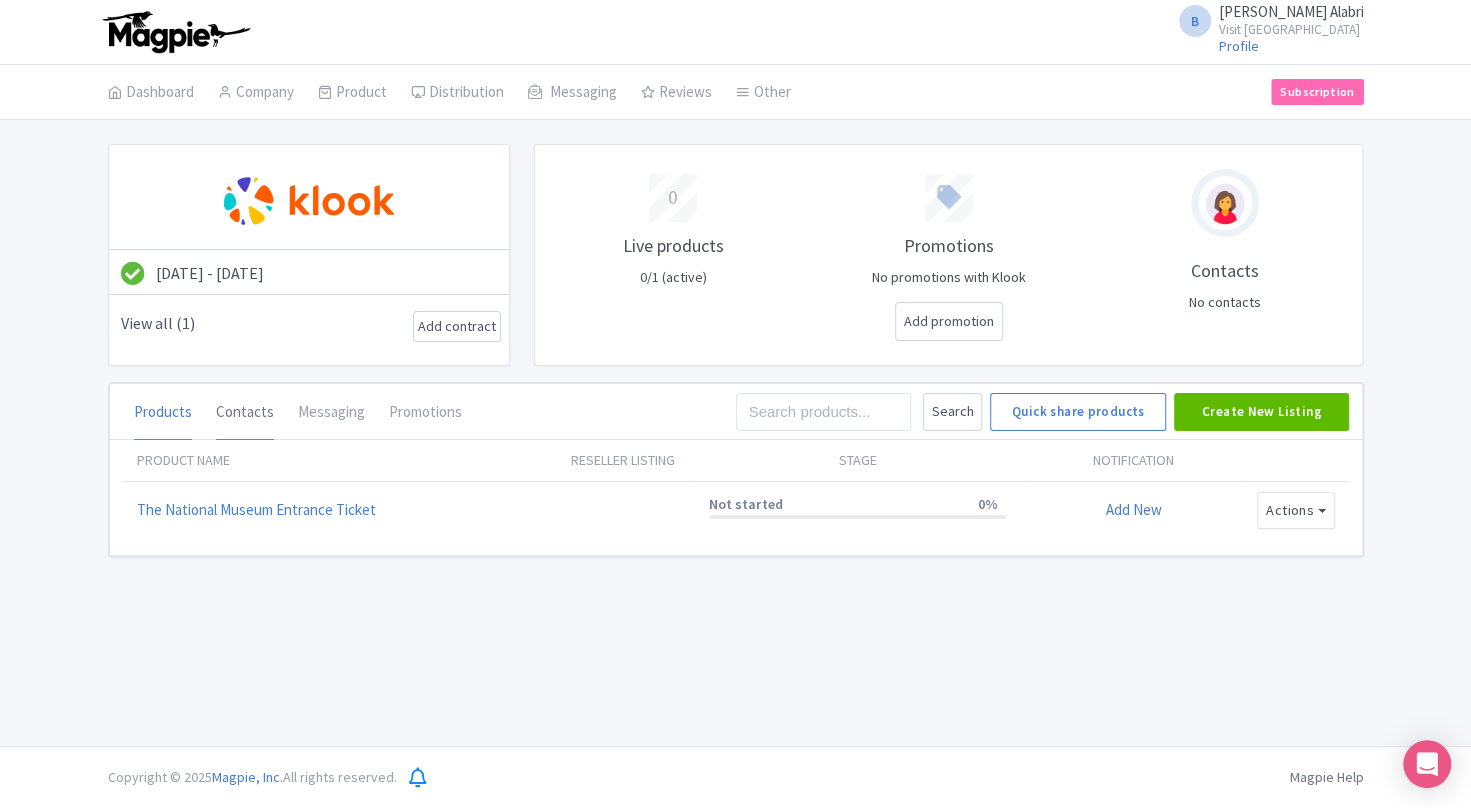 click on "Contacts" at bounding box center [245, 413] 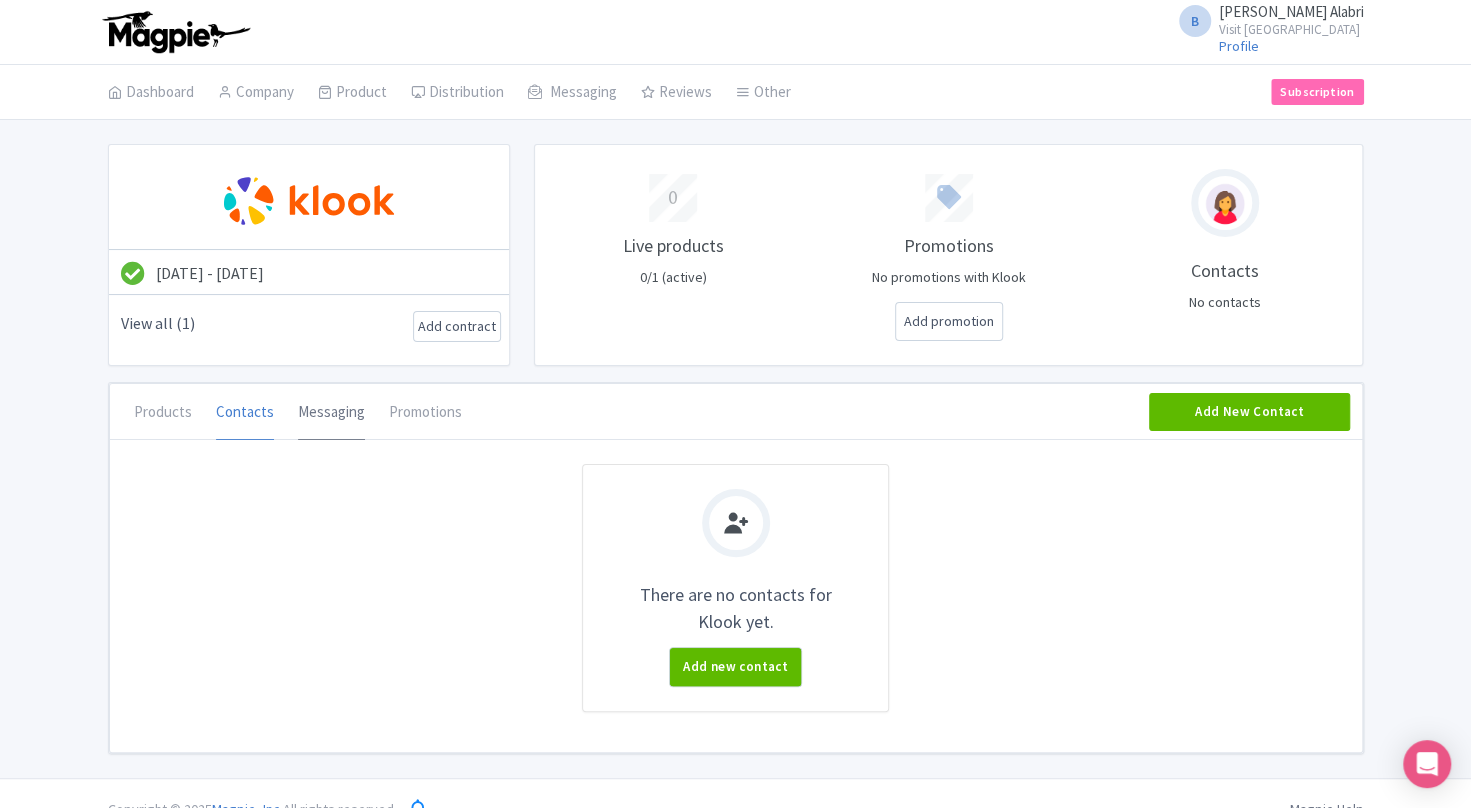 click on "Messaging" at bounding box center [331, 413] 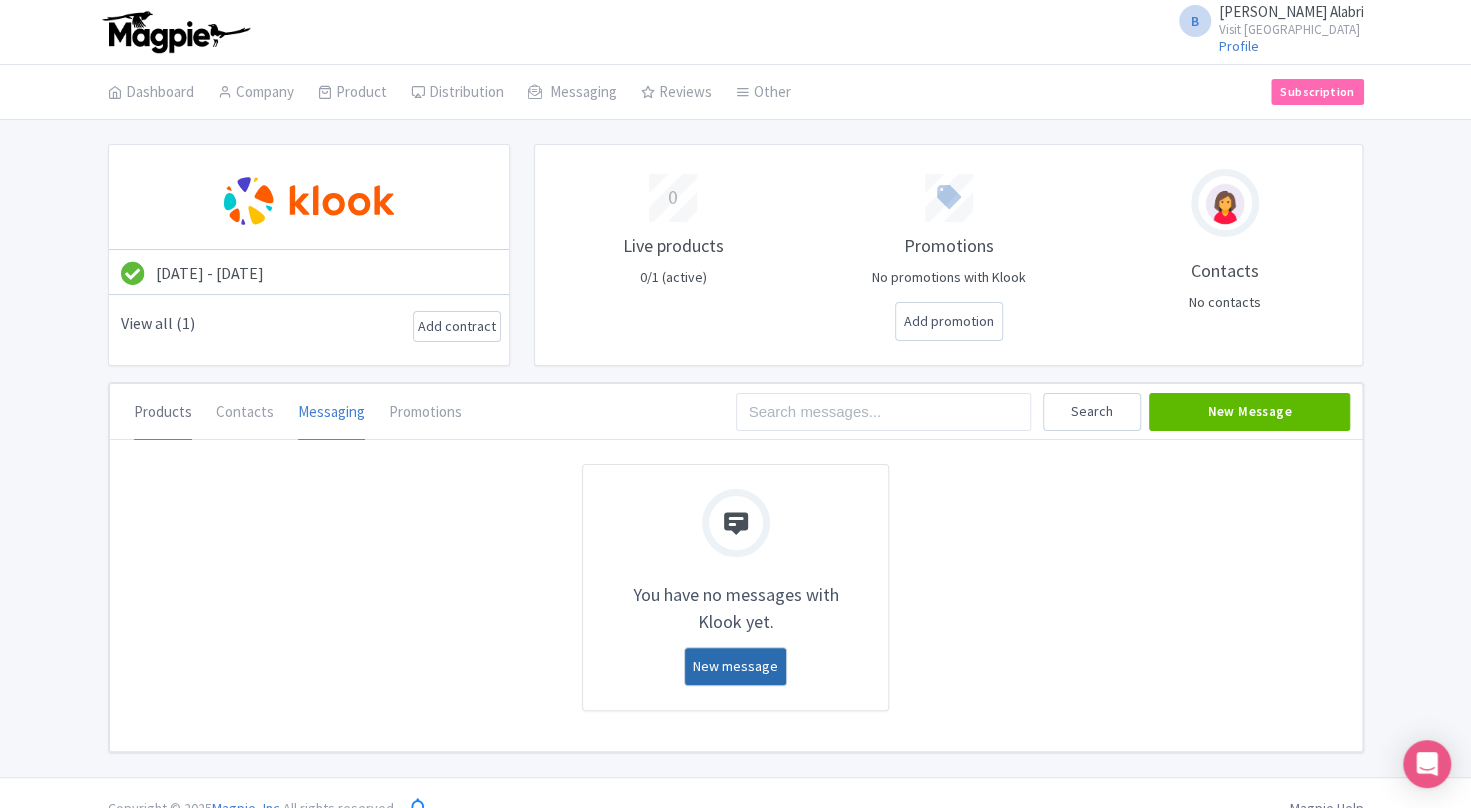 click on "Products" at bounding box center [163, 413] 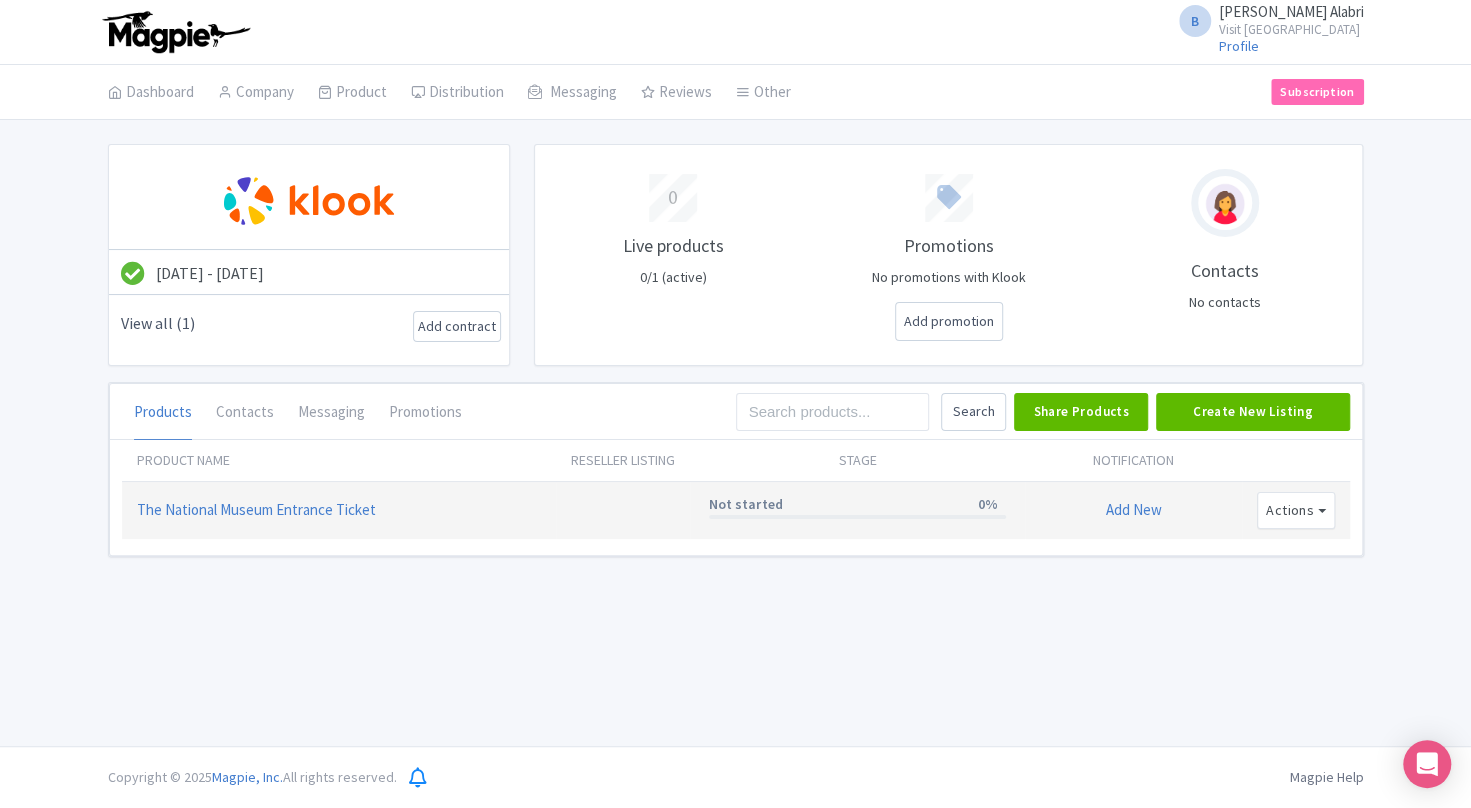 click on "0%
Not started" at bounding box center [857, 504] 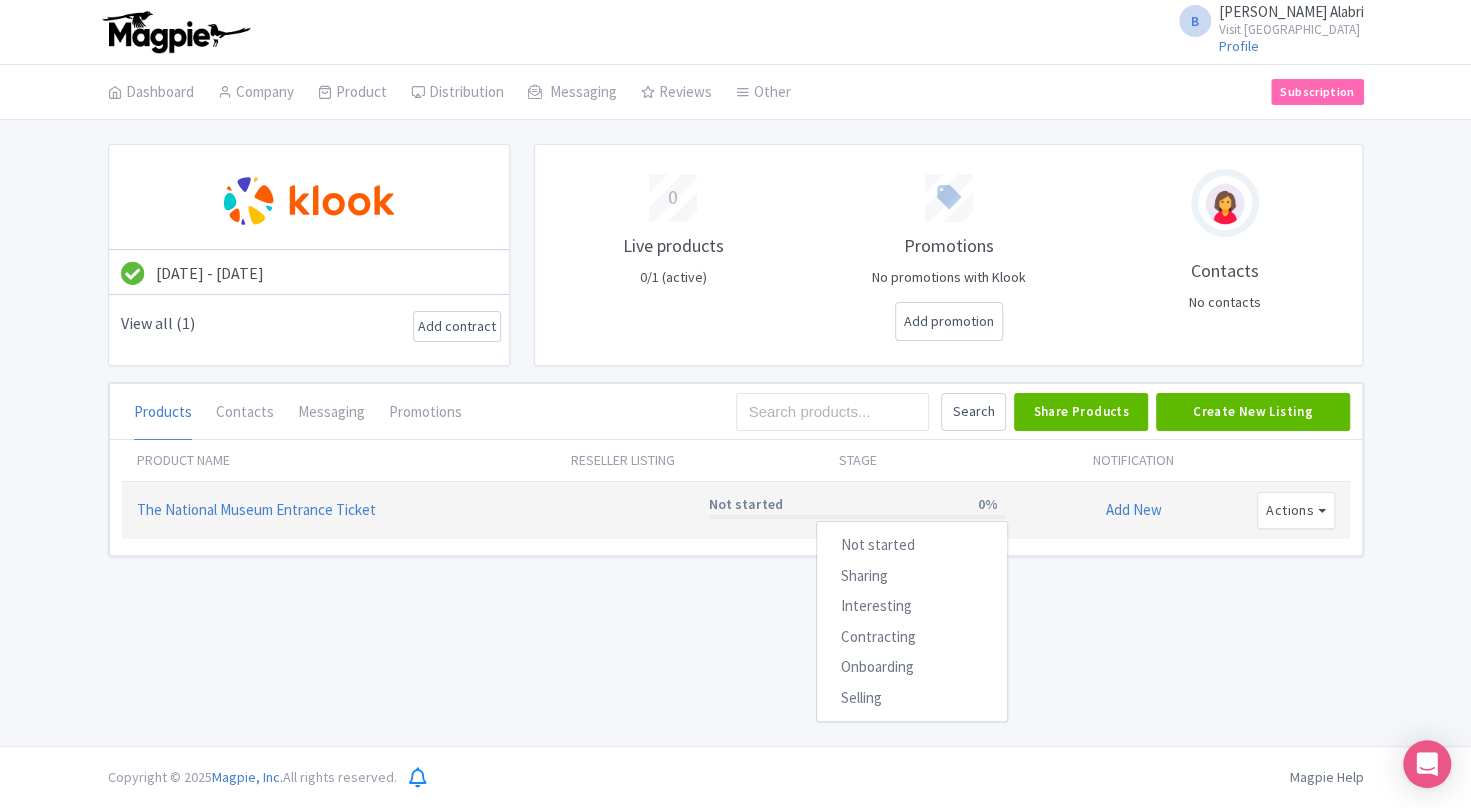 click on "Not started" at bounding box center [745, 504] 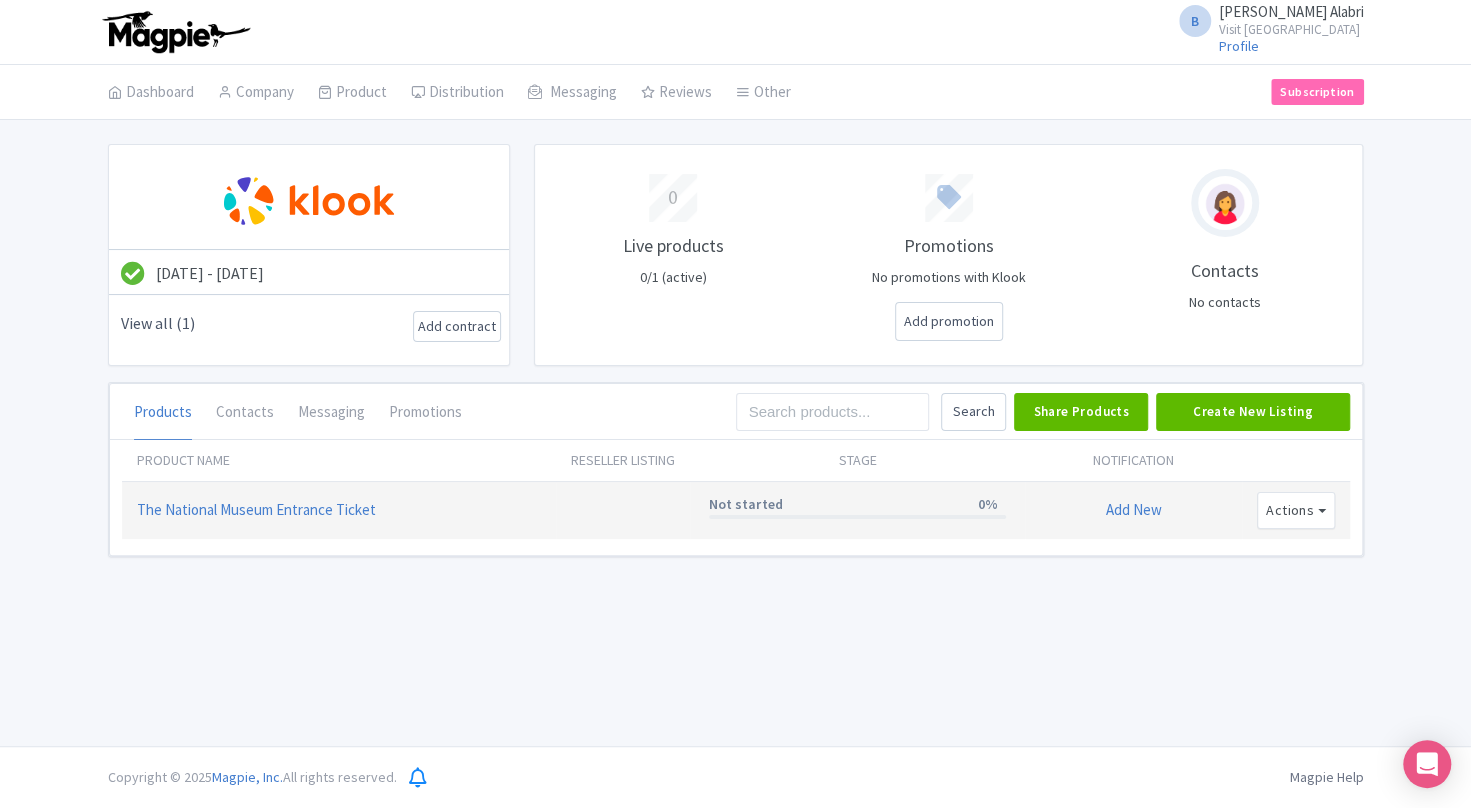 click on "Not started" at bounding box center [745, 504] 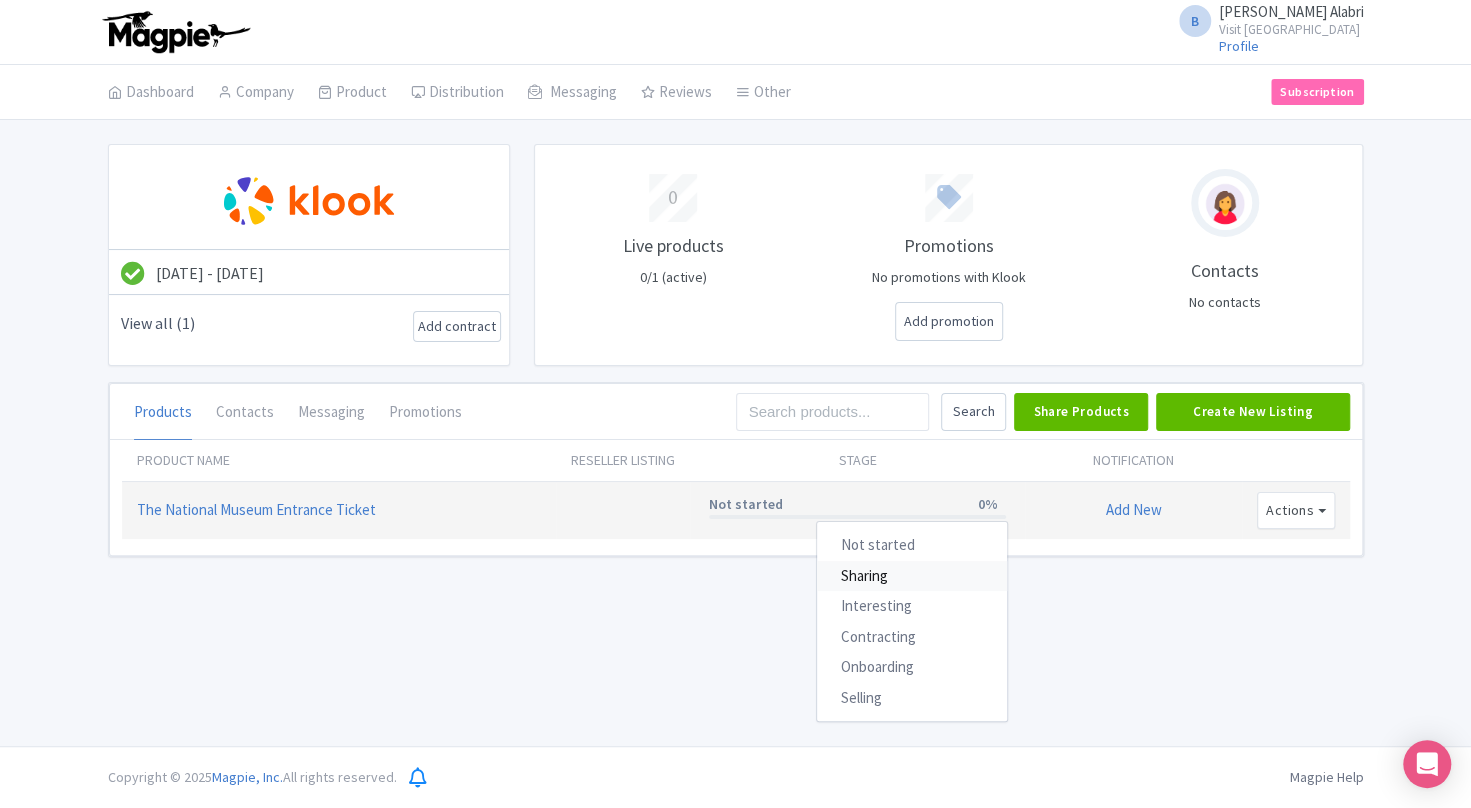 click on "Sharing" at bounding box center [912, 575] 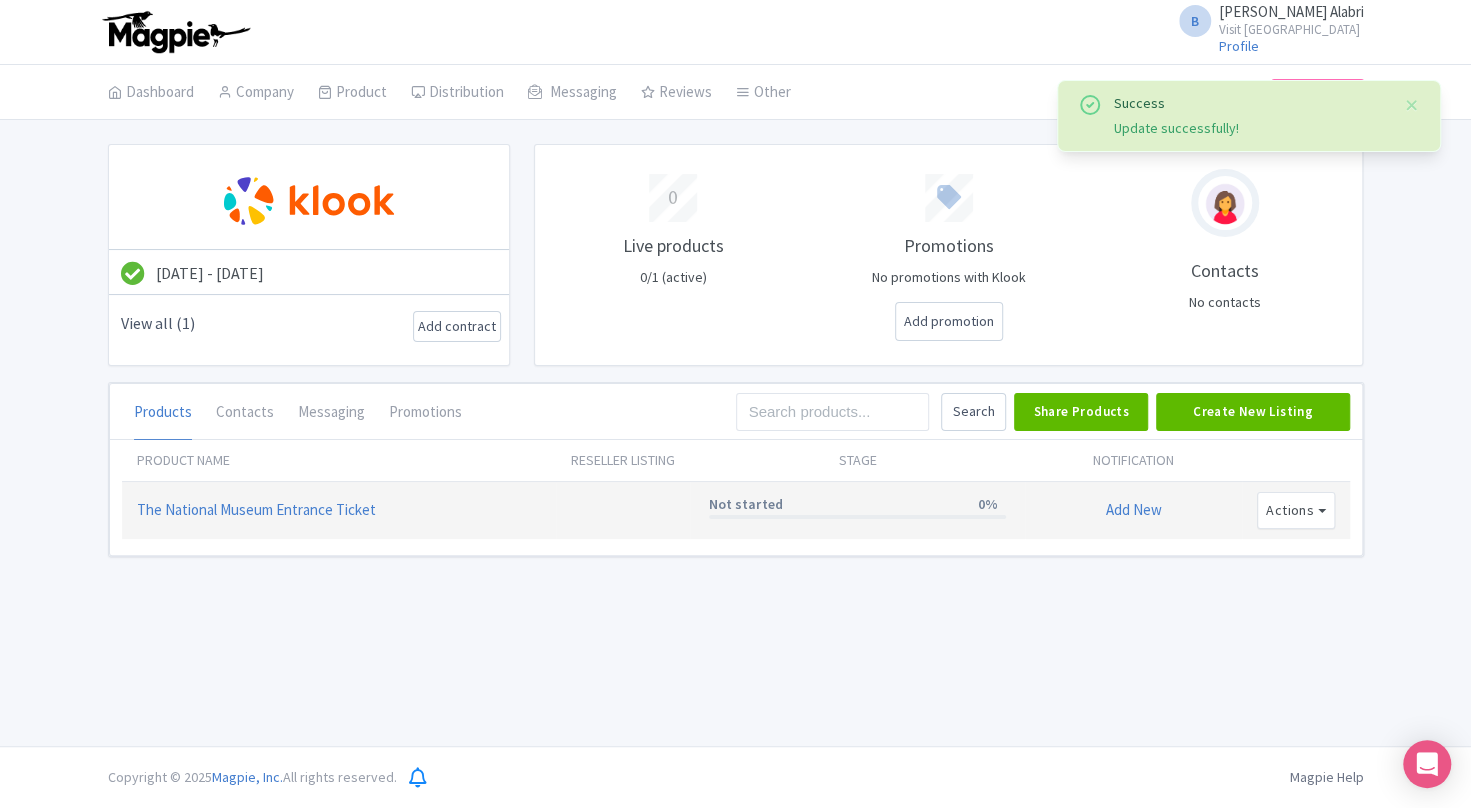 click on "0%
Not started" at bounding box center [857, 504] 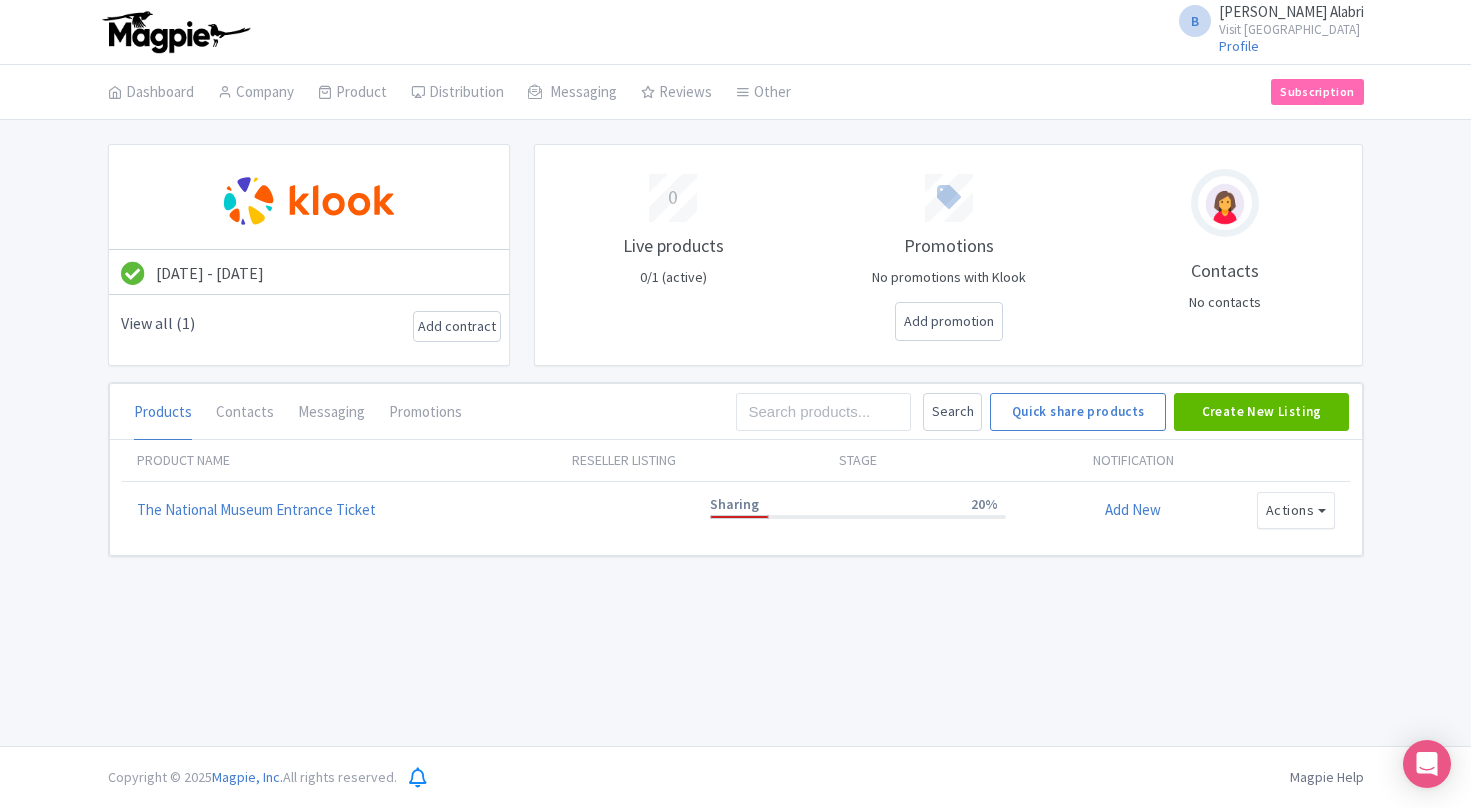 scroll, scrollTop: 0, scrollLeft: 0, axis: both 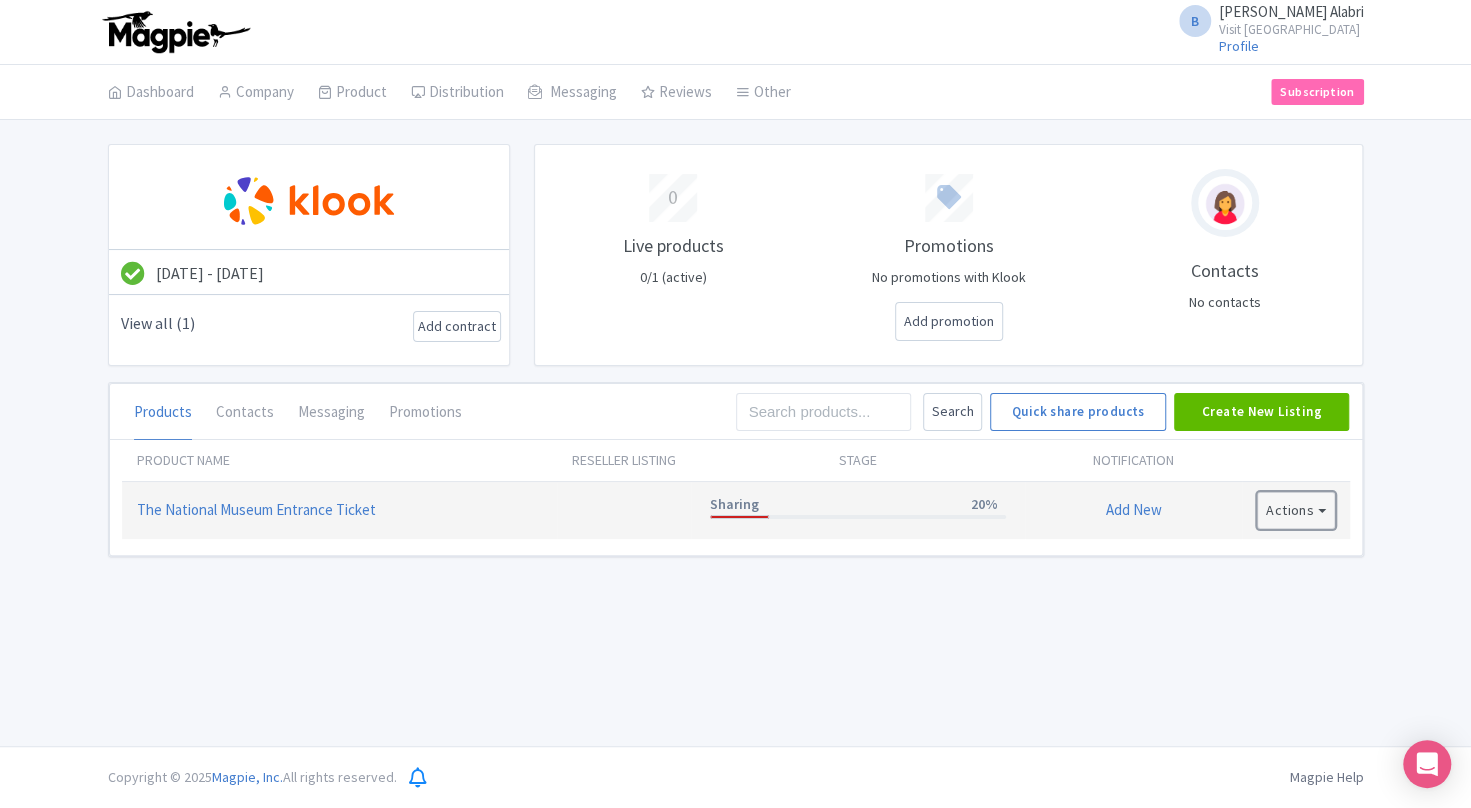 click on "Actions" at bounding box center [1296, 510] 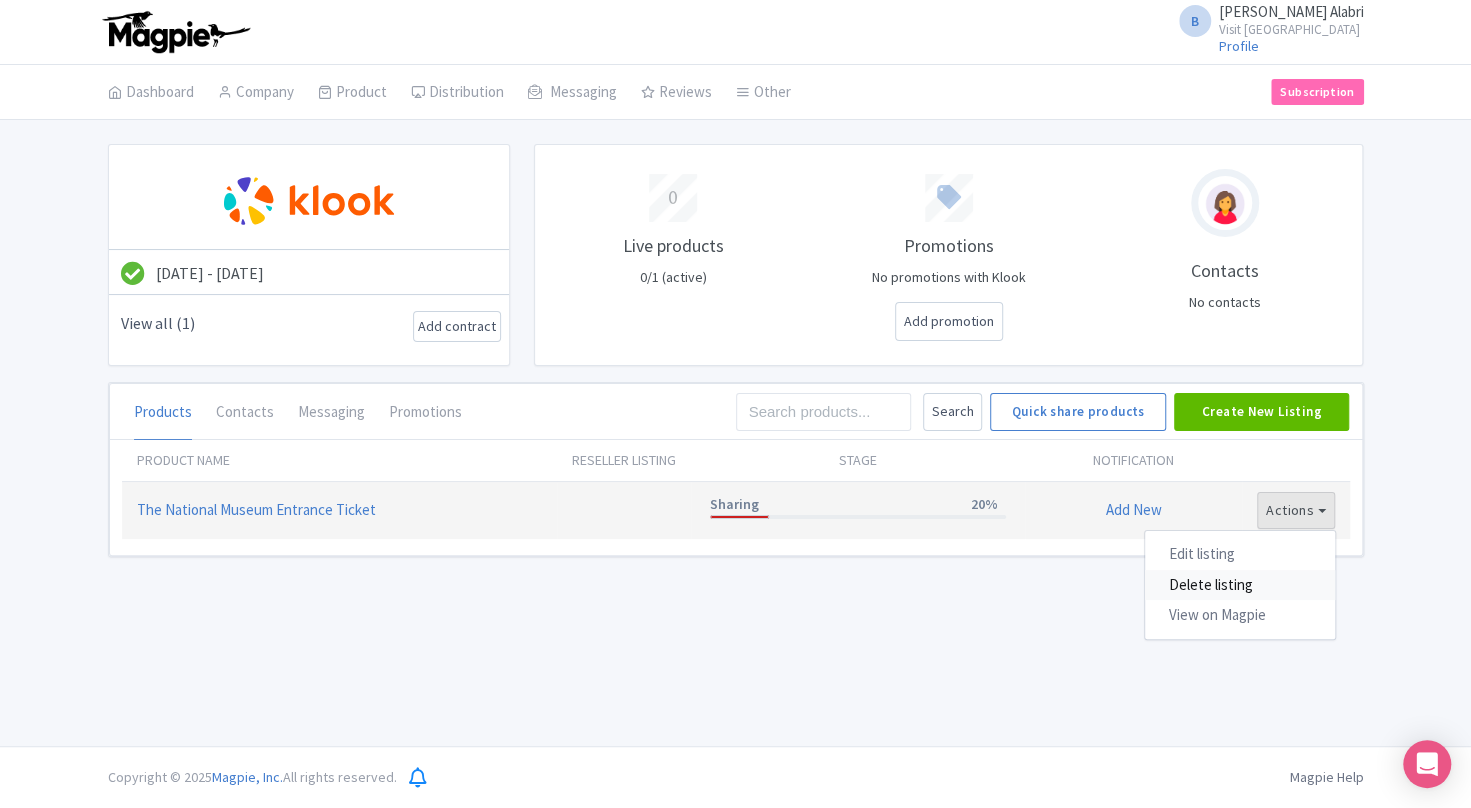 click on "Delete listing" at bounding box center [1240, 585] 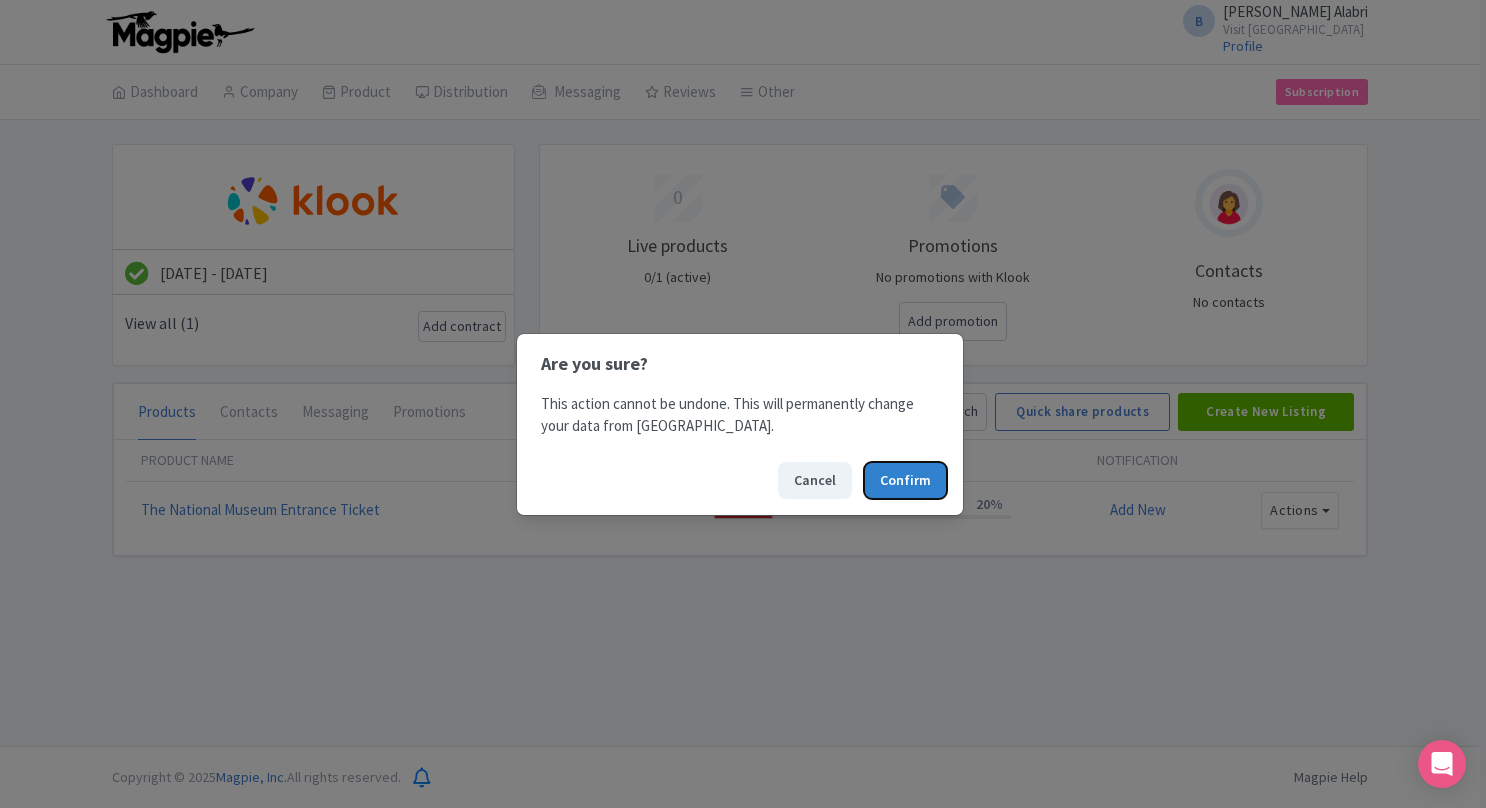 click on "Confirm" at bounding box center [905, 480] 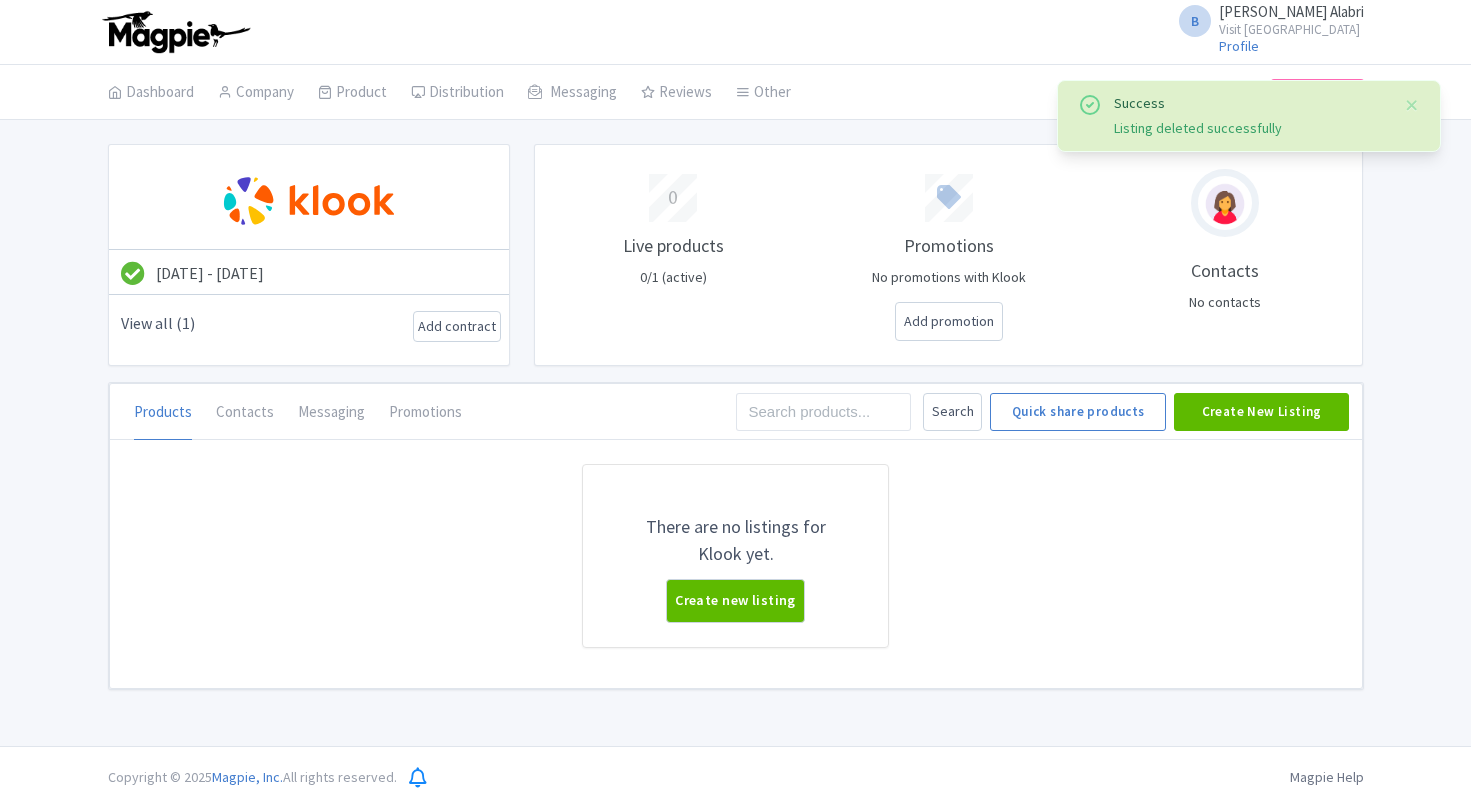 scroll, scrollTop: 0, scrollLeft: 0, axis: both 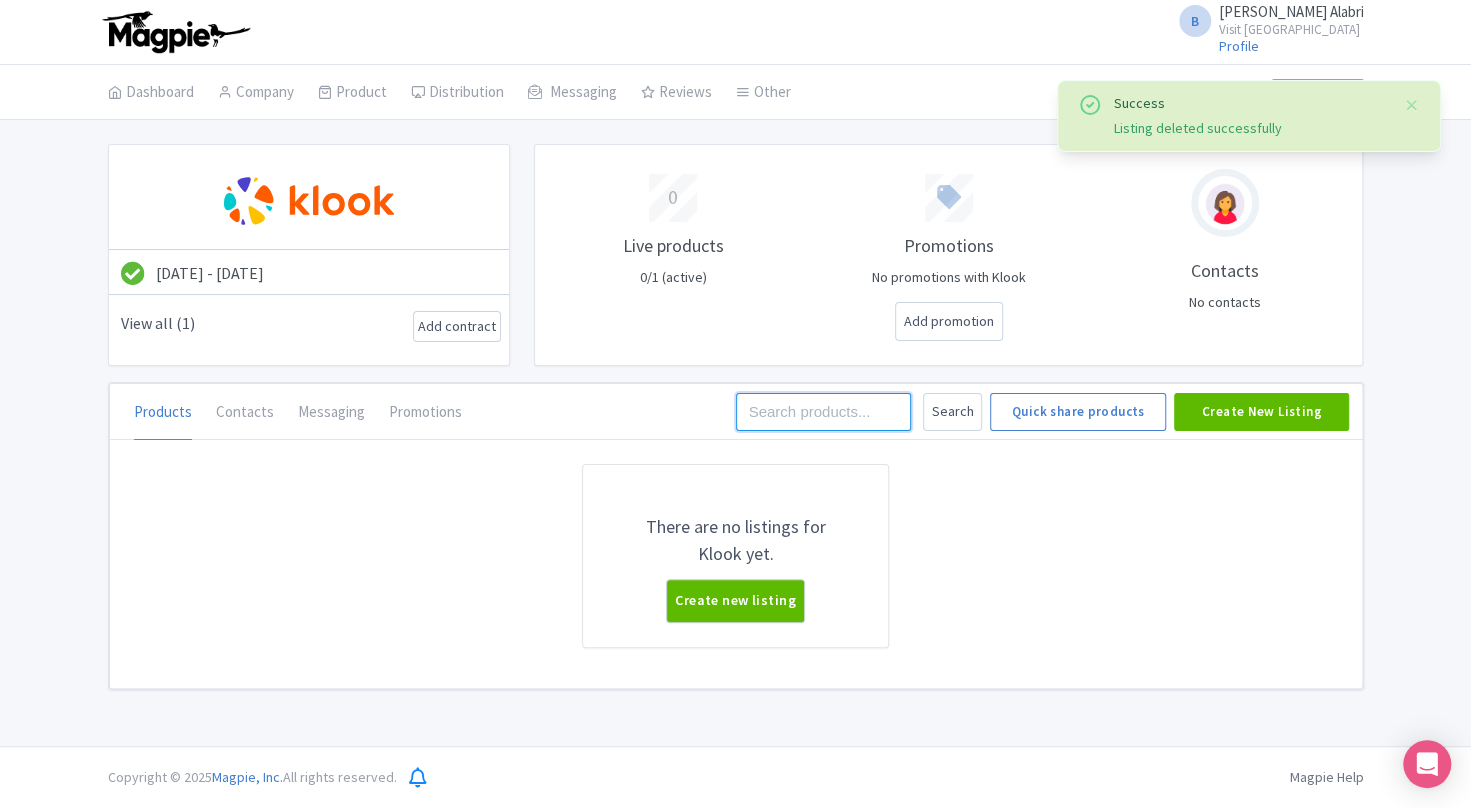 click at bounding box center (824, 412) 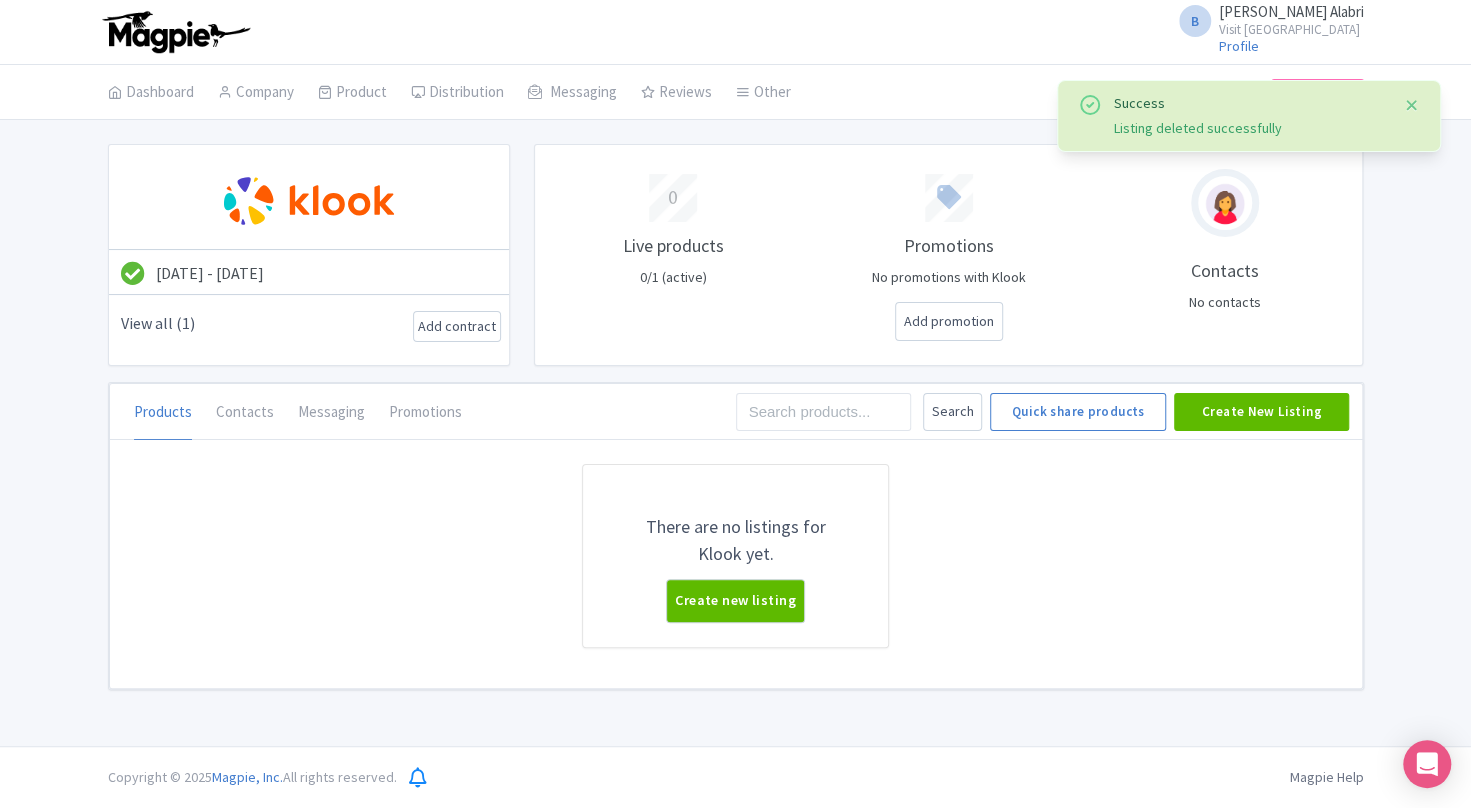 click at bounding box center (1412, 105) 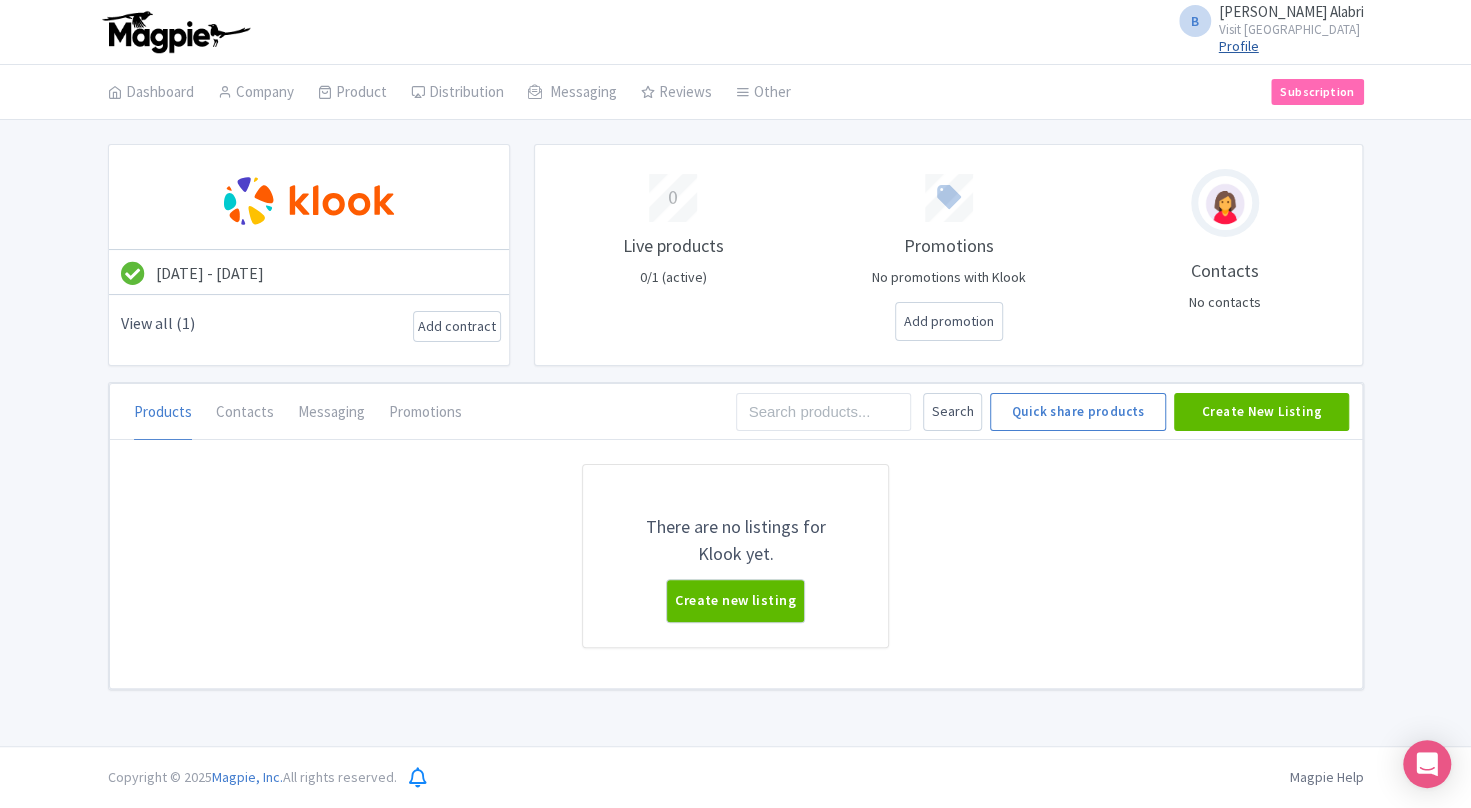 click on "Profile" at bounding box center (1239, 46) 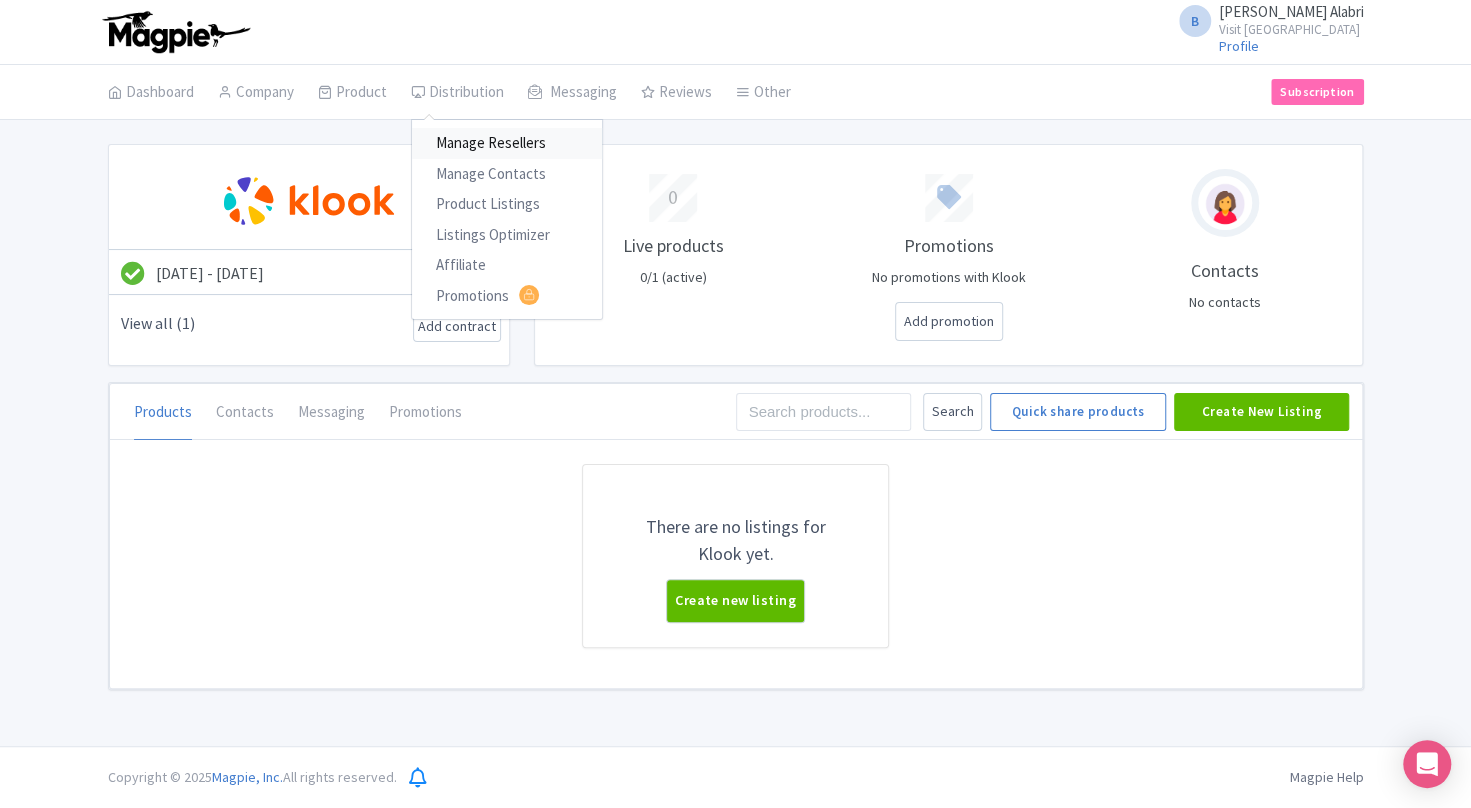 click on "Manage Resellers" at bounding box center (507, 143) 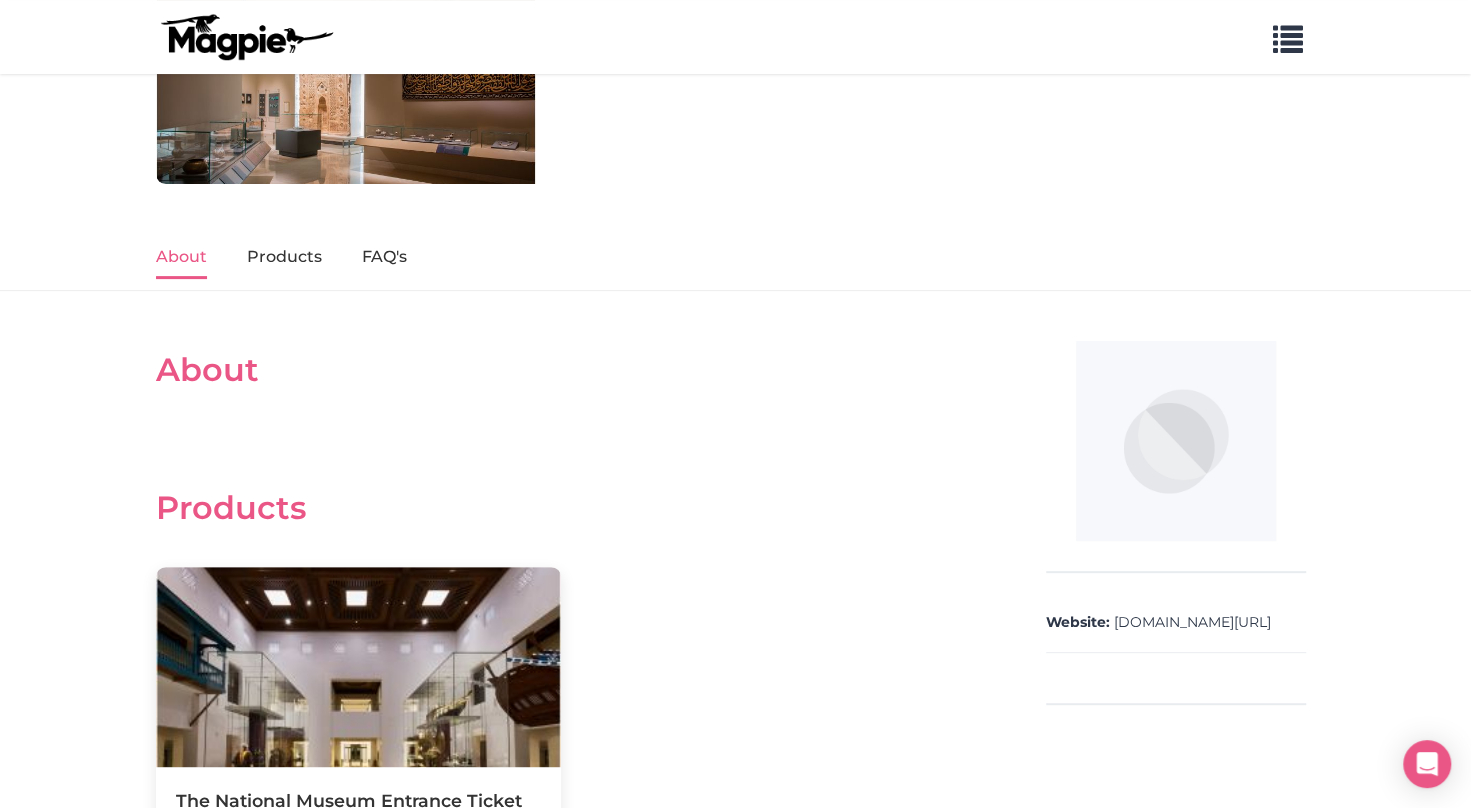 scroll, scrollTop: 164, scrollLeft: 0, axis: vertical 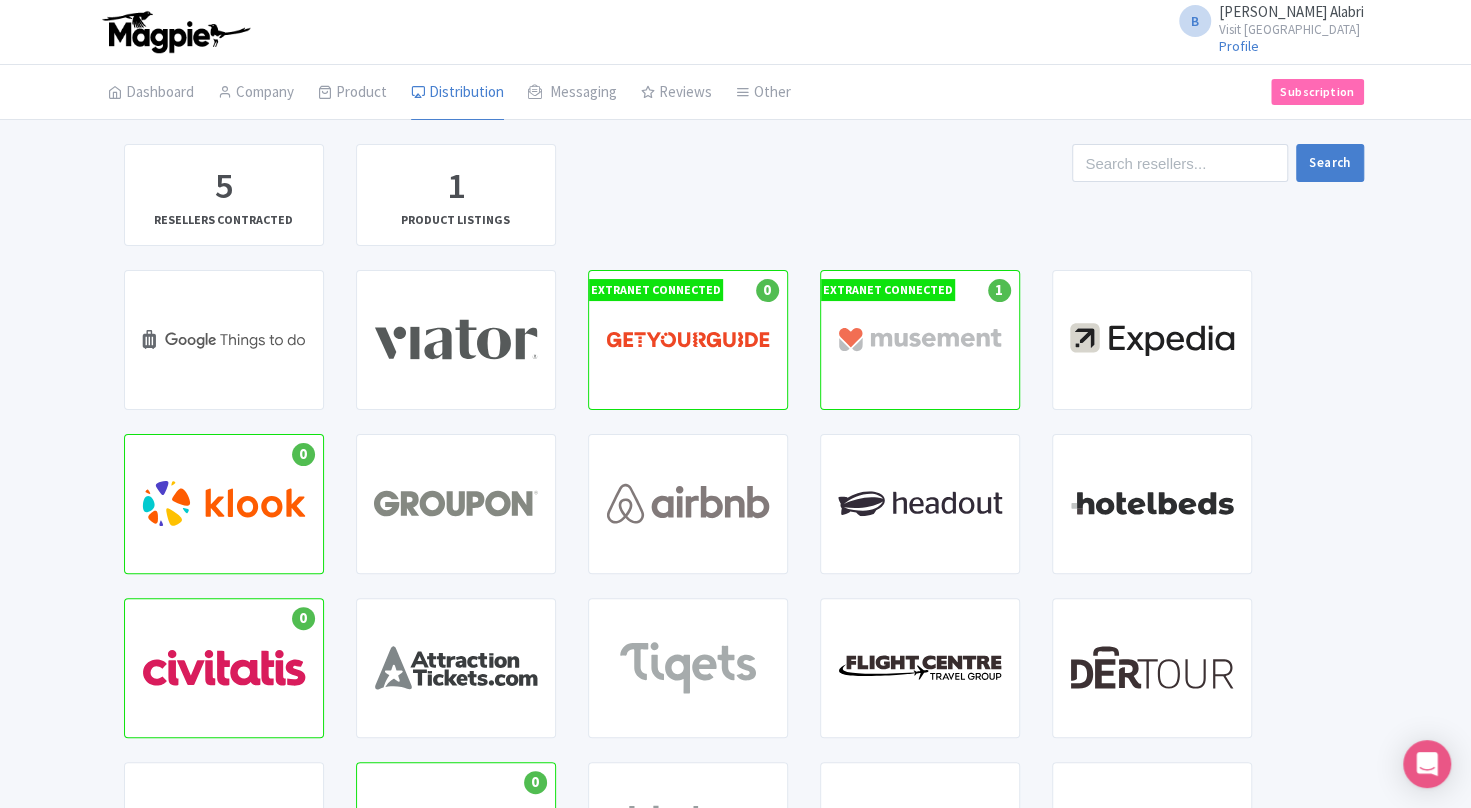 click on "5
RESELLERS CONTRACTED
1
PRODUCT LISTINGS" at bounding box center (485, 207) 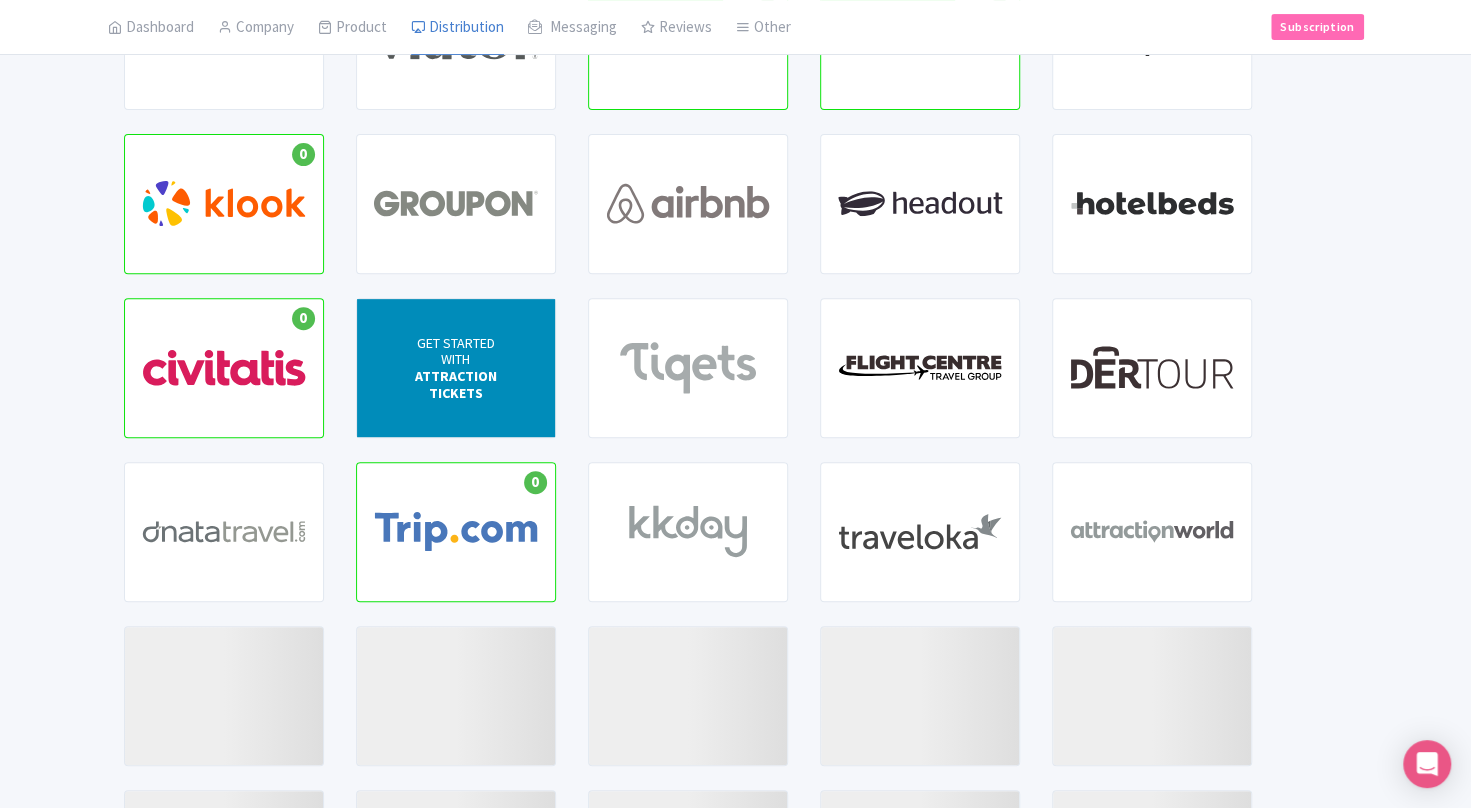 scroll, scrollTop: 0, scrollLeft: 0, axis: both 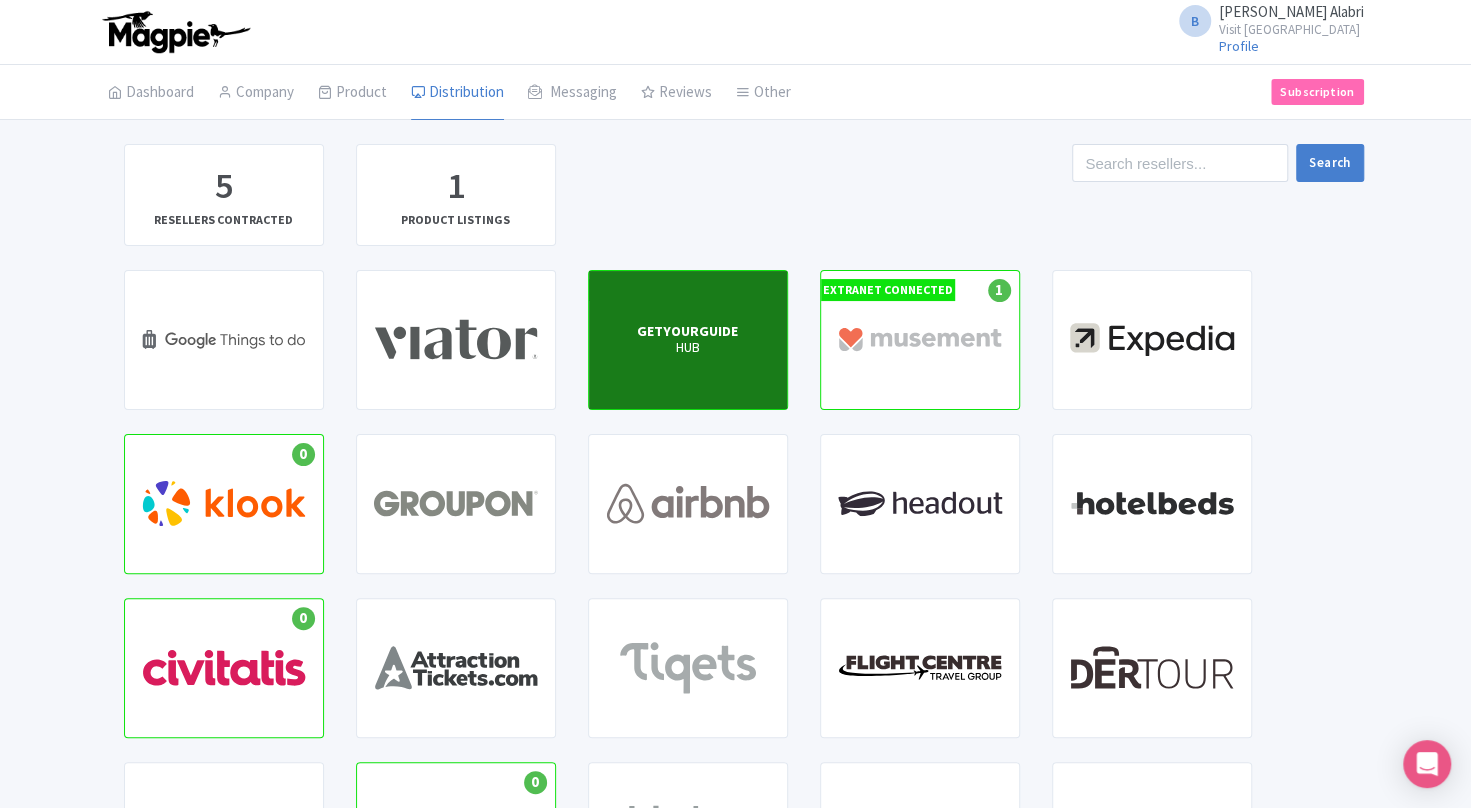 click on "GETYOURGUIDE
HUB" at bounding box center (688, 340) 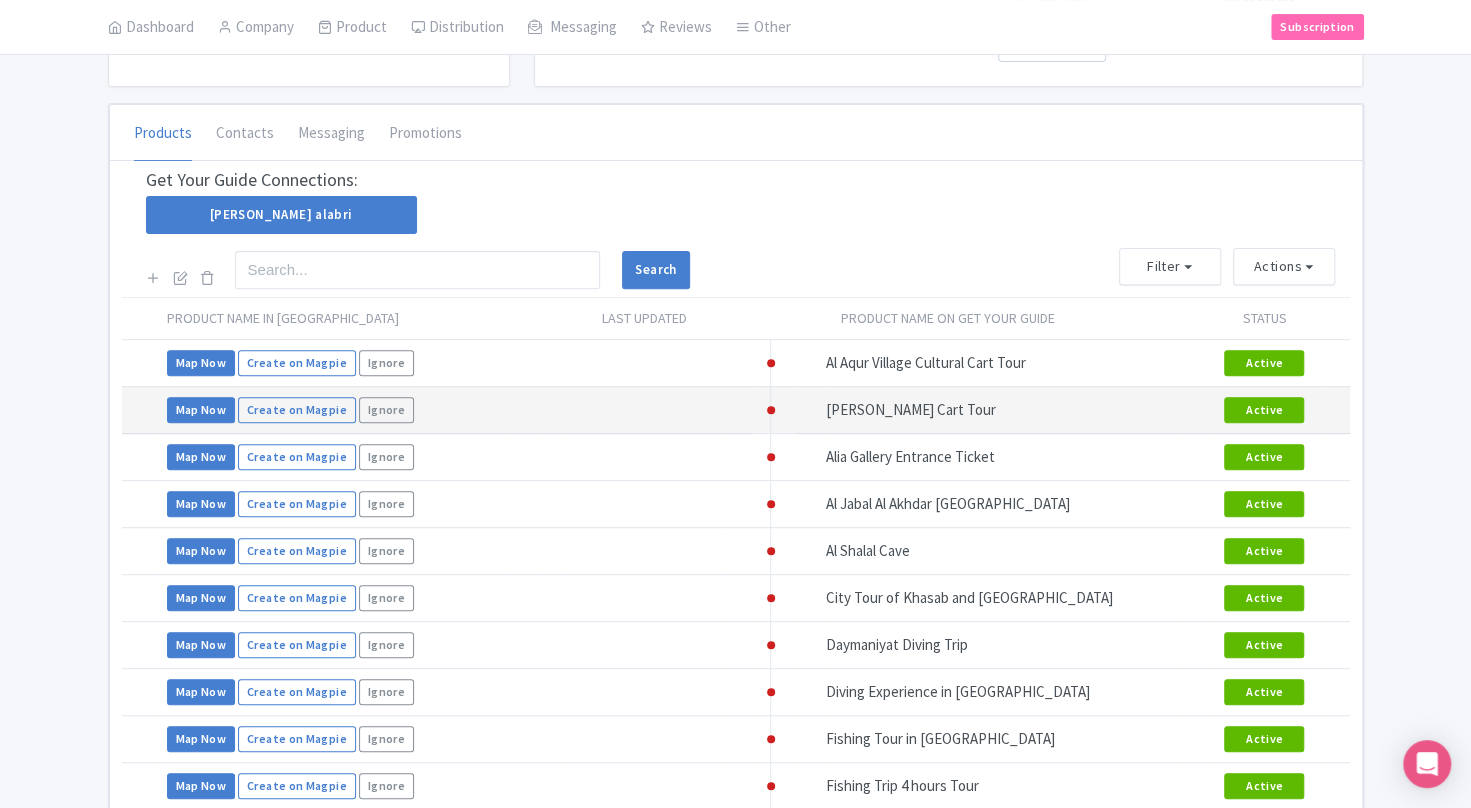 scroll, scrollTop: 0, scrollLeft: 0, axis: both 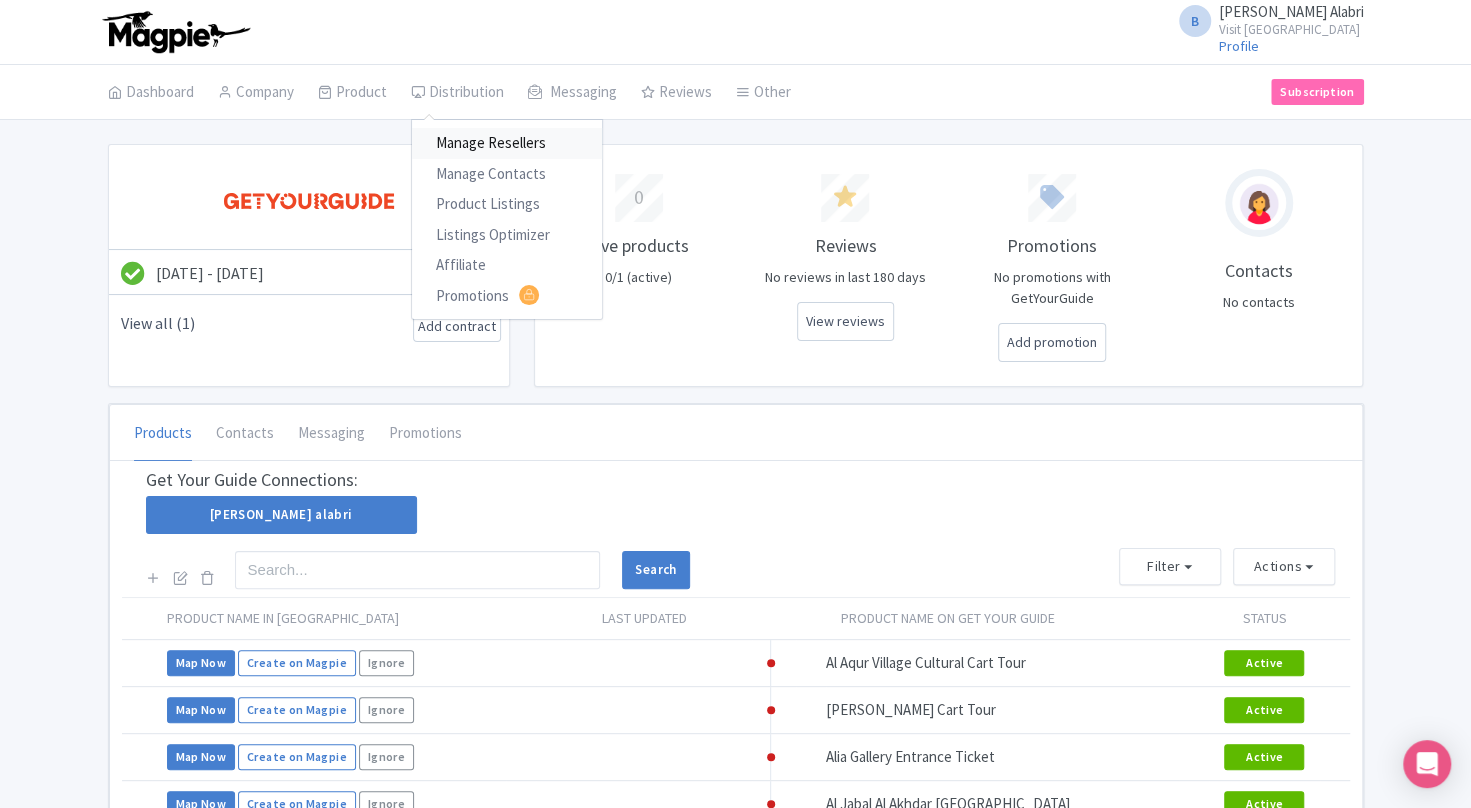 click on "Manage Resellers" at bounding box center [507, 143] 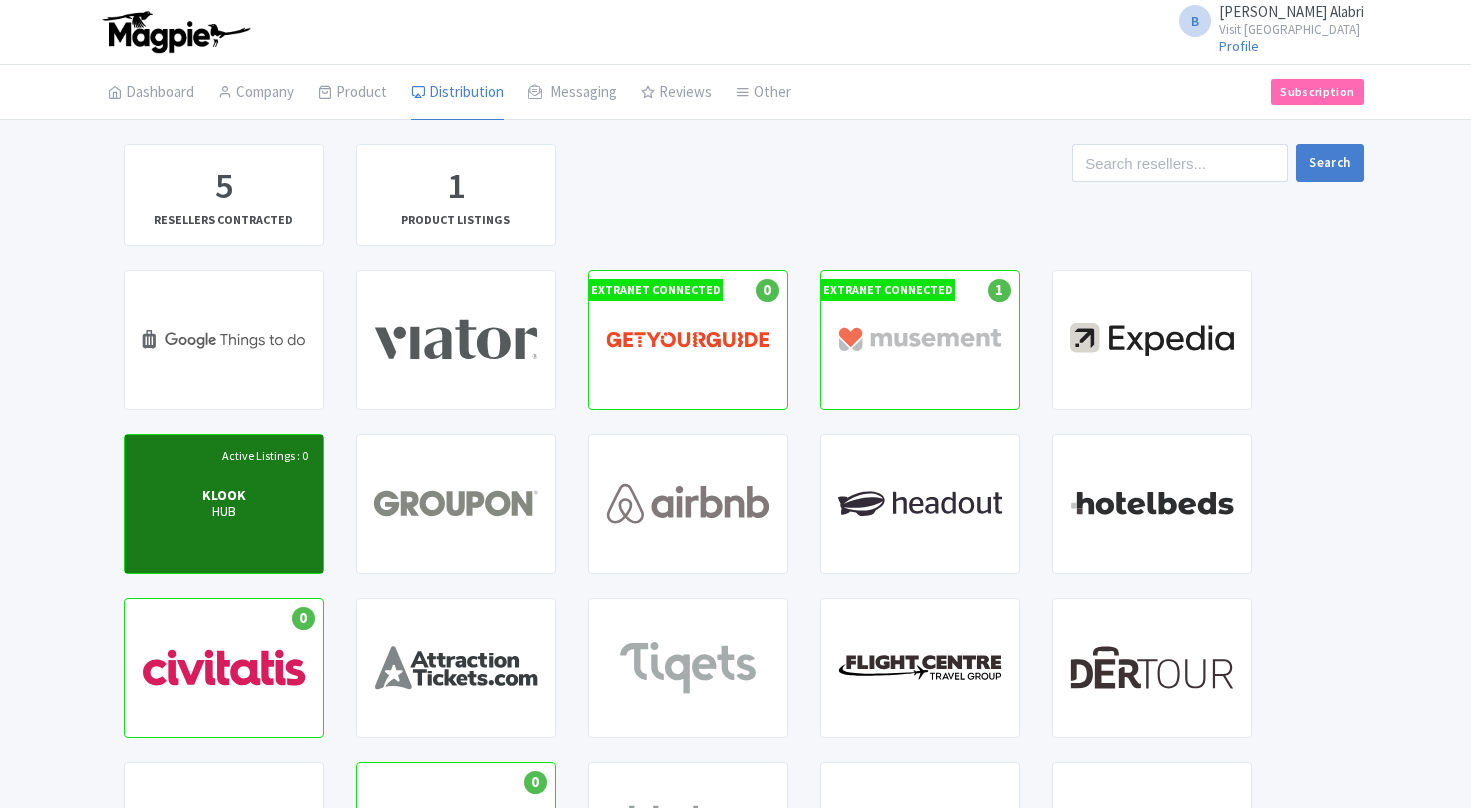 scroll, scrollTop: 0, scrollLeft: 0, axis: both 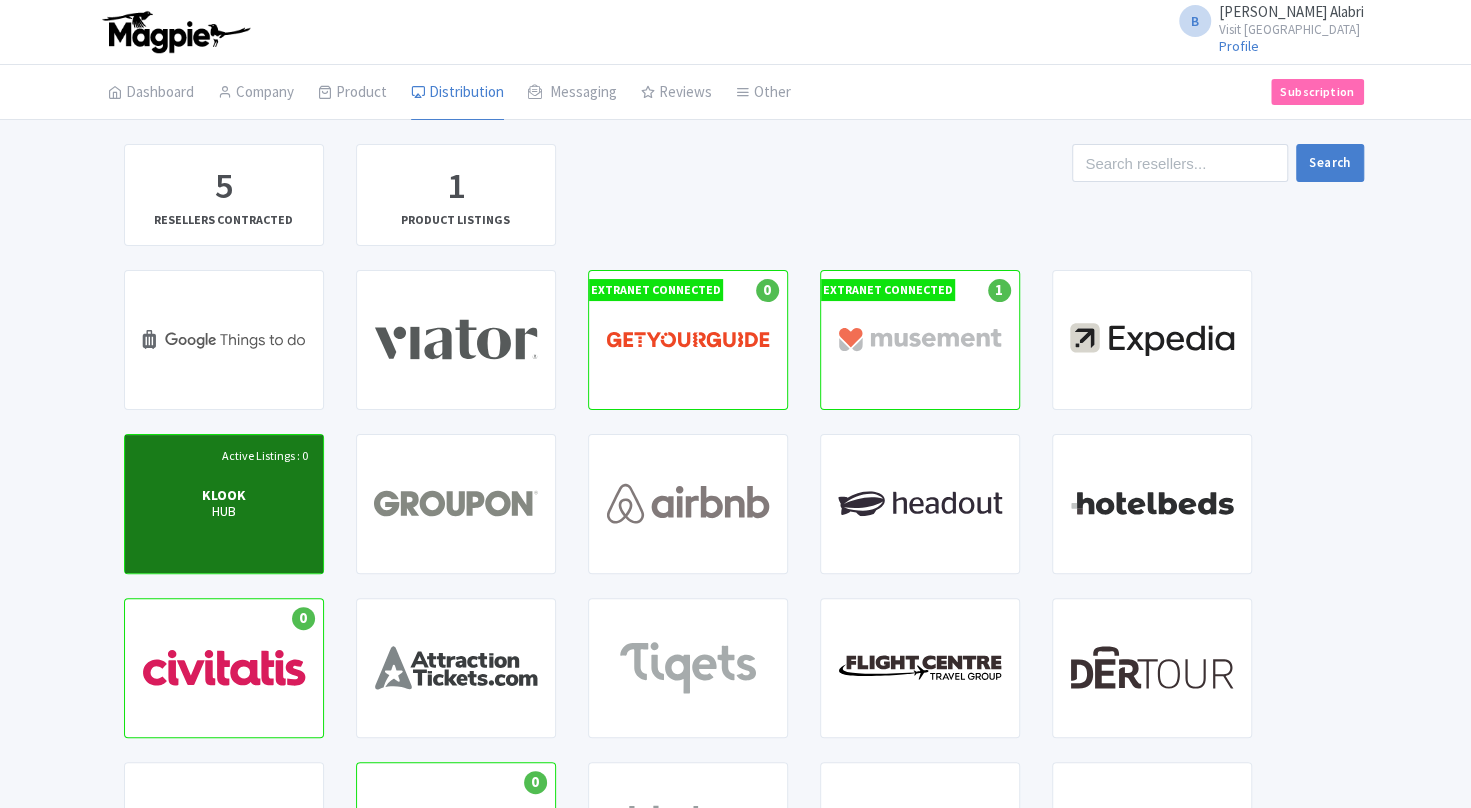 click on "KLOOK" at bounding box center (224, 495) 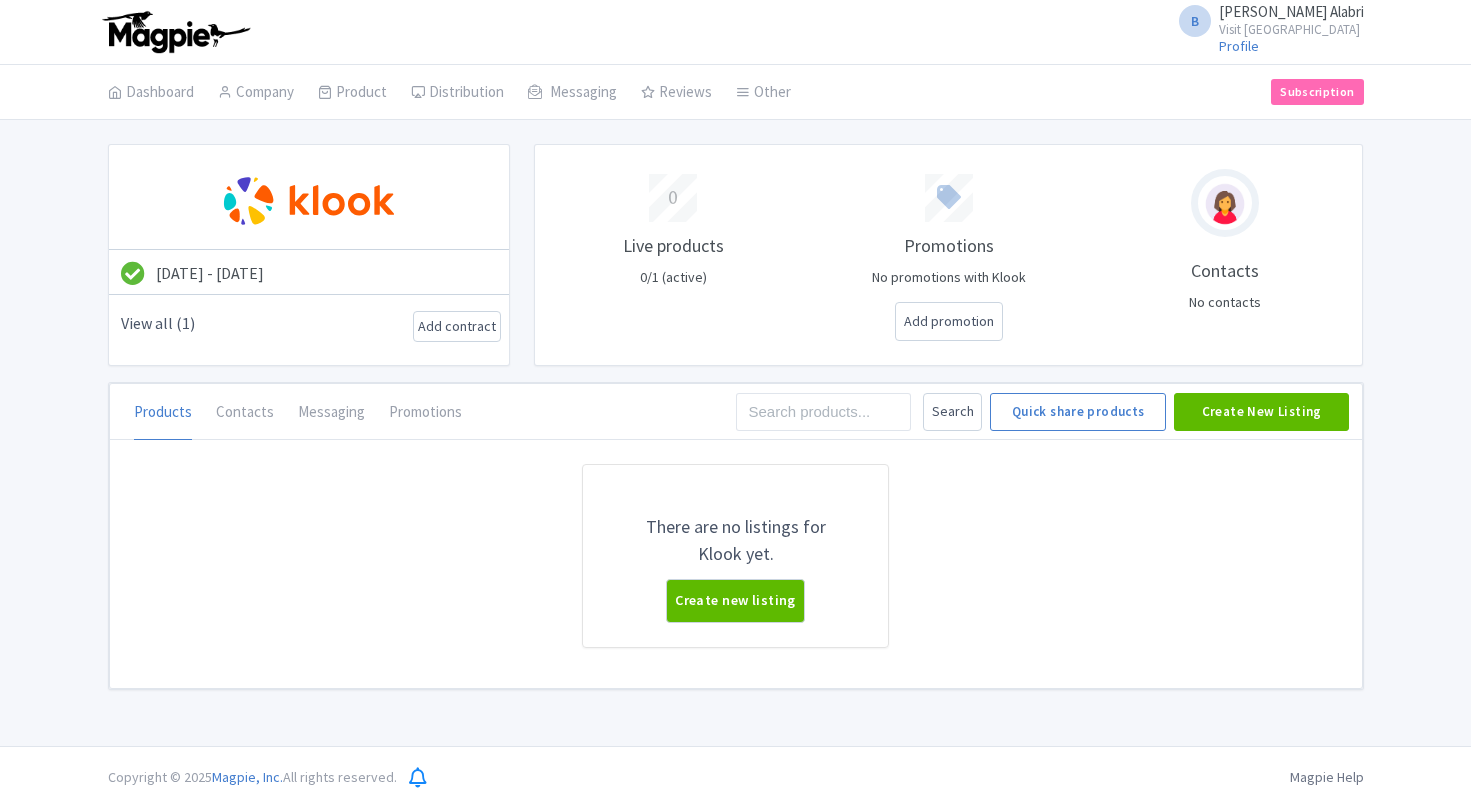 scroll, scrollTop: 0, scrollLeft: 0, axis: both 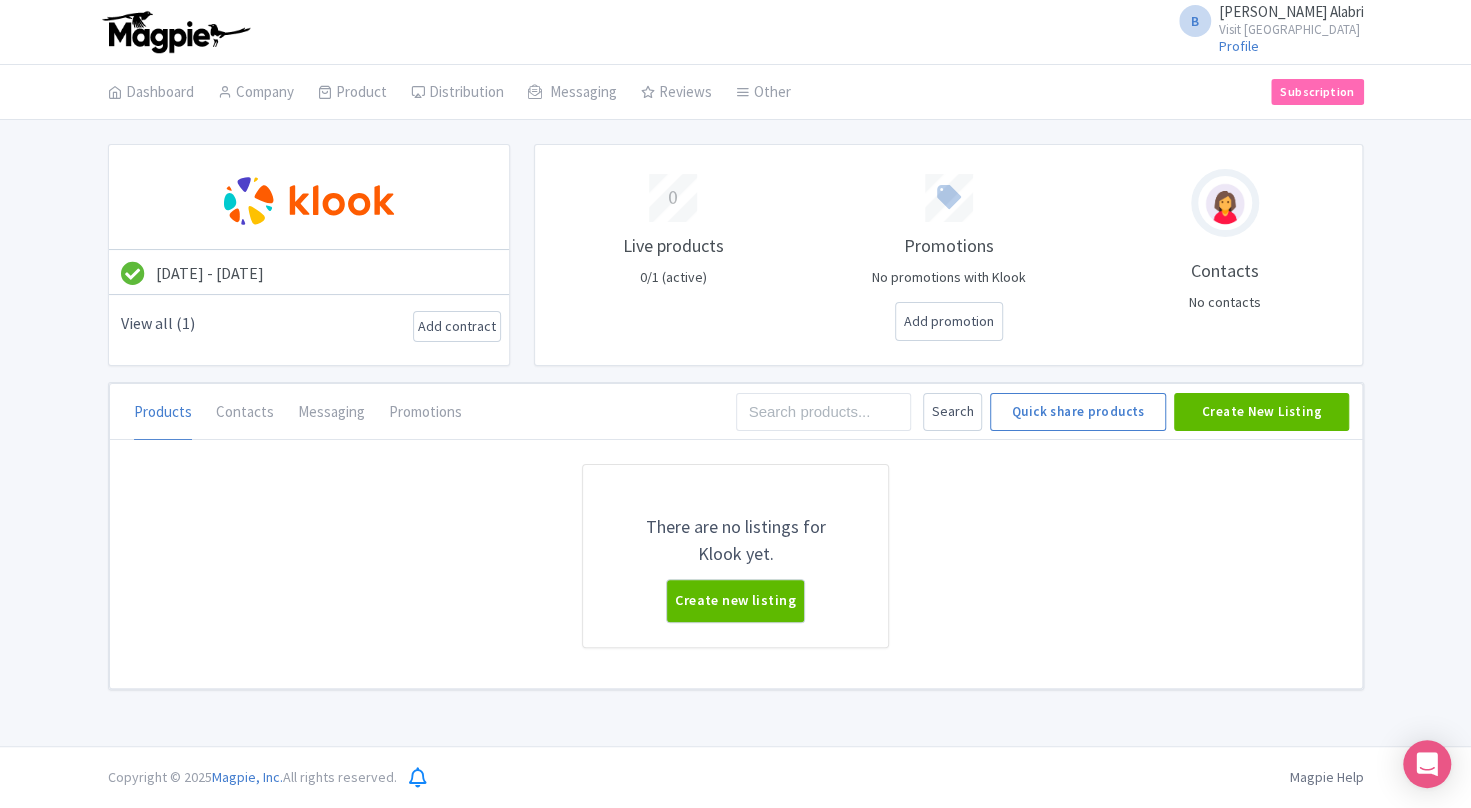click on "There are no listings for
Klook
yet.
Create new listing" at bounding box center [736, 576] 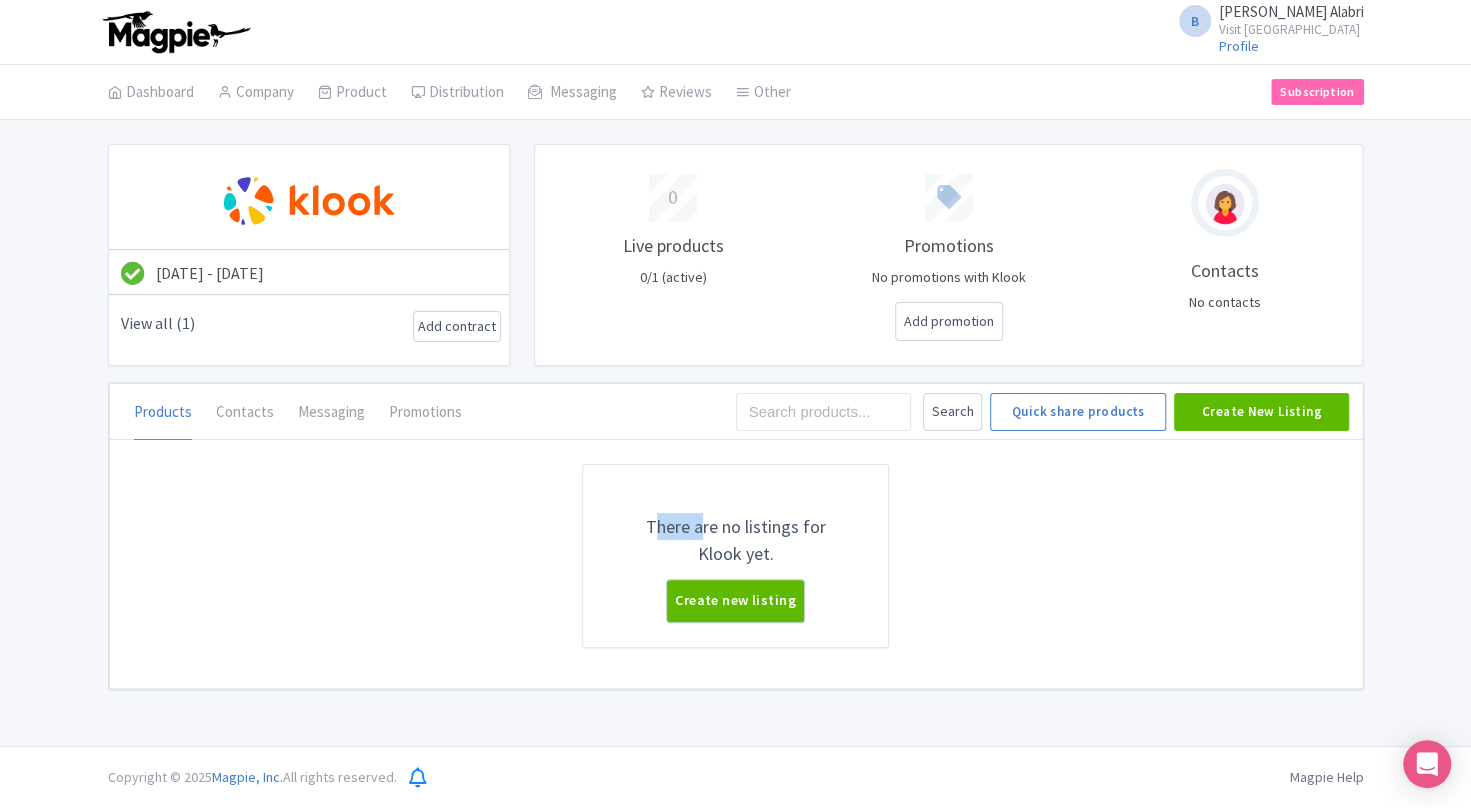 click on "There are no listings for
Klook
yet.
Create new listing" at bounding box center (736, 576) 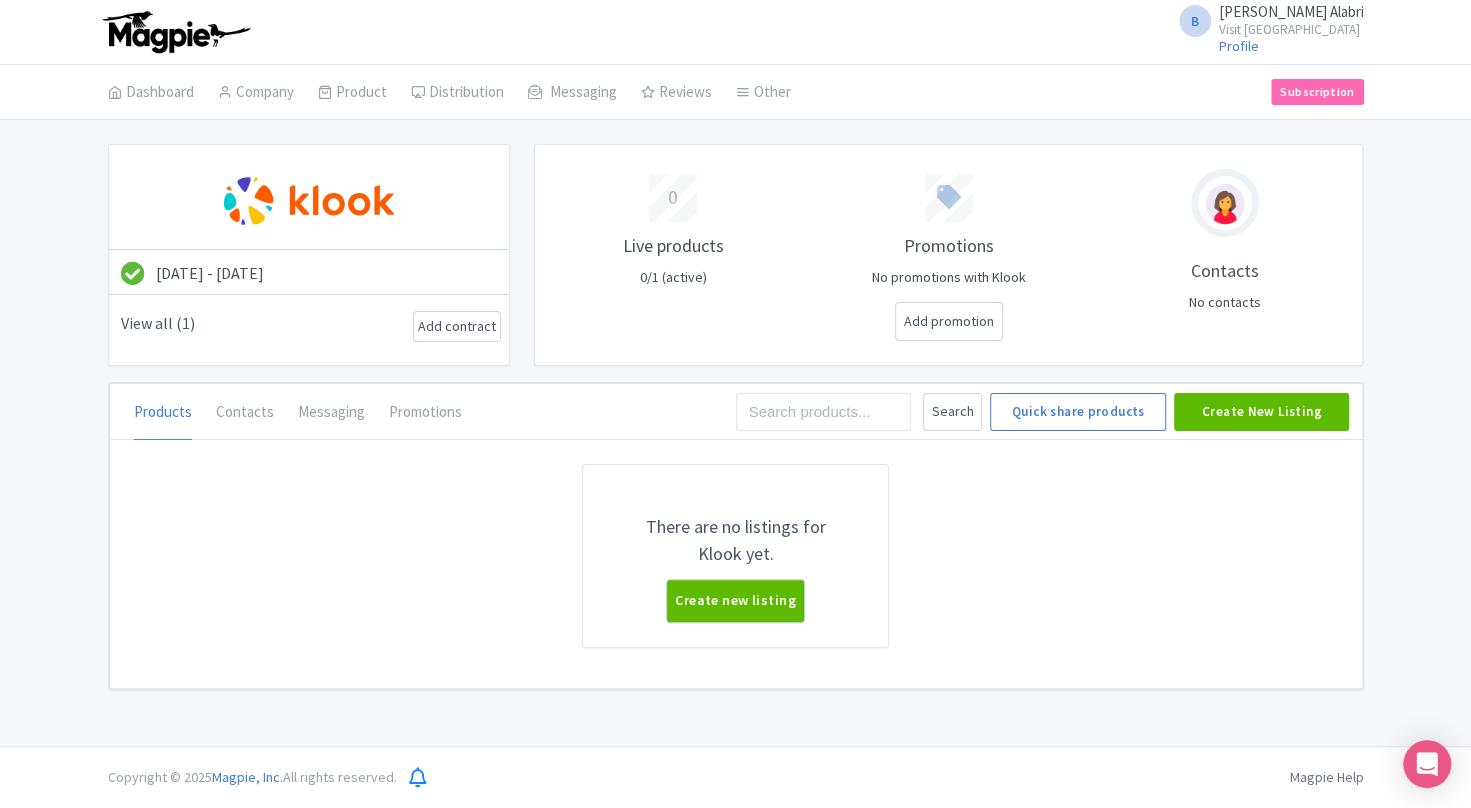 drag, startPoint x: 192, startPoint y: 487, endPoint x: 201, endPoint y: 600, distance: 113.35784 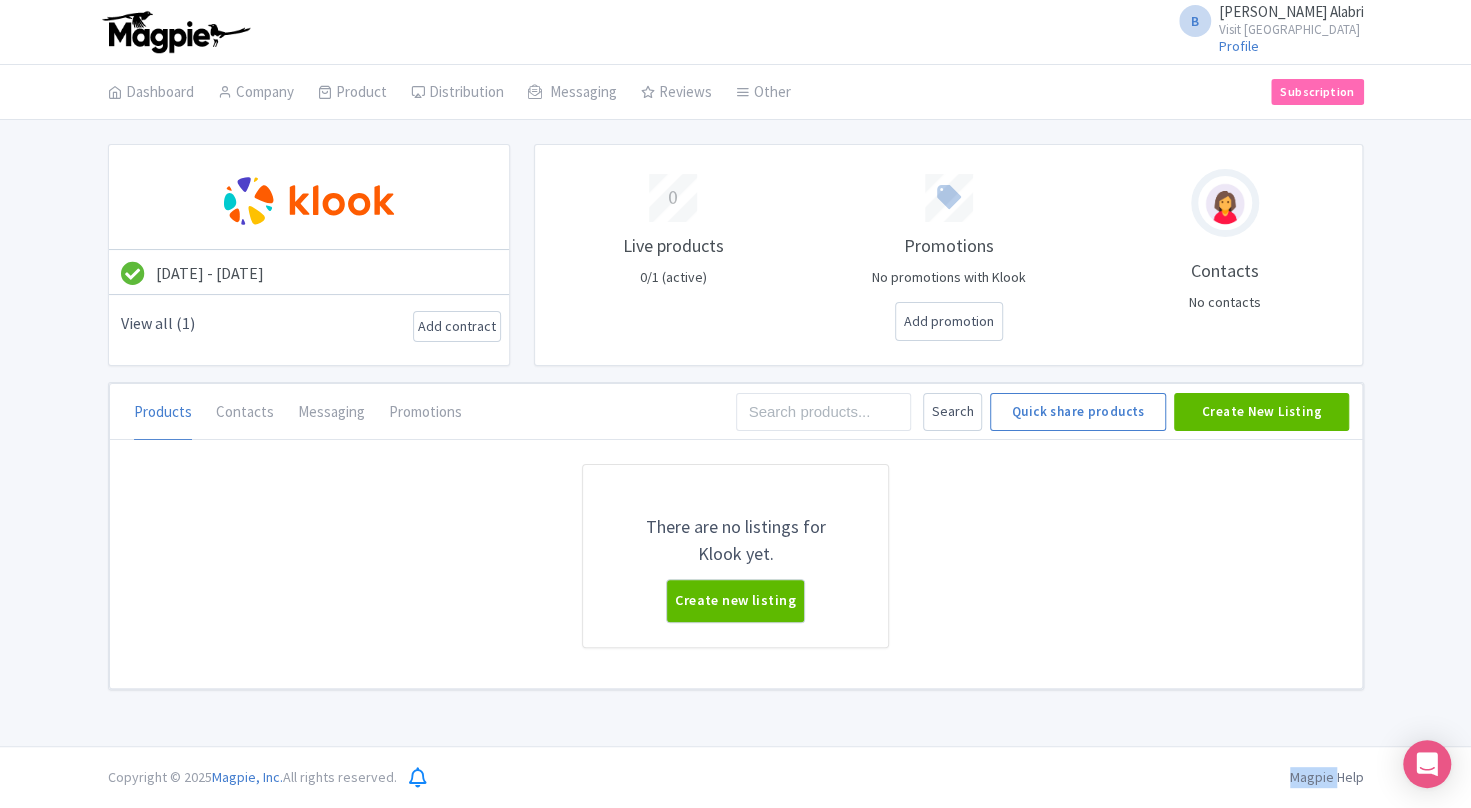 click on "There are no listings for
Klook
yet.
Create new listing" at bounding box center (736, 576) 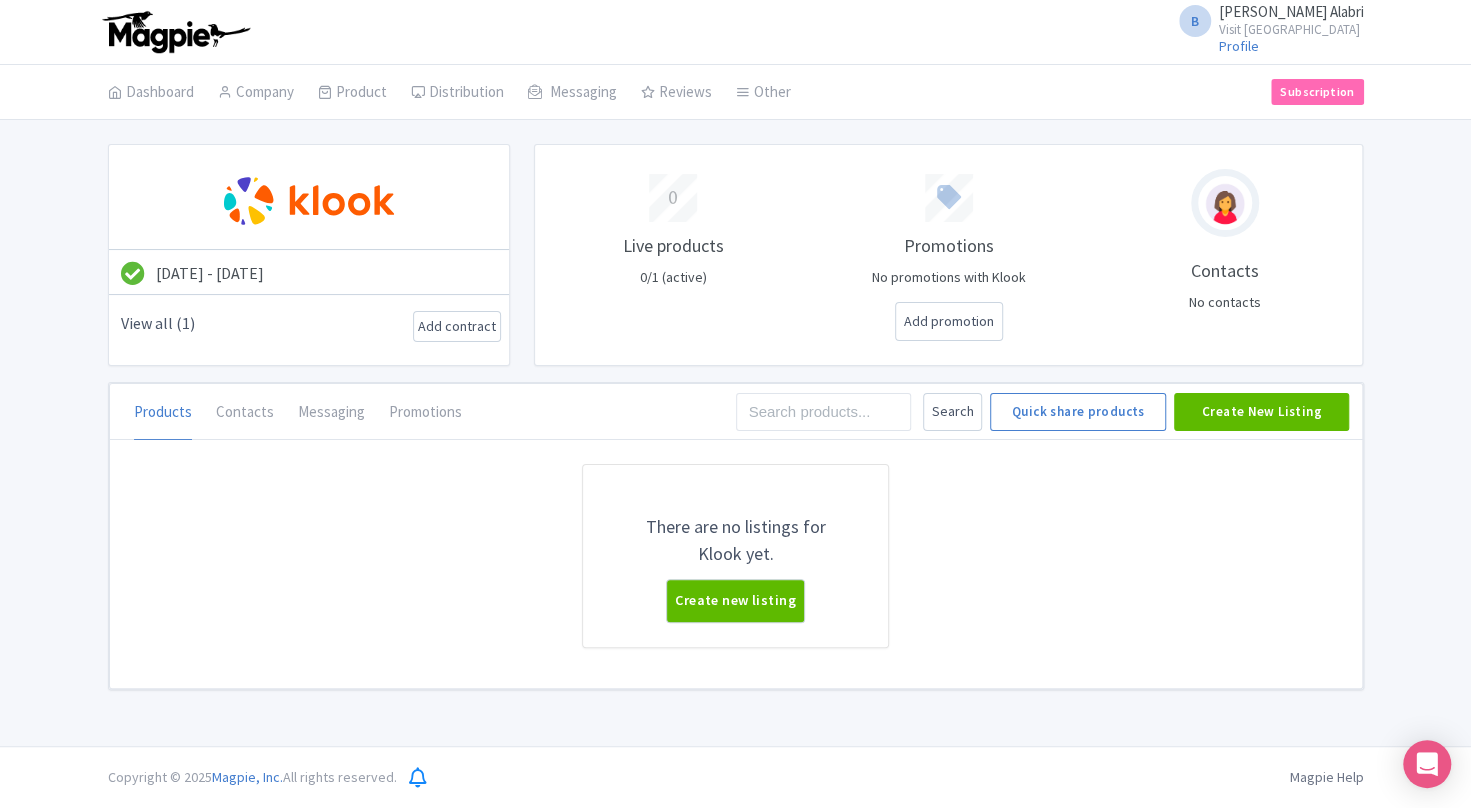 drag, startPoint x: 201, startPoint y: 600, endPoint x: 272, endPoint y: 576, distance: 74.94665 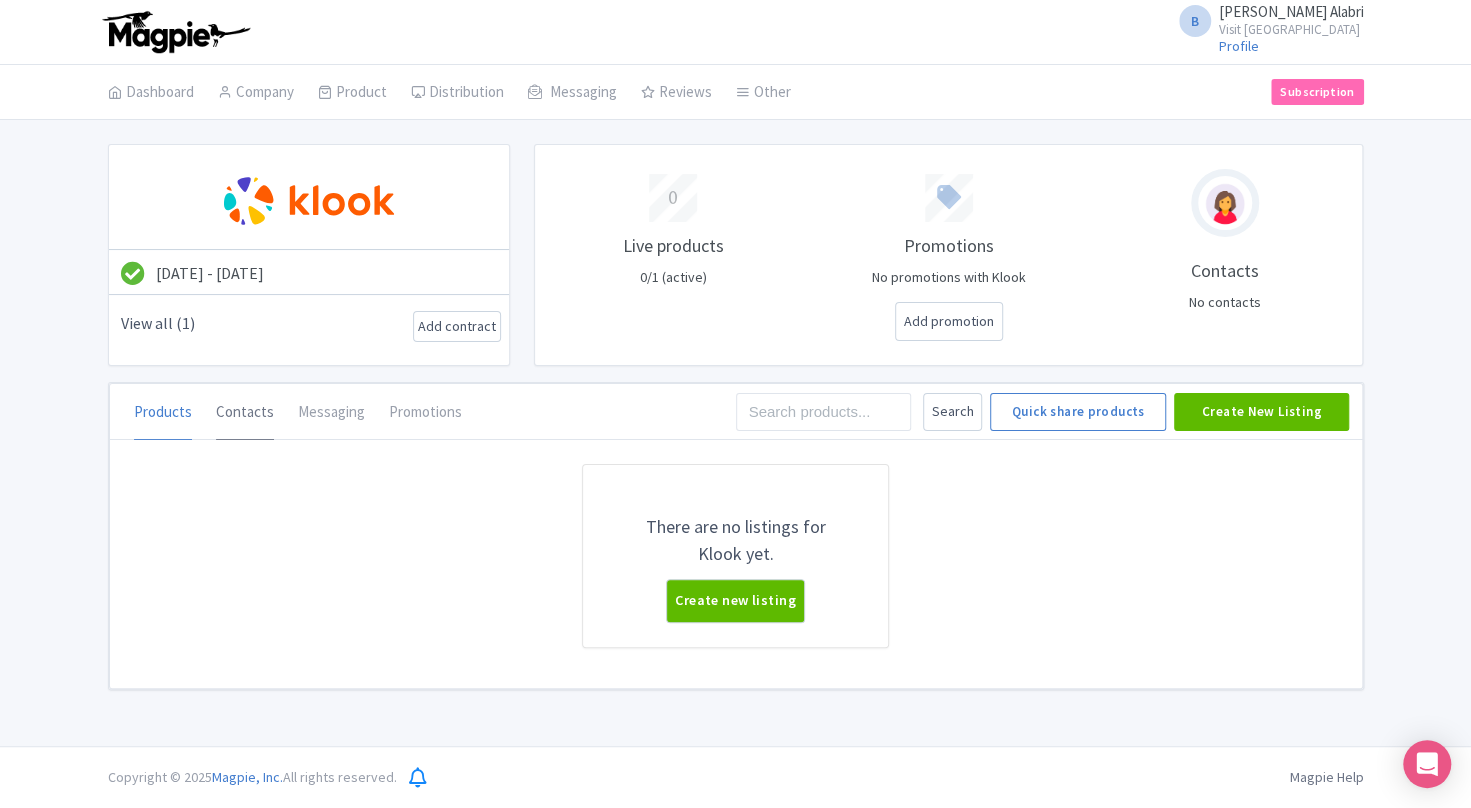 click on "Contacts" at bounding box center [245, 413] 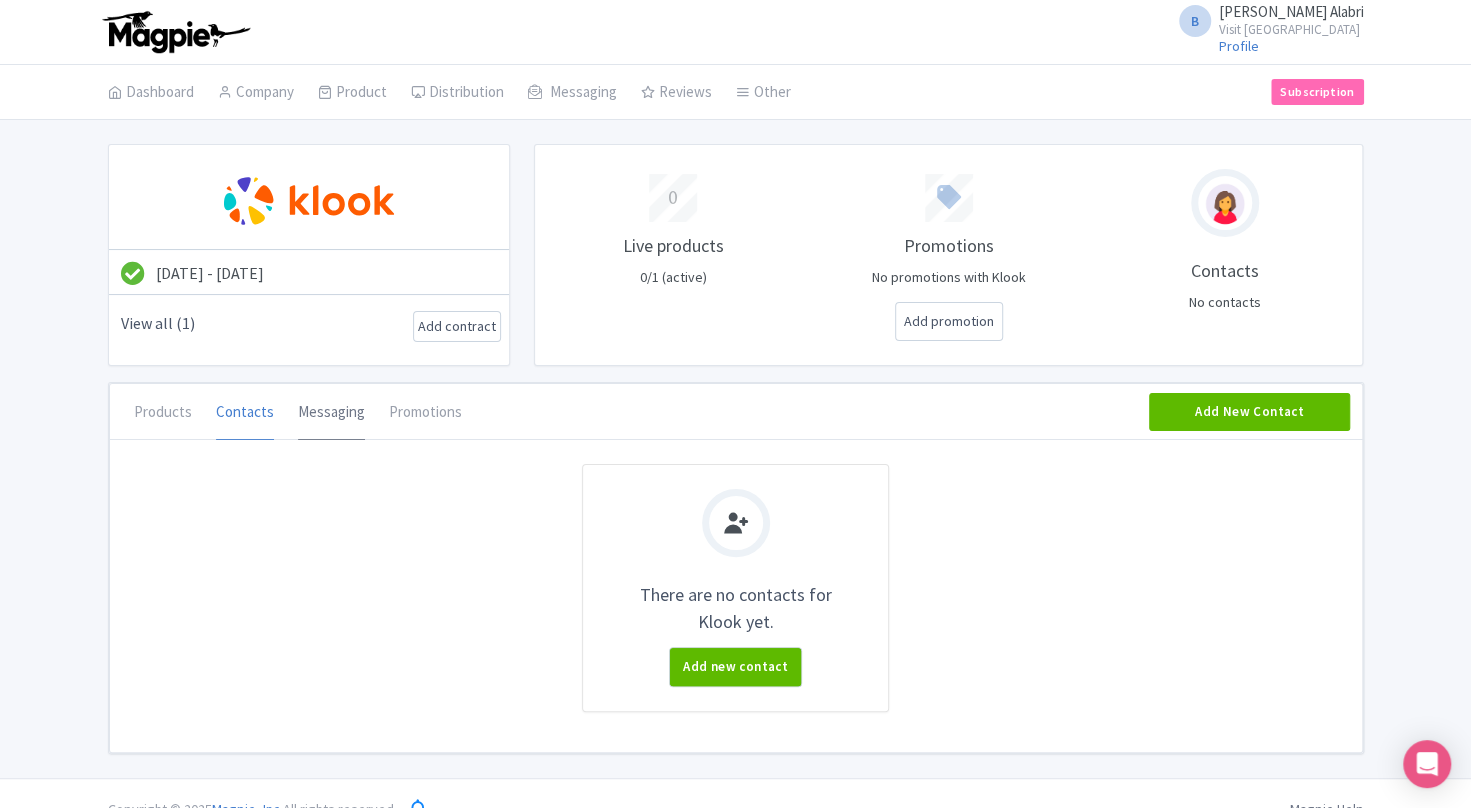 click on "Messaging" at bounding box center [331, 413] 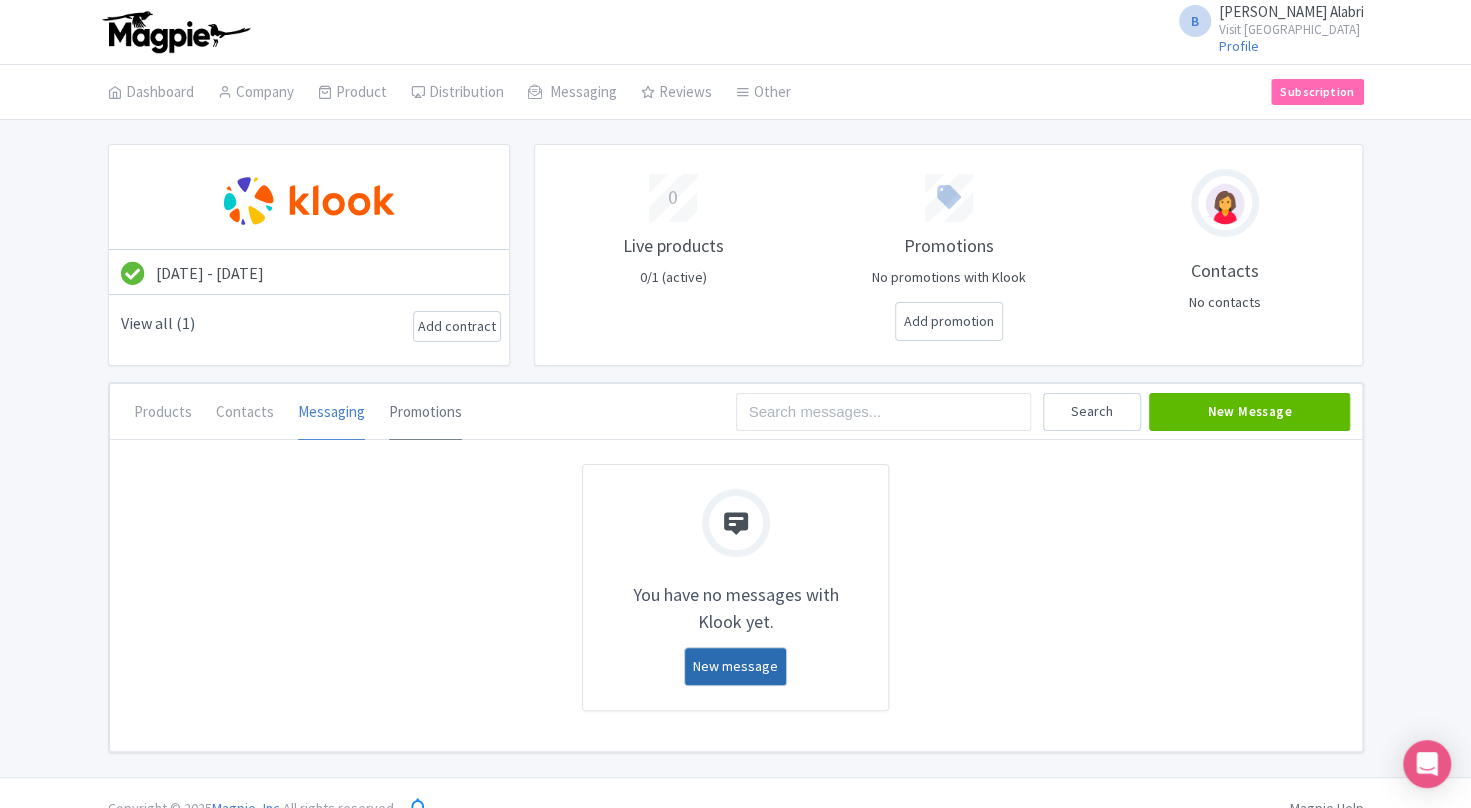 click on "Promotions" at bounding box center (425, 413) 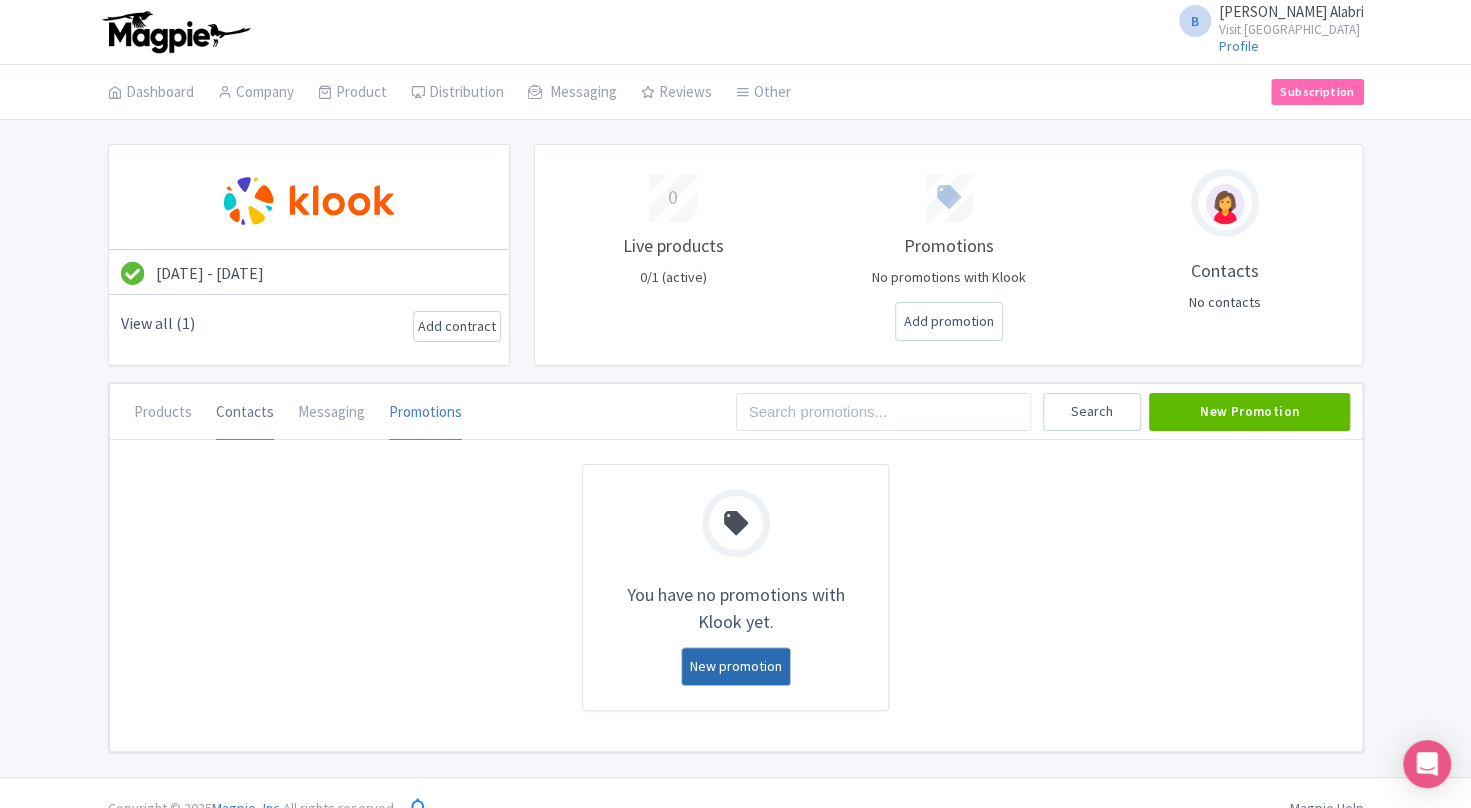 click on "Contacts" at bounding box center (245, 413) 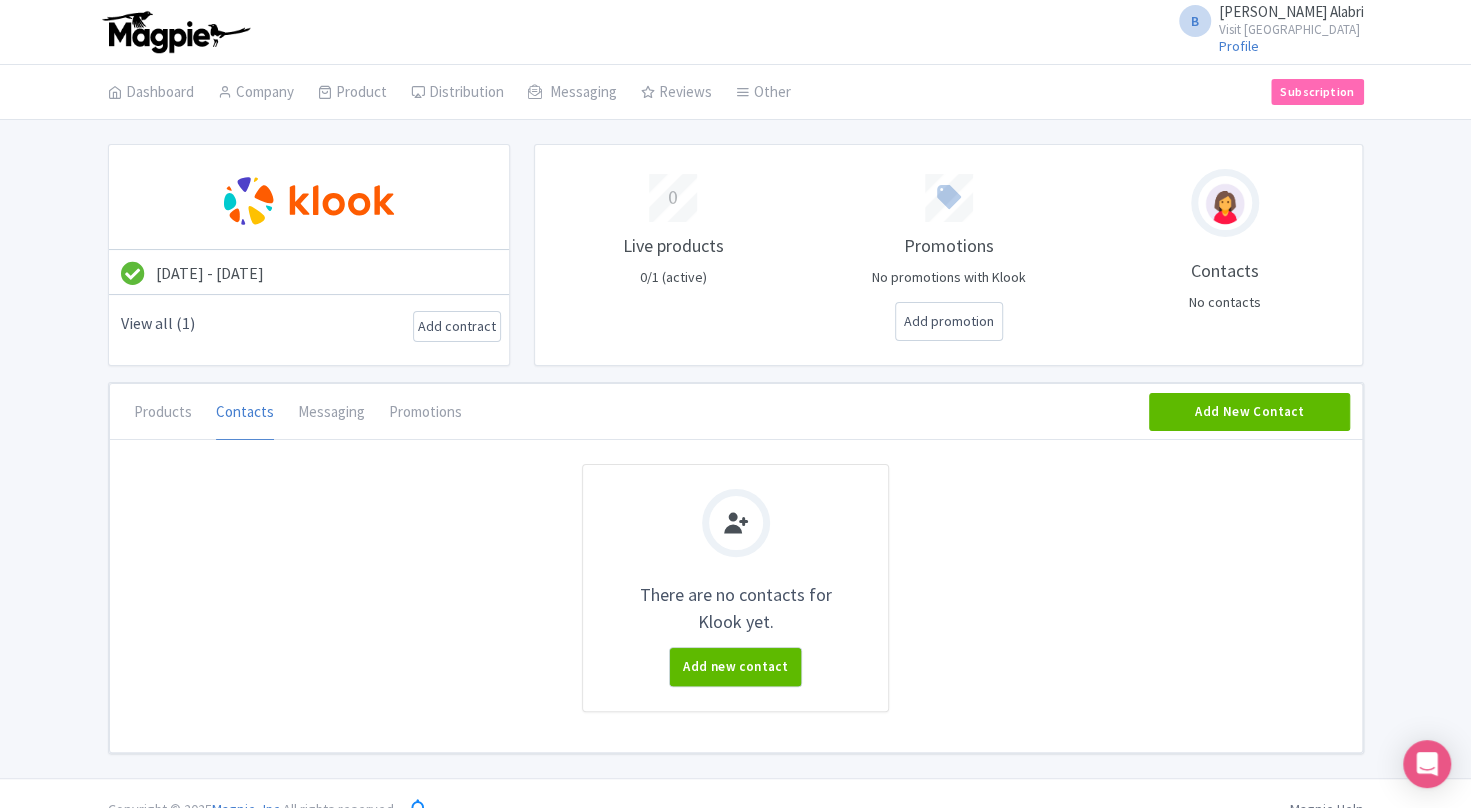 click 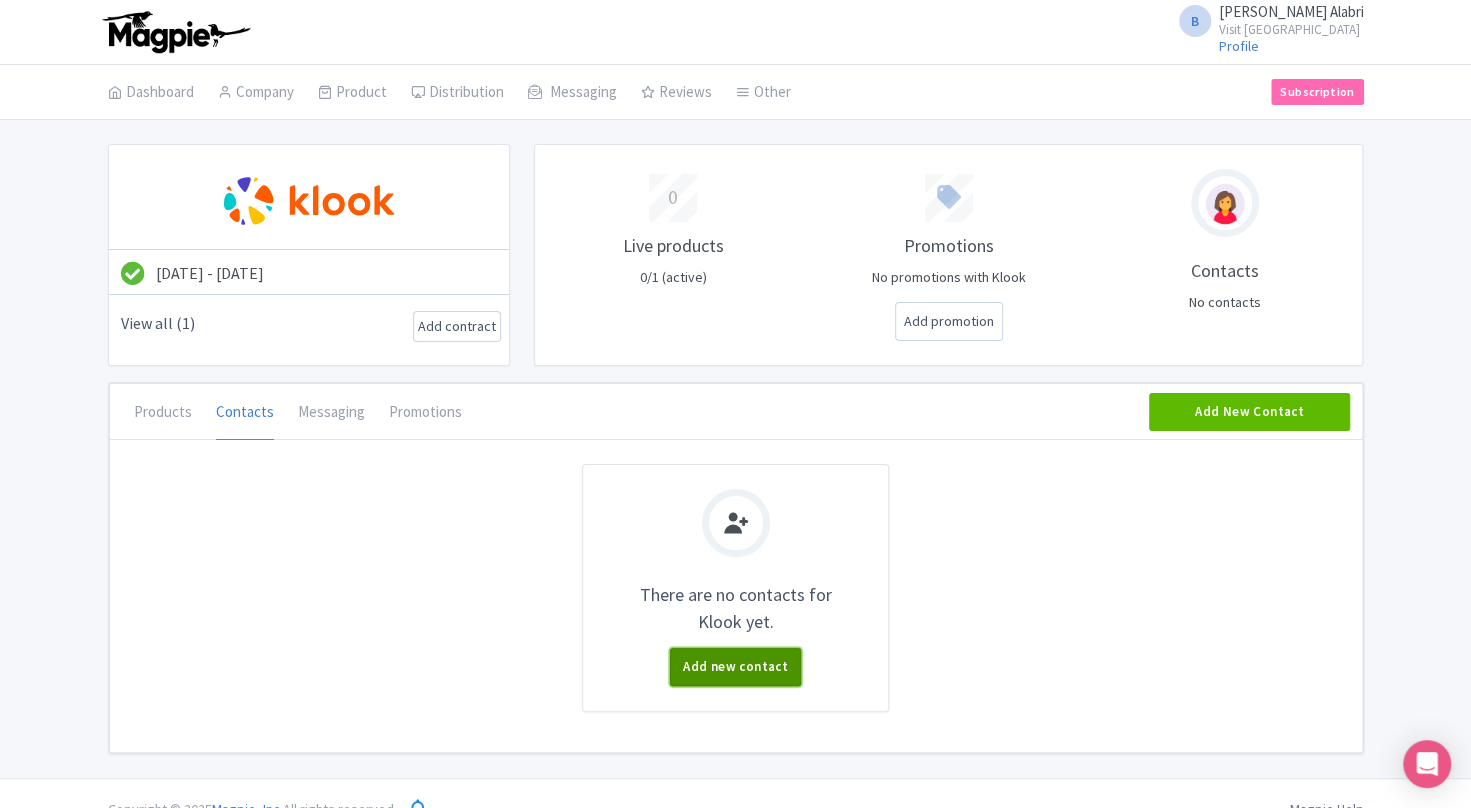 click on "Add new contact" at bounding box center (735, 667) 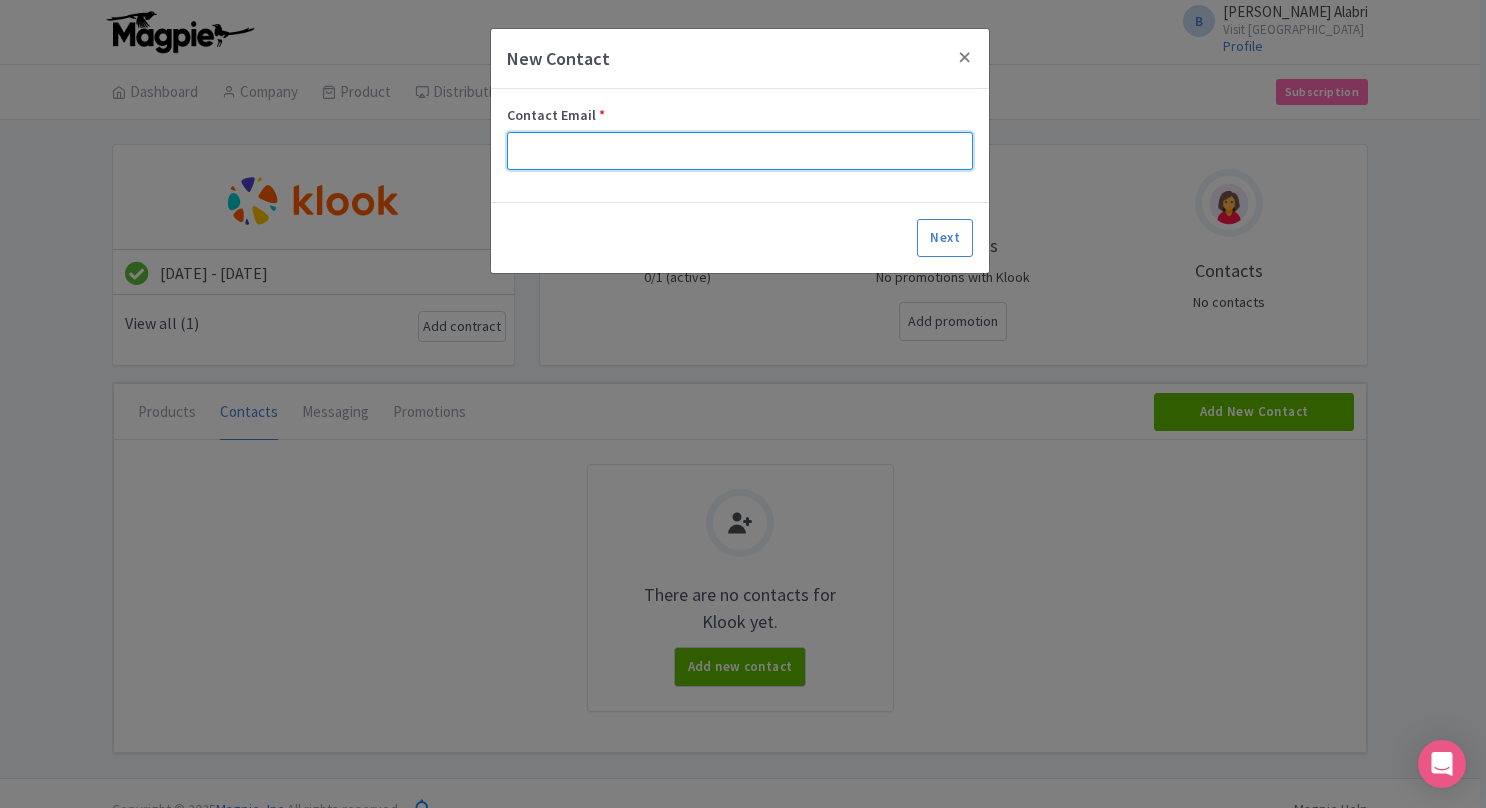 click on "Contact Email   *" at bounding box center (740, 151) 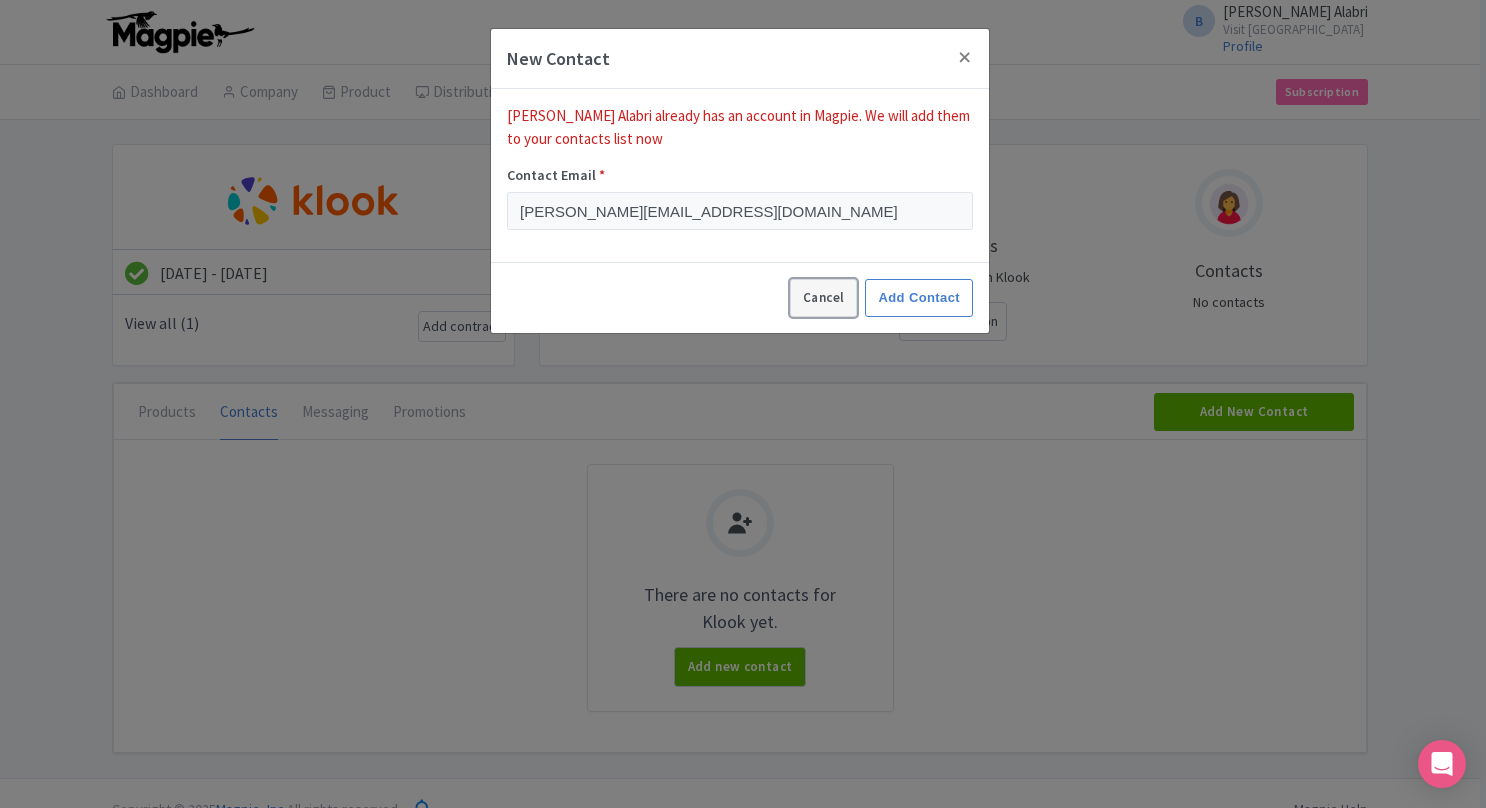 click on "Cancel" at bounding box center (823, 298) 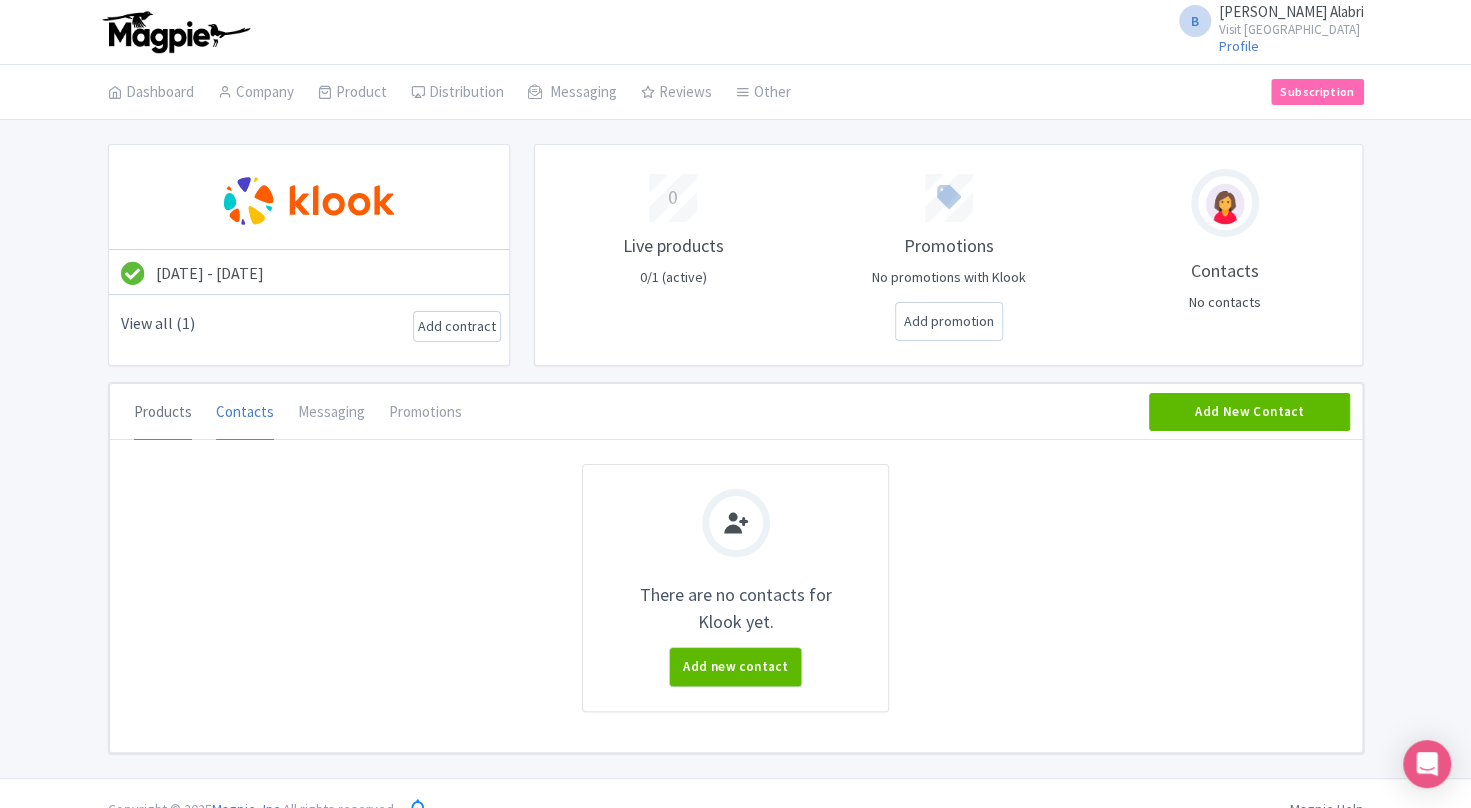 click on "Products" at bounding box center (163, 413) 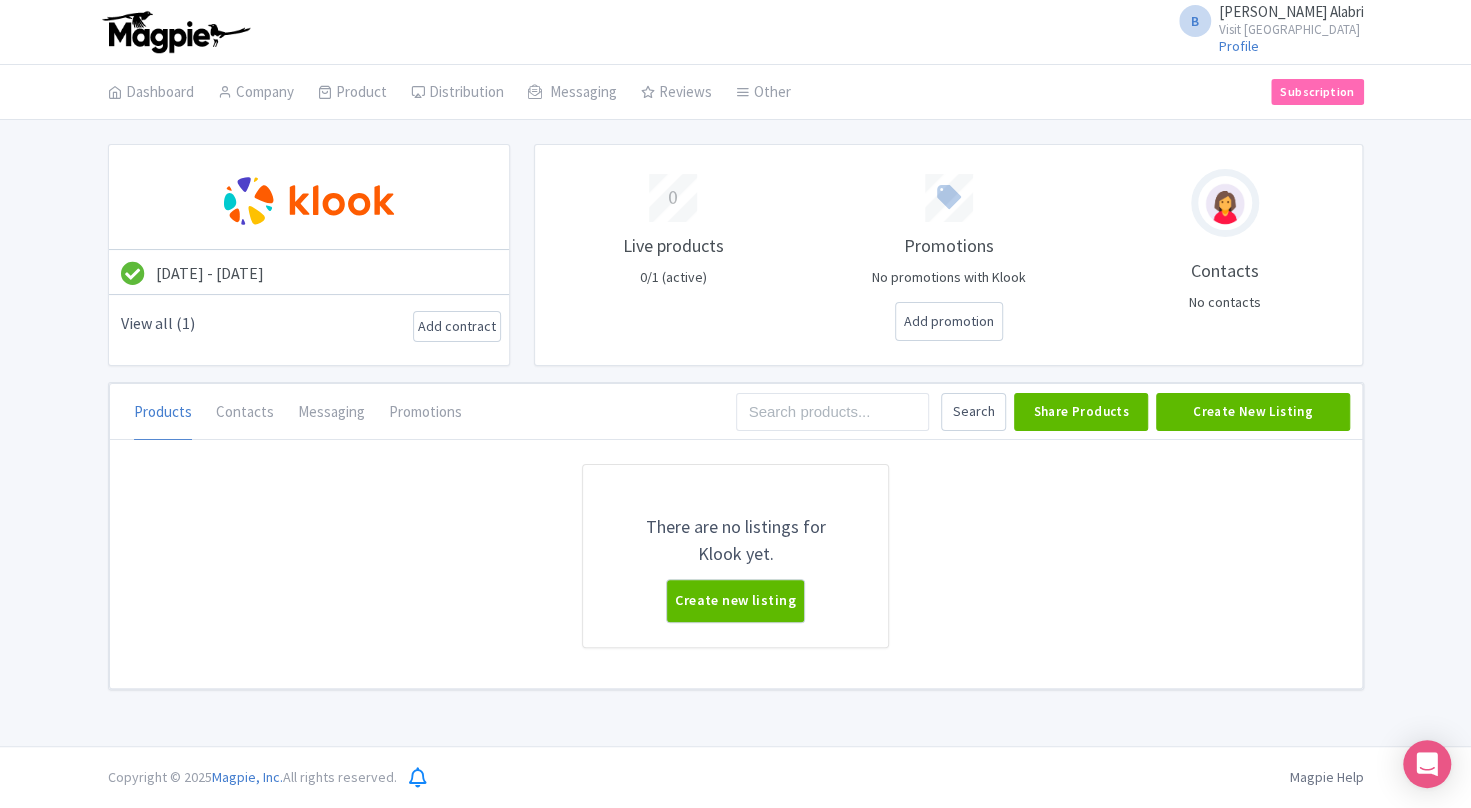 click on "There are no listings for
Klook
yet.
Create new listing" at bounding box center [736, 576] 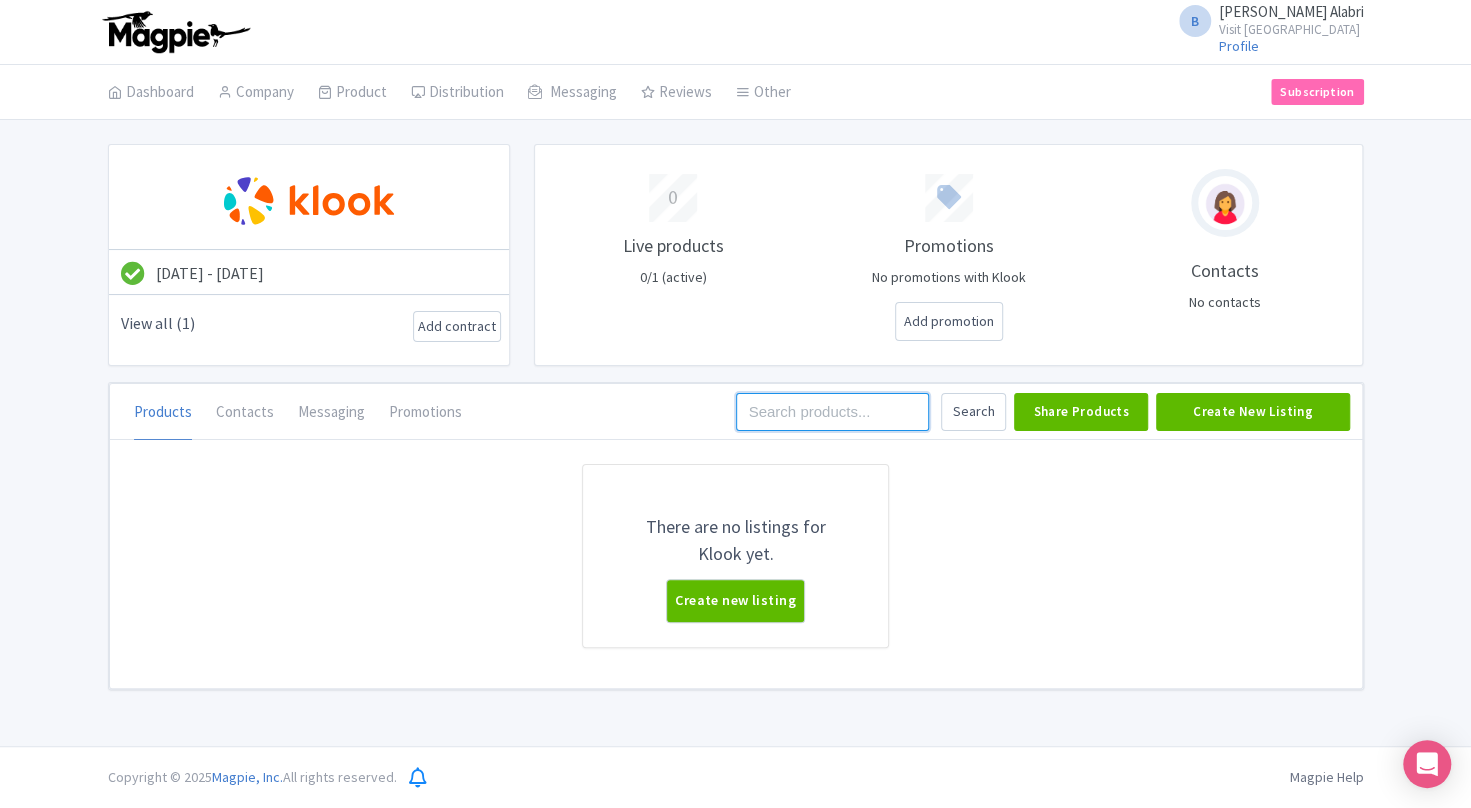 click at bounding box center [832, 412] 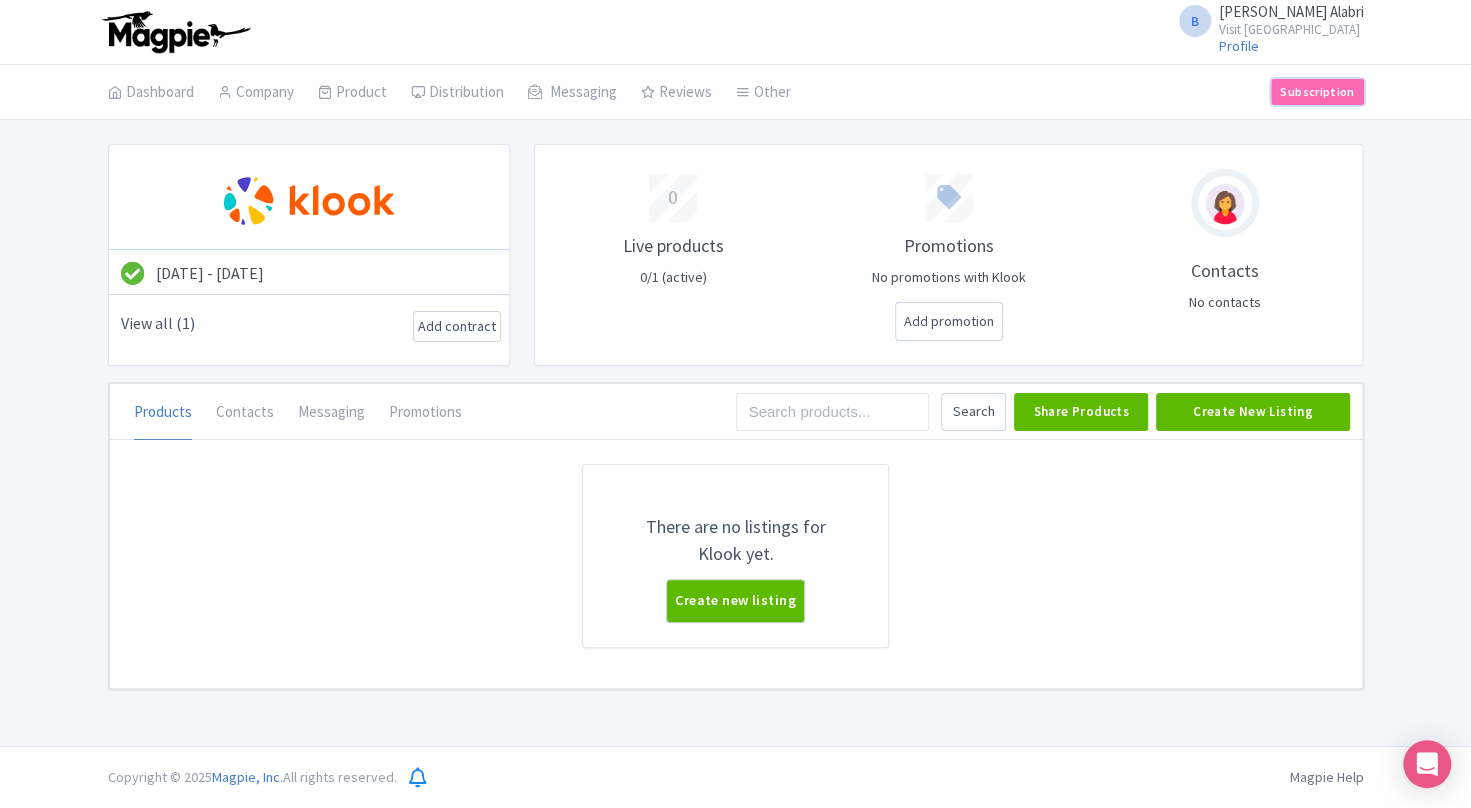 click on "Subscription" at bounding box center [1317, 92] 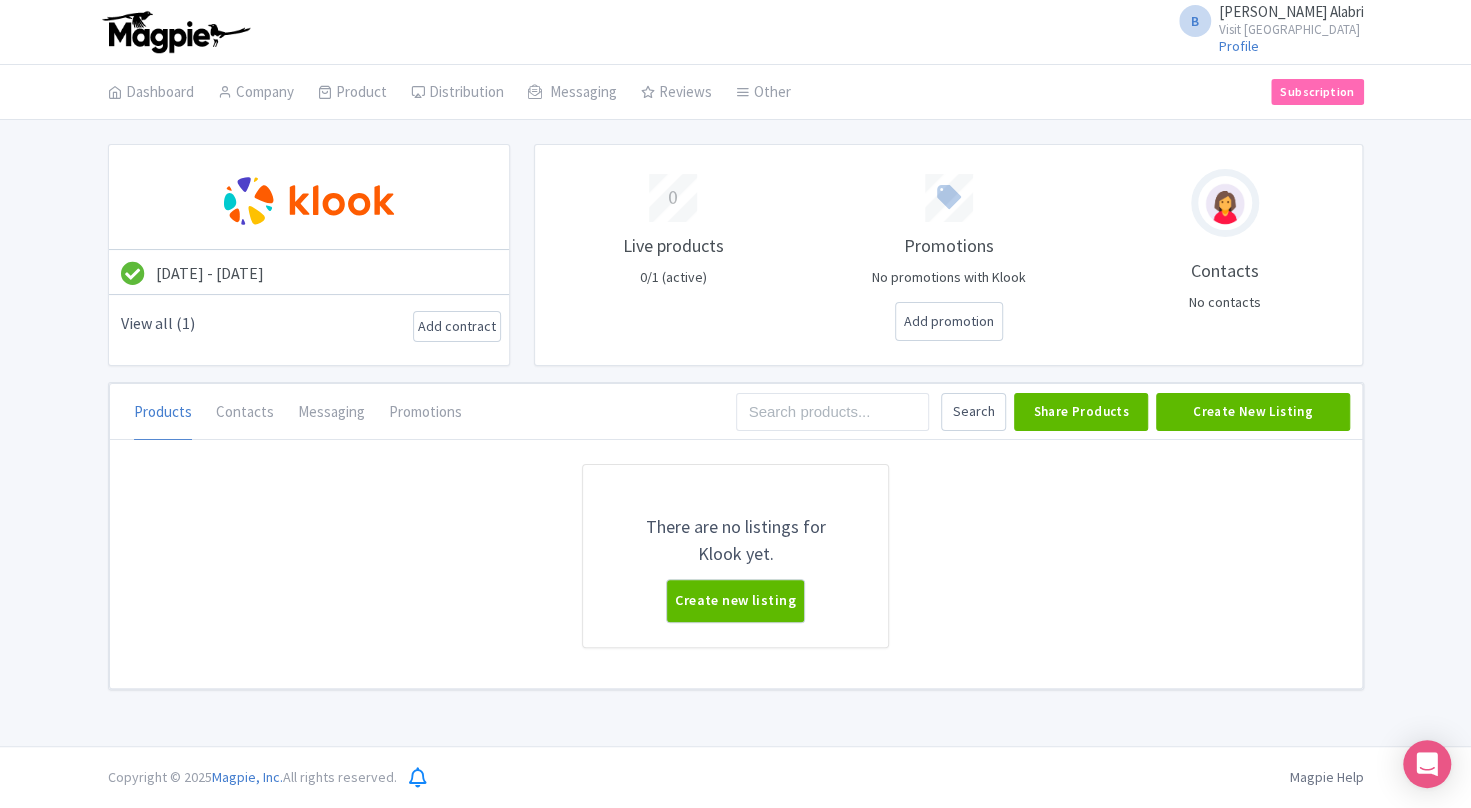 click on "There are no listings for
Klook
yet.
Create new listing" at bounding box center [736, 576] 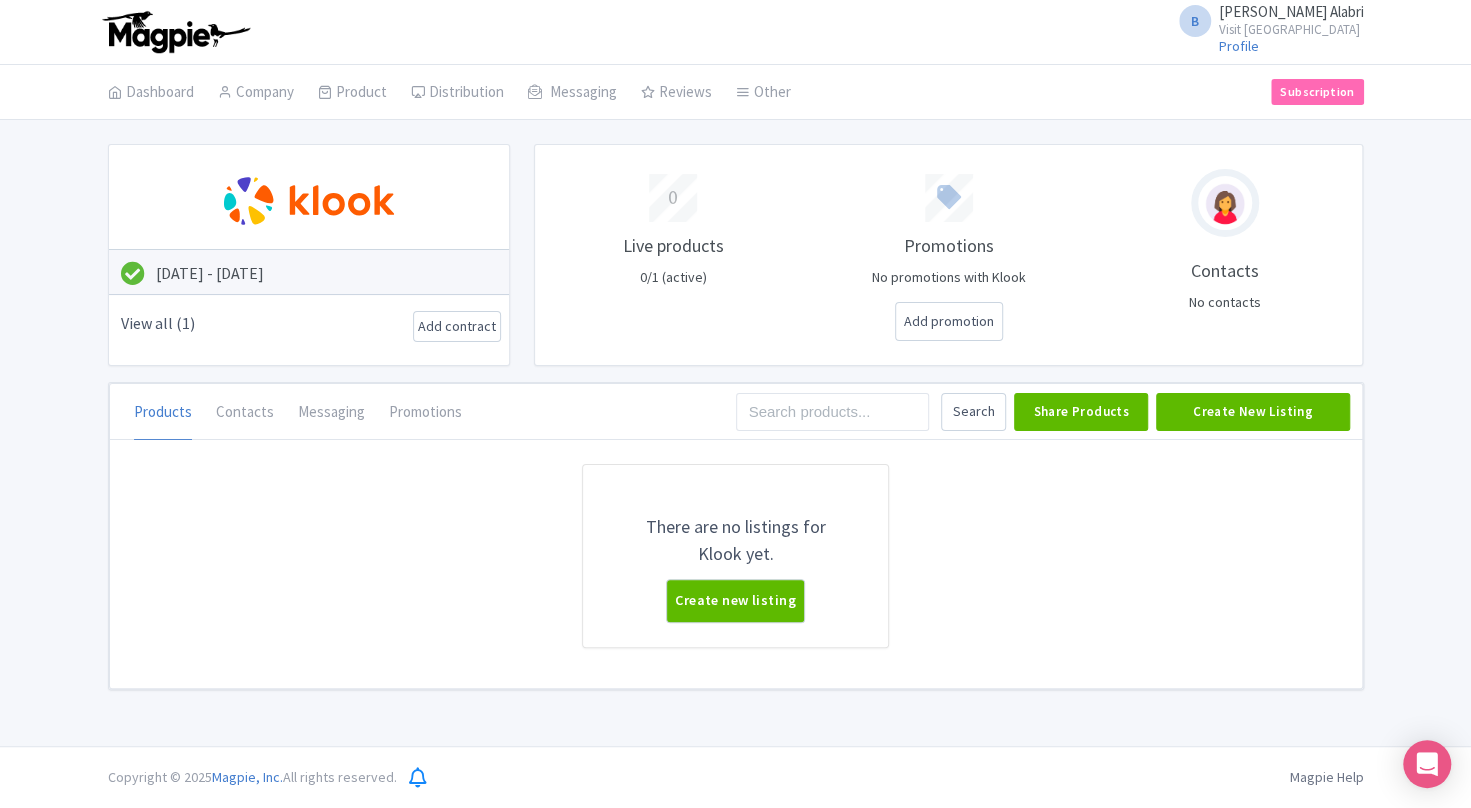 click on "Jul 15, 2025 - Jul 15, 2026" at bounding box center (210, 273) 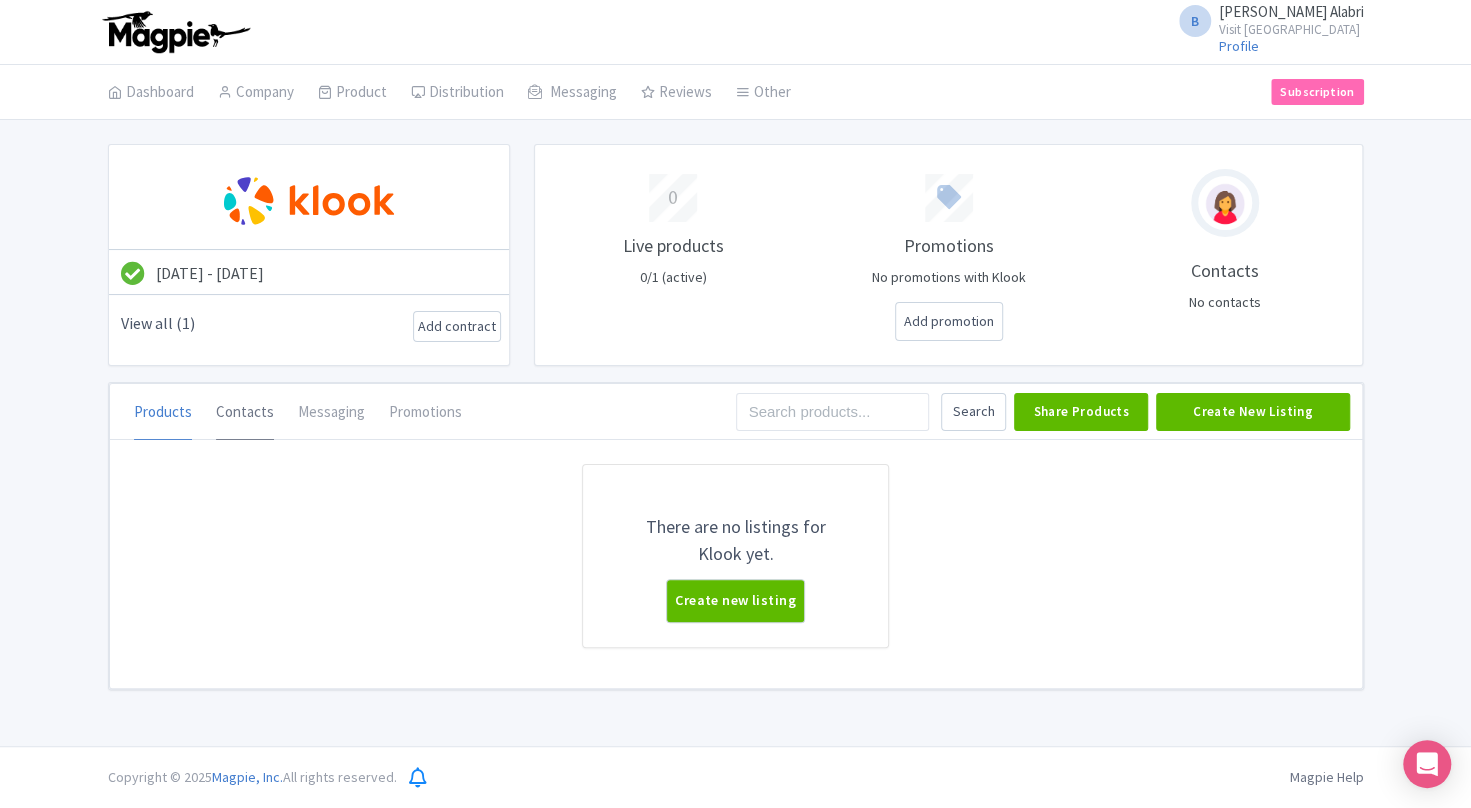 click on "Contacts" at bounding box center [245, 413] 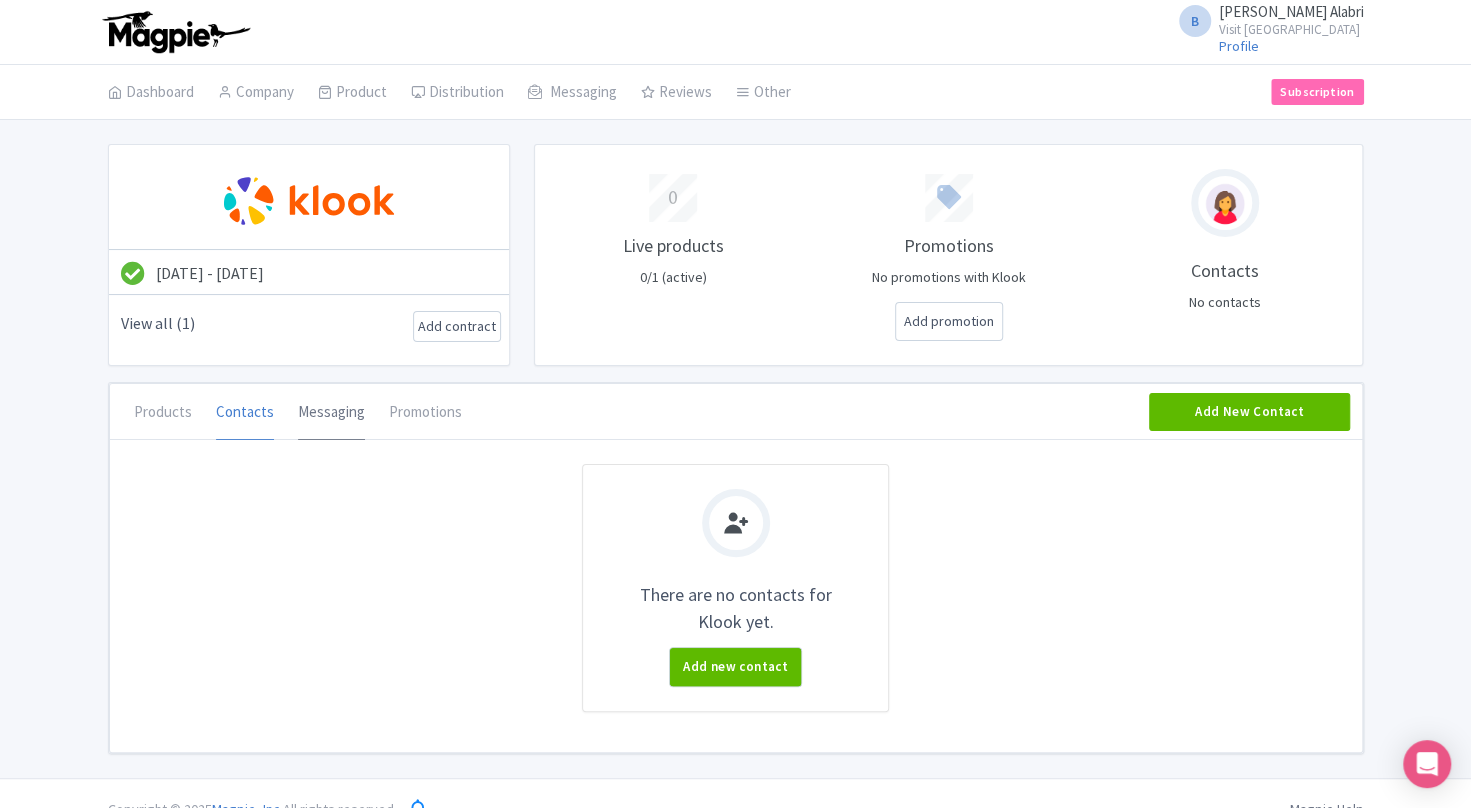 click on "Messaging" at bounding box center (331, 413) 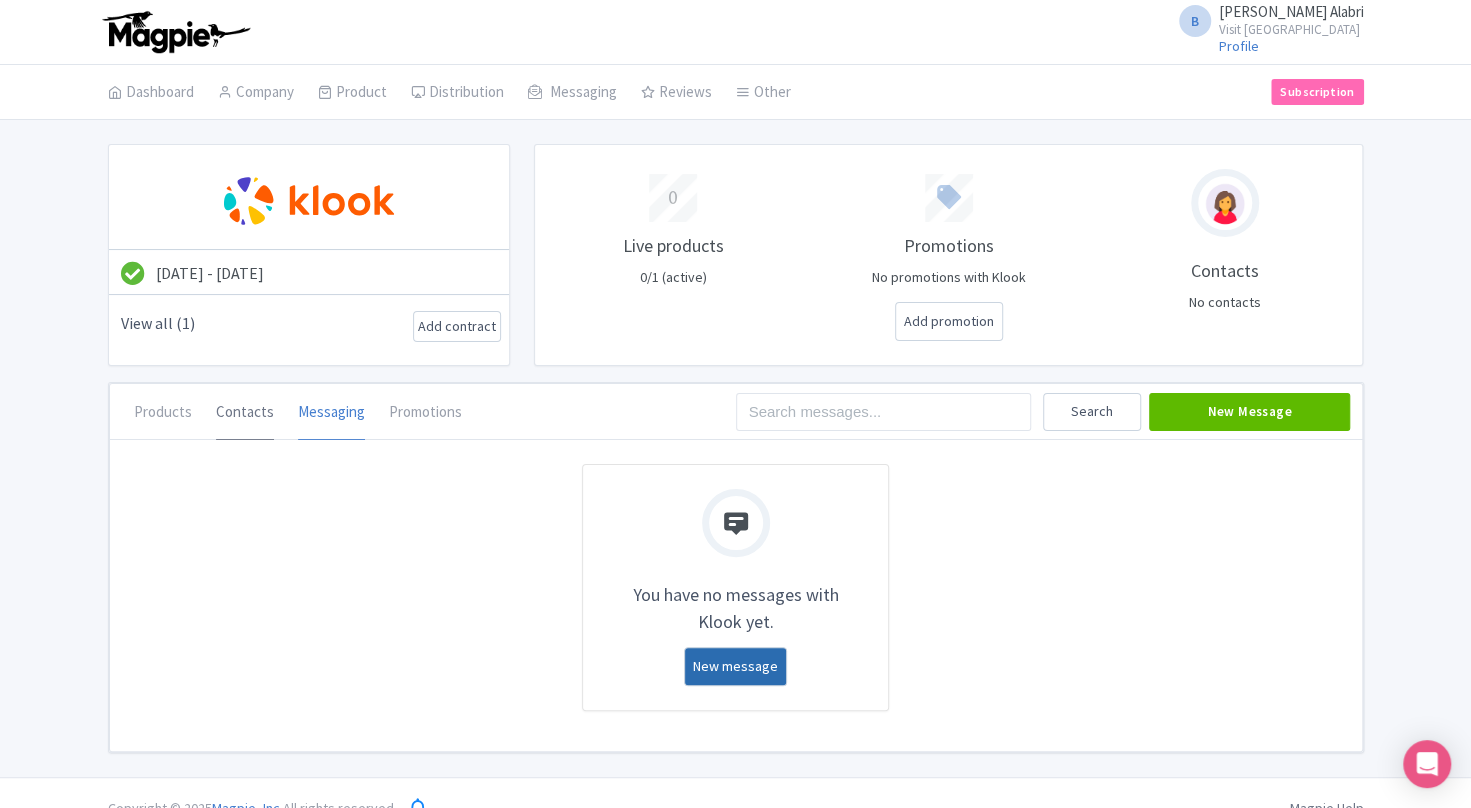 click on "Contacts" at bounding box center (245, 413) 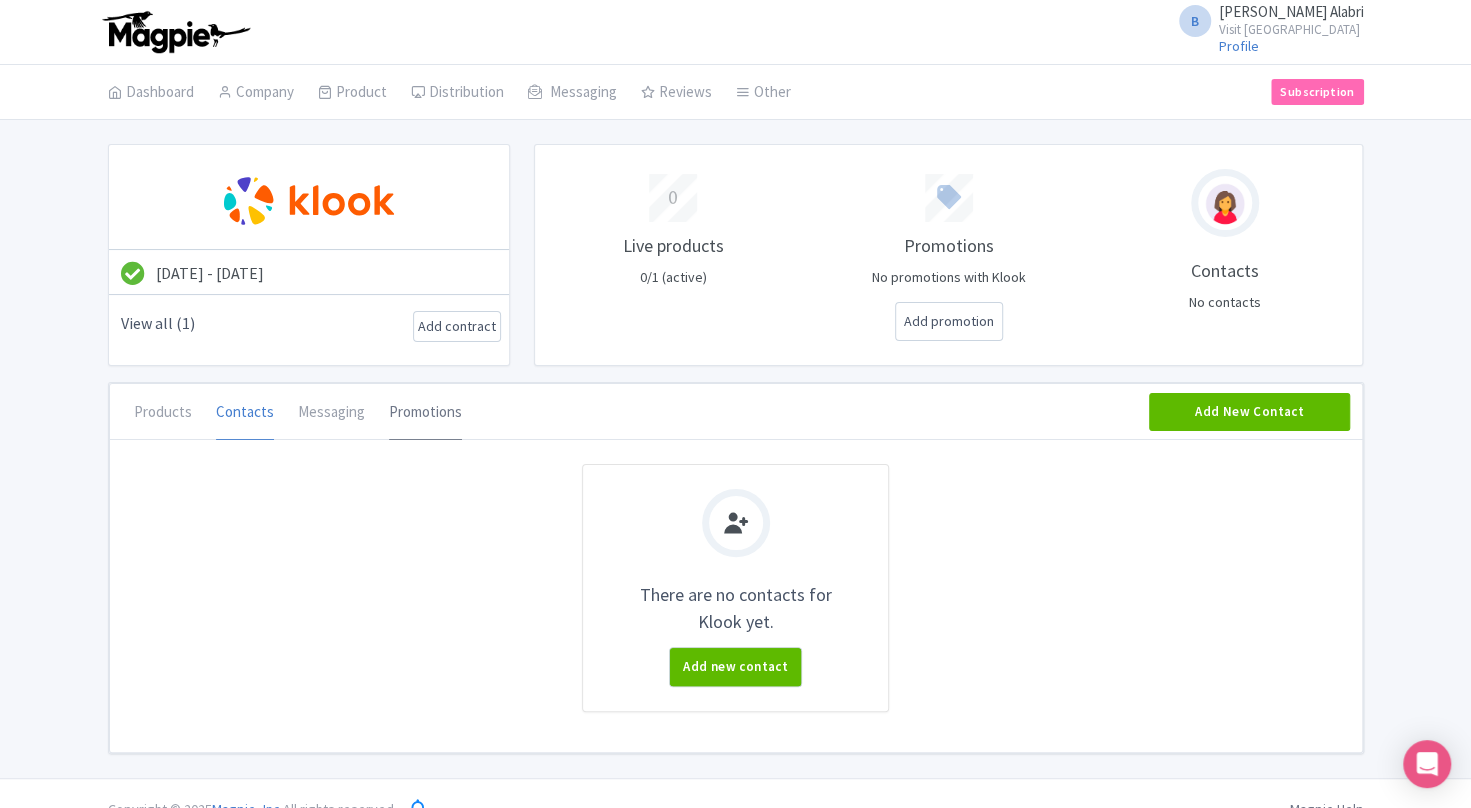 click on "Promotions" at bounding box center (425, 413) 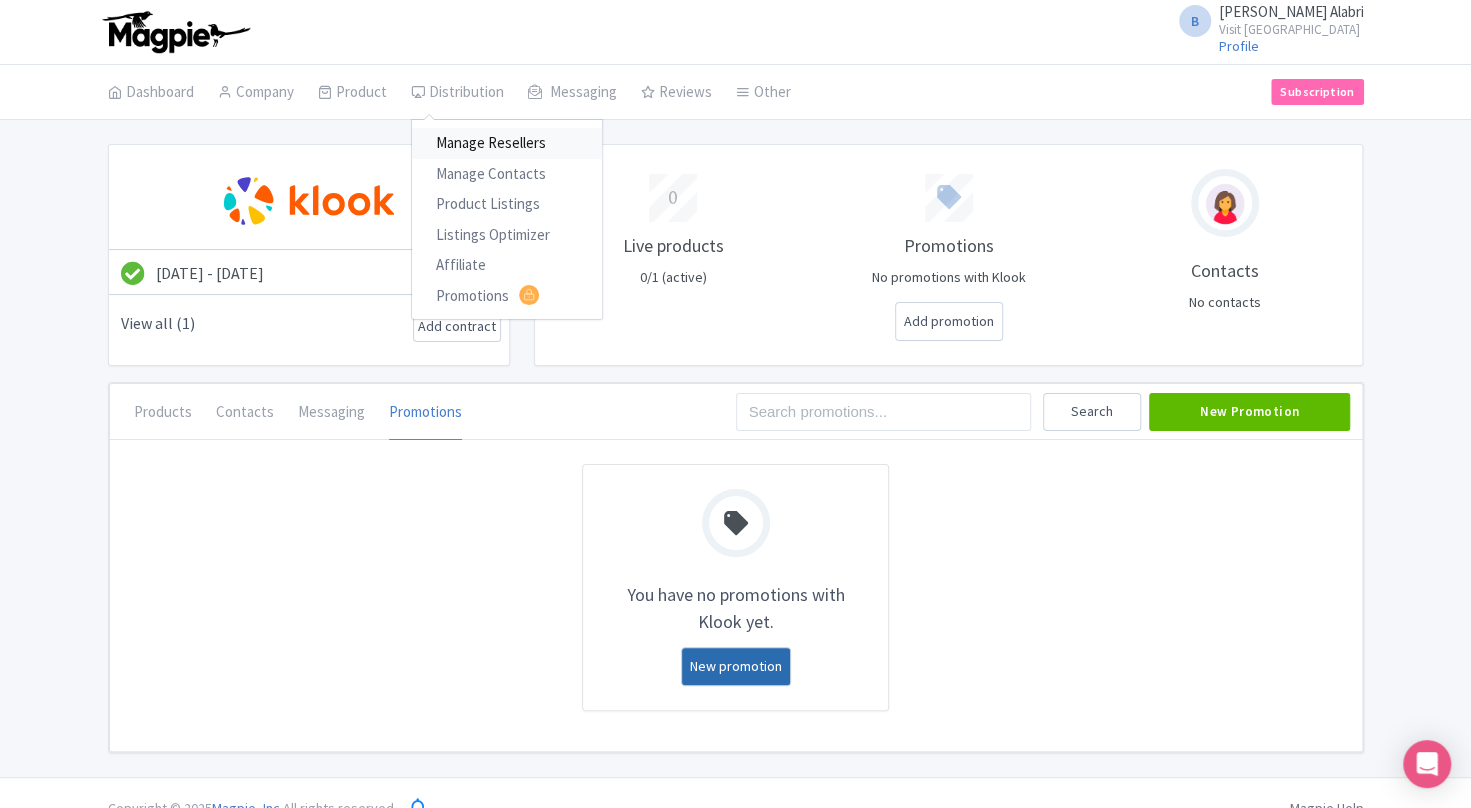 click on "Manage Resellers" at bounding box center (507, 143) 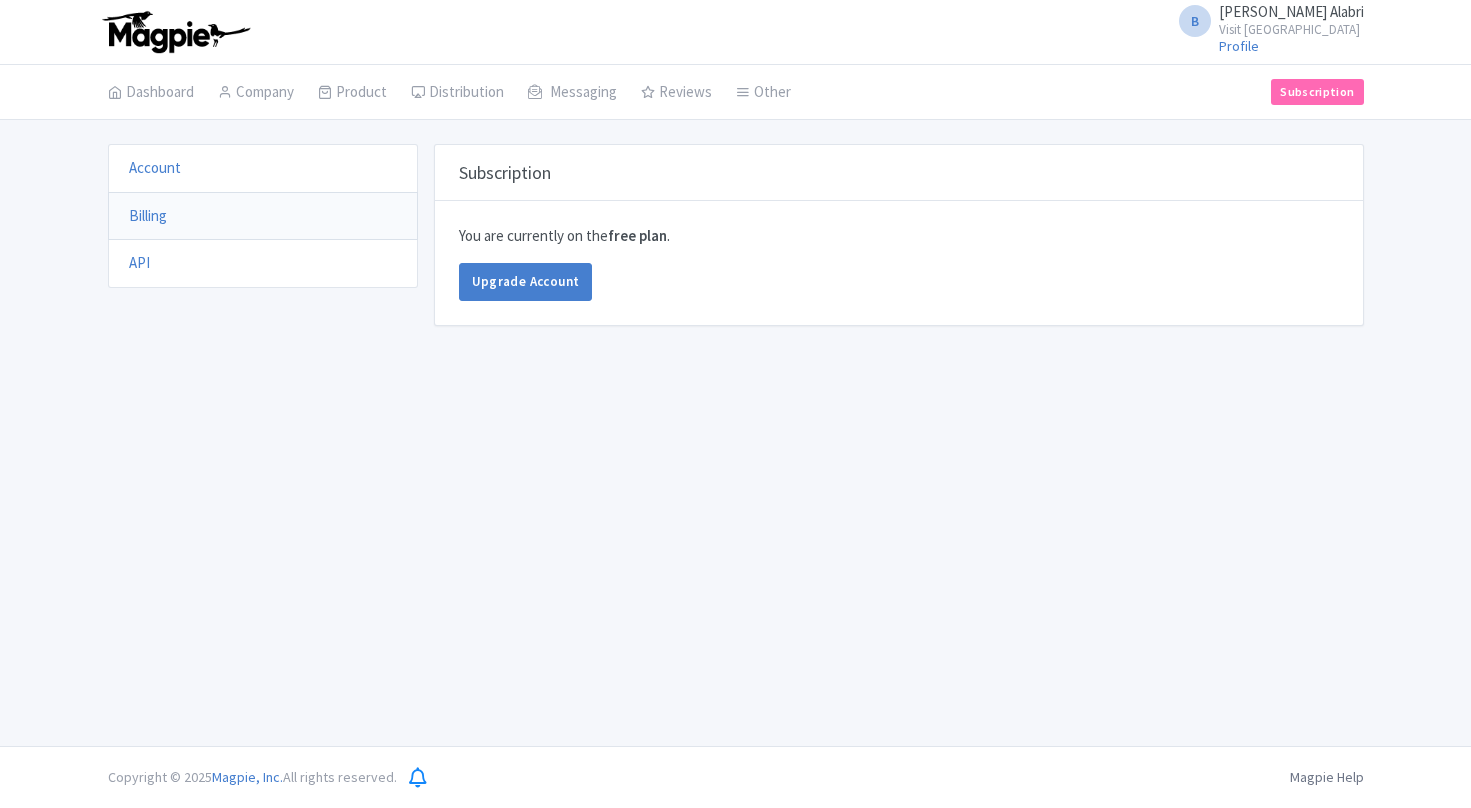 scroll, scrollTop: 0, scrollLeft: 0, axis: both 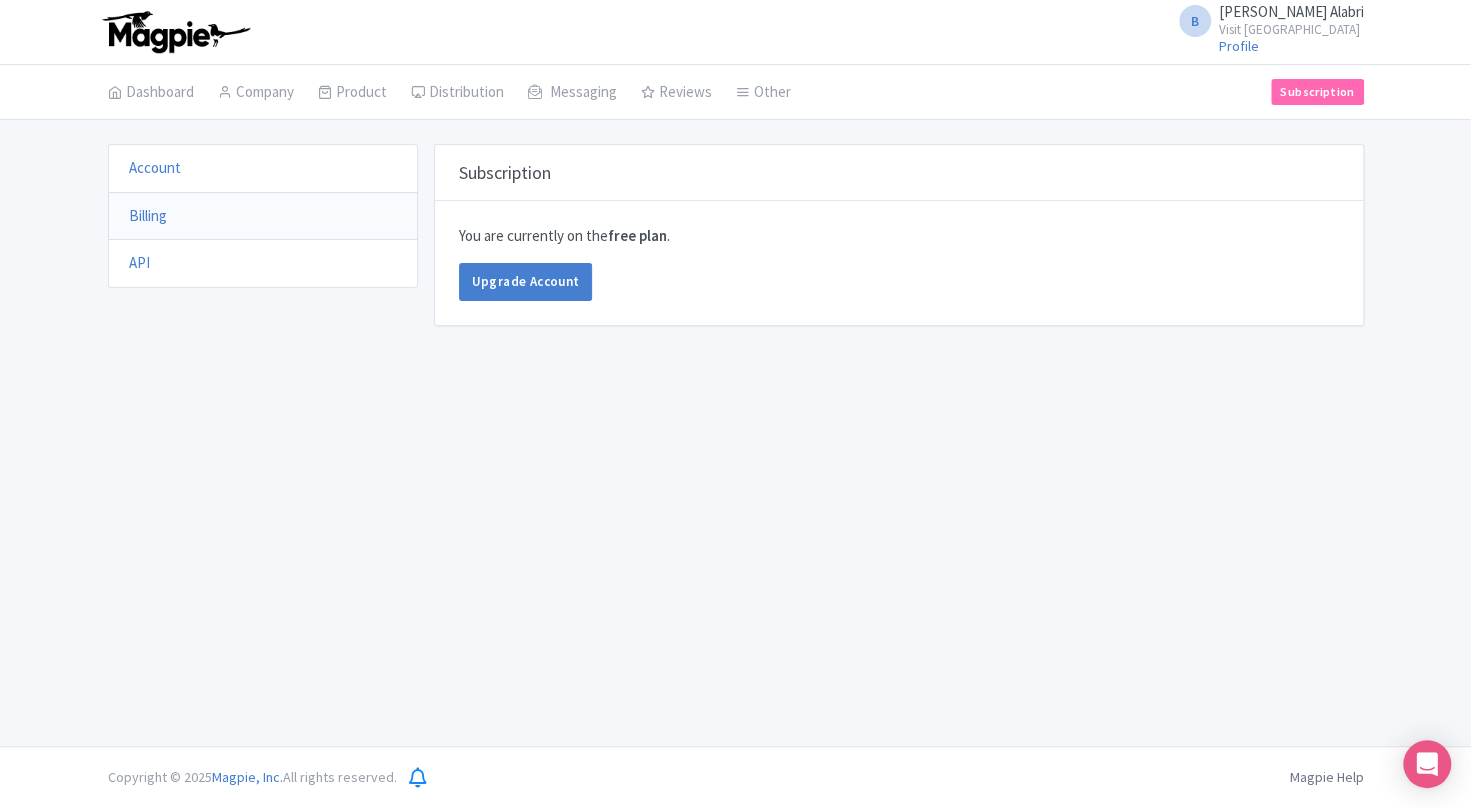 click on "Account" at bounding box center (263, 168) 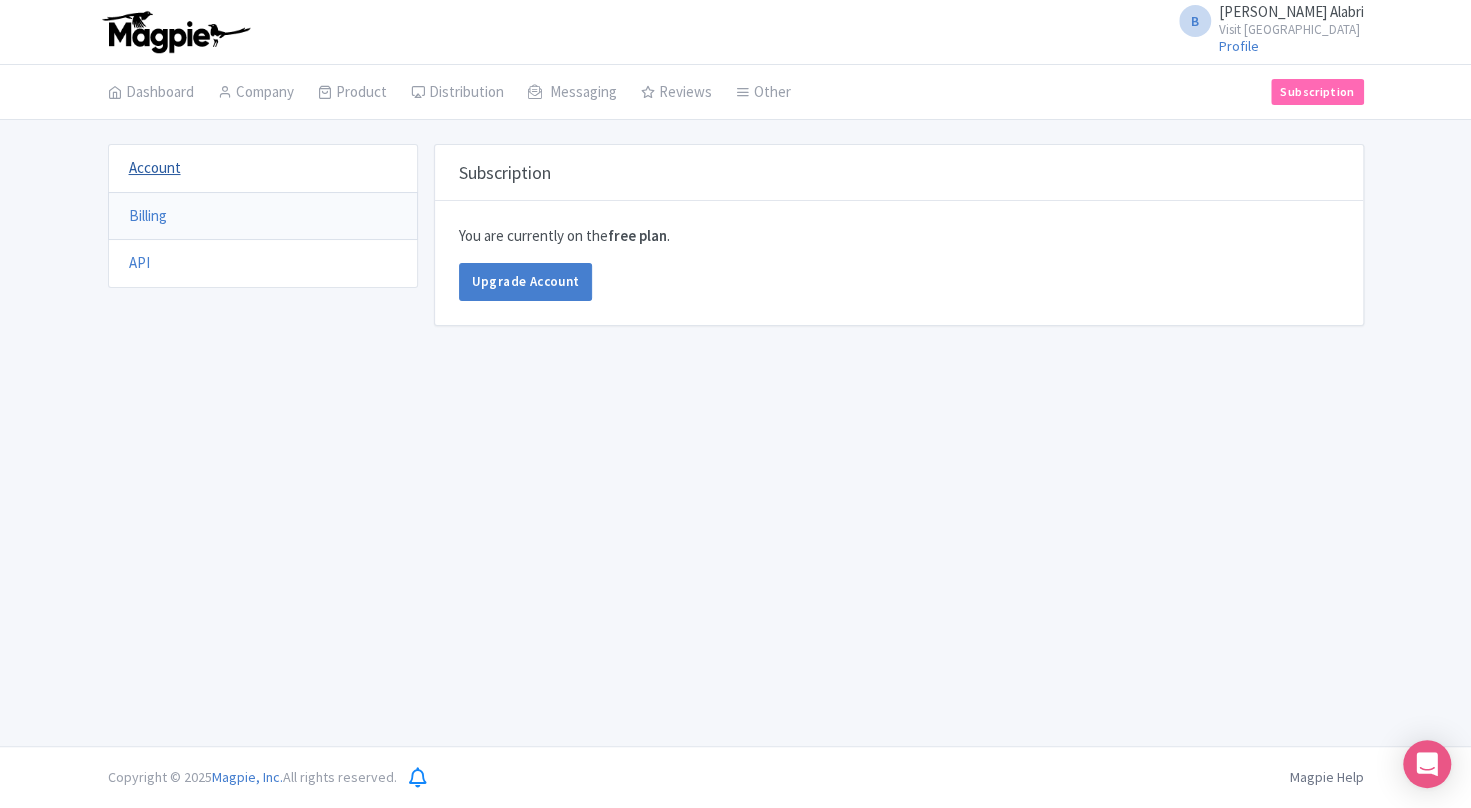click on "Account" at bounding box center [155, 167] 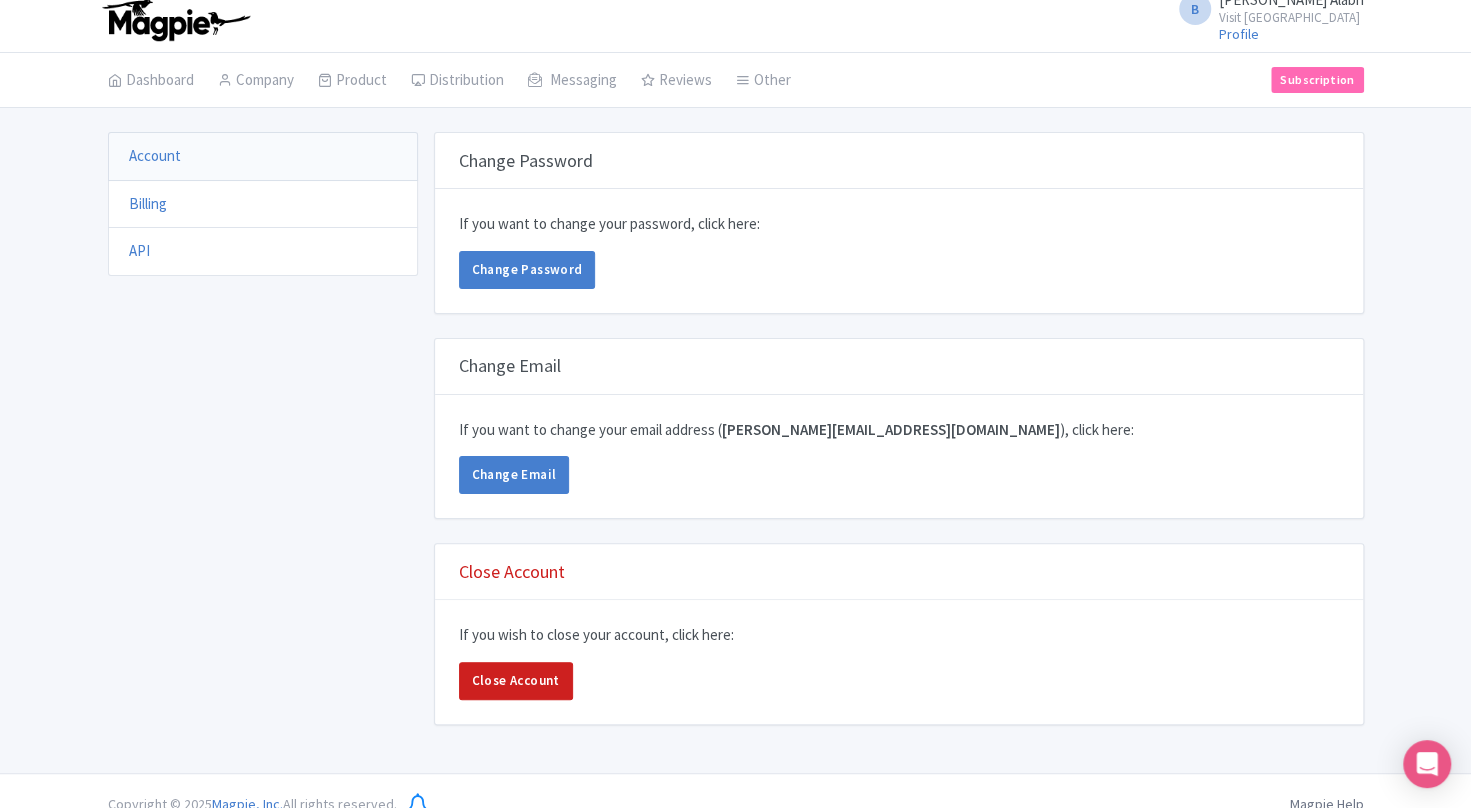 scroll, scrollTop: 0, scrollLeft: 0, axis: both 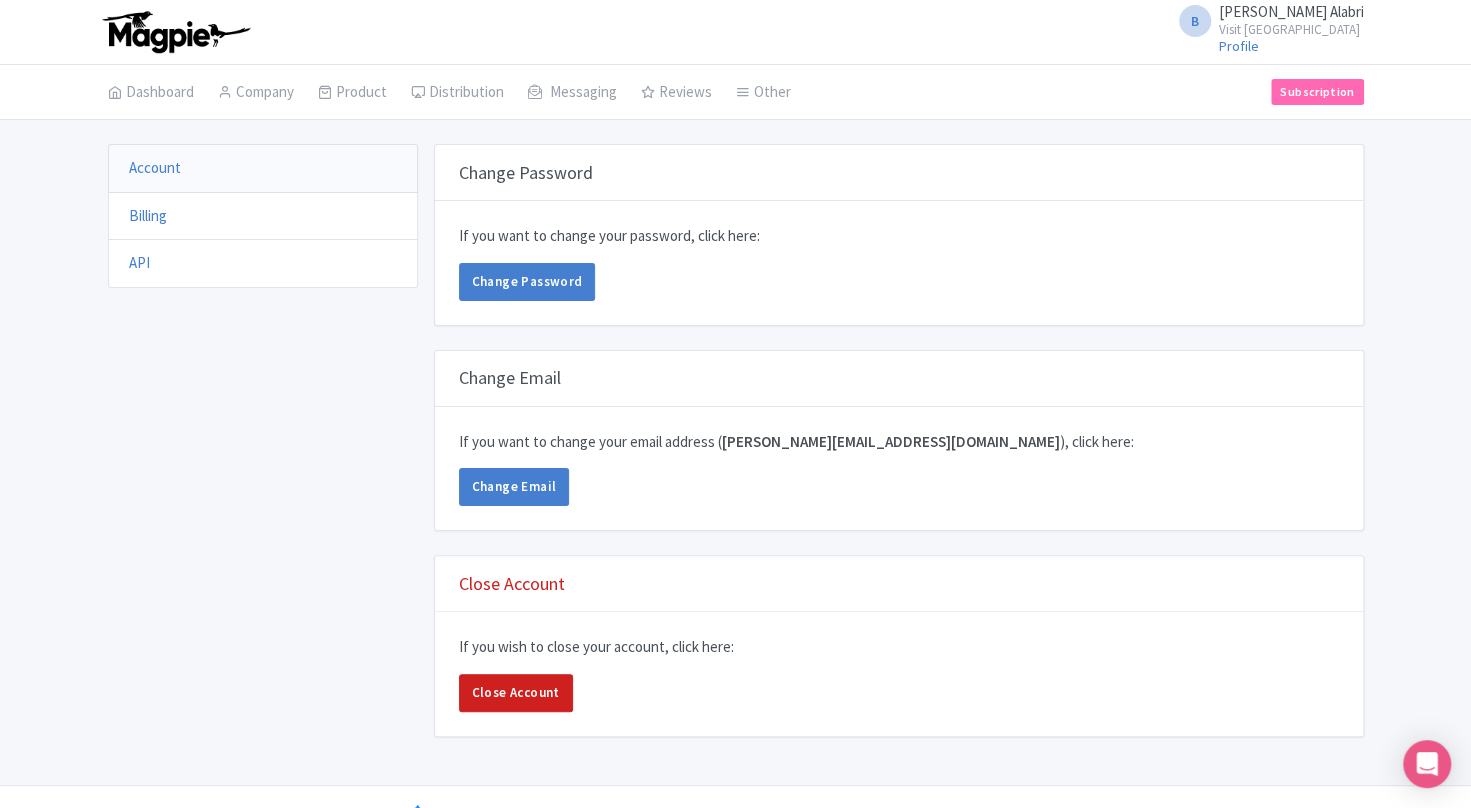 click on "Billing" at bounding box center (263, 216) 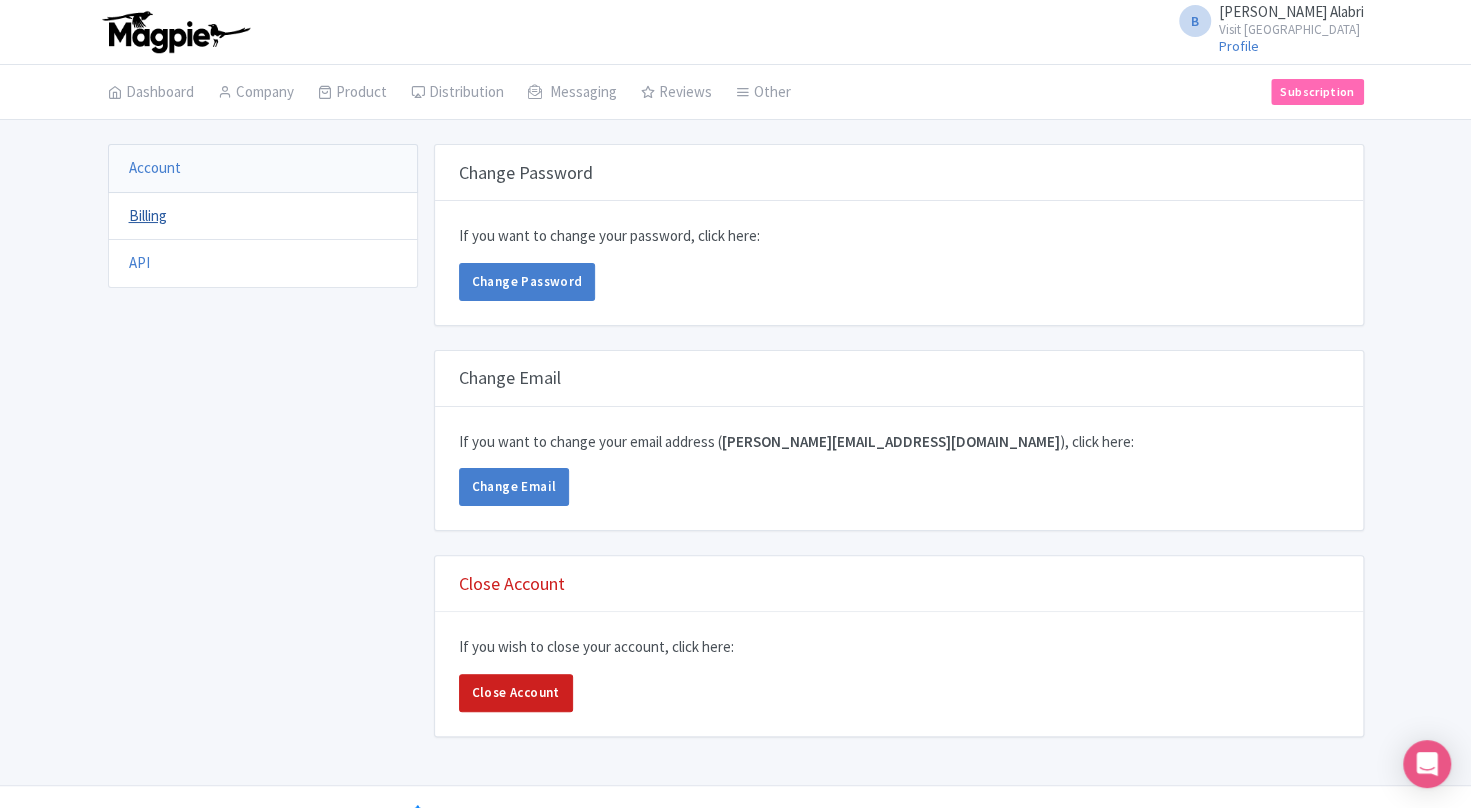 click on "Billing" at bounding box center [148, 215] 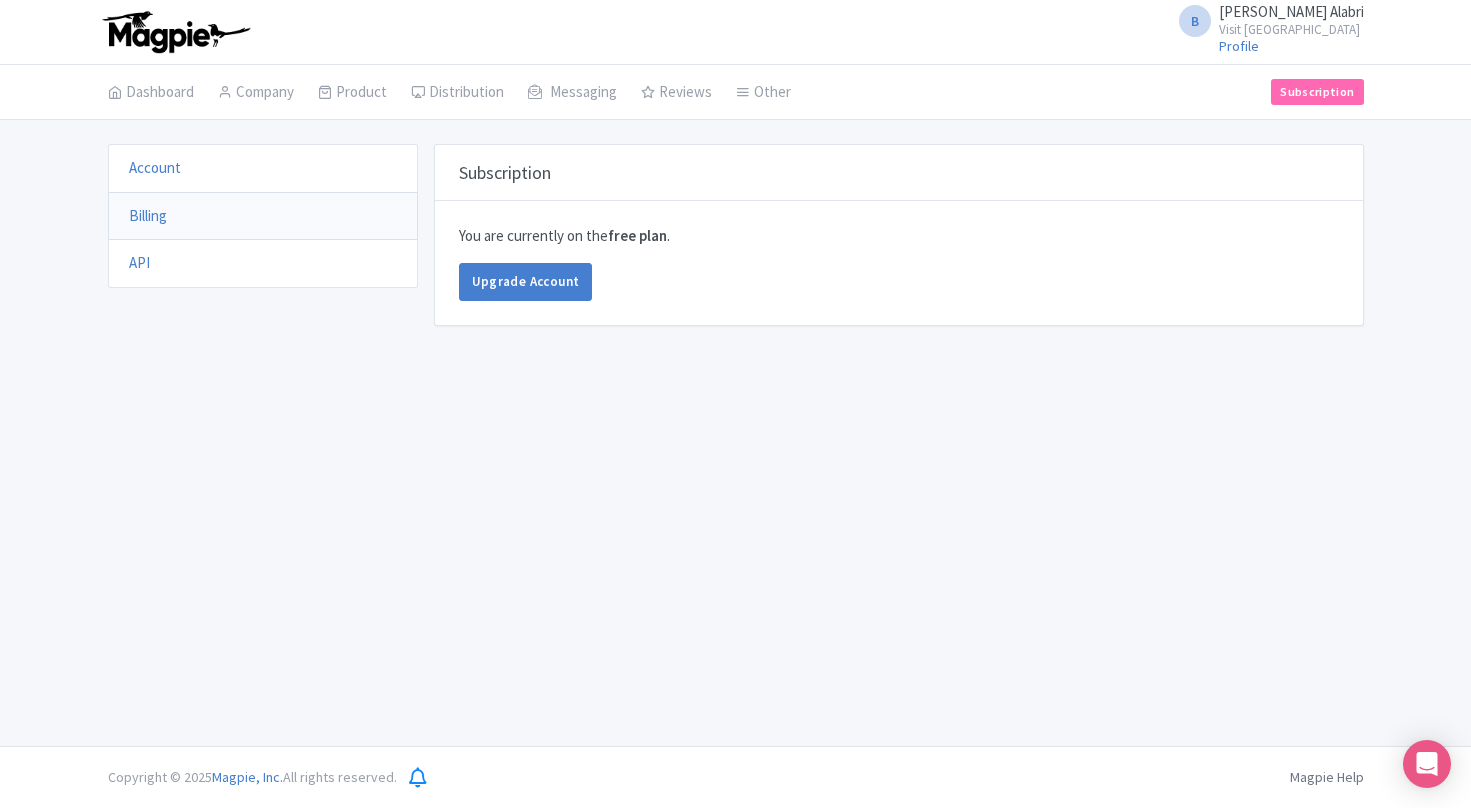 scroll, scrollTop: 0, scrollLeft: 0, axis: both 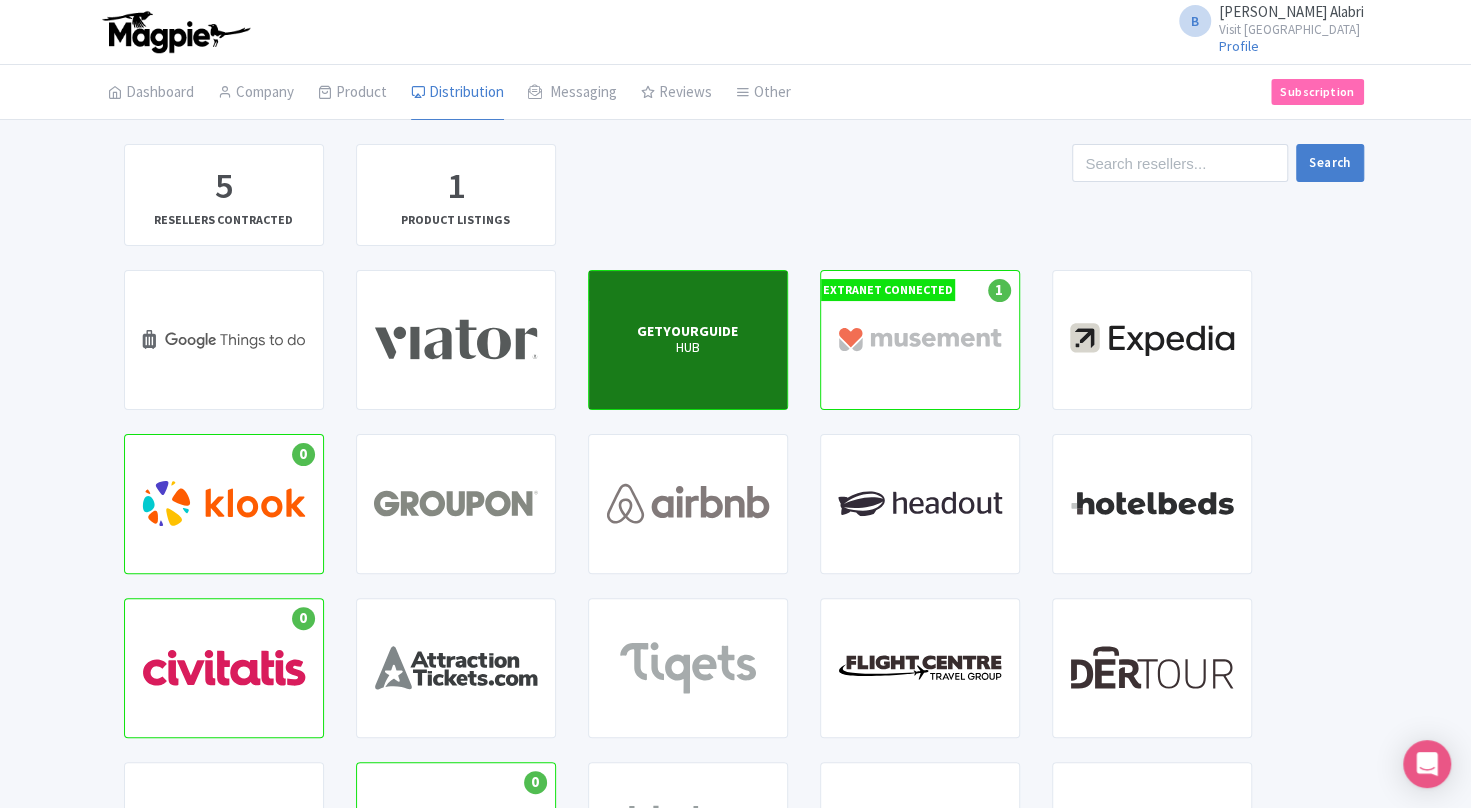 click on "HUB" at bounding box center [687, 348] 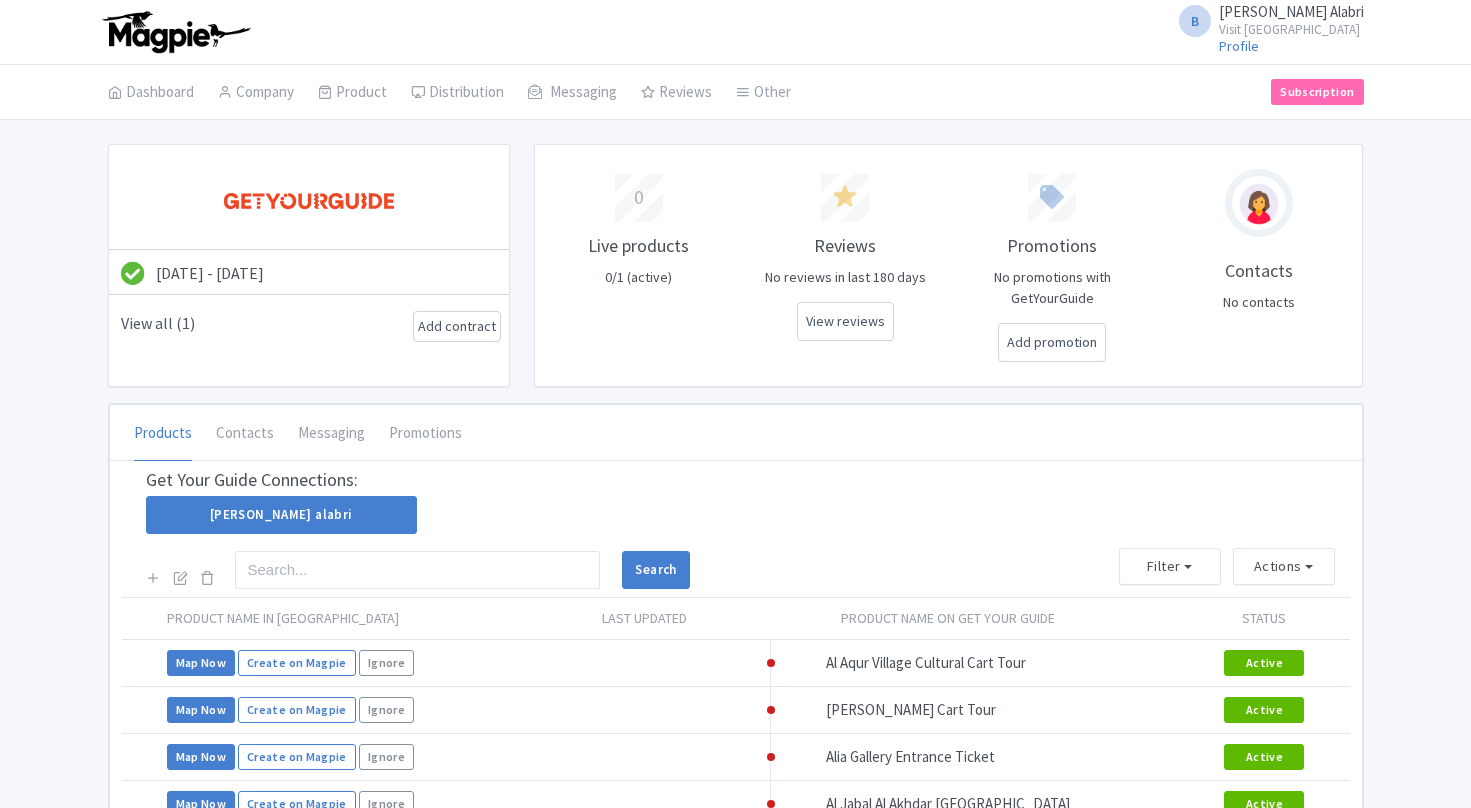 scroll, scrollTop: 0, scrollLeft: 0, axis: both 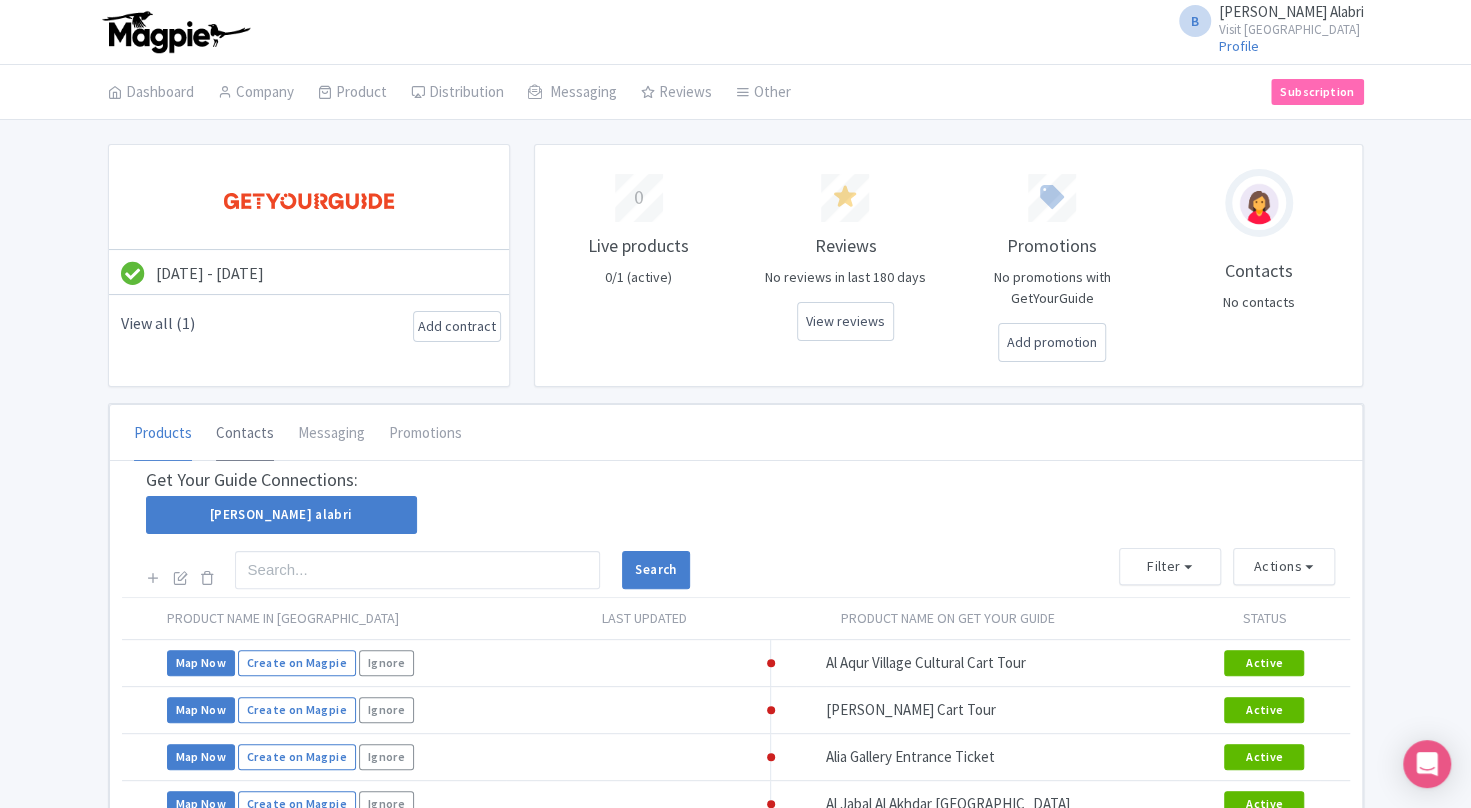 click on "Contacts" at bounding box center (245, 434) 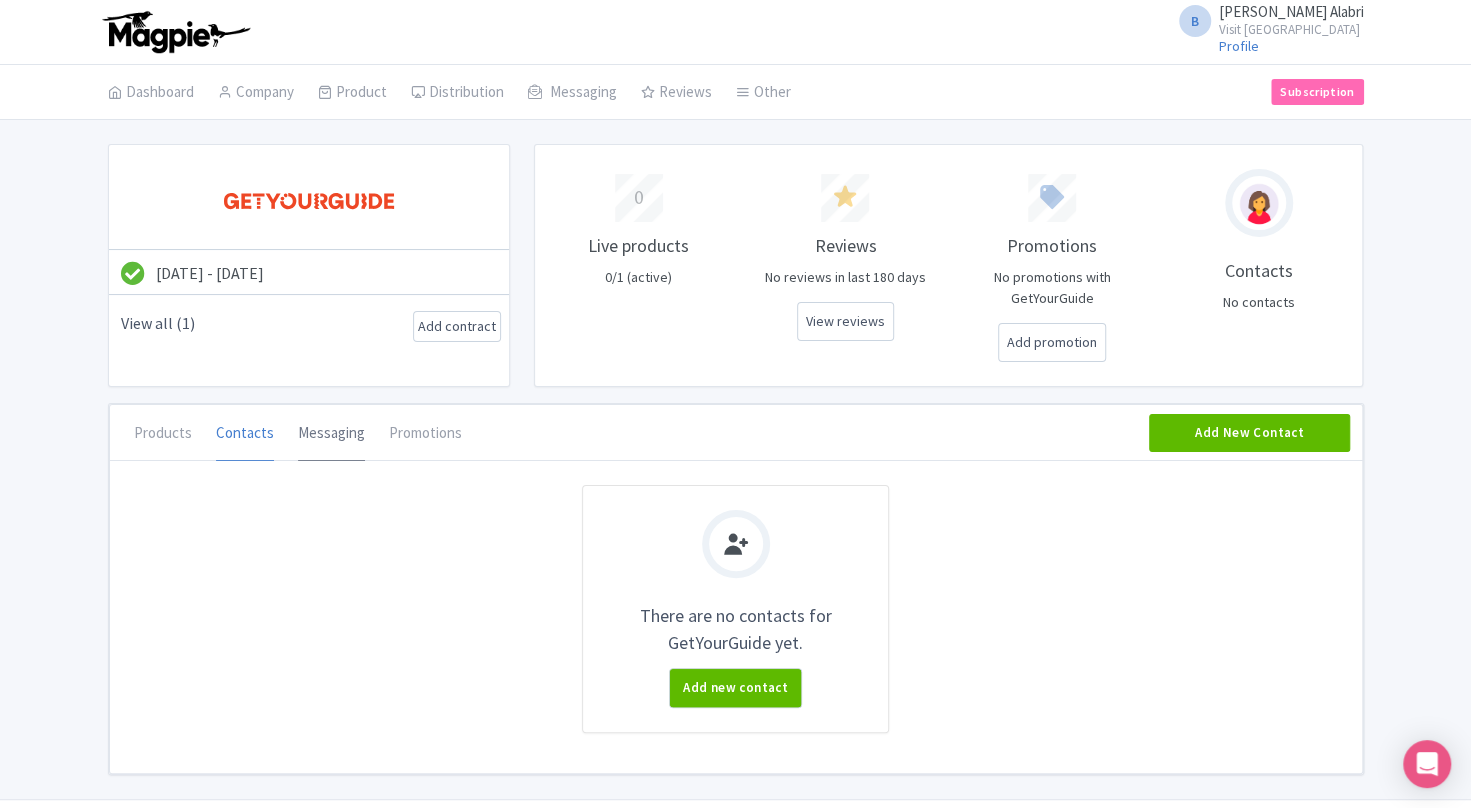 click on "Messaging" at bounding box center (331, 434) 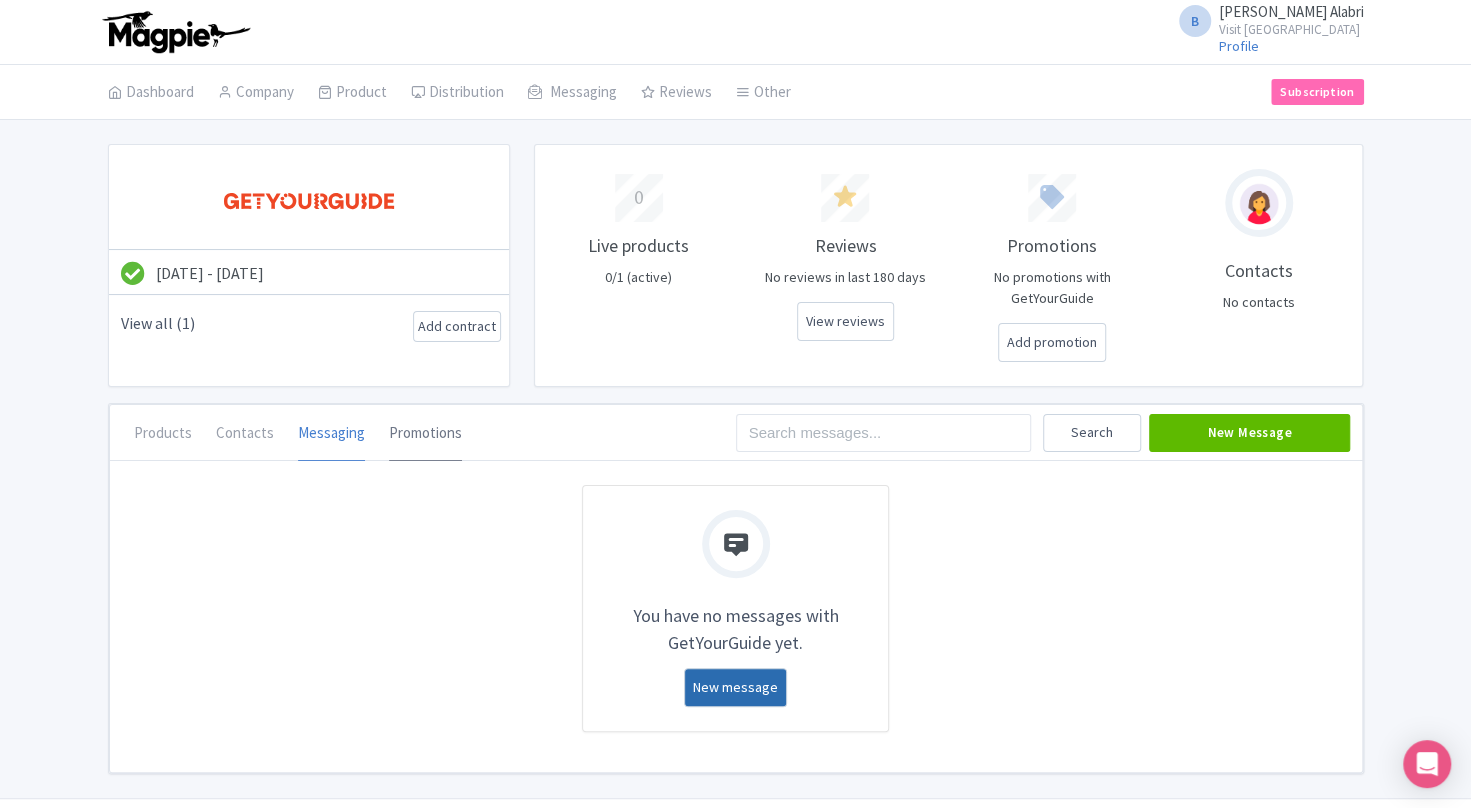 click on "Promotions" at bounding box center (425, 434) 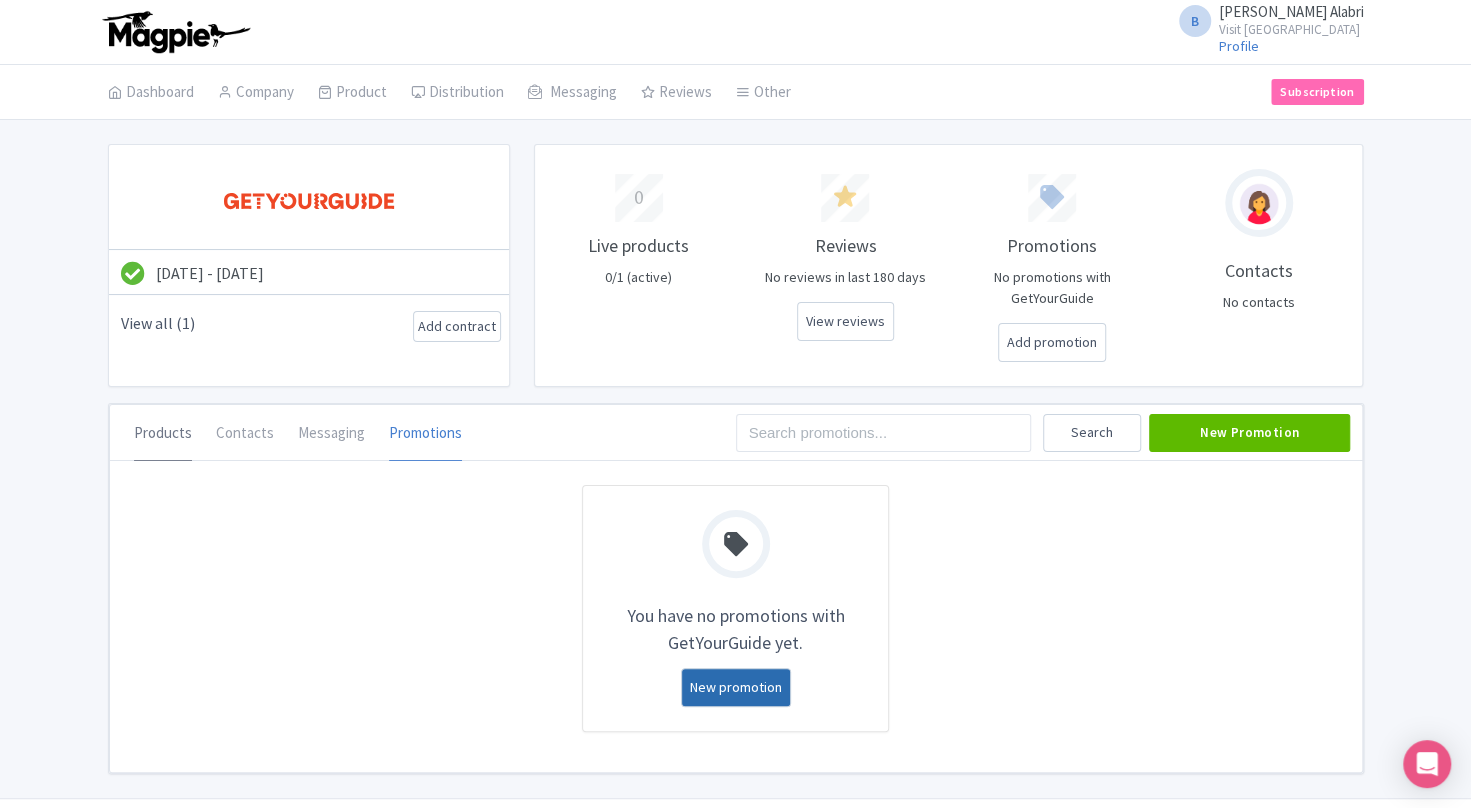 click on "Products" at bounding box center [163, 434] 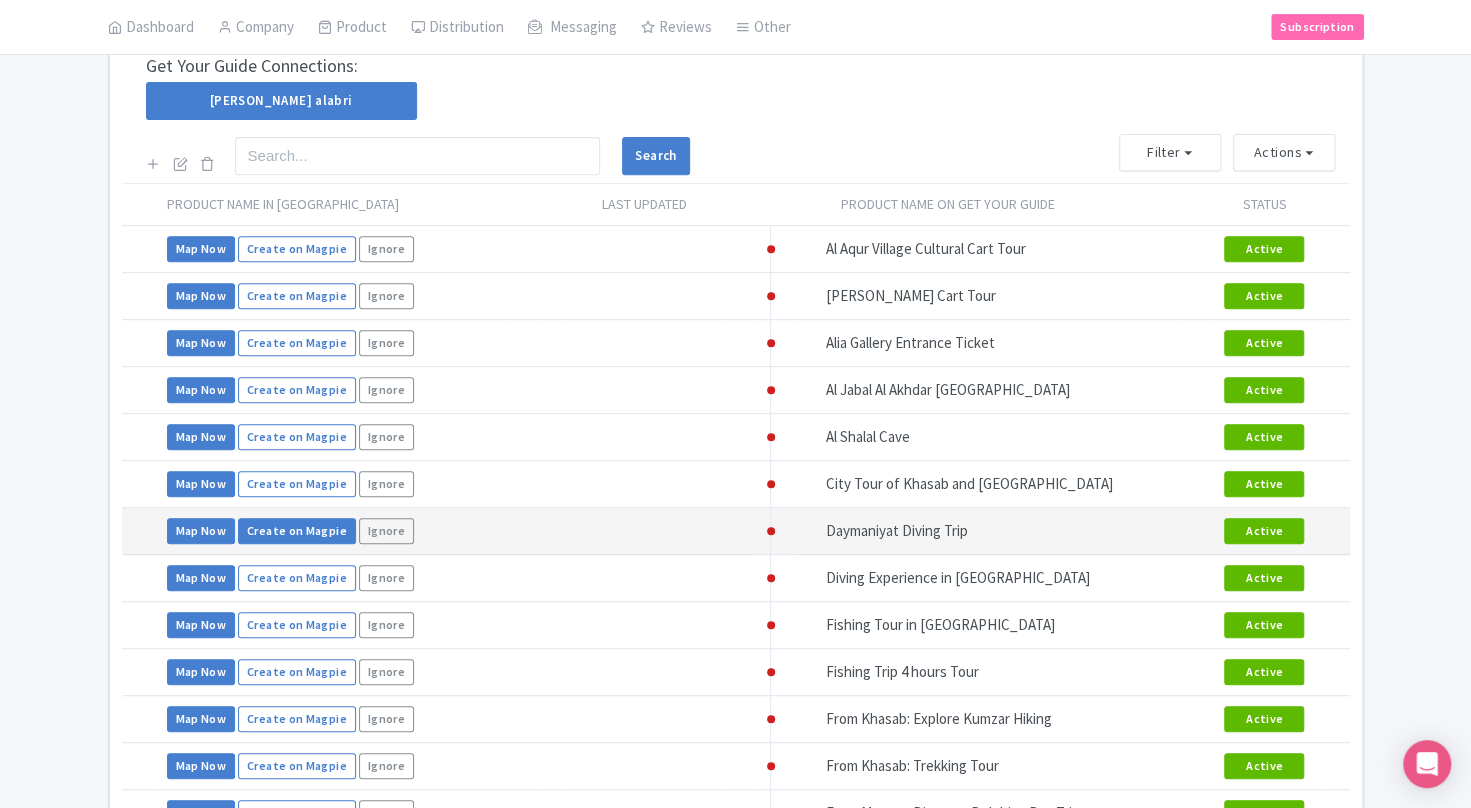 scroll, scrollTop: 0, scrollLeft: 0, axis: both 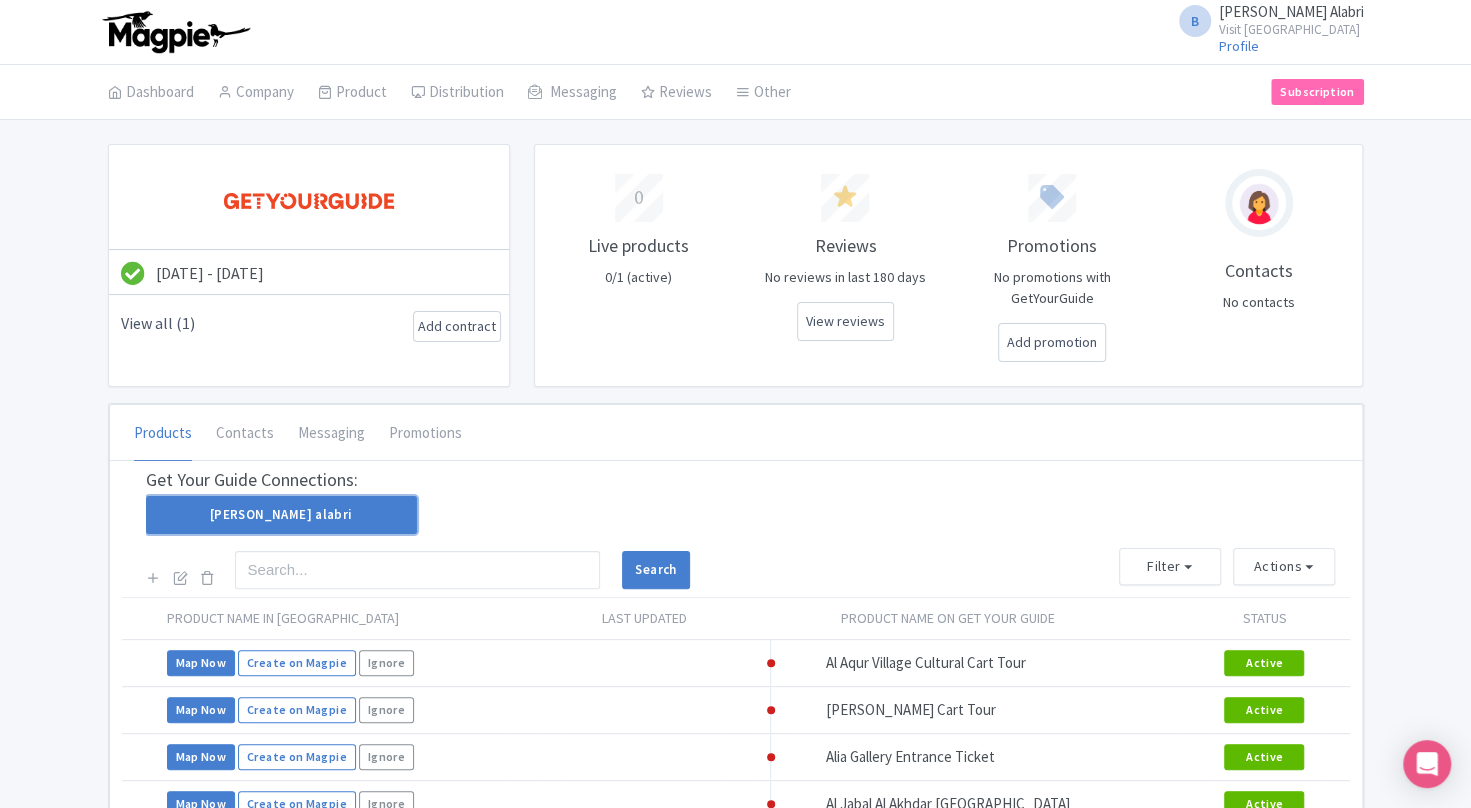 click on "barakat alabri" at bounding box center [281, 515] 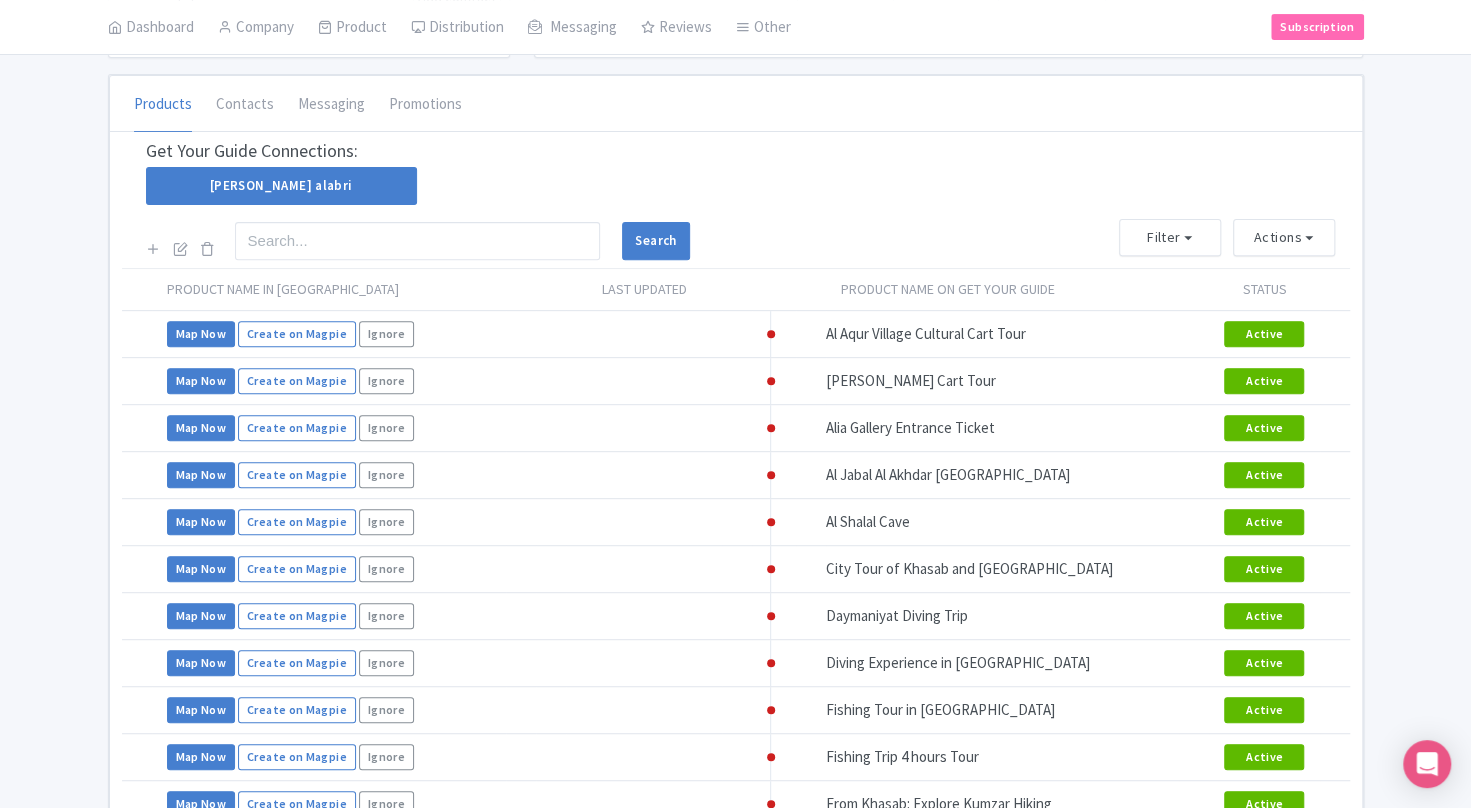 scroll, scrollTop: 300, scrollLeft: 0, axis: vertical 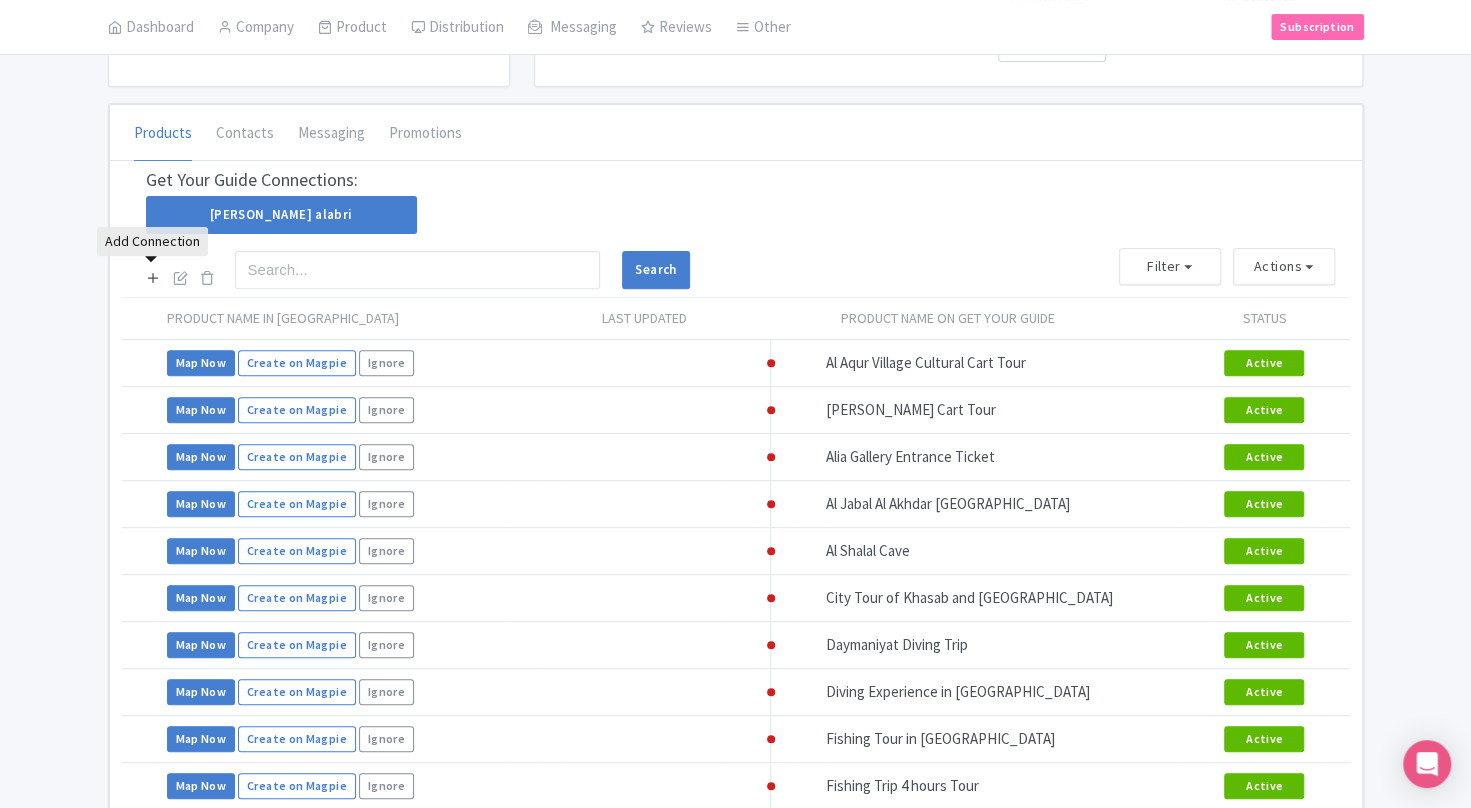 click at bounding box center [153, 278] 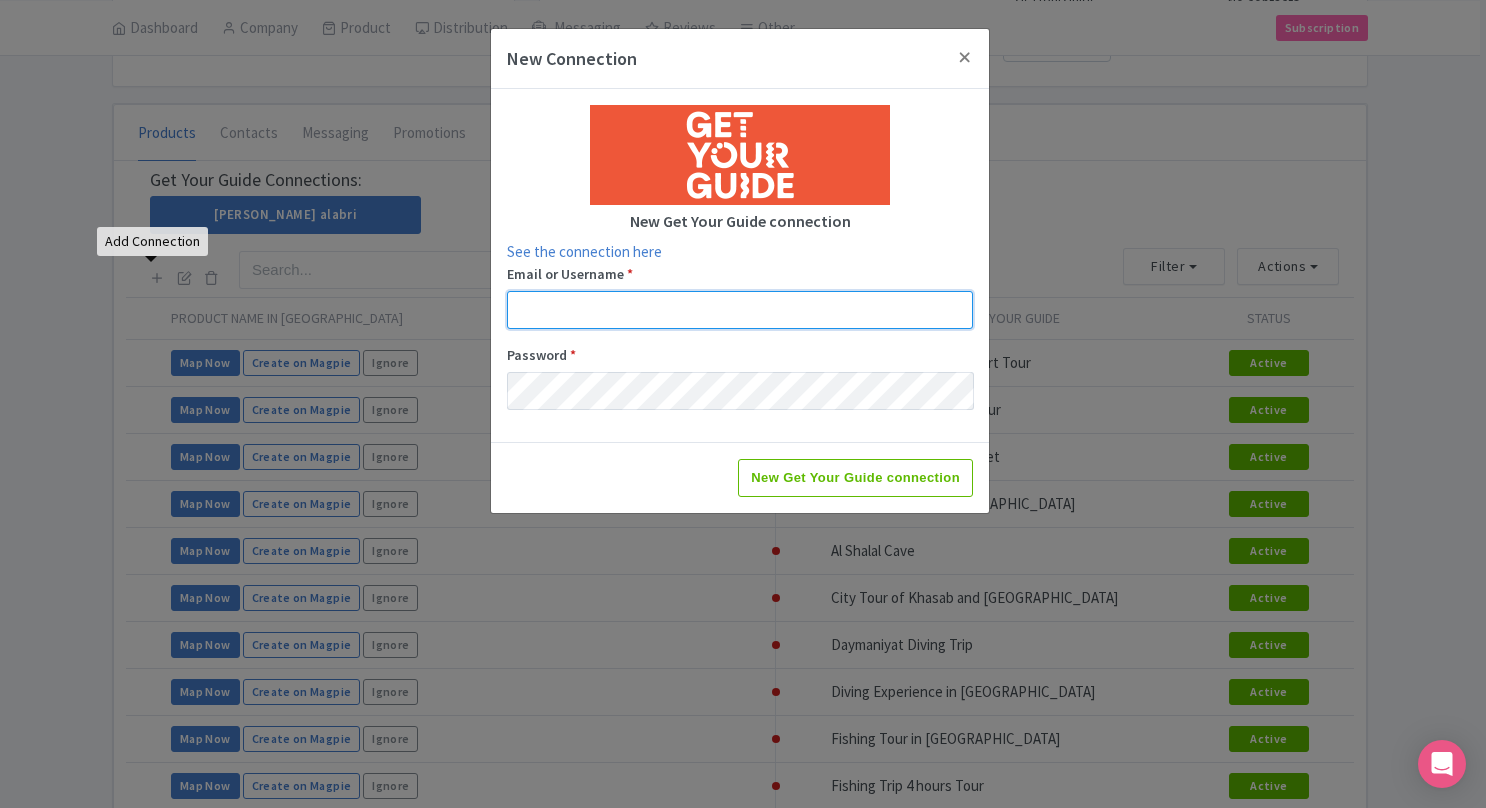type on "barakat.alabri@visitoman.om" 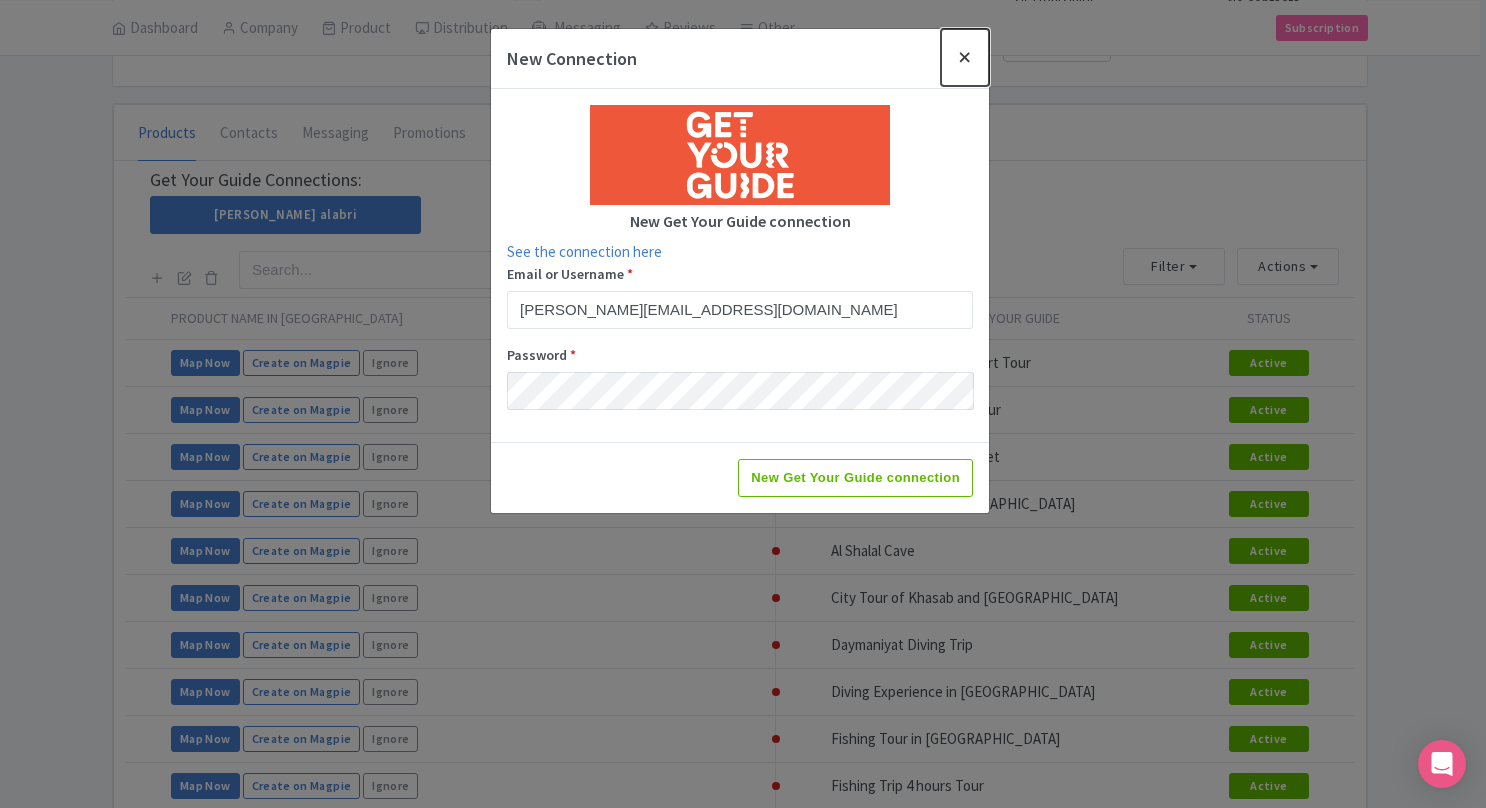 click at bounding box center [965, 57] 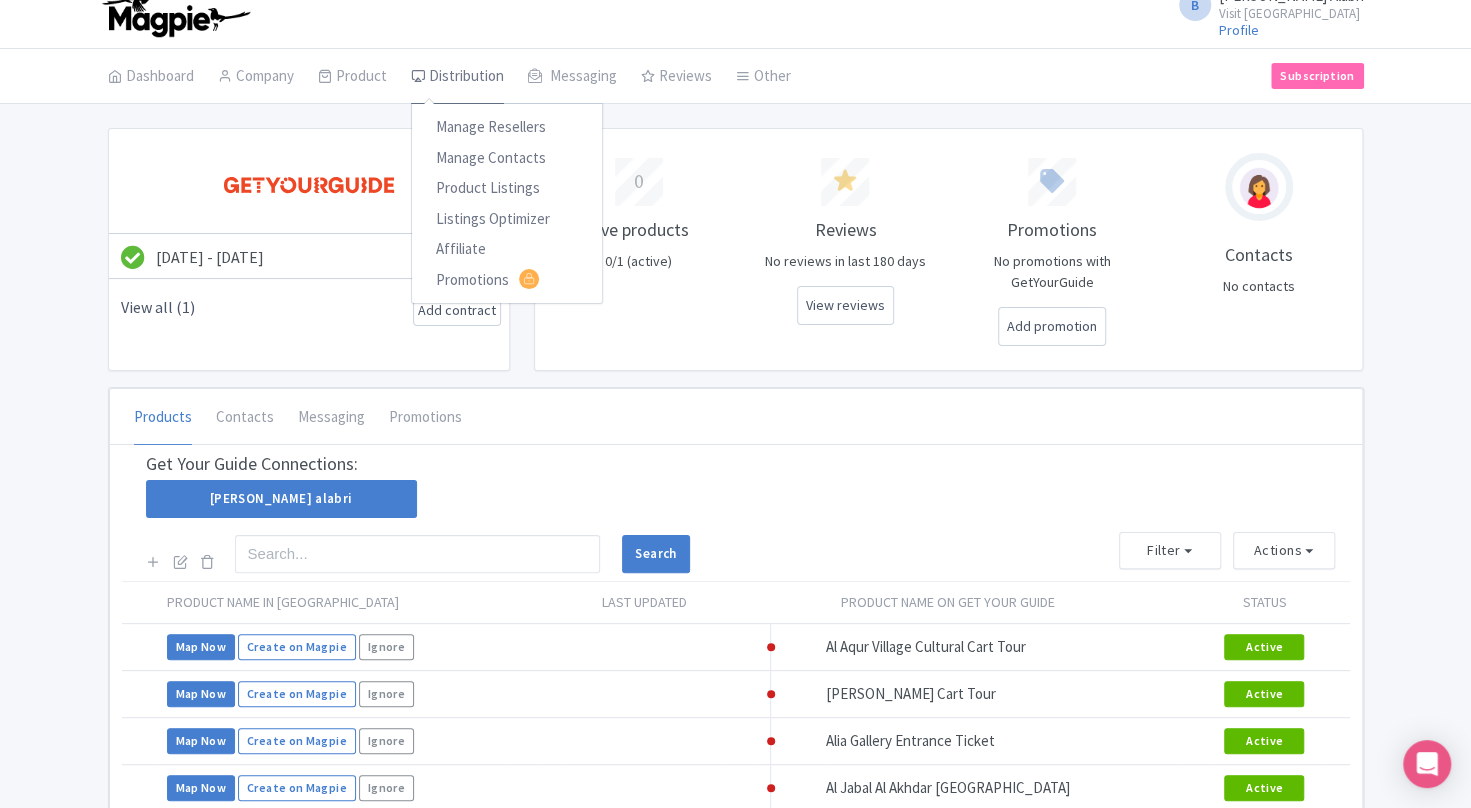 scroll, scrollTop: 0, scrollLeft: 0, axis: both 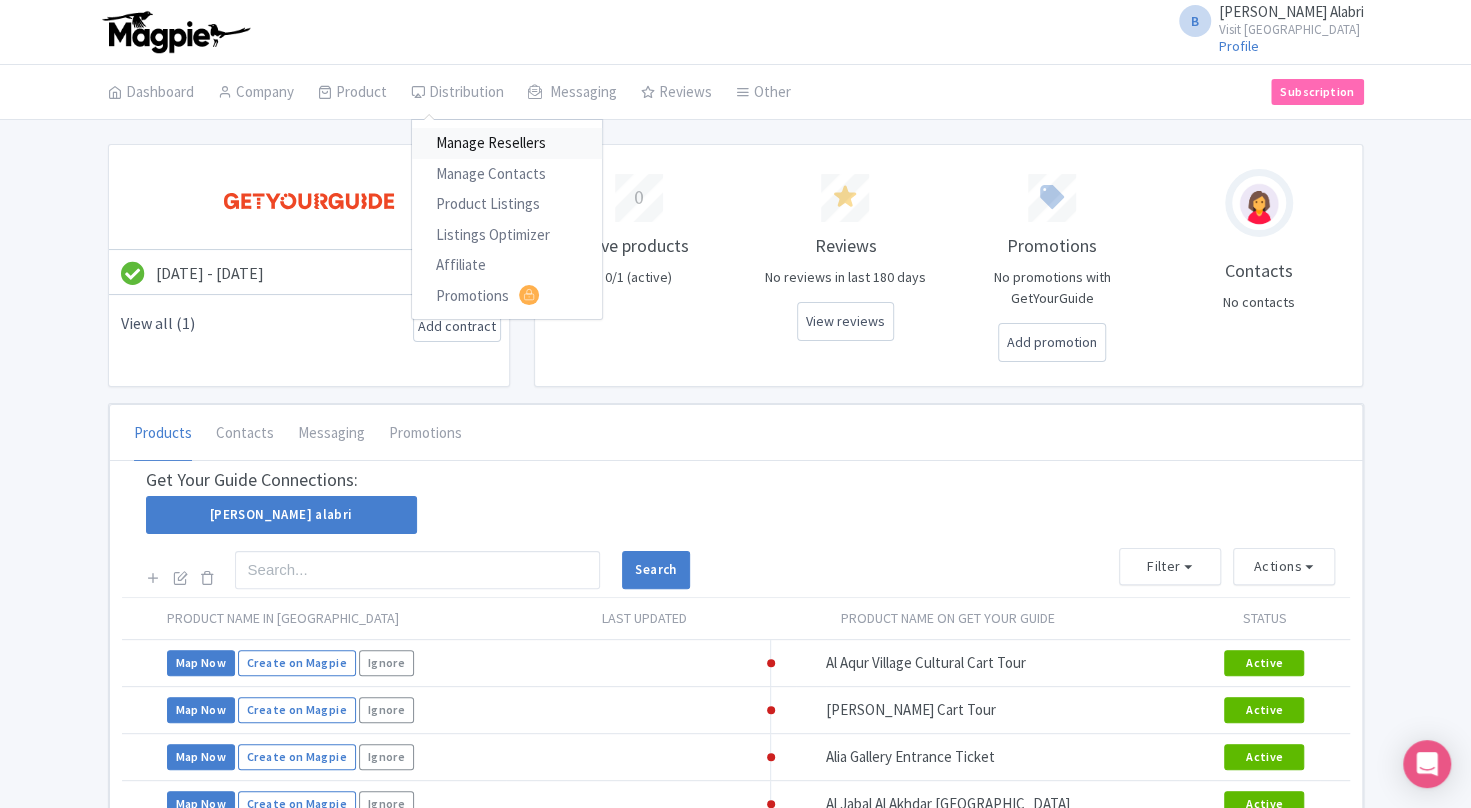 click on "Manage Resellers" at bounding box center (507, 143) 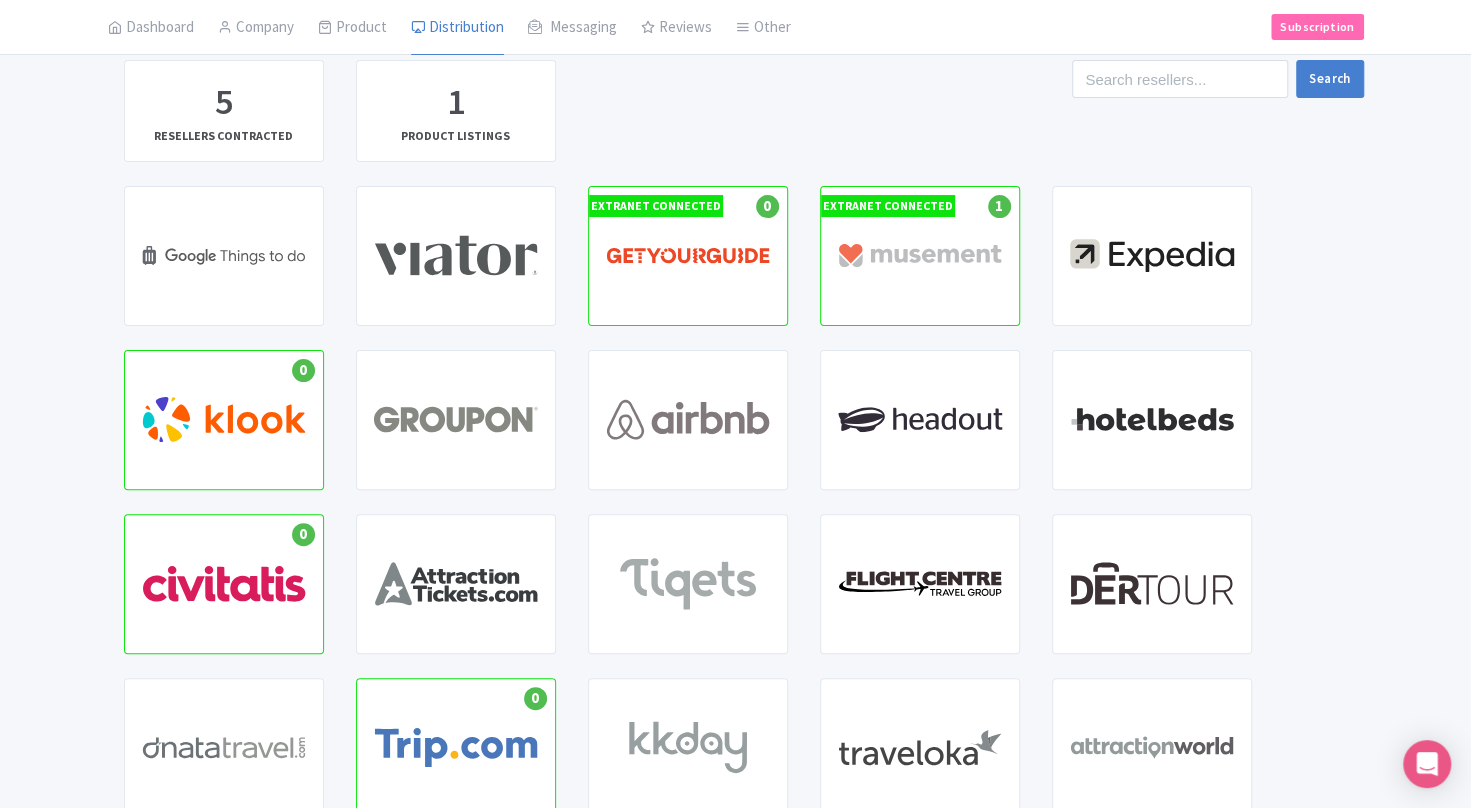 scroll, scrollTop: 0, scrollLeft: 0, axis: both 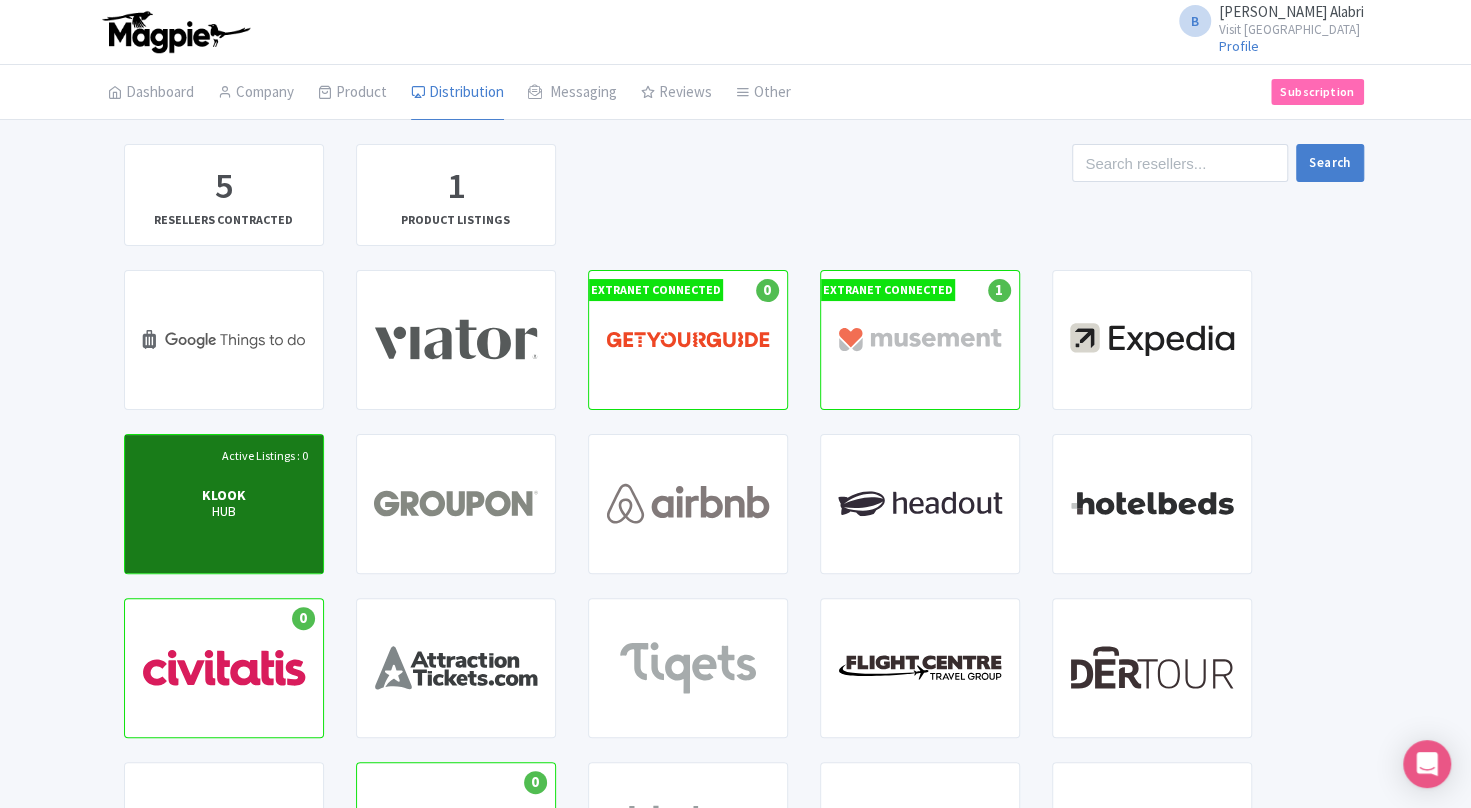 click on "Active Listings : 0
KLOOK
HUB" at bounding box center [224, 504] 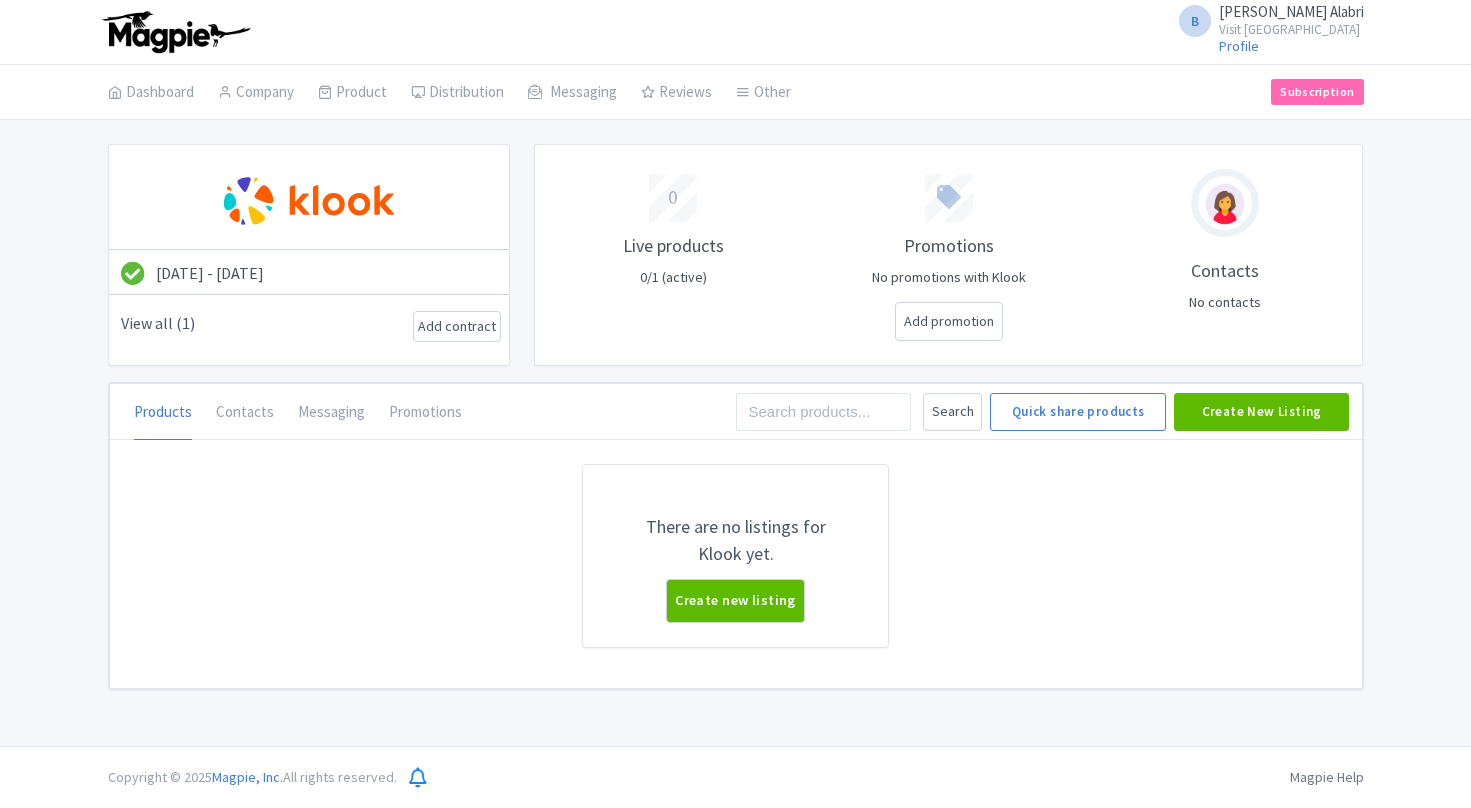 scroll, scrollTop: 0, scrollLeft: 0, axis: both 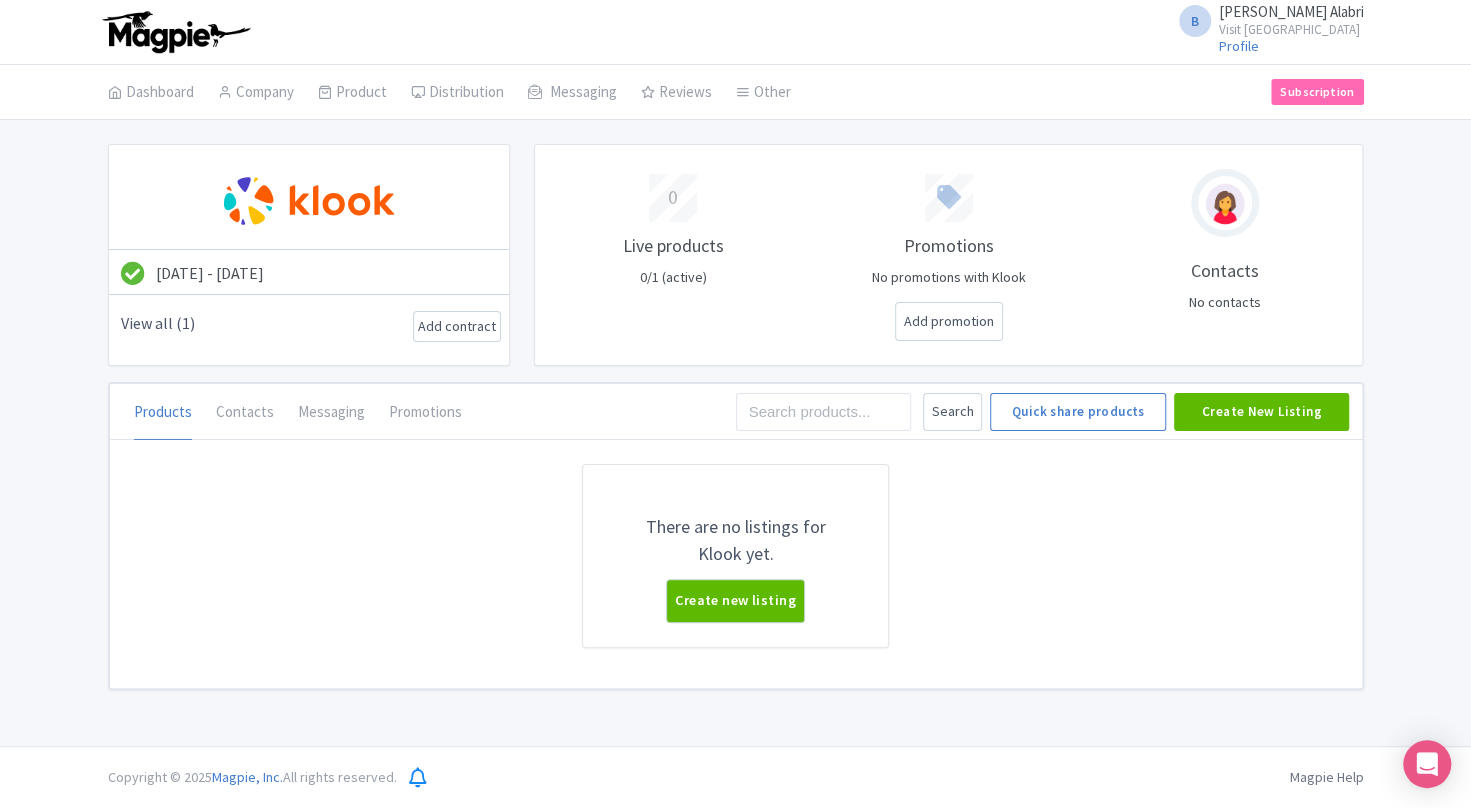 click on "There are no listings for
Klook
yet.
Create new listing
There are no contacts for
Klook
yet.
Add new contact
You have no messages with
Klook
yet.
New message
You have no promotions with
Klook
yet.
New promotion" at bounding box center (736, 564) 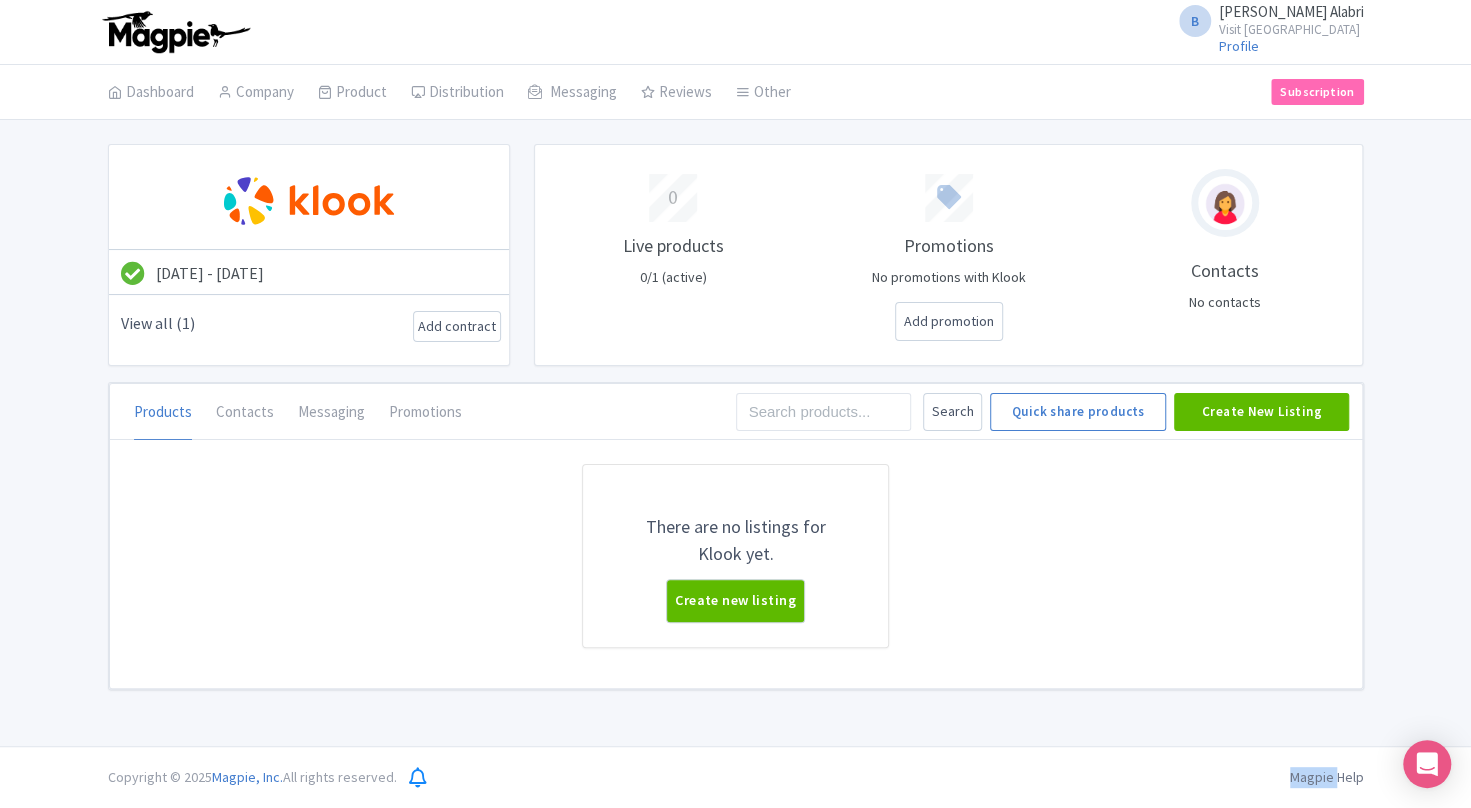 click on "There are no listings for
Klook
yet.
Create new listing" at bounding box center [736, 576] 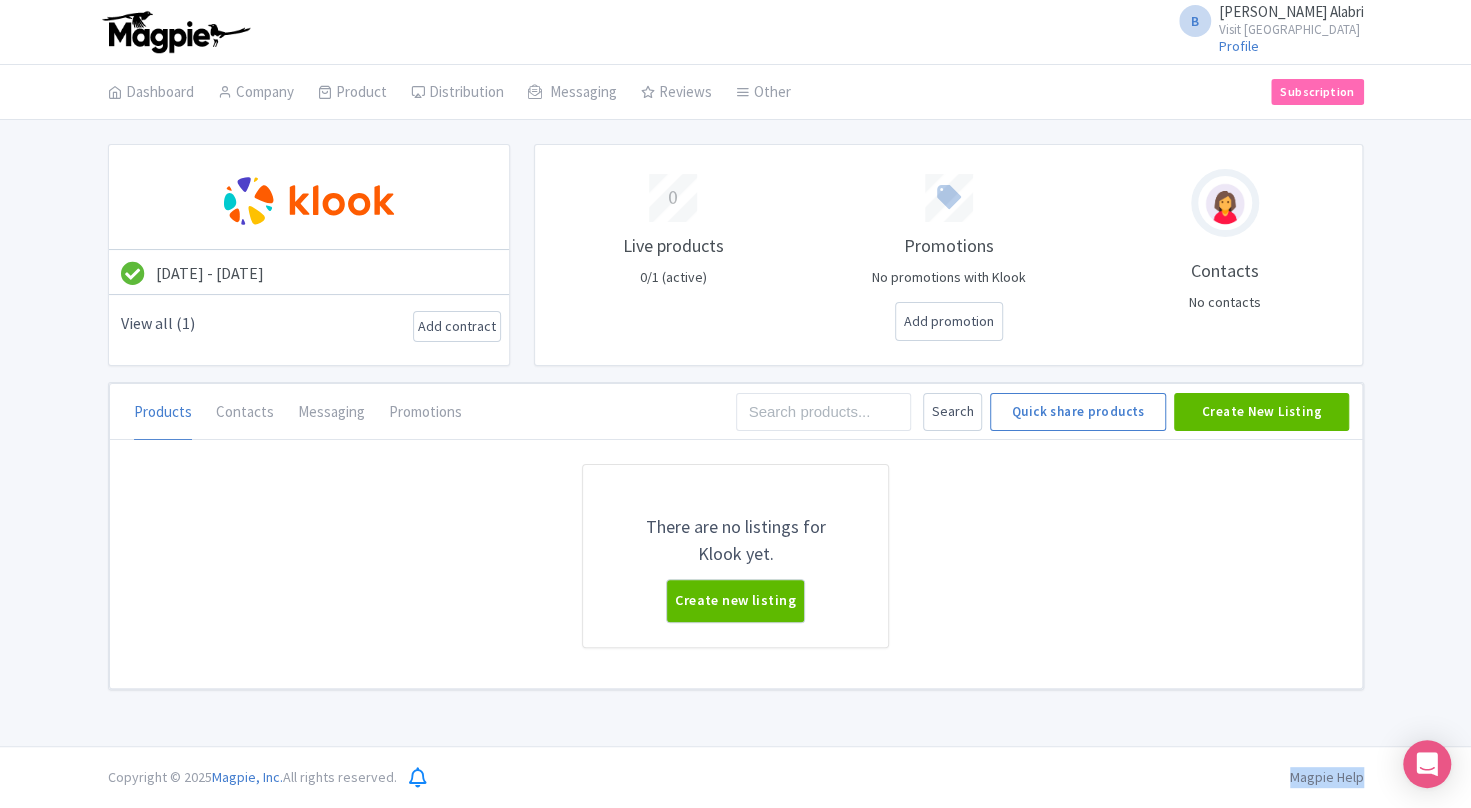 click on "There are no listings for
Klook
yet.
Create new listing" at bounding box center (736, 576) 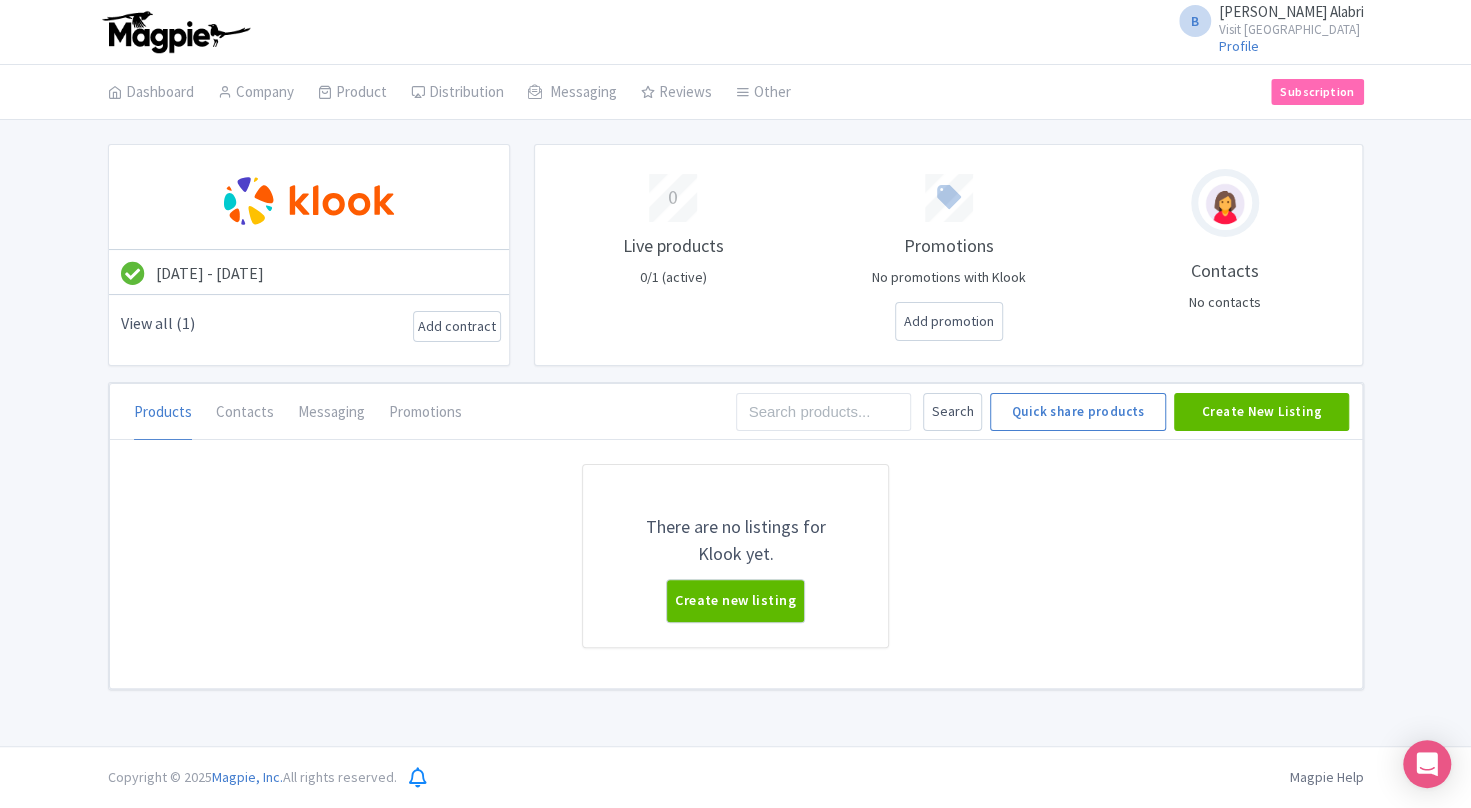 click on "[DATE] - [DATE]
View all (1)
Add contract
0
Live products
0/1 (active)
Promotions
No promotions with Klook
Add promotion
Contacts
No contacts
Products
Contacts
Messaging
Promotions
9fe05358-0821-4372-9924-dd2a7bb66a55
Search
Quick share products
Create New Listing
There are no listings for
Klook
yet.
Create new listing
There are no contacts for
Klook
yet.
Add new contact
You have no messages with
Klook
yet.
New message
You have no promotions with
Klook
yet.
New promotion
Contracts
New contract
Reseller
Valid
[DATE] - [DATE]
Actions
Edit contract
Delete Contract" at bounding box center (736, 417) 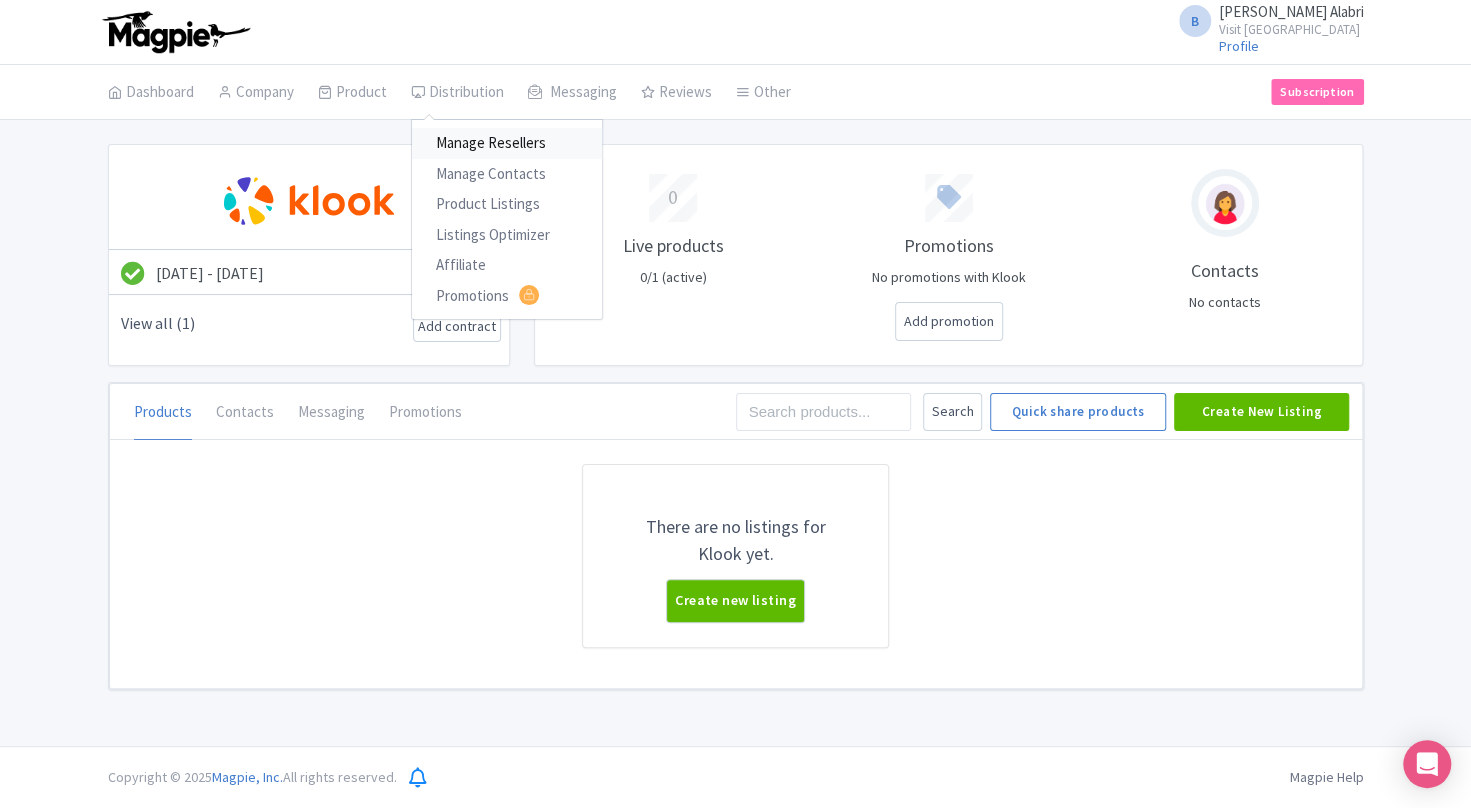 click on "Manage Resellers" at bounding box center (507, 143) 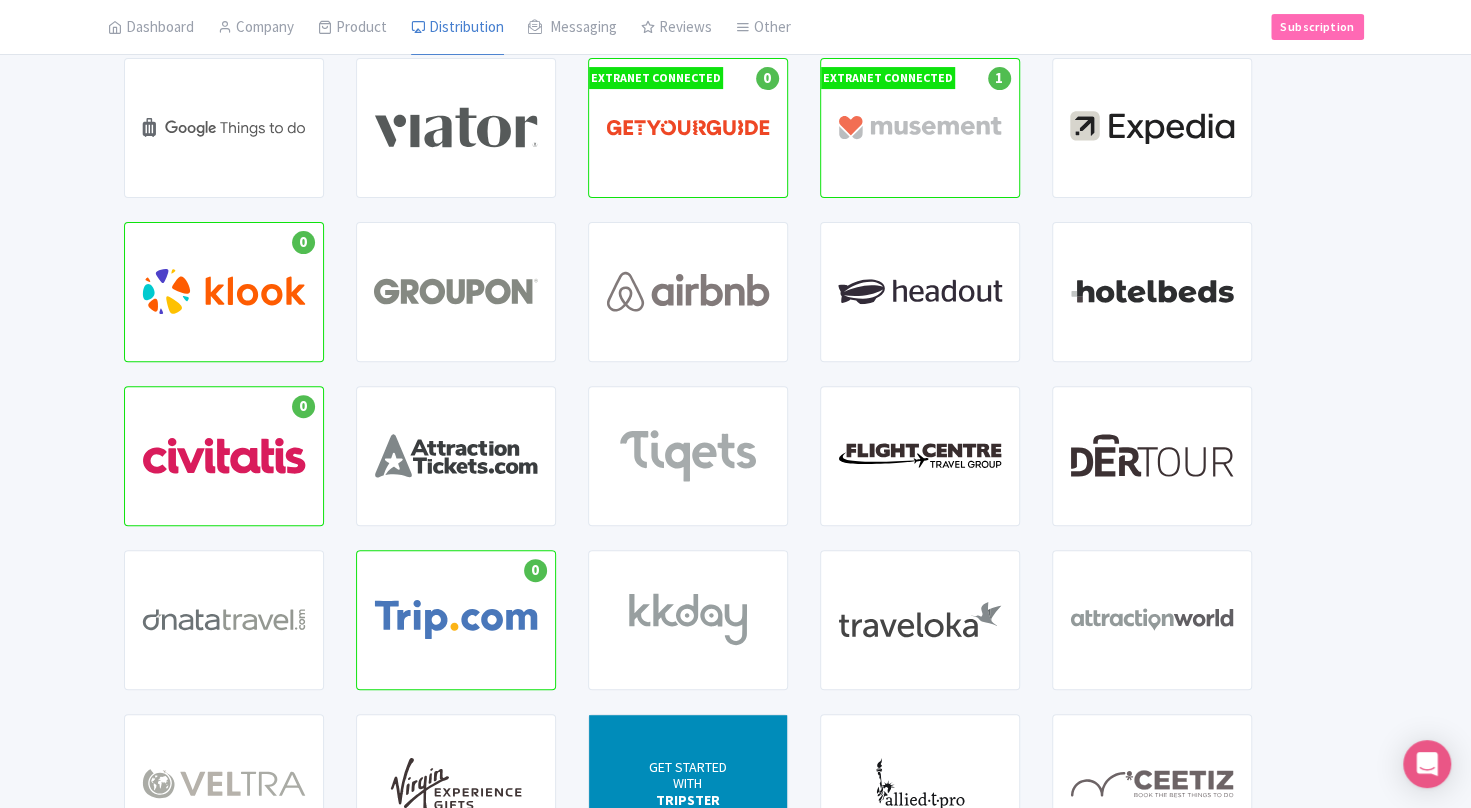 scroll, scrollTop: 300, scrollLeft: 0, axis: vertical 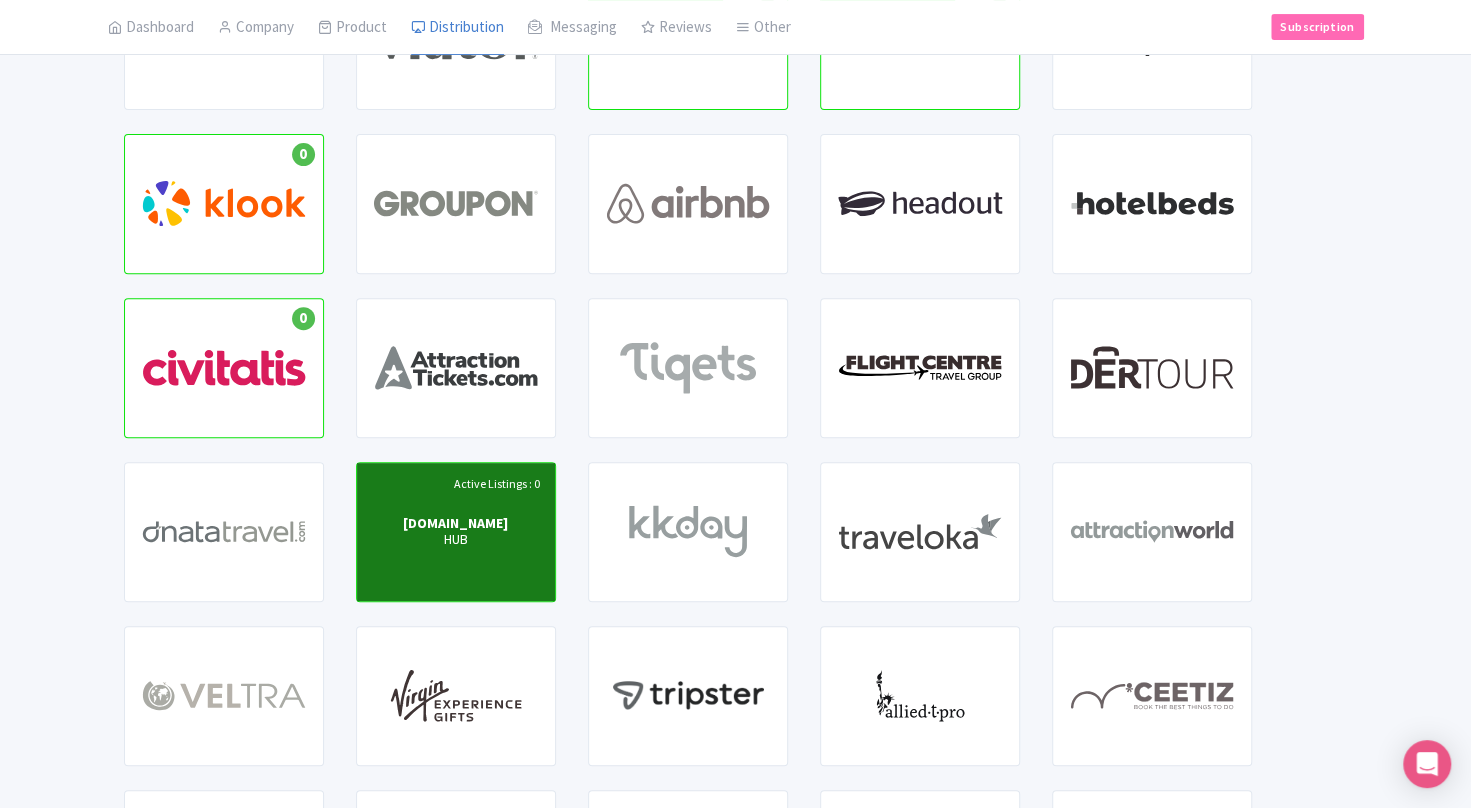 click on "HUB" at bounding box center [455, 540] 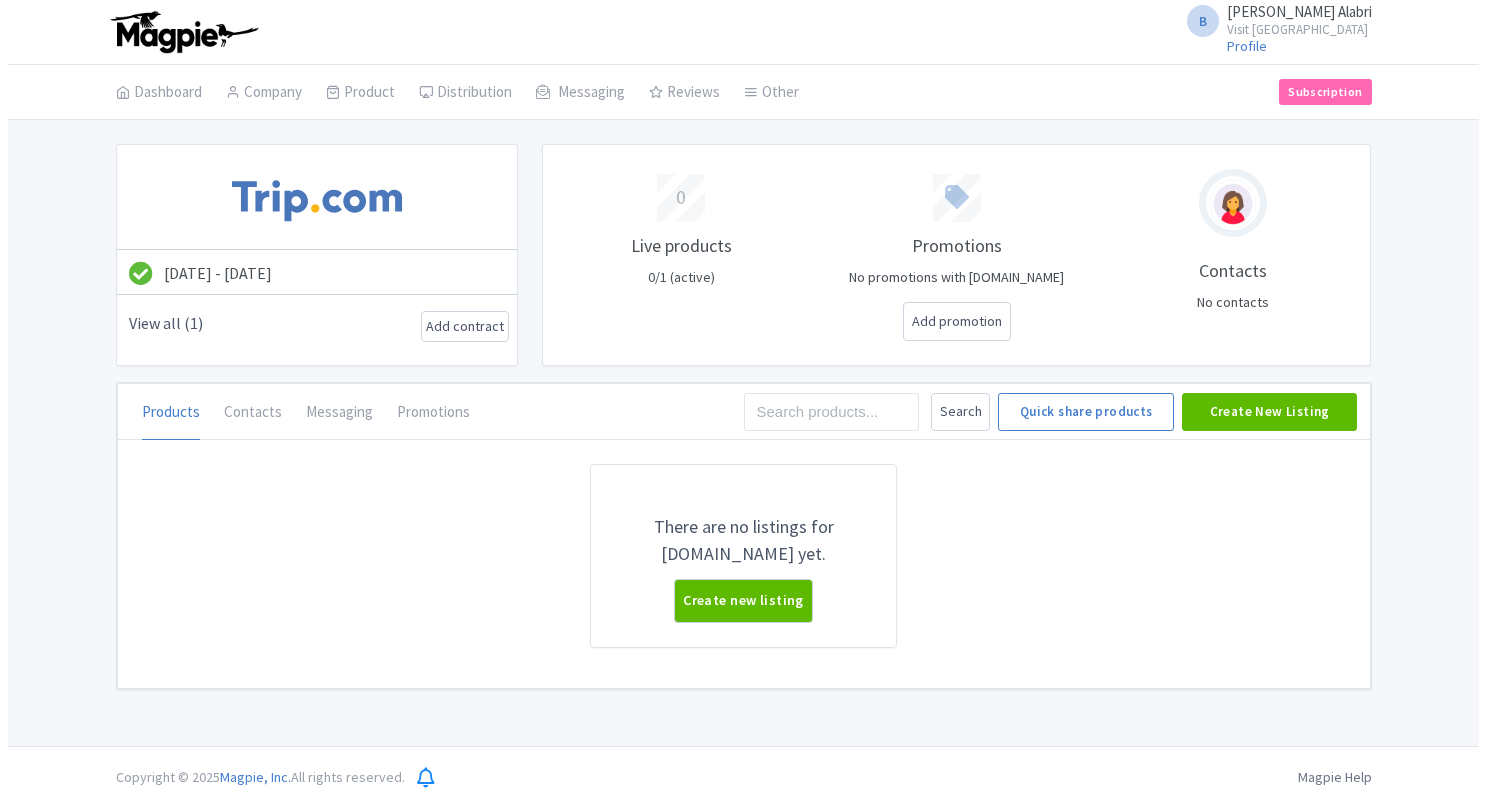 scroll, scrollTop: 0, scrollLeft: 0, axis: both 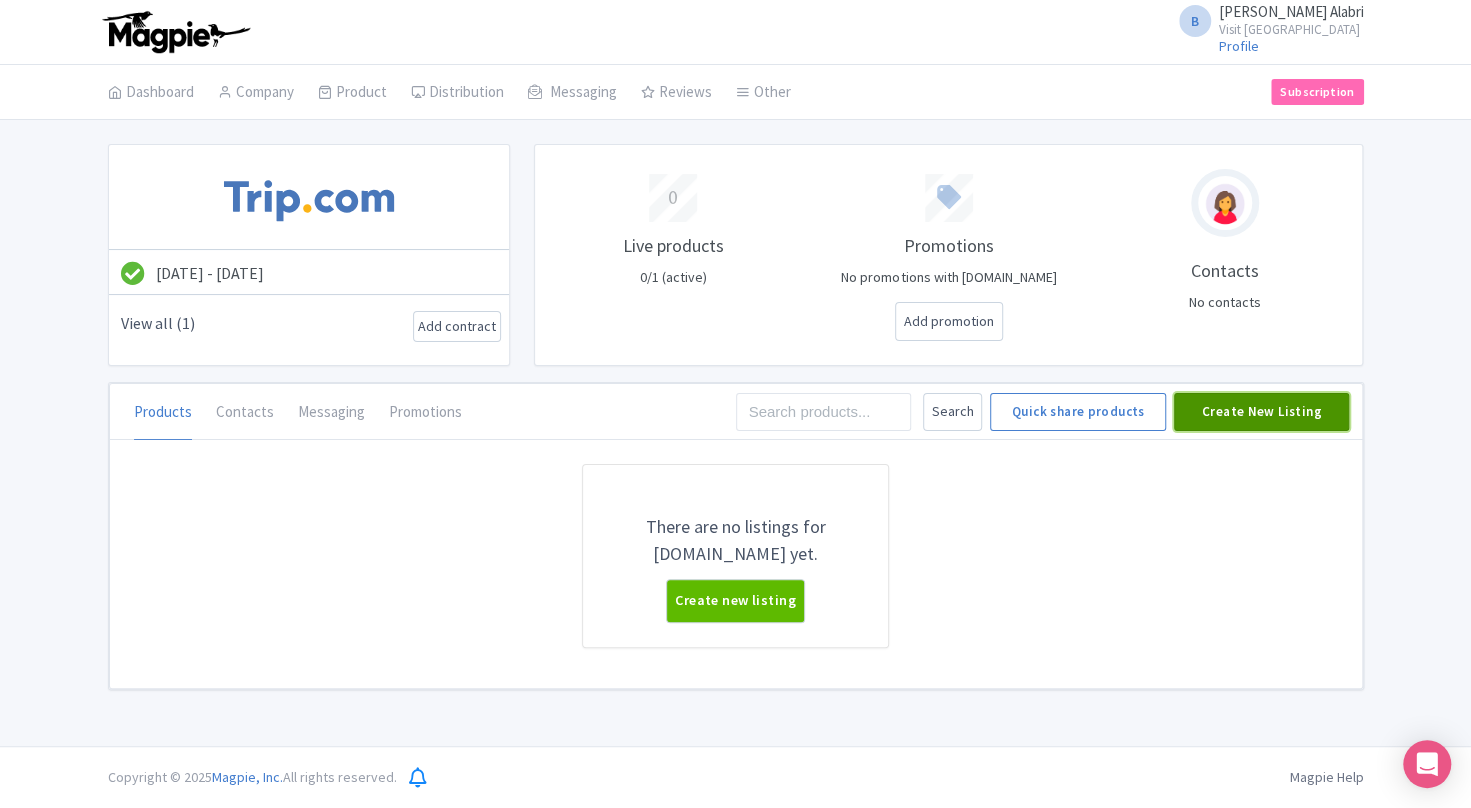 click on "Create New Listing" at bounding box center (1262, 412) 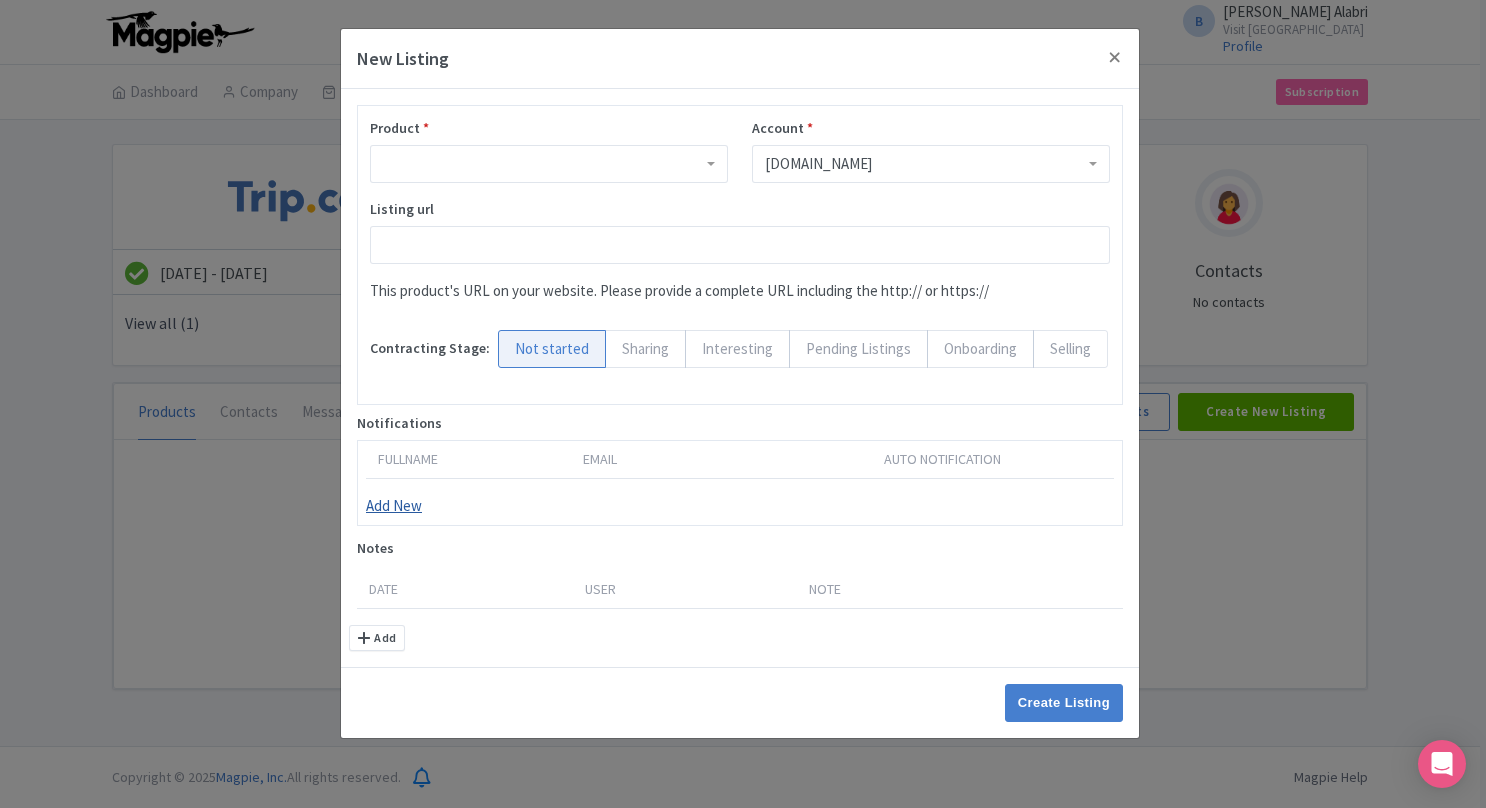 click on "Add New" at bounding box center [394, 505] 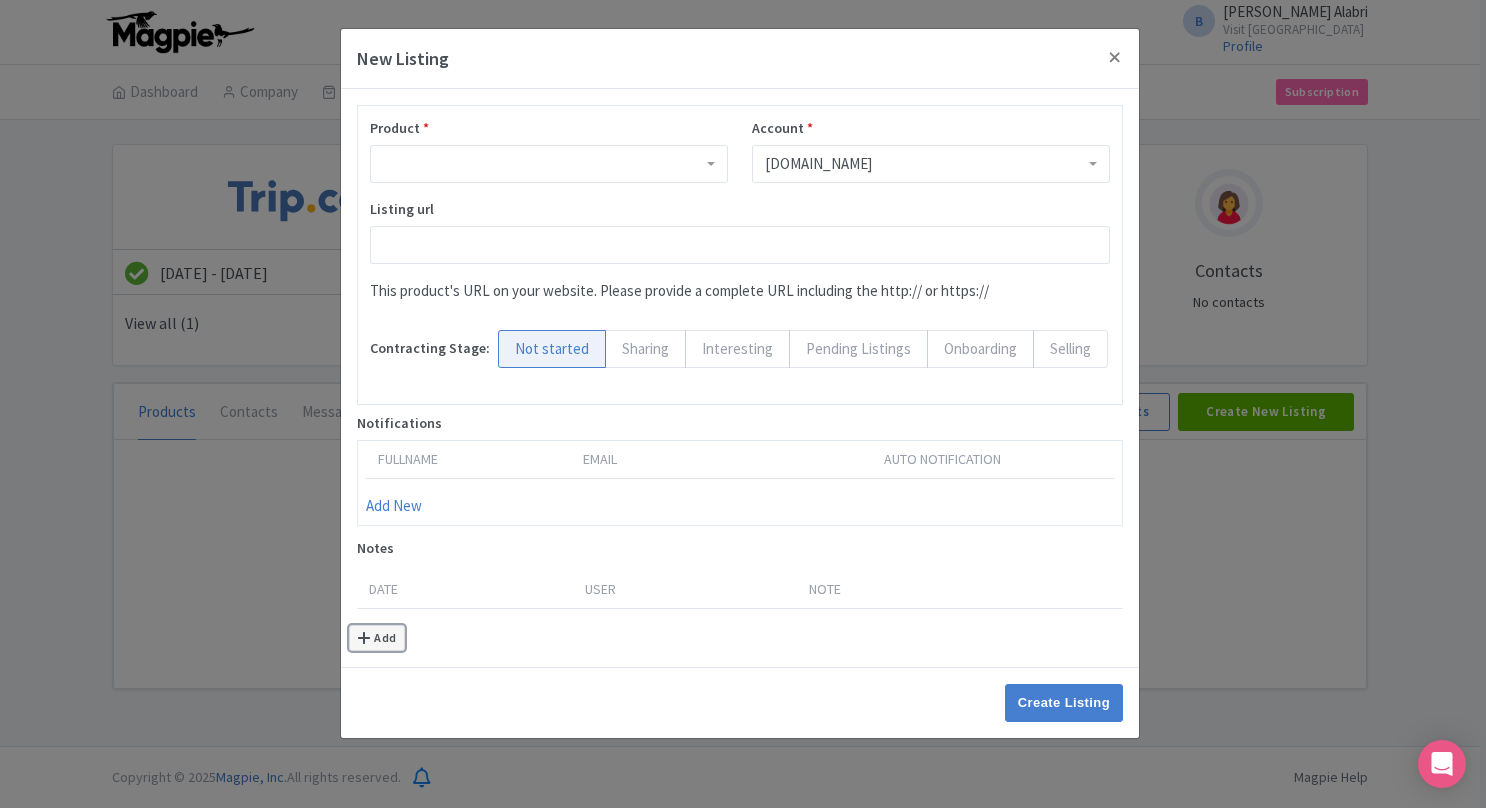 click on "Add" at bounding box center (377, 638) 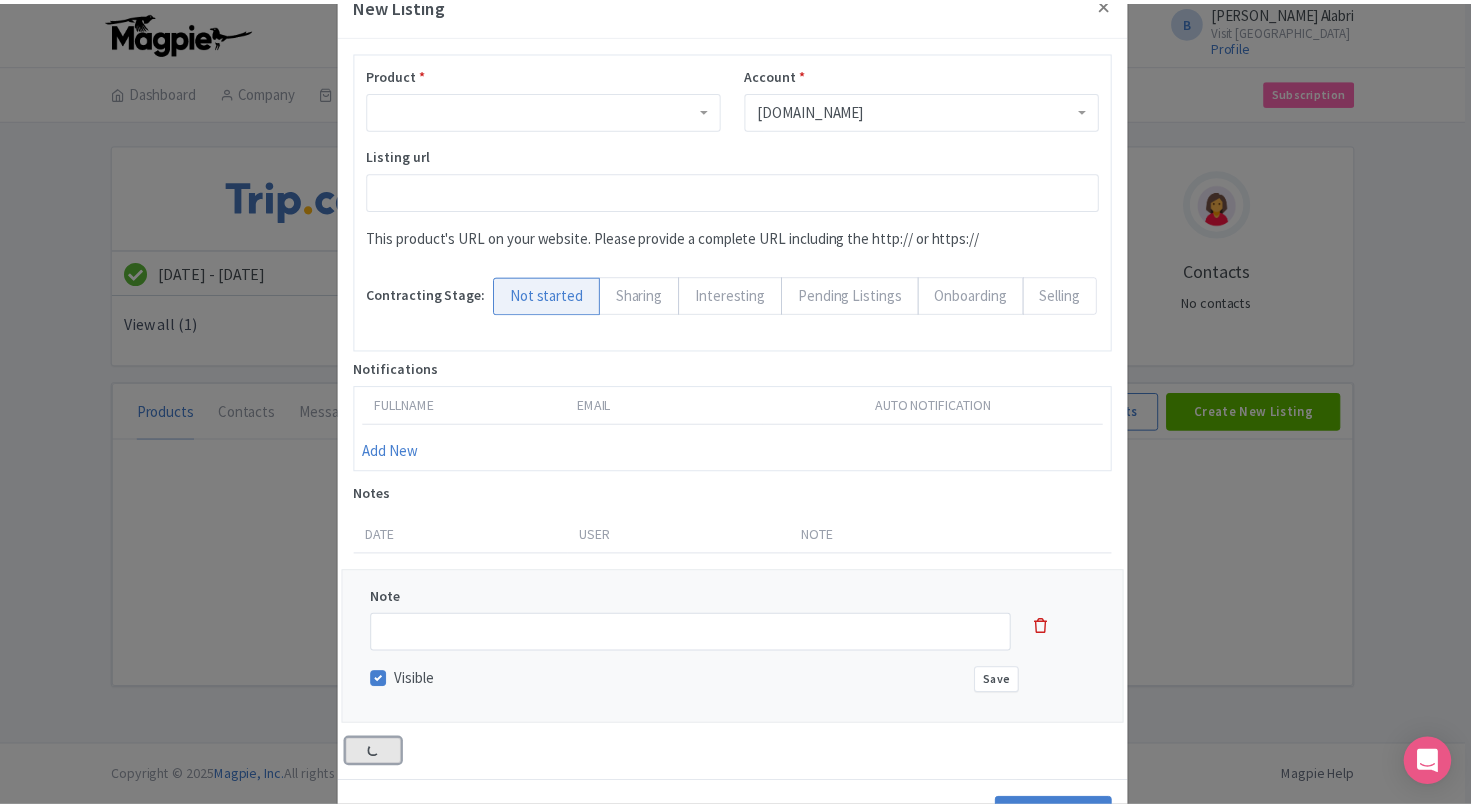scroll, scrollTop: 0, scrollLeft: 0, axis: both 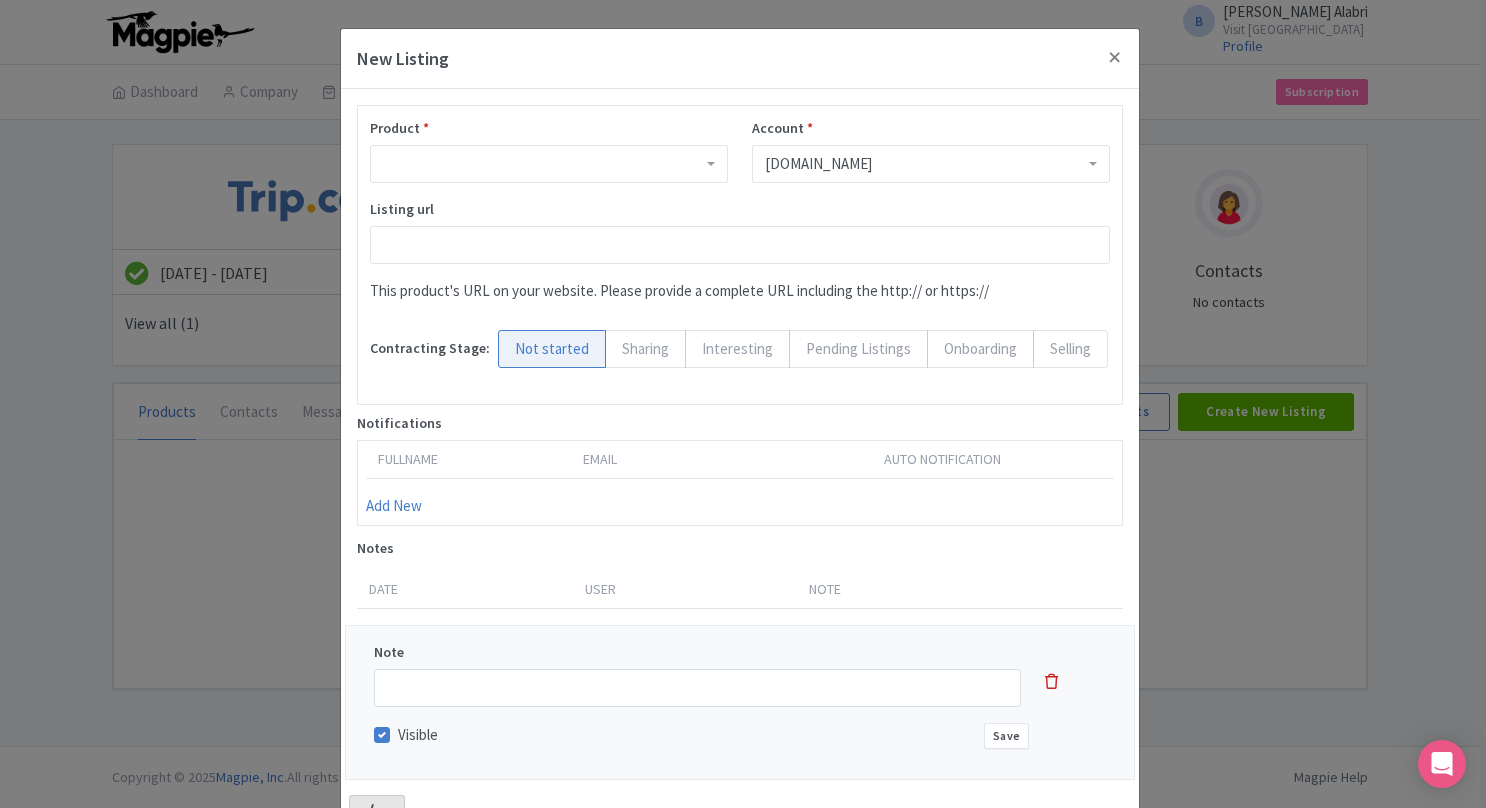 click on "Trip.com" at bounding box center (931, 164) 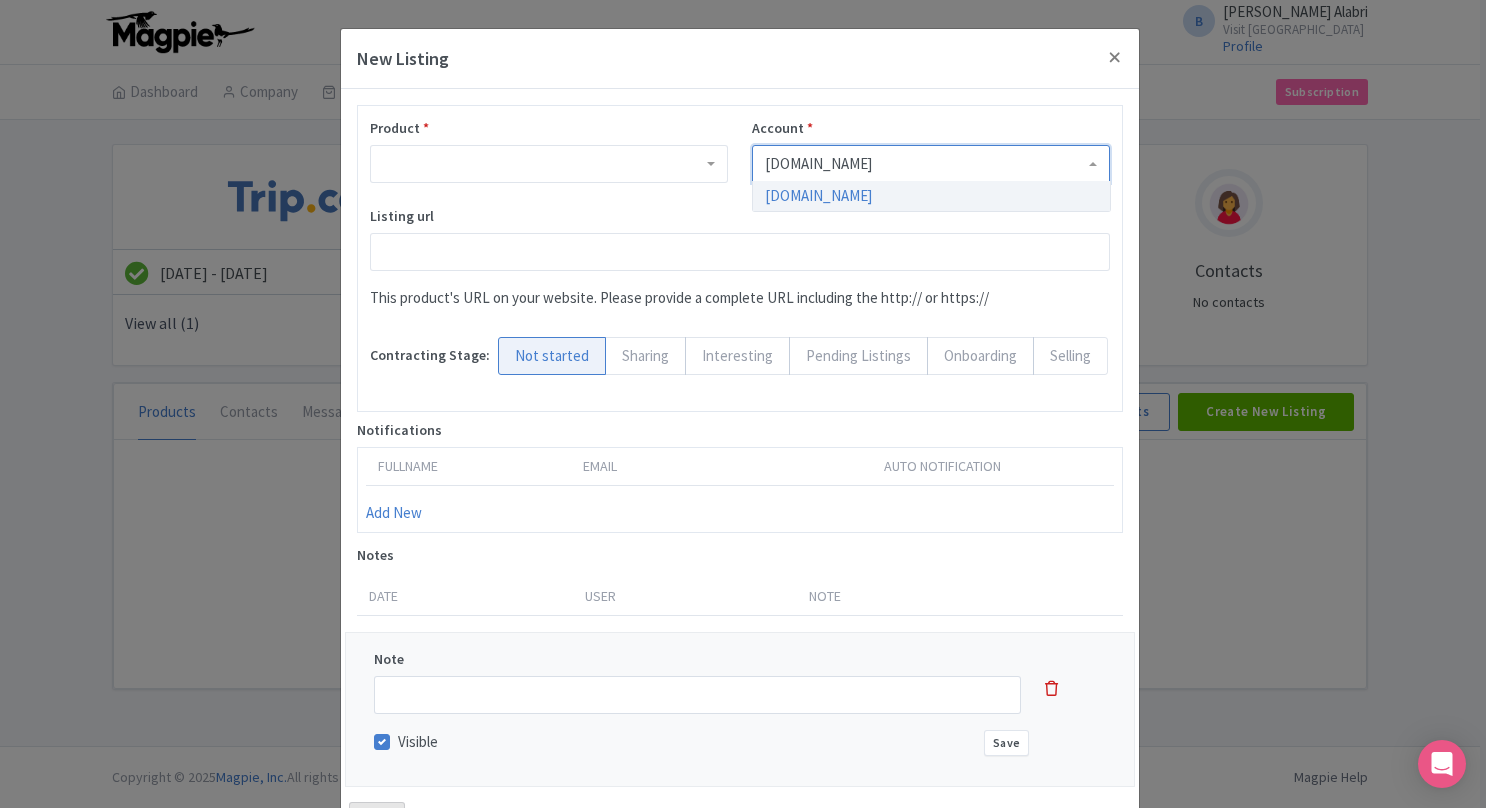 click on "Trip.com" at bounding box center (931, 164) 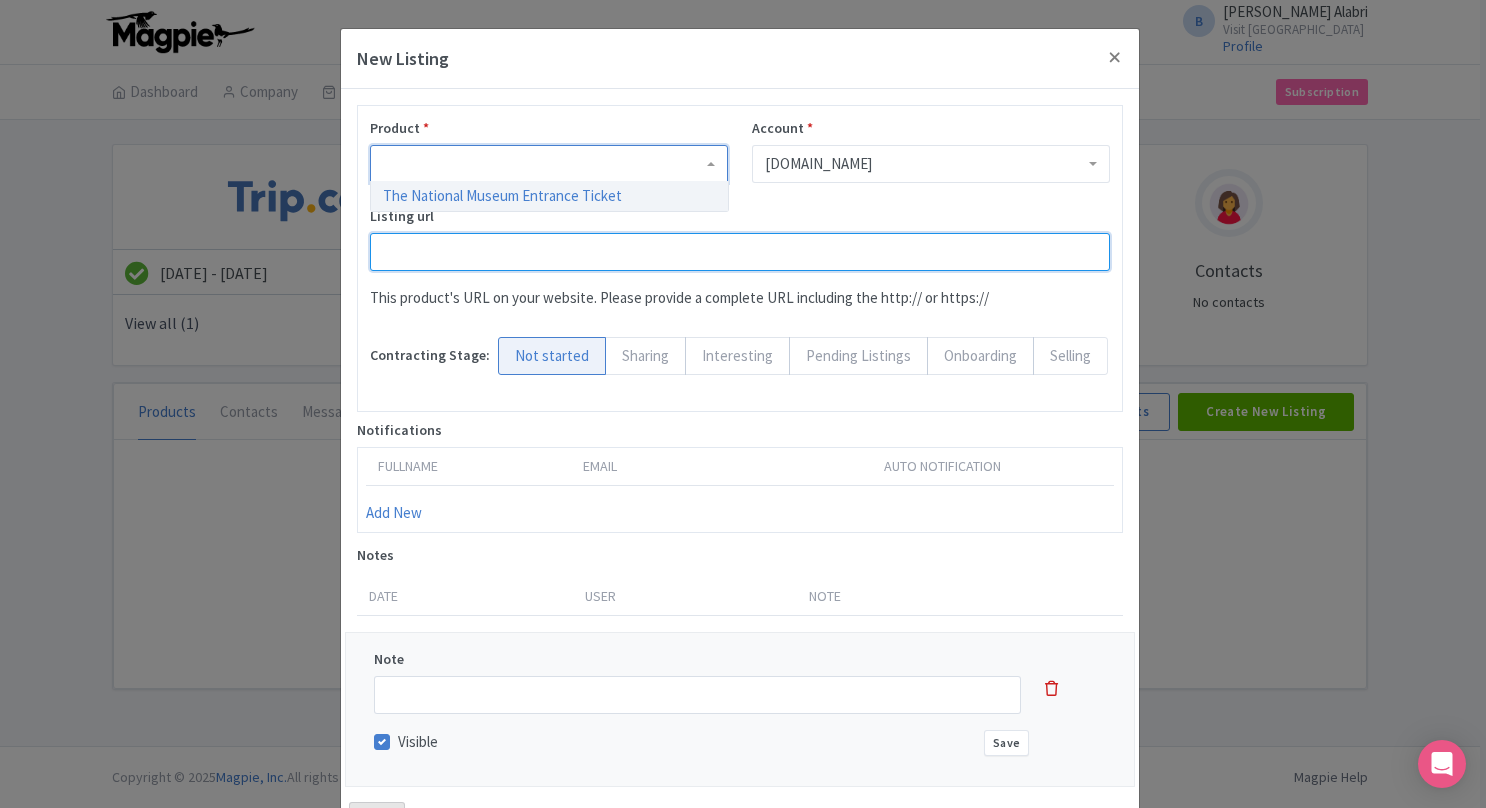 click on "Listing url
This product's URL on your website. Please provide a complete URL including the http:// or https://" at bounding box center (740, 265) 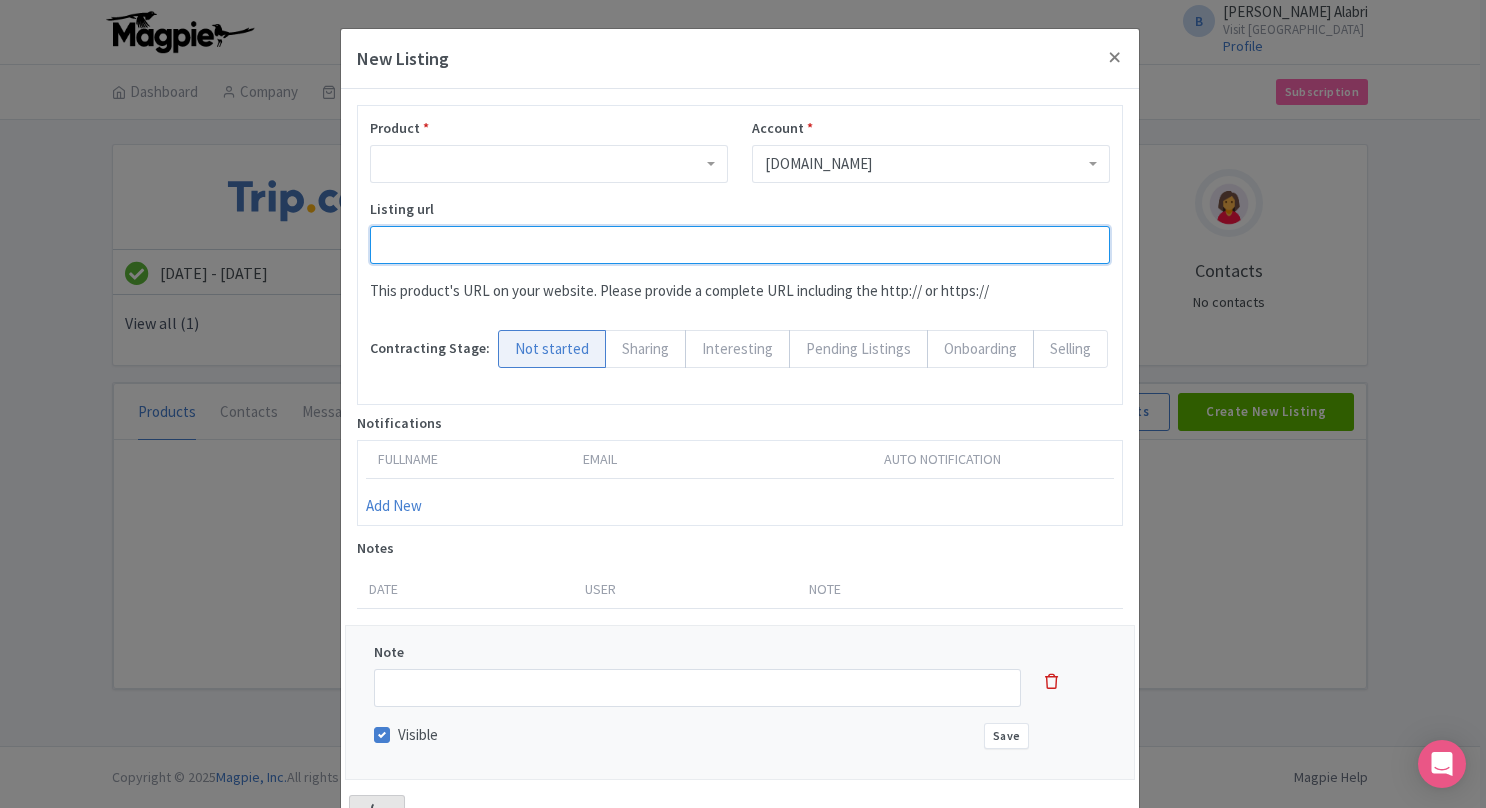 click on "Listing url" at bounding box center [740, 245] 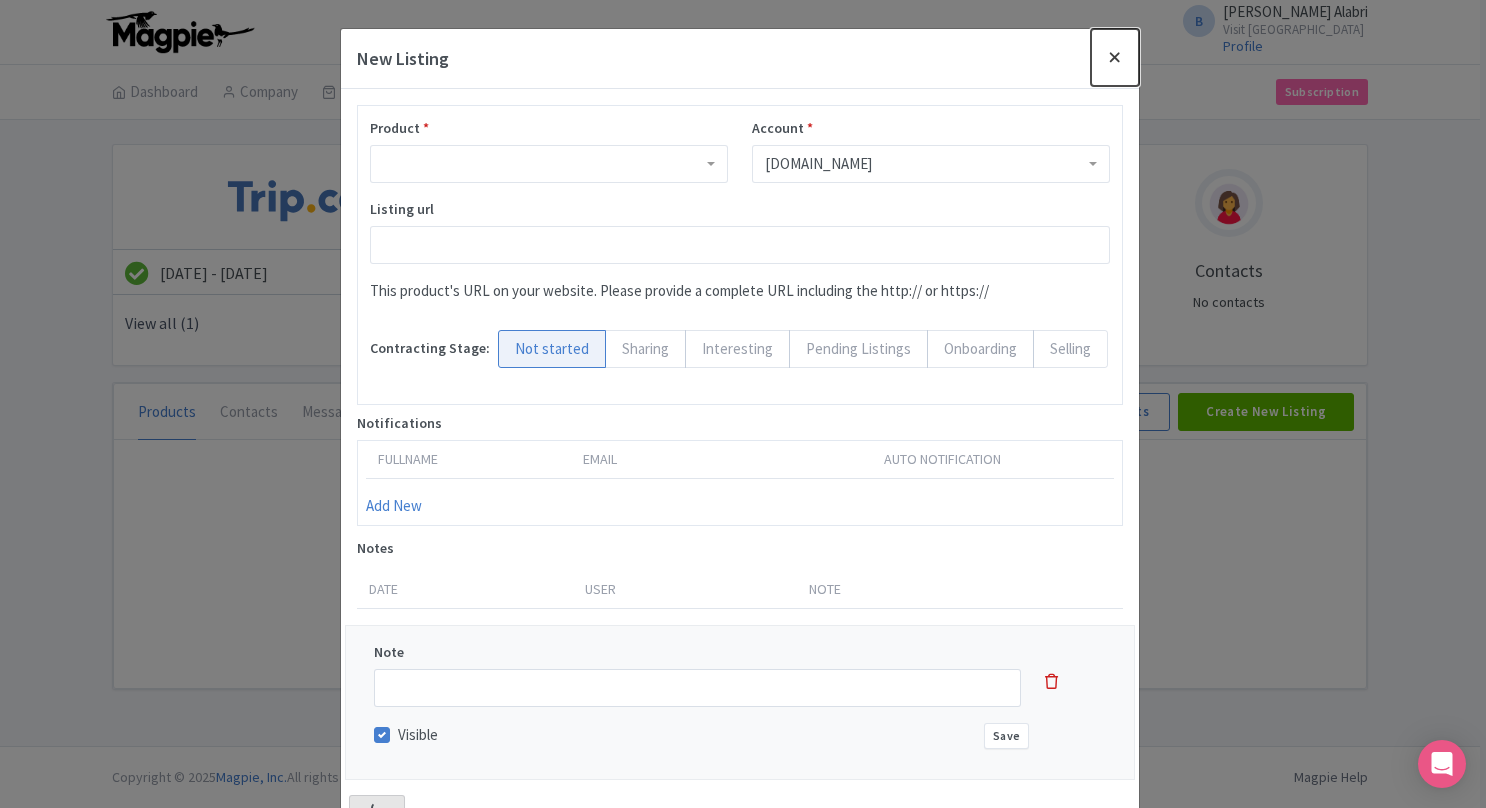 click at bounding box center (1115, 57) 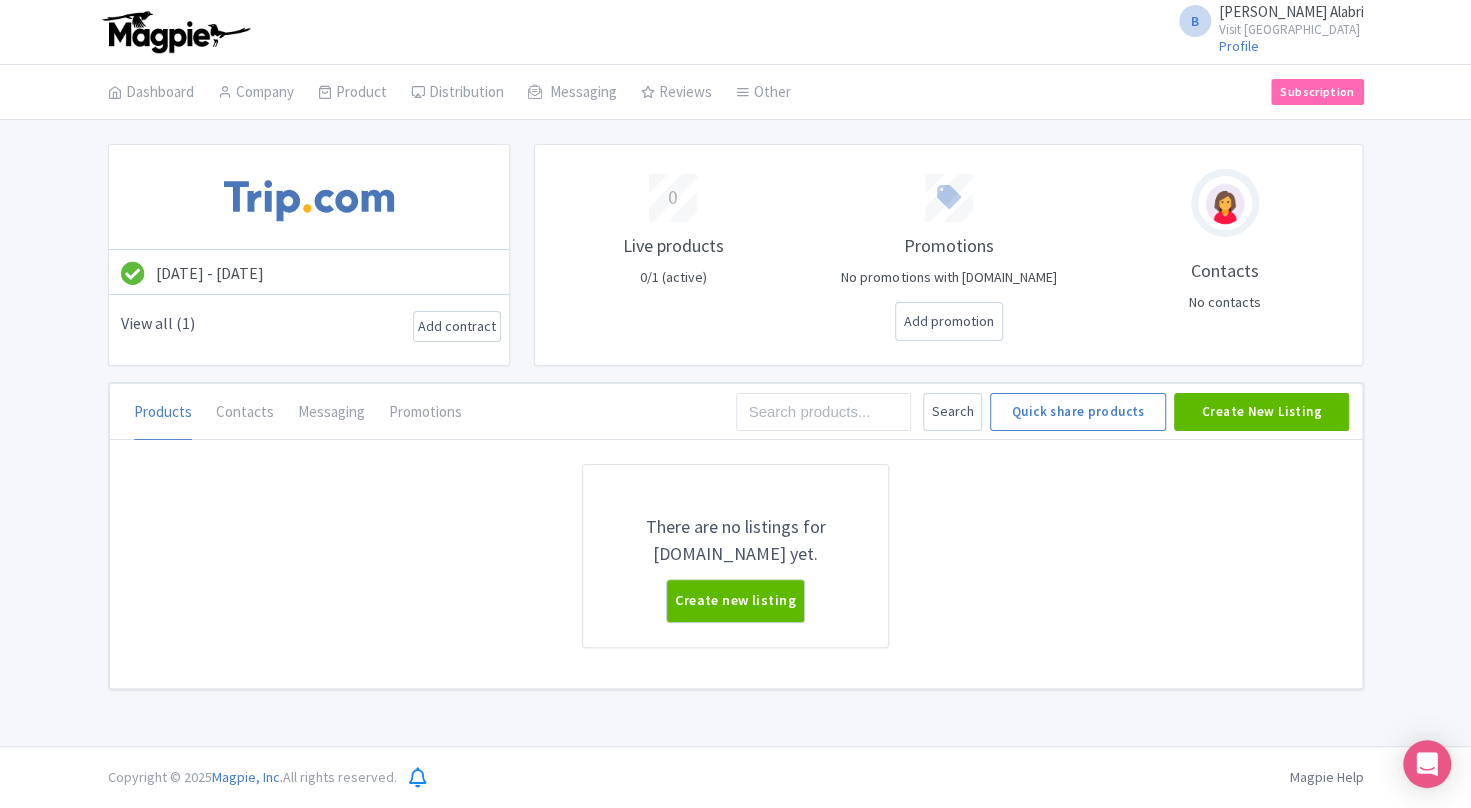 click on "There are no listings for
Trip.com
yet.
Create new listing" at bounding box center [736, 576] 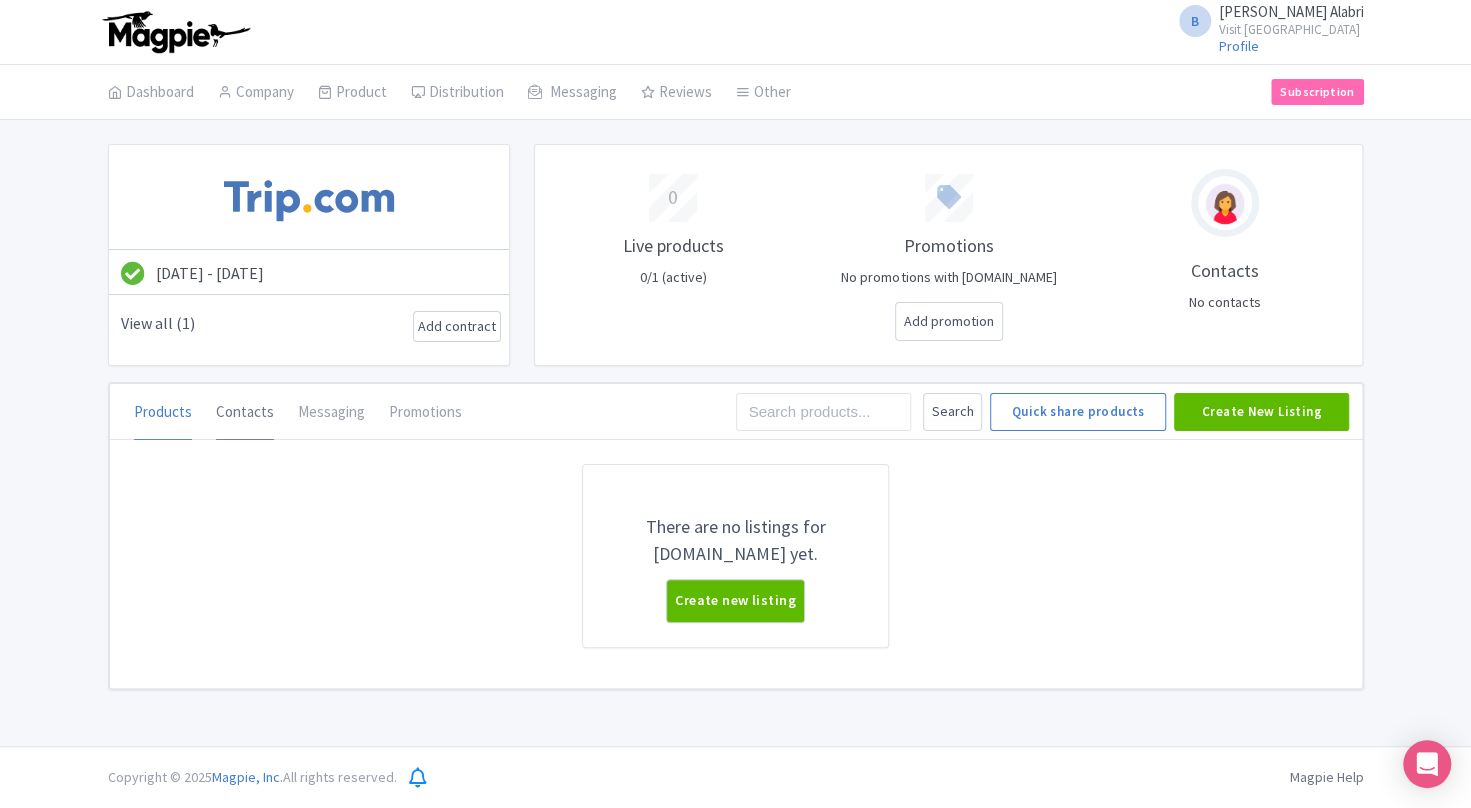 click on "Contacts" at bounding box center [245, 413] 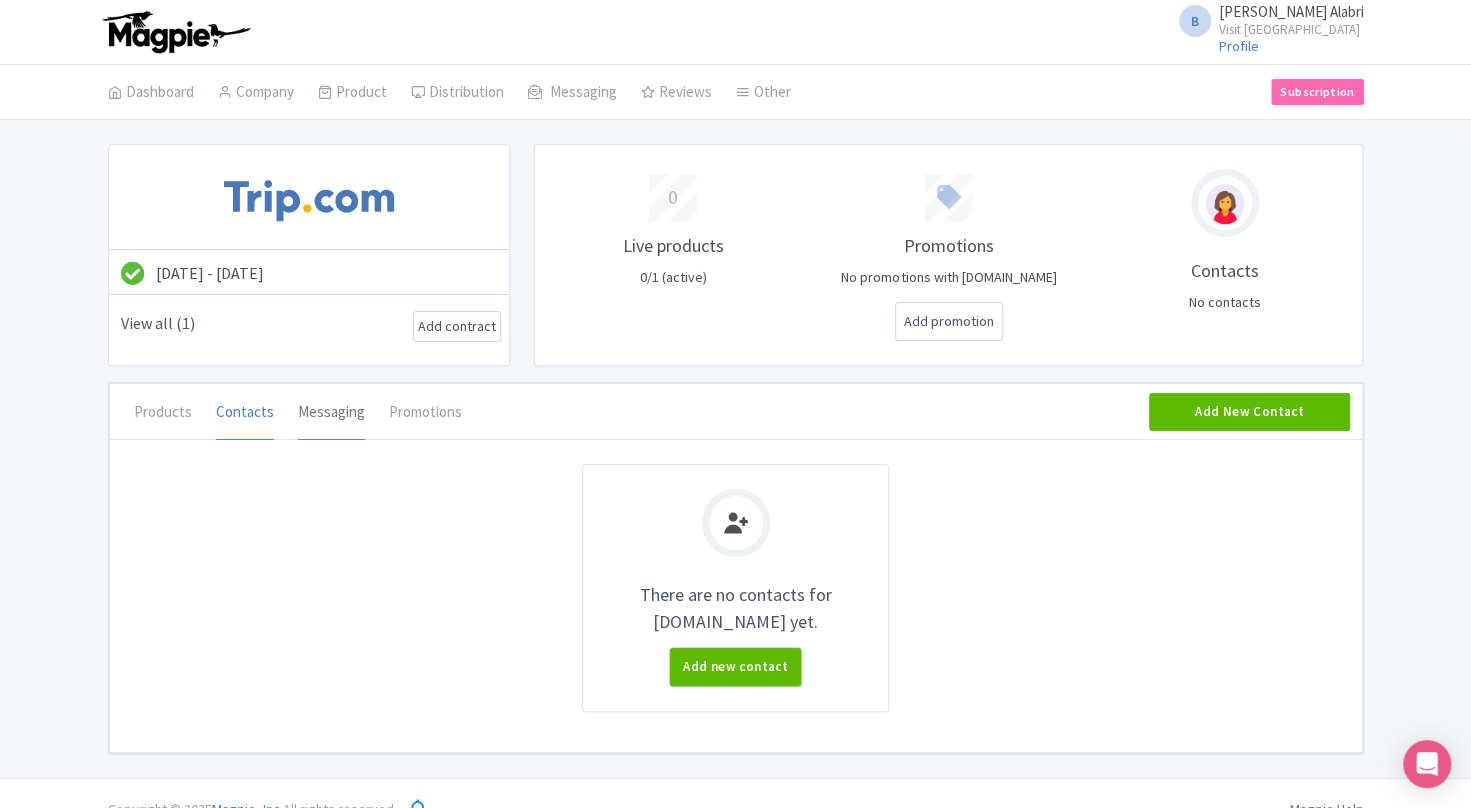 click on "Messaging" at bounding box center [331, 413] 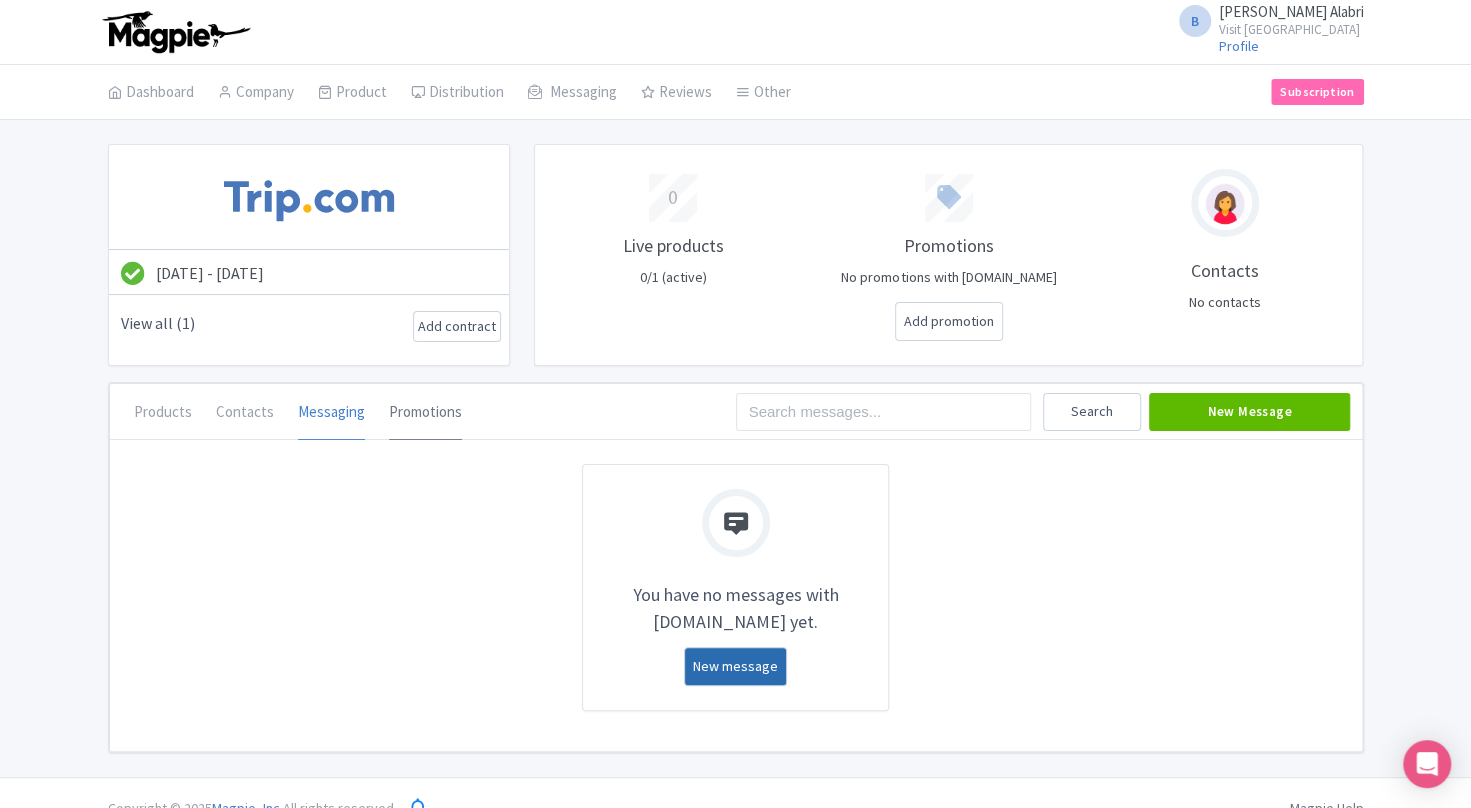 click on "Promotions" at bounding box center [425, 413] 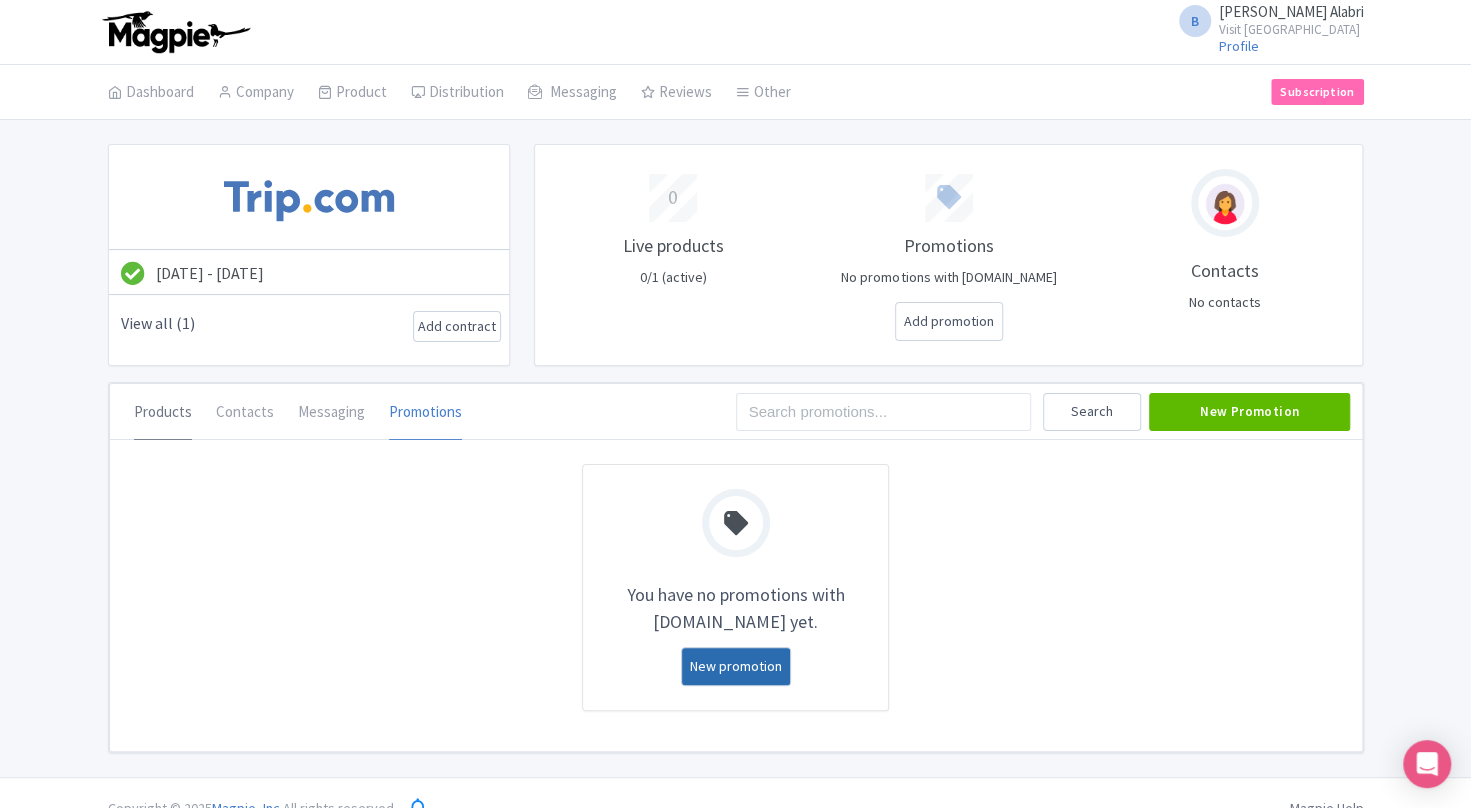 click on "Products" at bounding box center (163, 413) 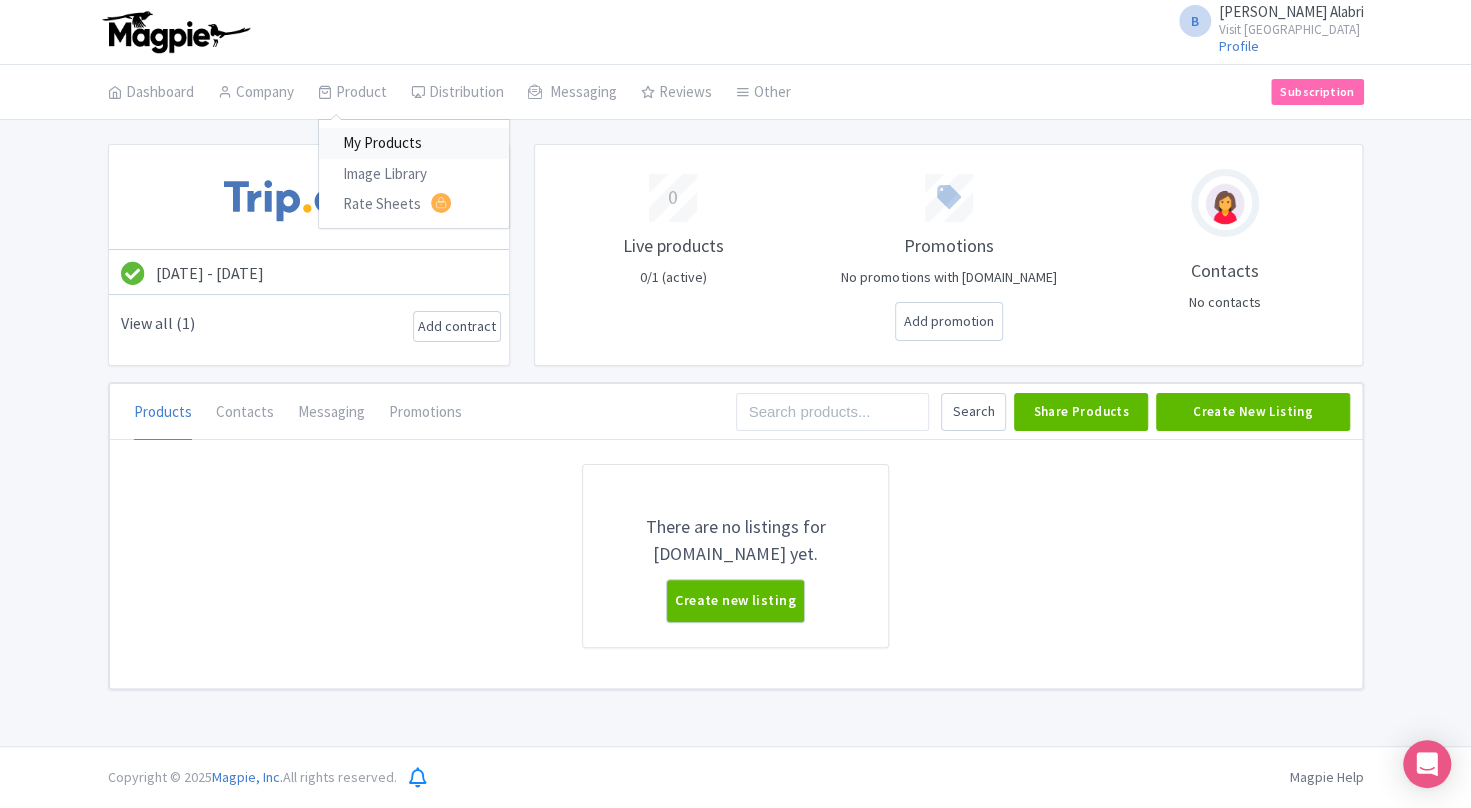 click on "My Products" at bounding box center [414, 143] 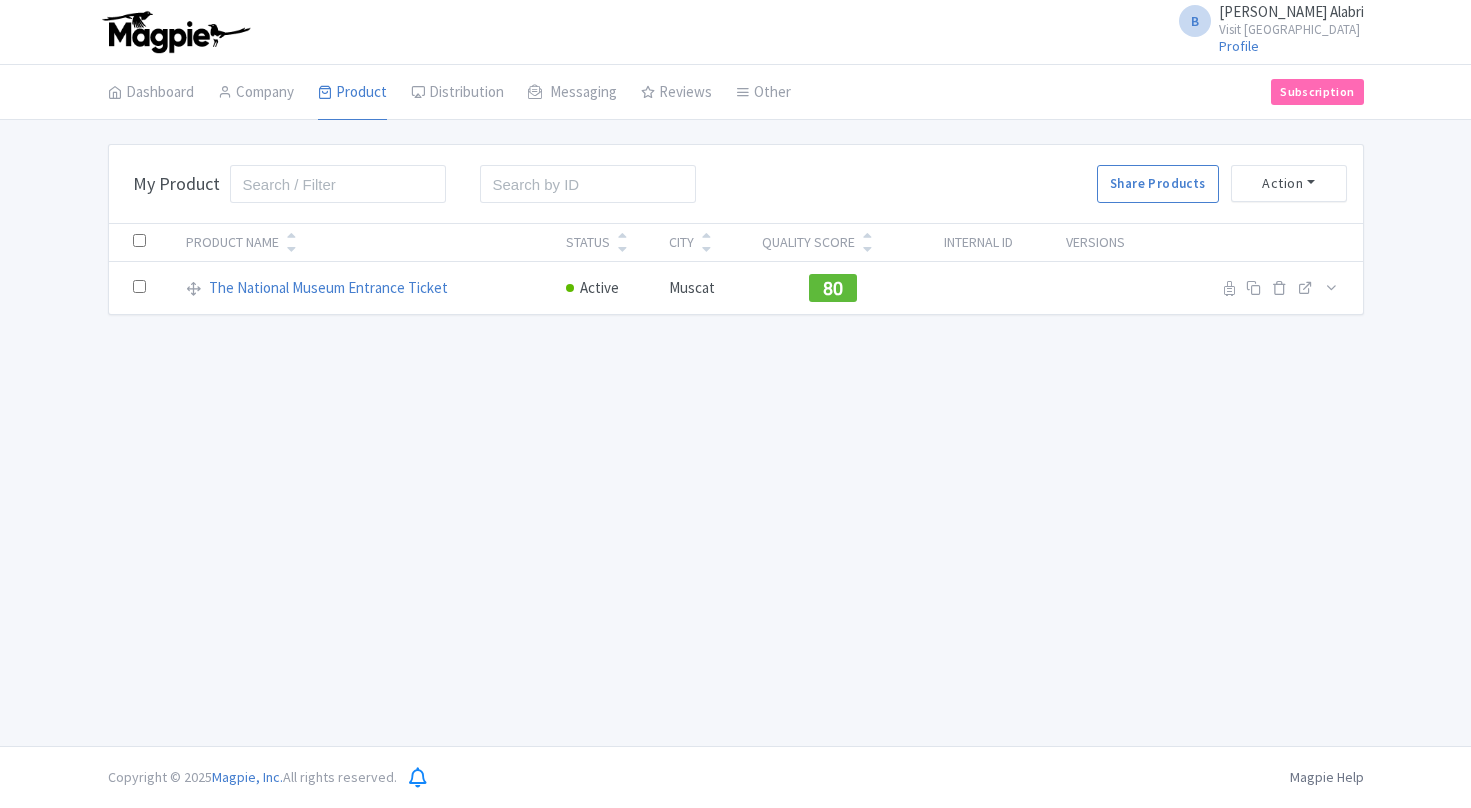 scroll, scrollTop: 0, scrollLeft: 0, axis: both 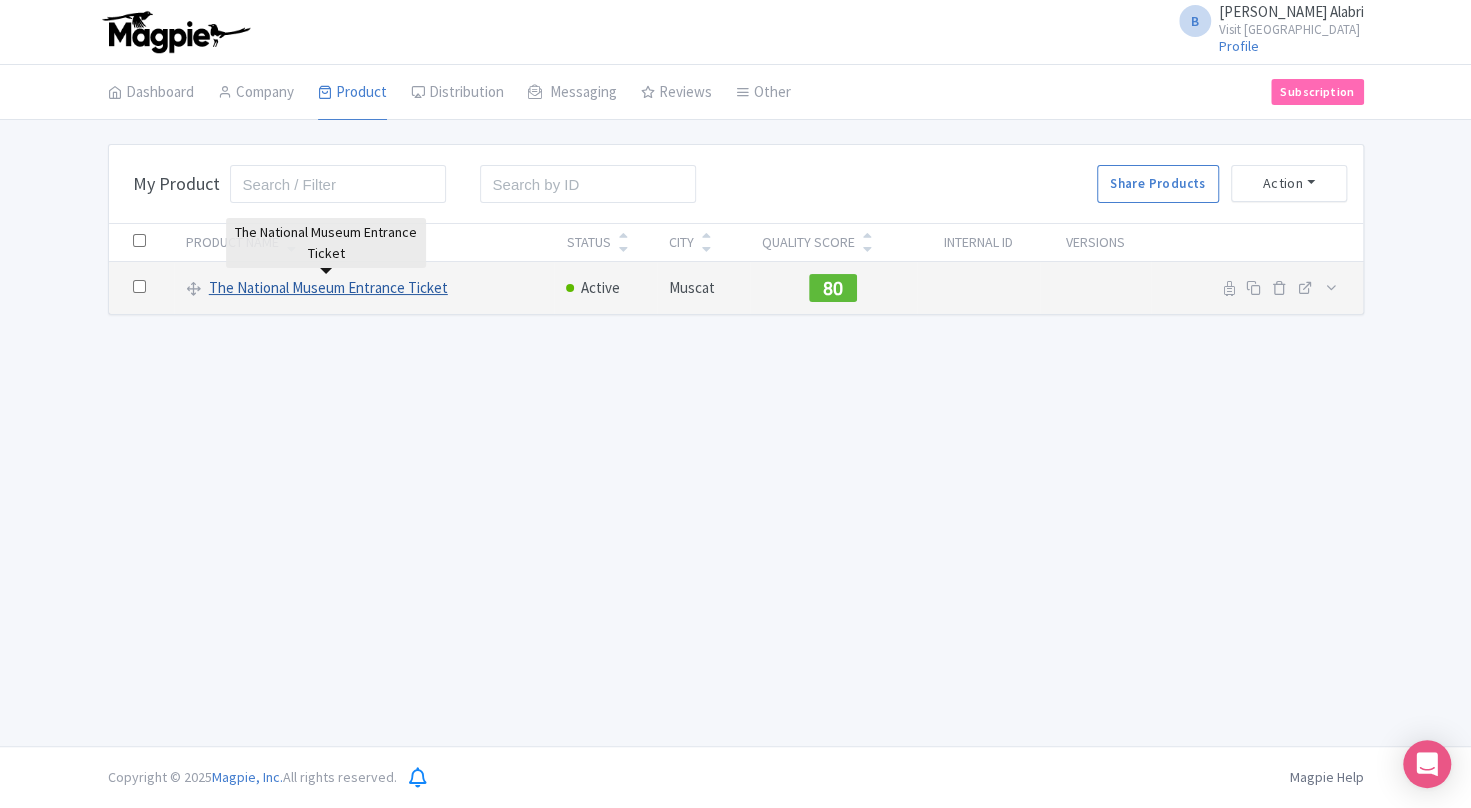 click on "The National Museum Entrance Ticket" at bounding box center [328, 288] 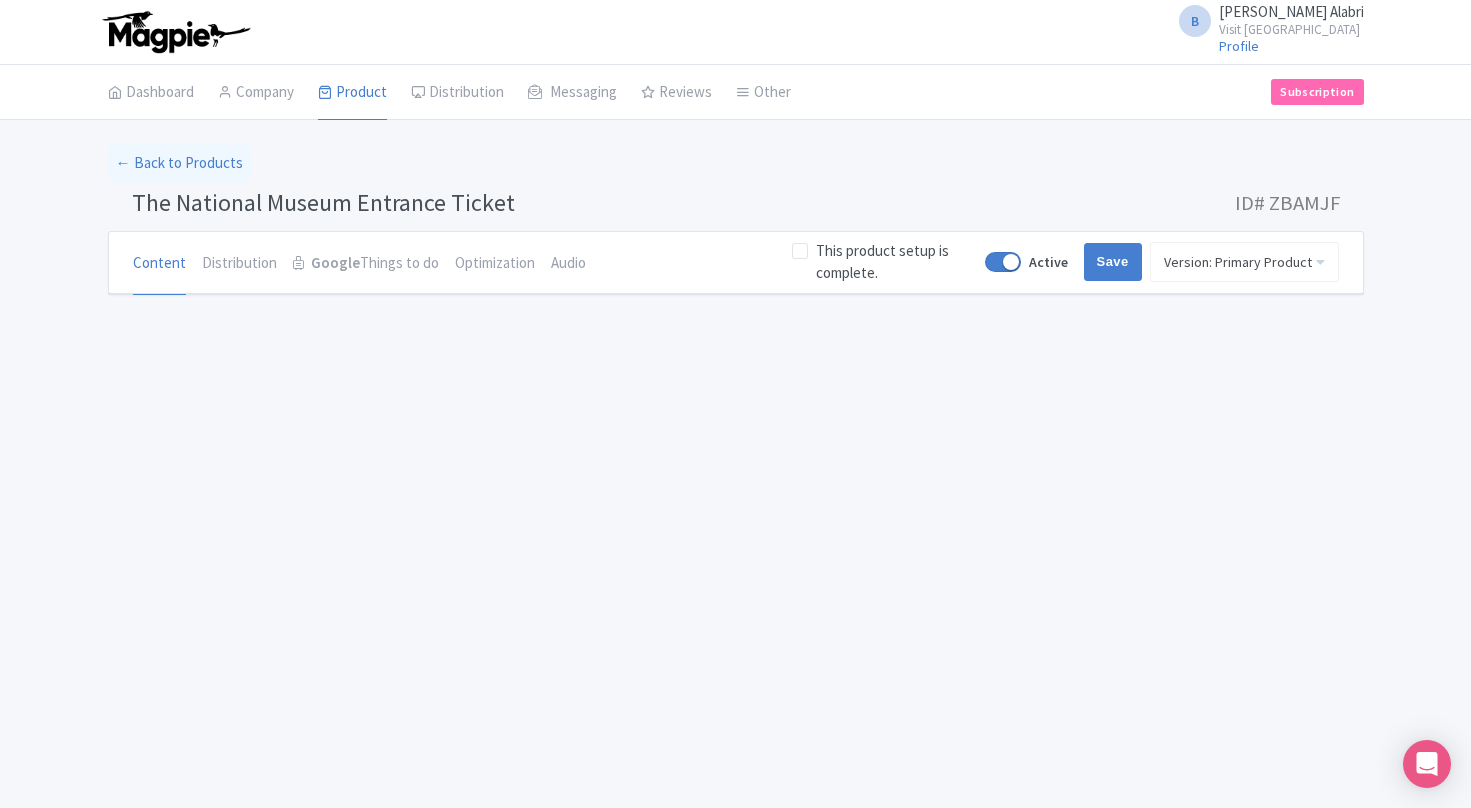 scroll, scrollTop: 0, scrollLeft: 0, axis: both 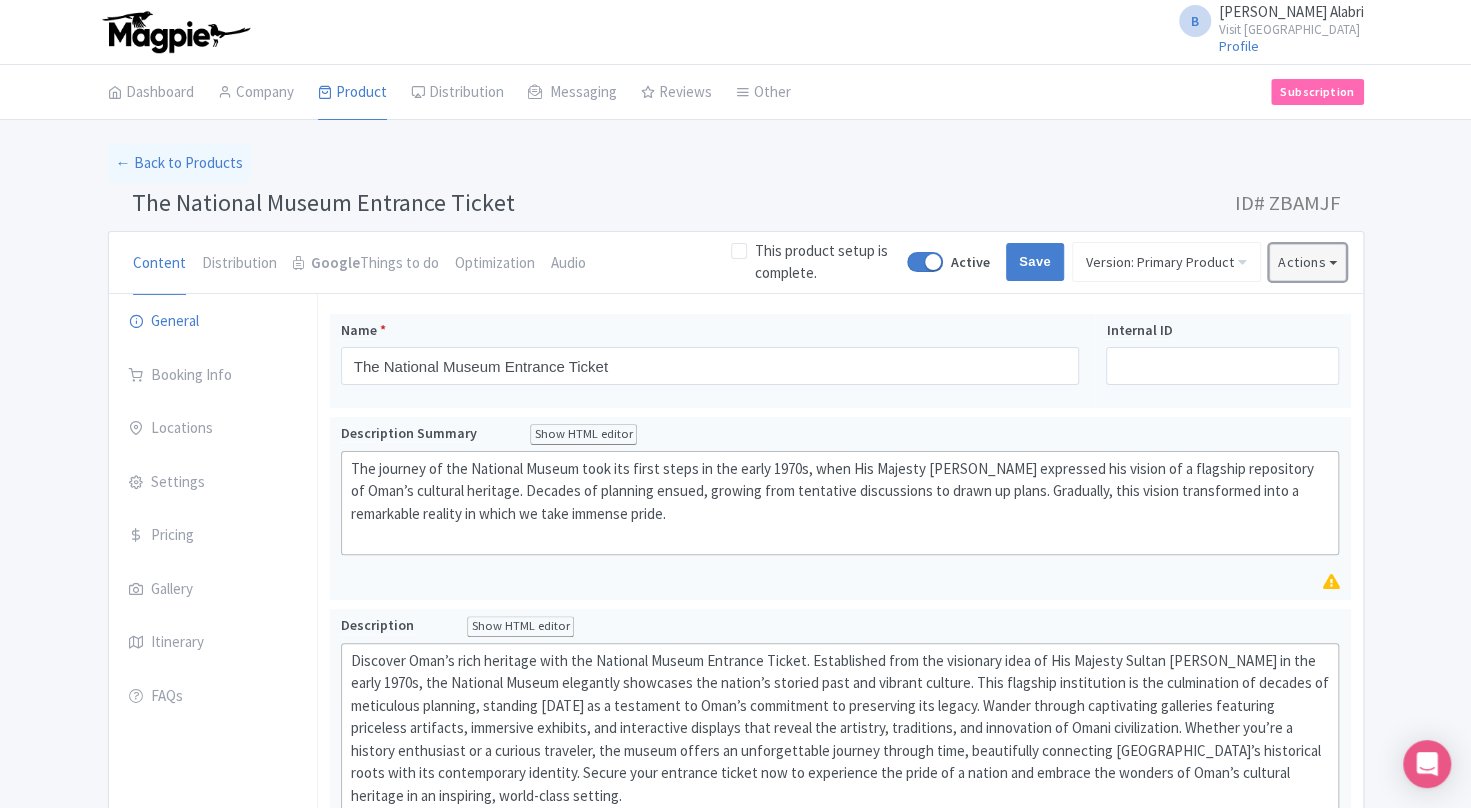 click on "Actions" at bounding box center (1308, 262) 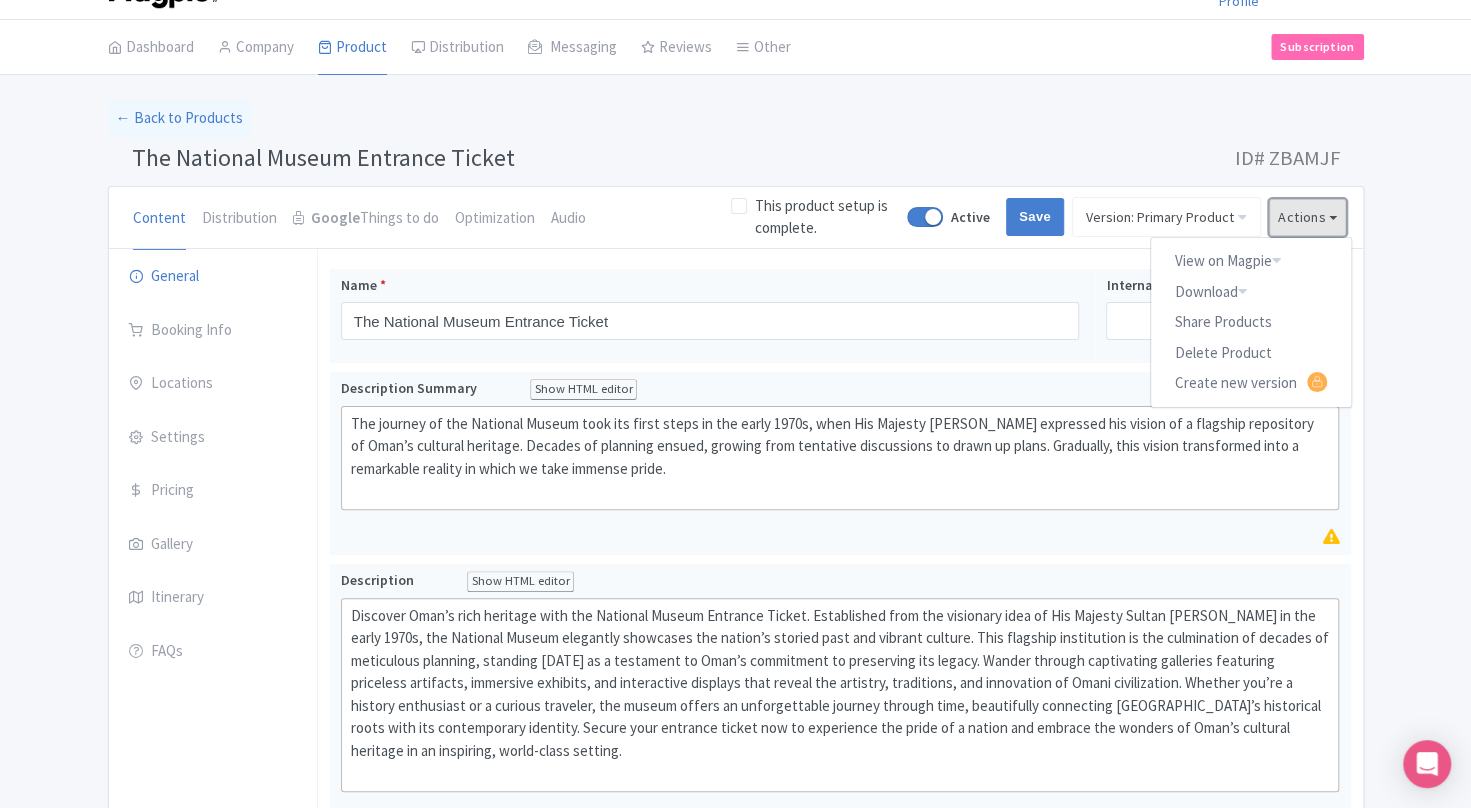 scroll, scrollTop: 0, scrollLeft: 0, axis: both 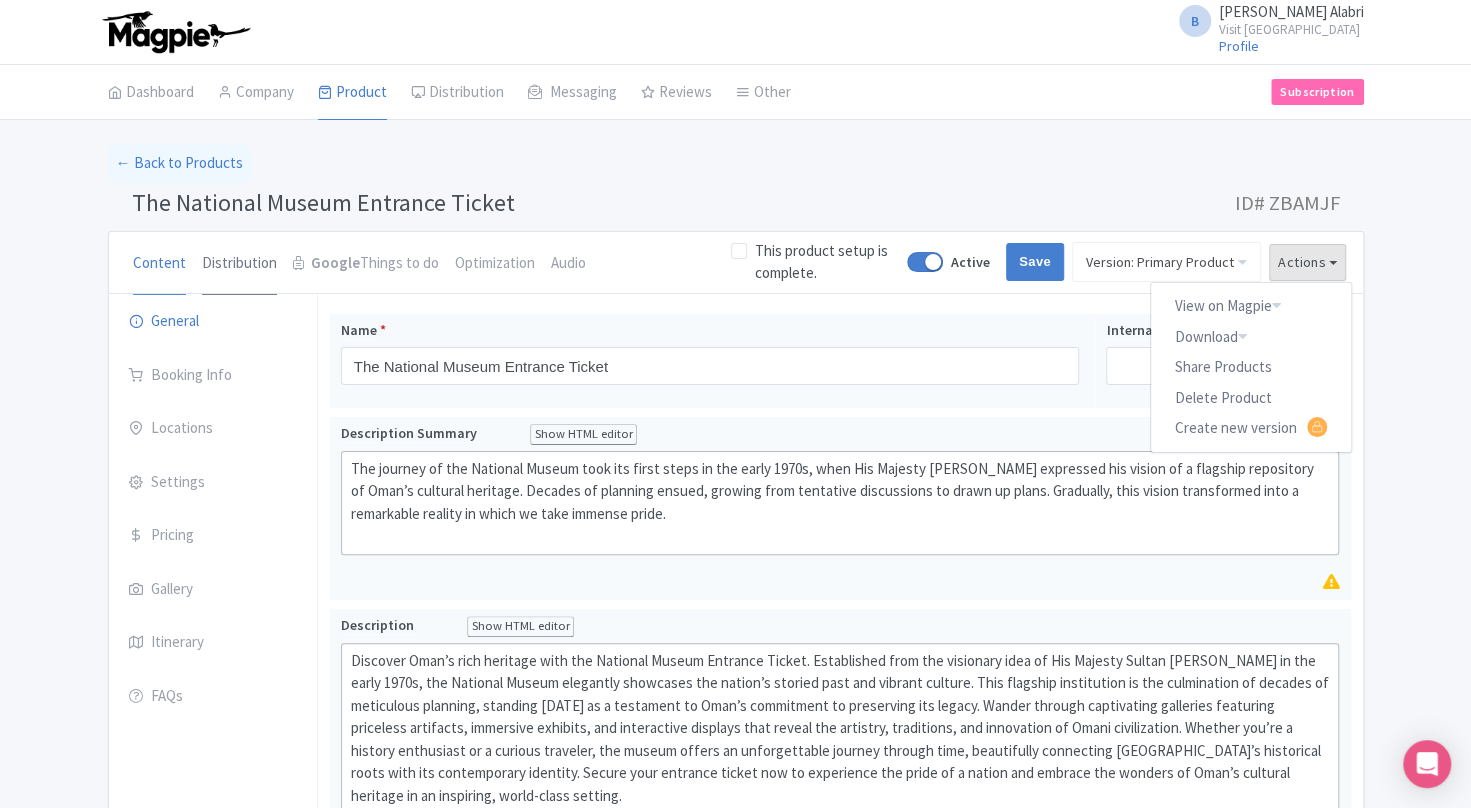 click on "Distribution" at bounding box center (239, 264) 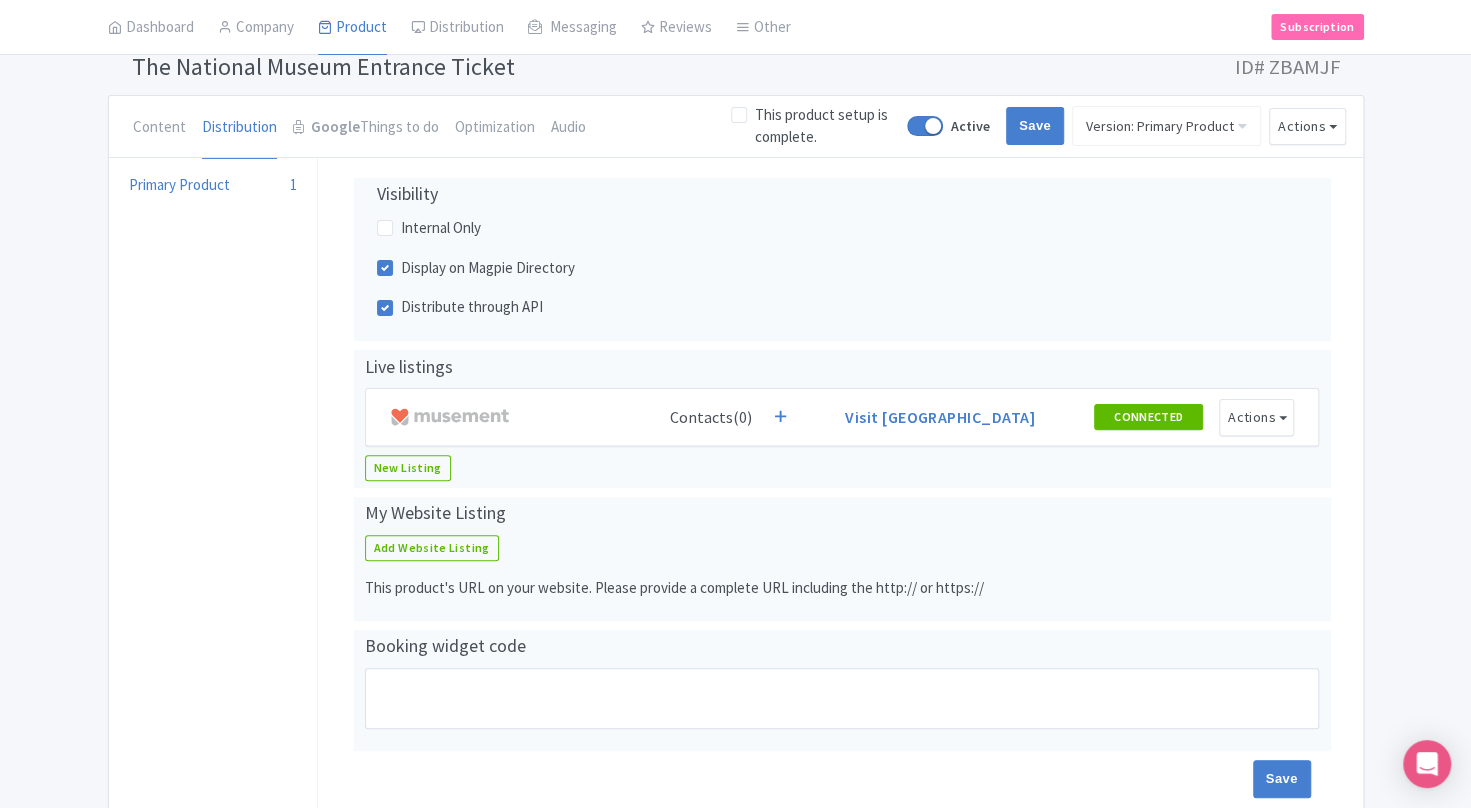 scroll, scrollTop: 200, scrollLeft: 0, axis: vertical 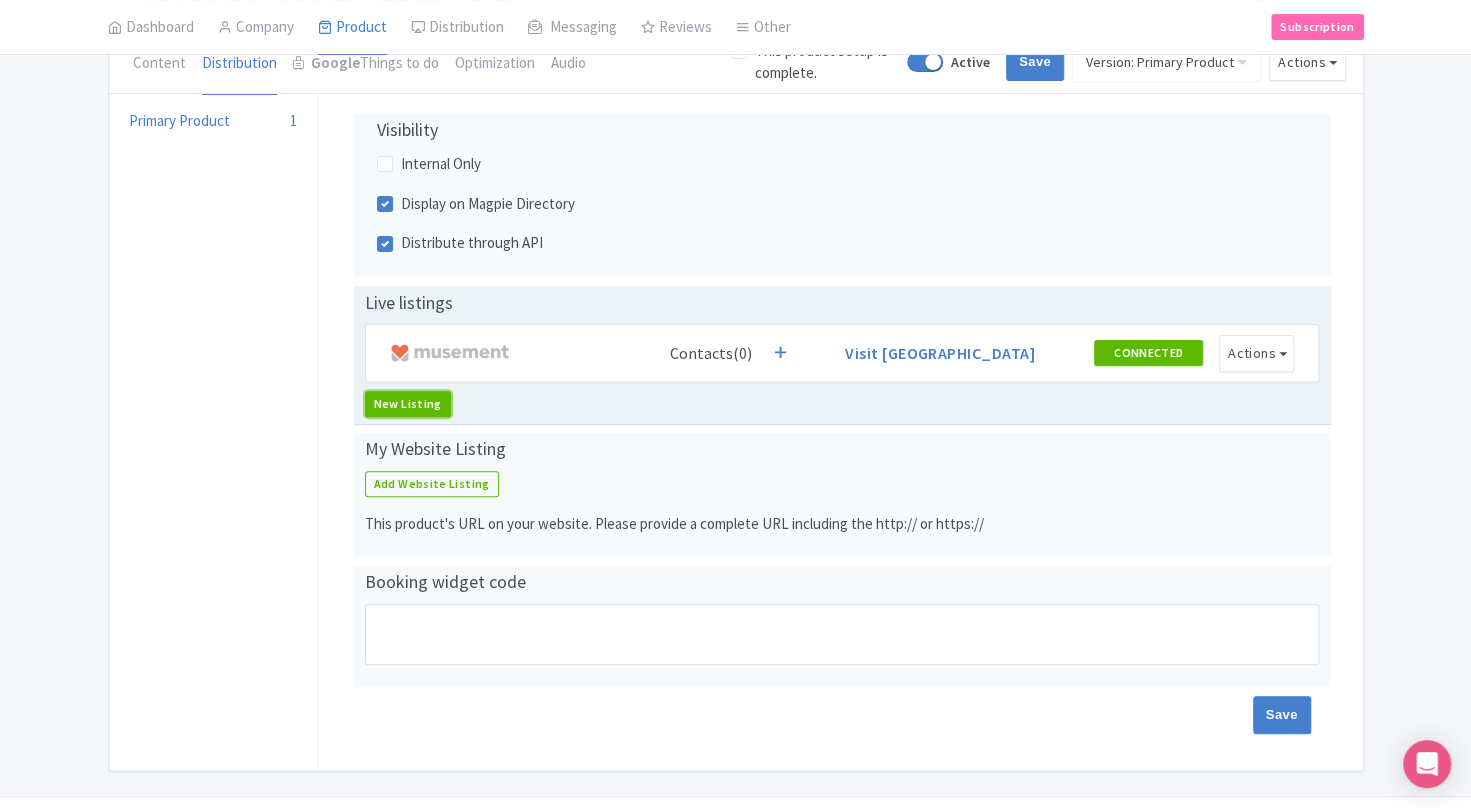 click on "New Listing" at bounding box center (408, 404) 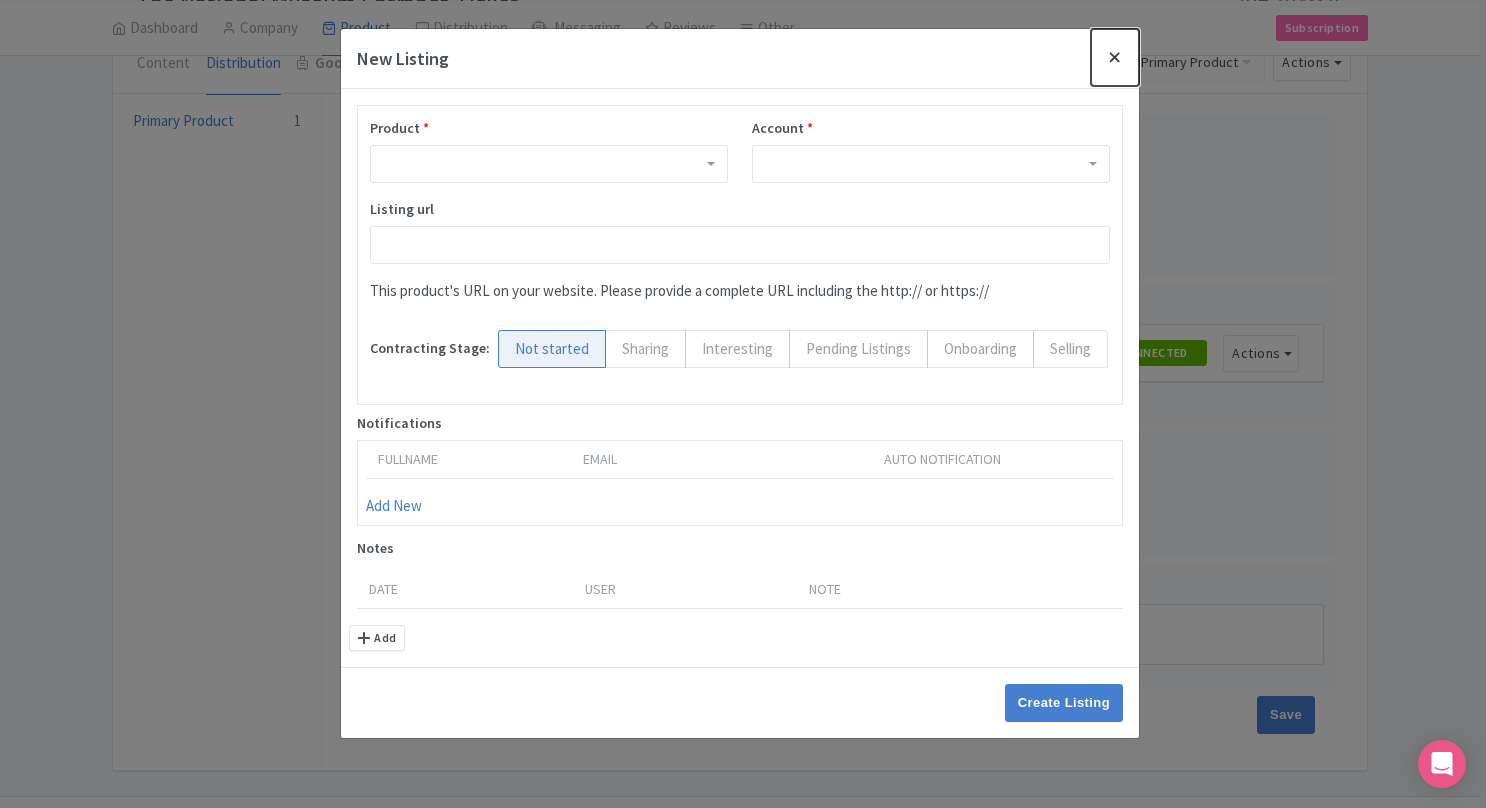 click at bounding box center [1115, 57] 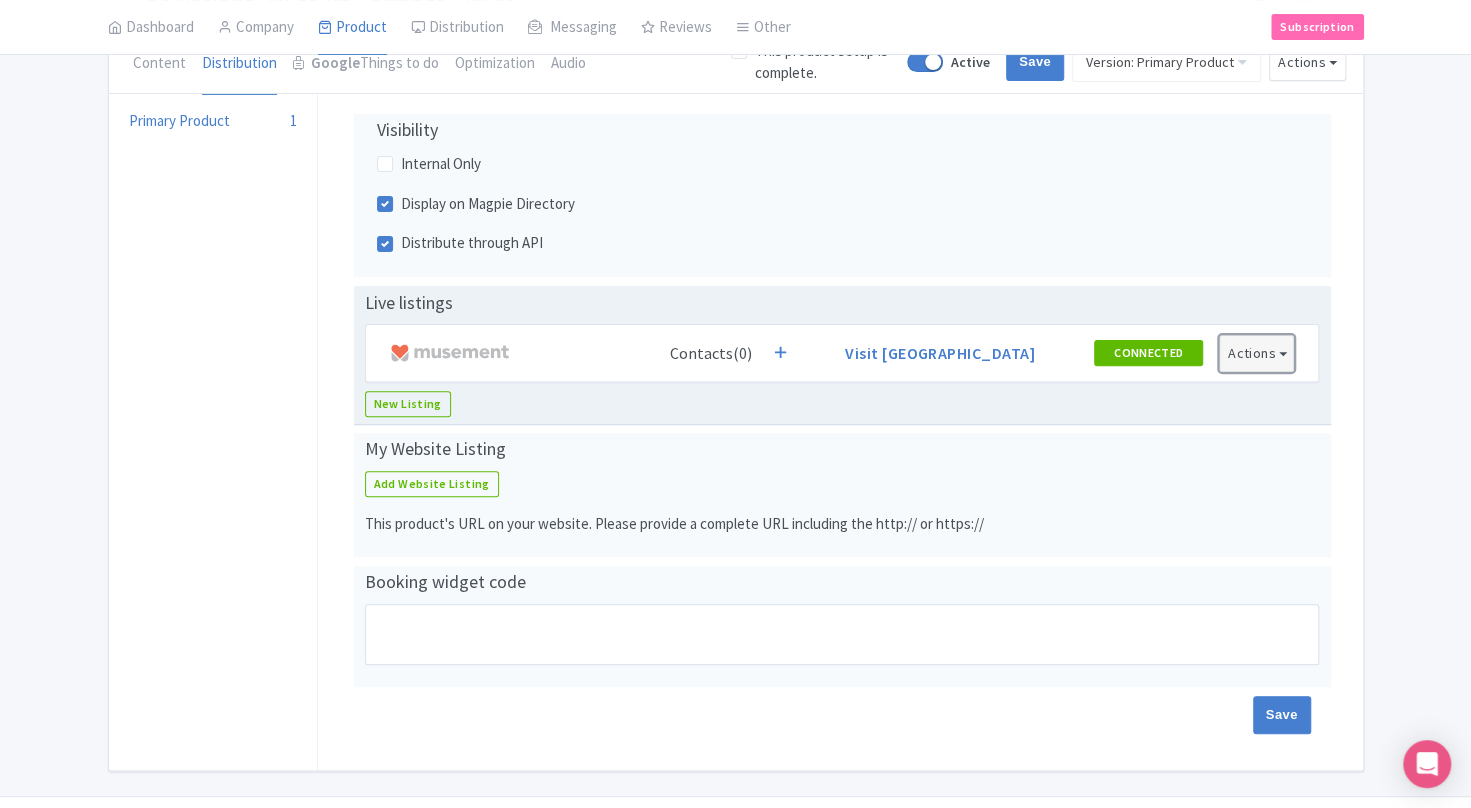click on "Actions" at bounding box center (1256, 353) 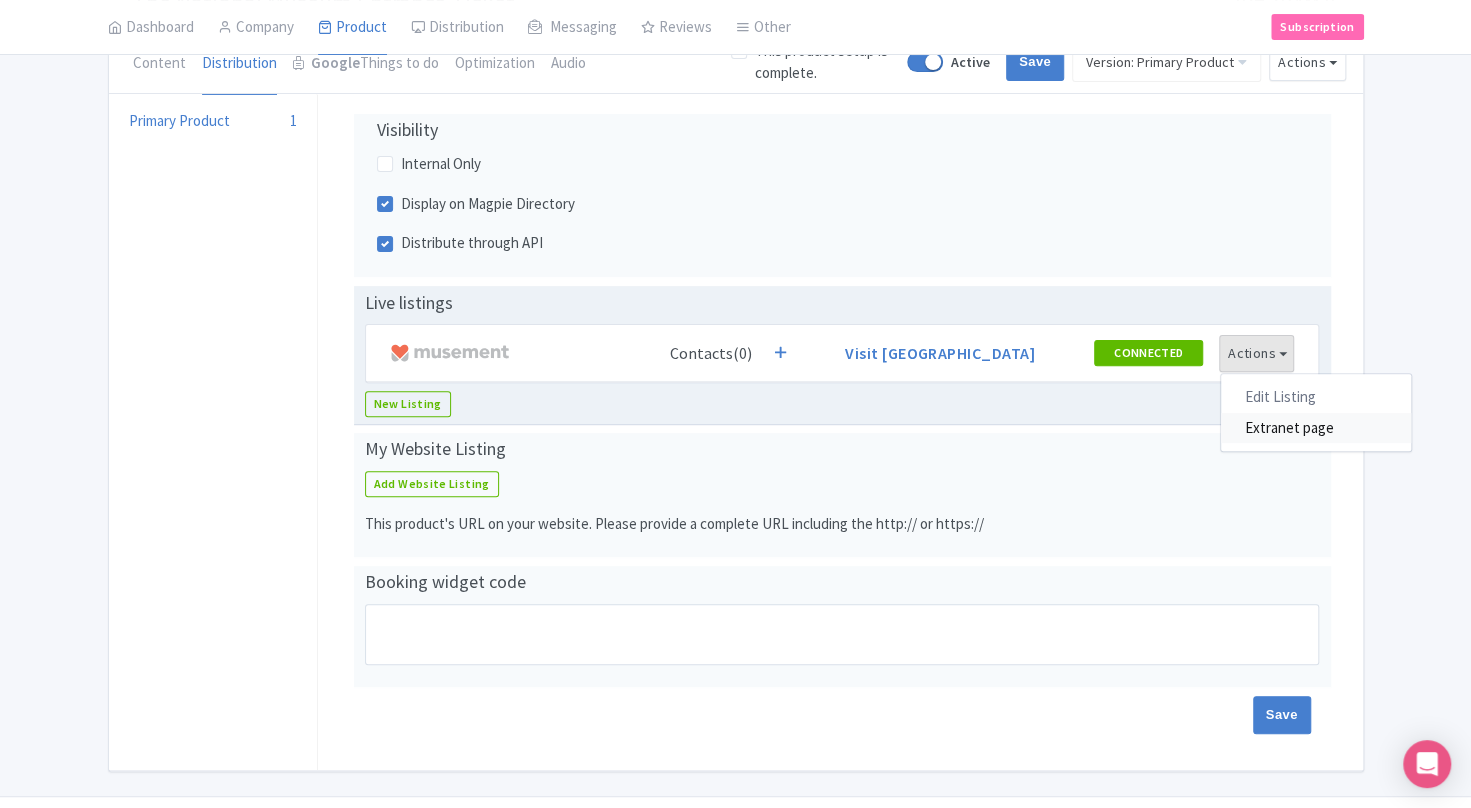 click on "Extranet page" at bounding box center [1316, 428] 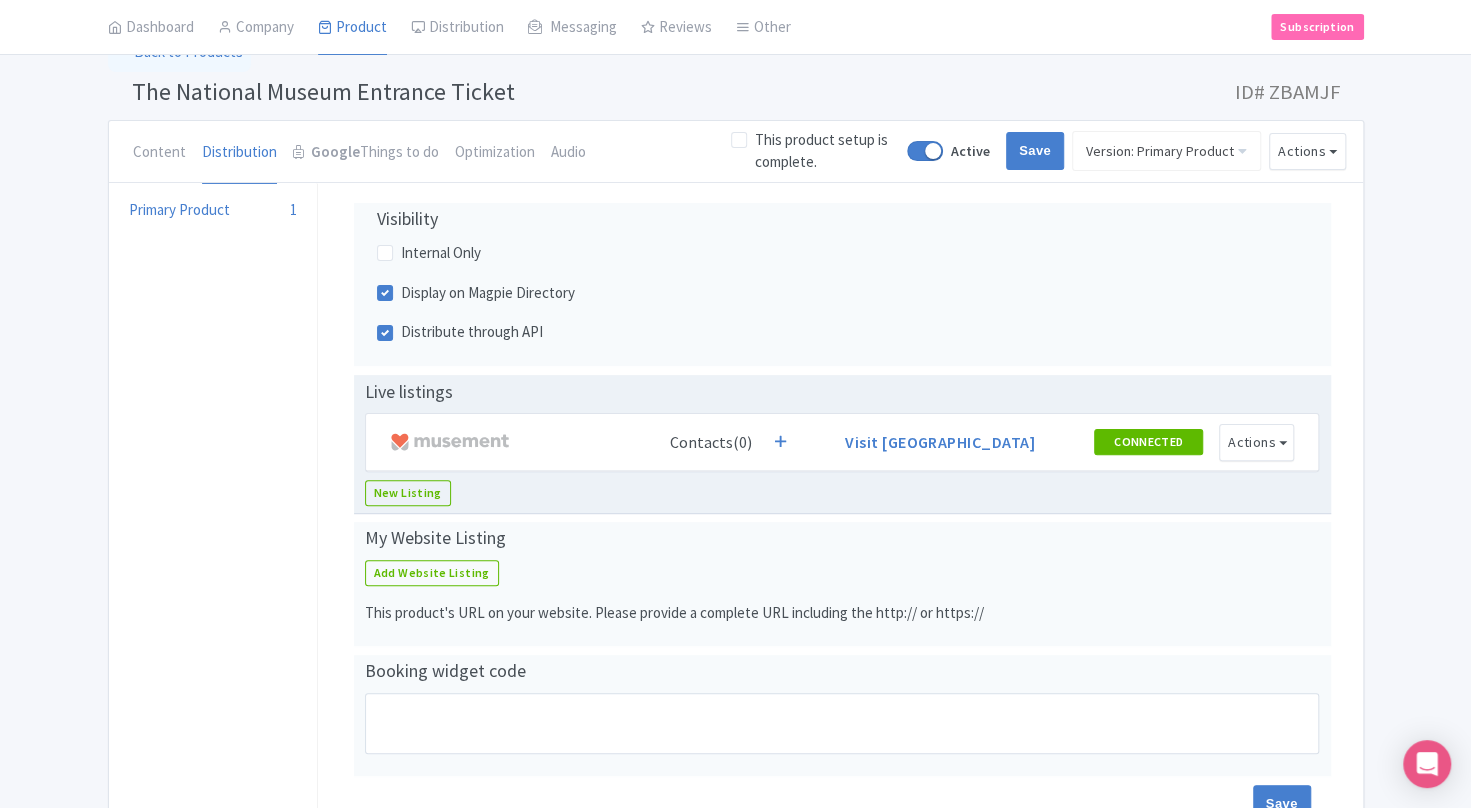scroll, scrollTop: 0, scrollLeft: 0, axis: both 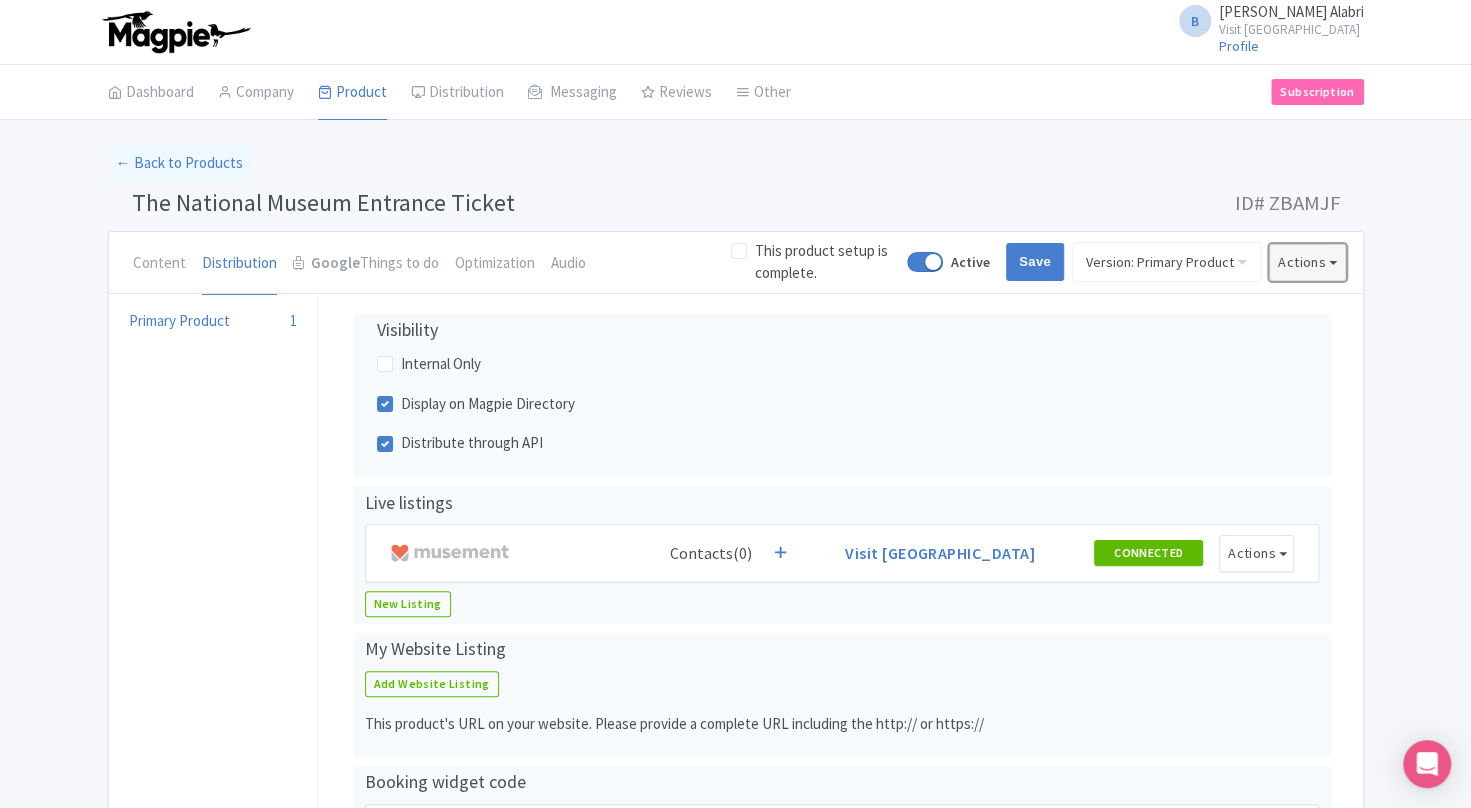 click on "Actions" at bounding box center [1308, 262] 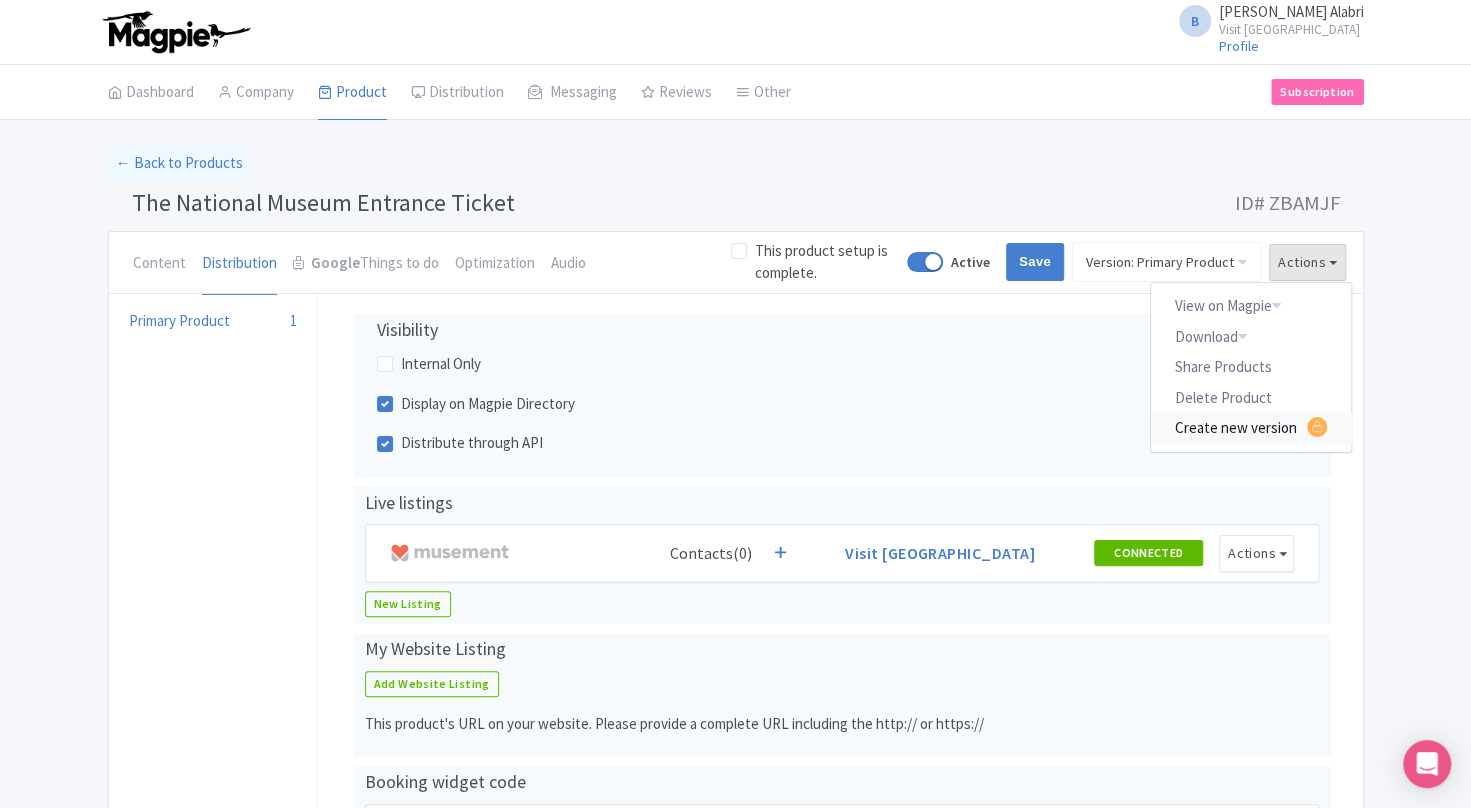 click on "Create new version" at bounding box center (1251, 428) 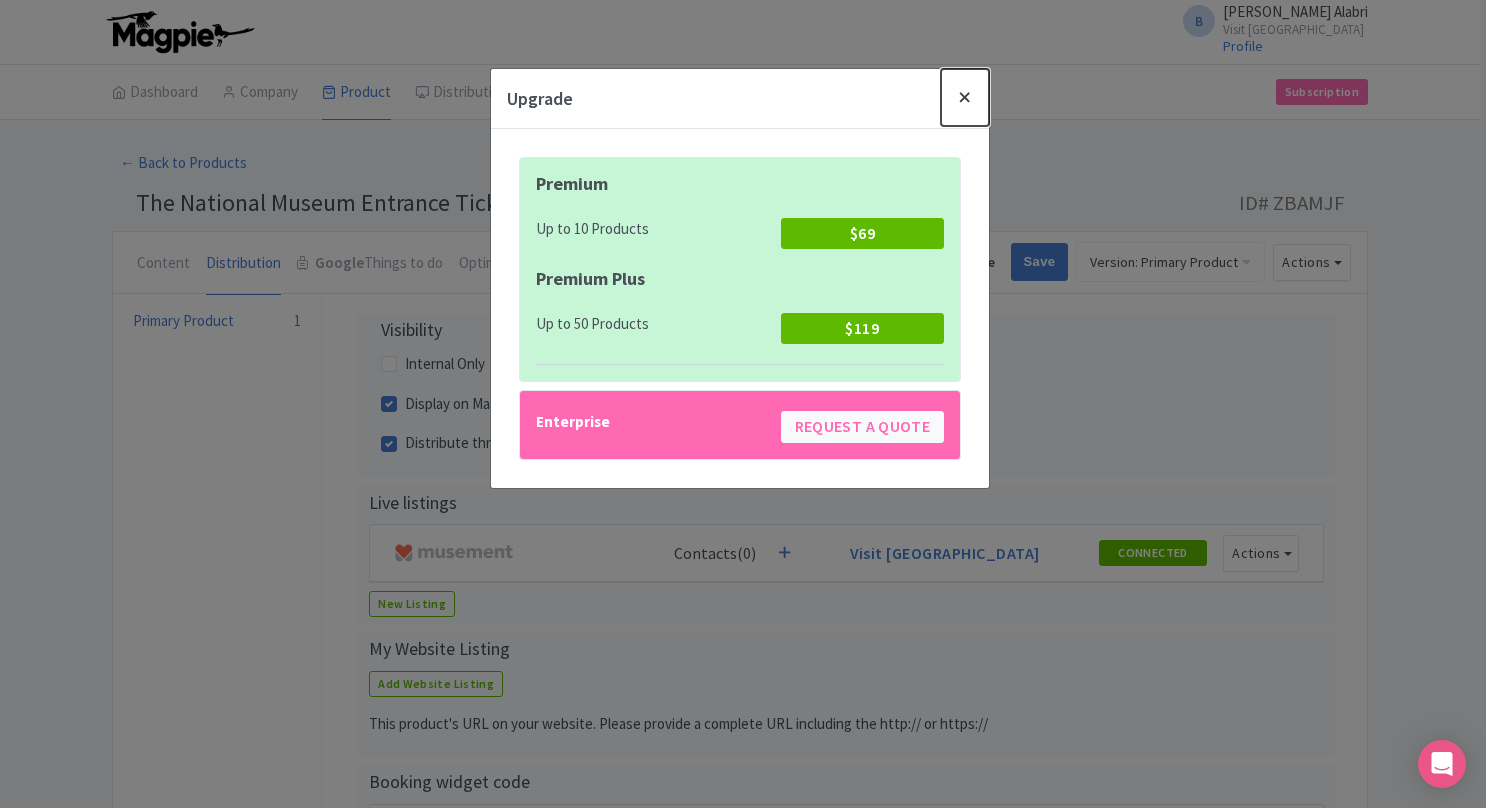 click at bounding box center [965, 97] 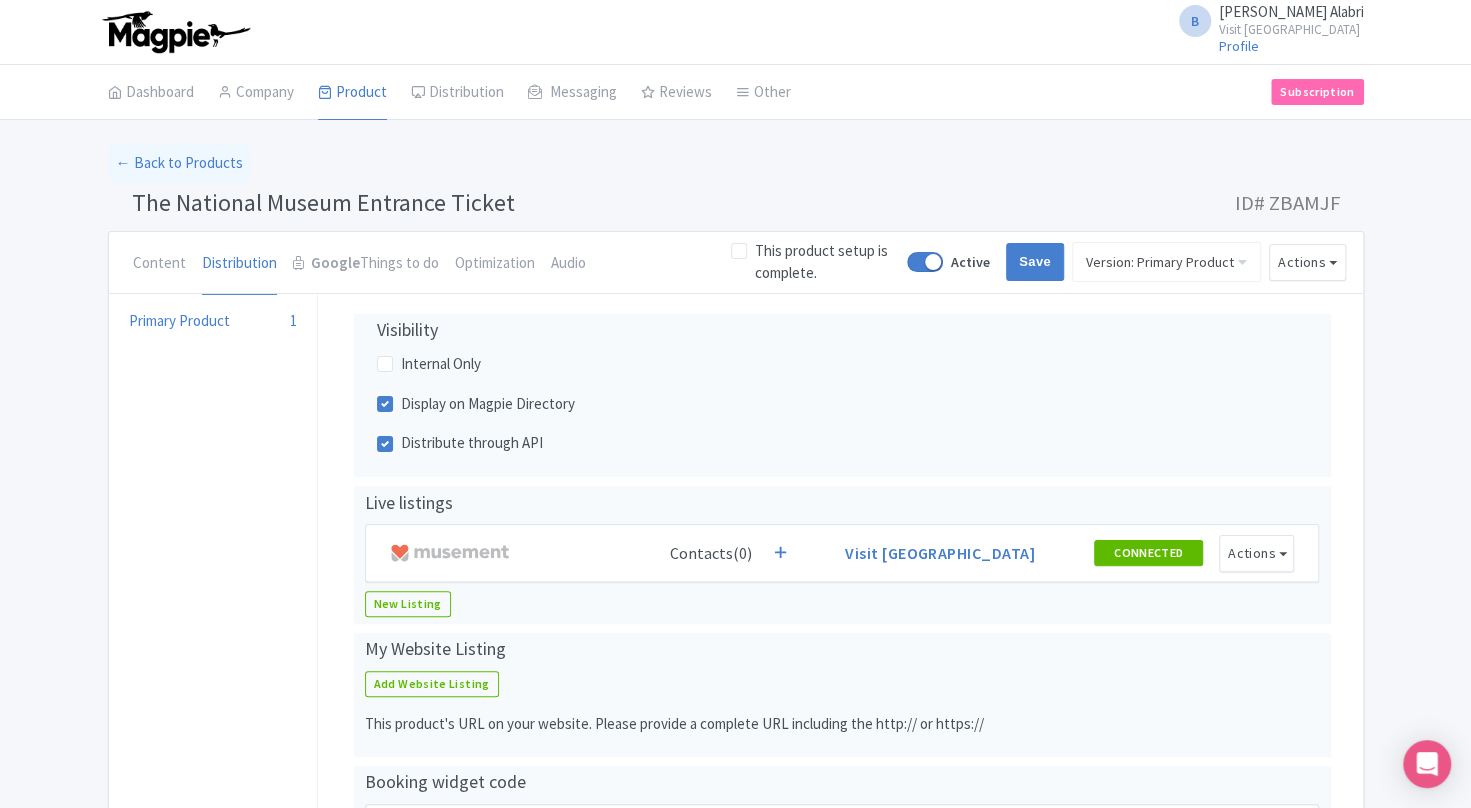 click on "Dashboard
Company
Product
My Products
Image Library
Rate Sheets
Distribution
Manage Resellers
Manage Contacts
Product Listings
Listings Optimizer
Affiliate
Promotions
Messaging
Outbox
New Announcement
Manage Message Templates
Reviews
Review Dashboard
Manage
Analytics
Tools
Other
Help Documents
Connections
View All Magpie Products
Magpie Pricing
Subscription" at bounding box center (736, 92) 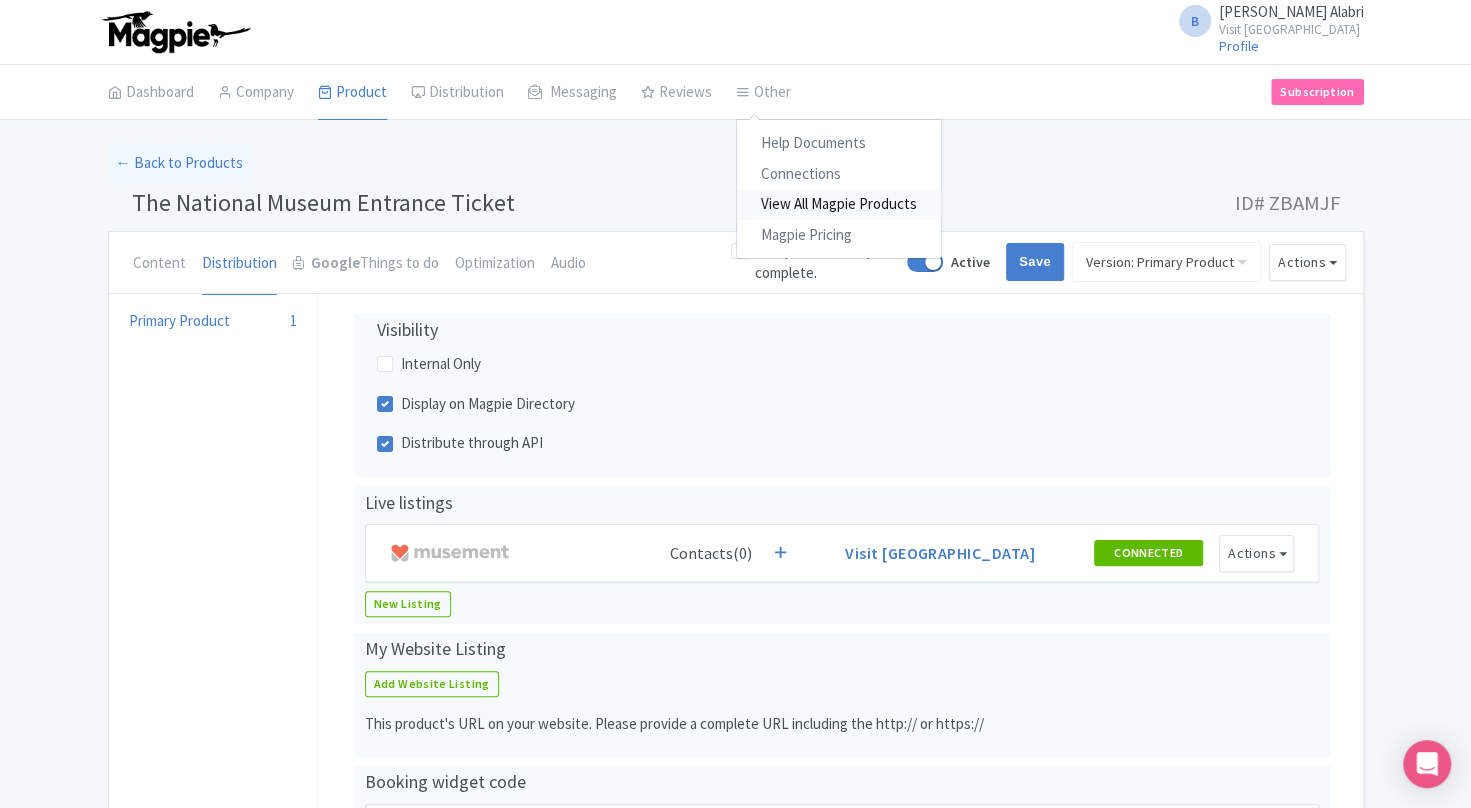 click on "View All Magpie Products" at bounding box center (839, 204) 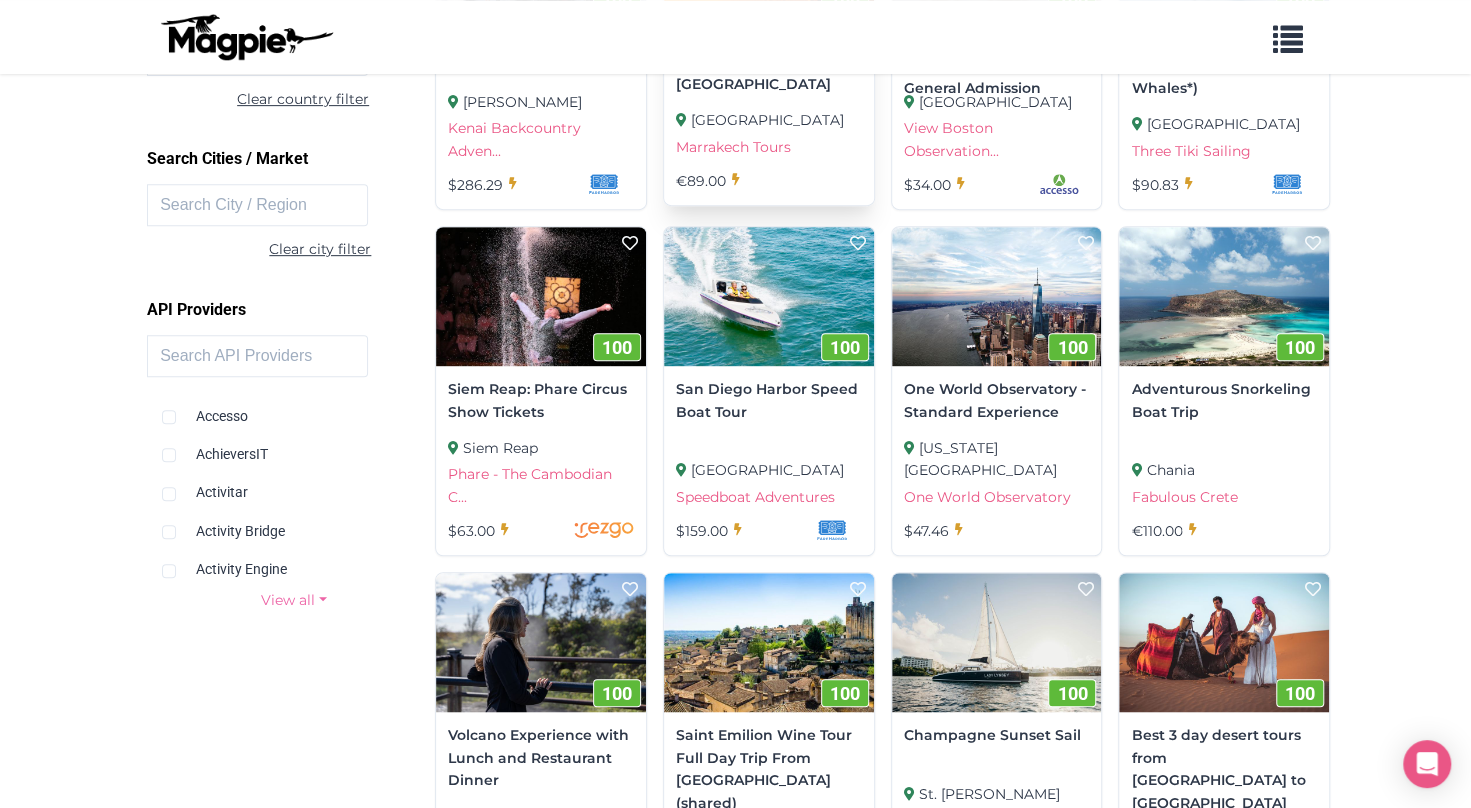 scroll, scrollTop: 0, scrollLeft: 0, axis: both 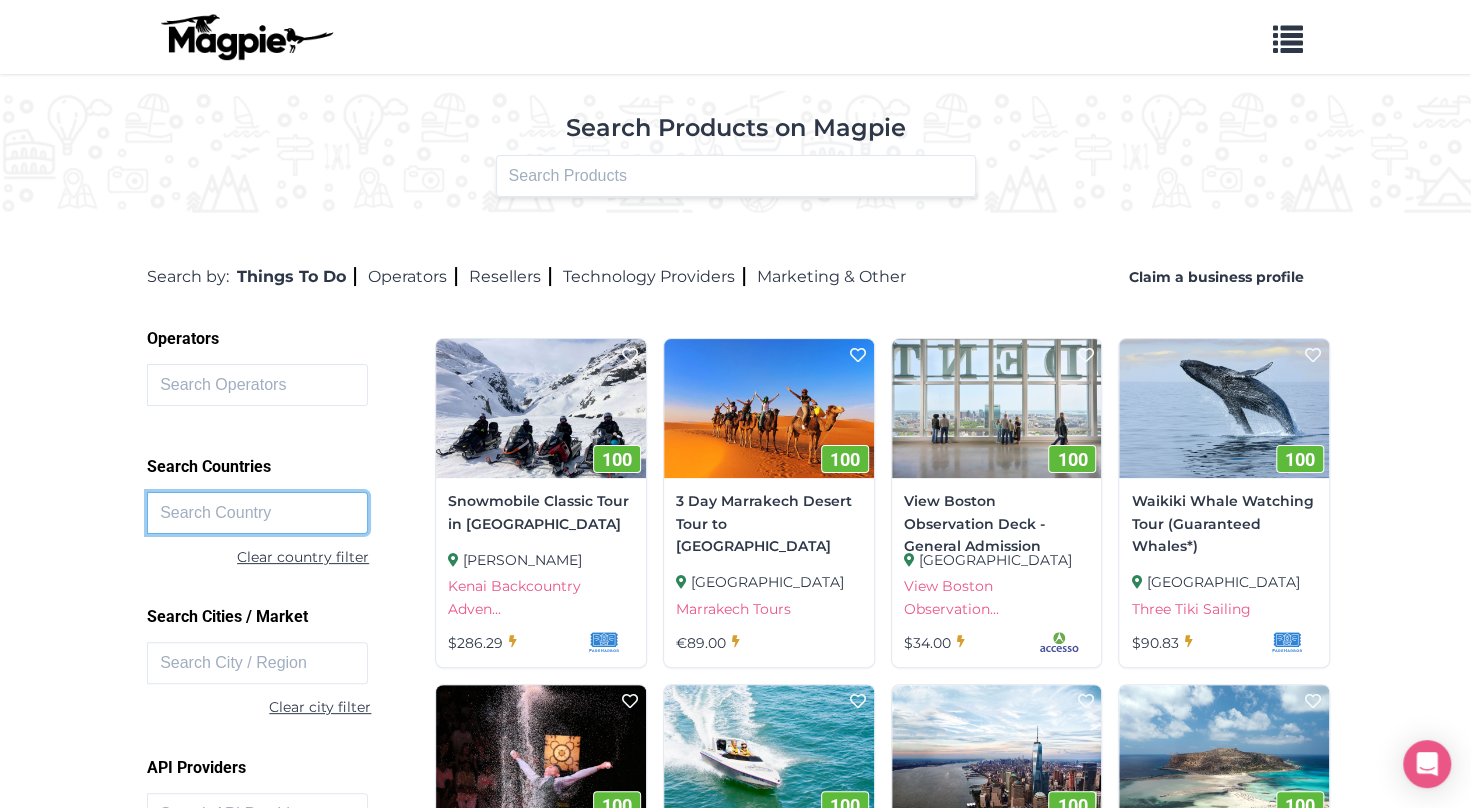 click at bounding box center (257, 513) 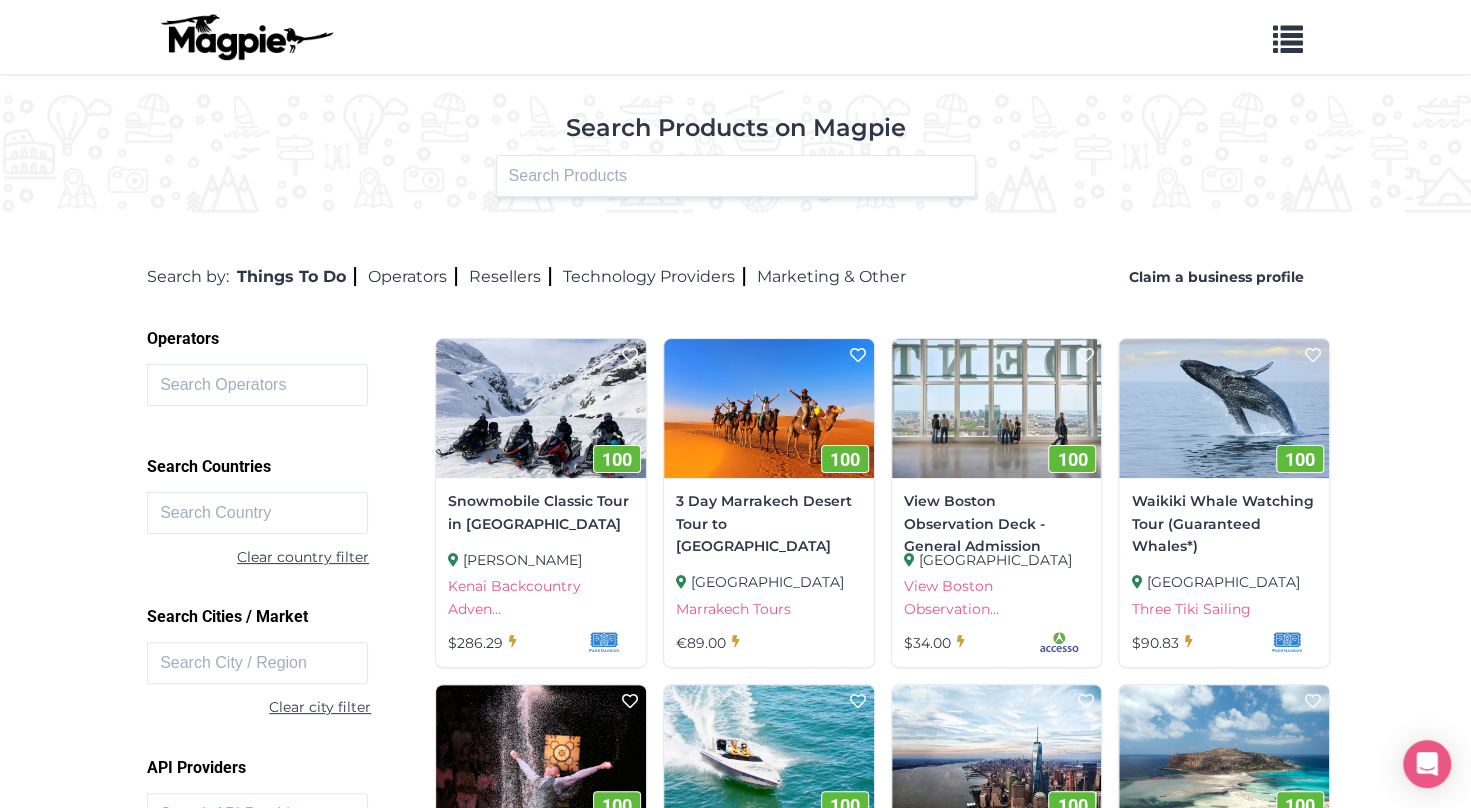 click on "Clear country filter" at bounding box center [339, 557] 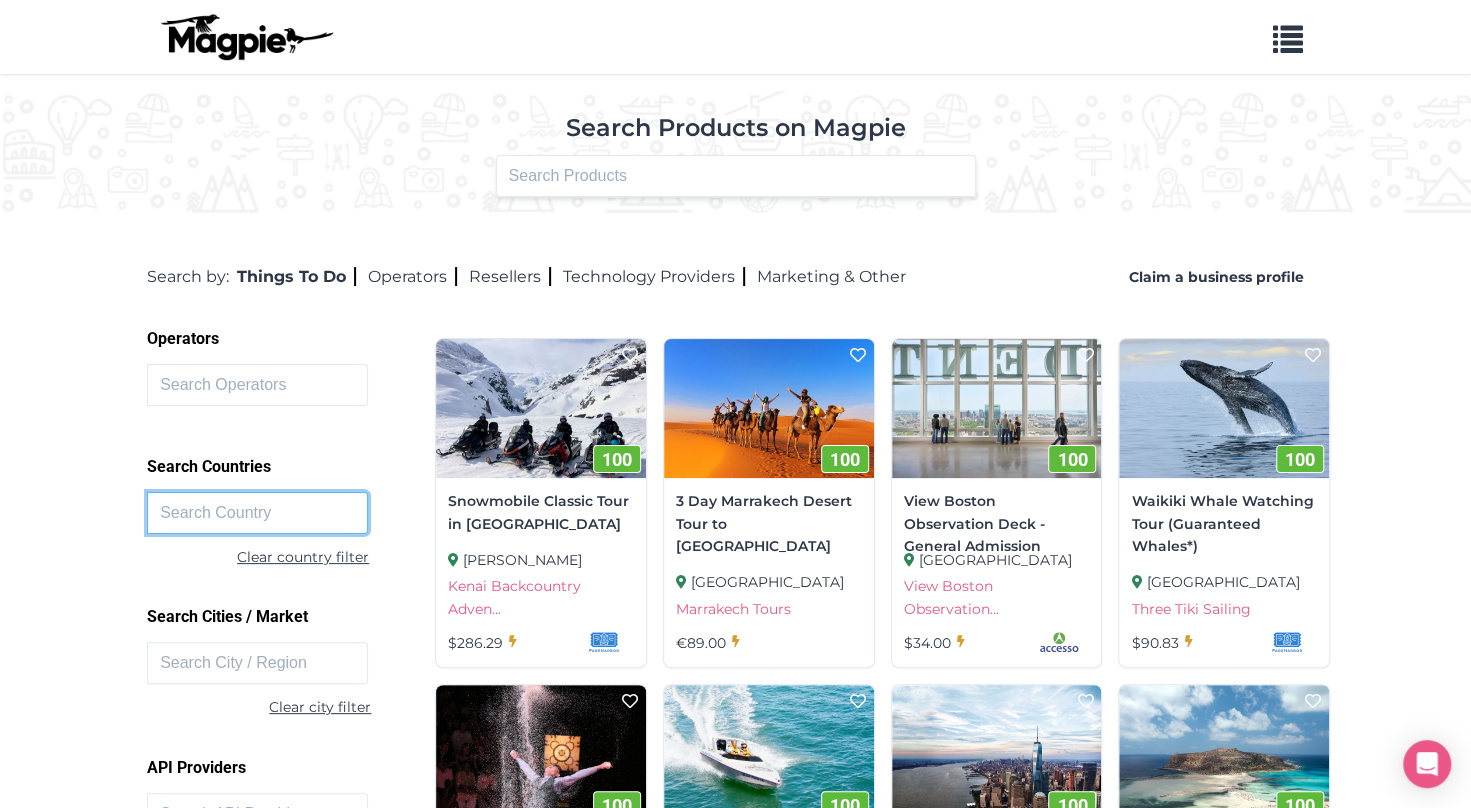 click at bounding box center [257, 513] 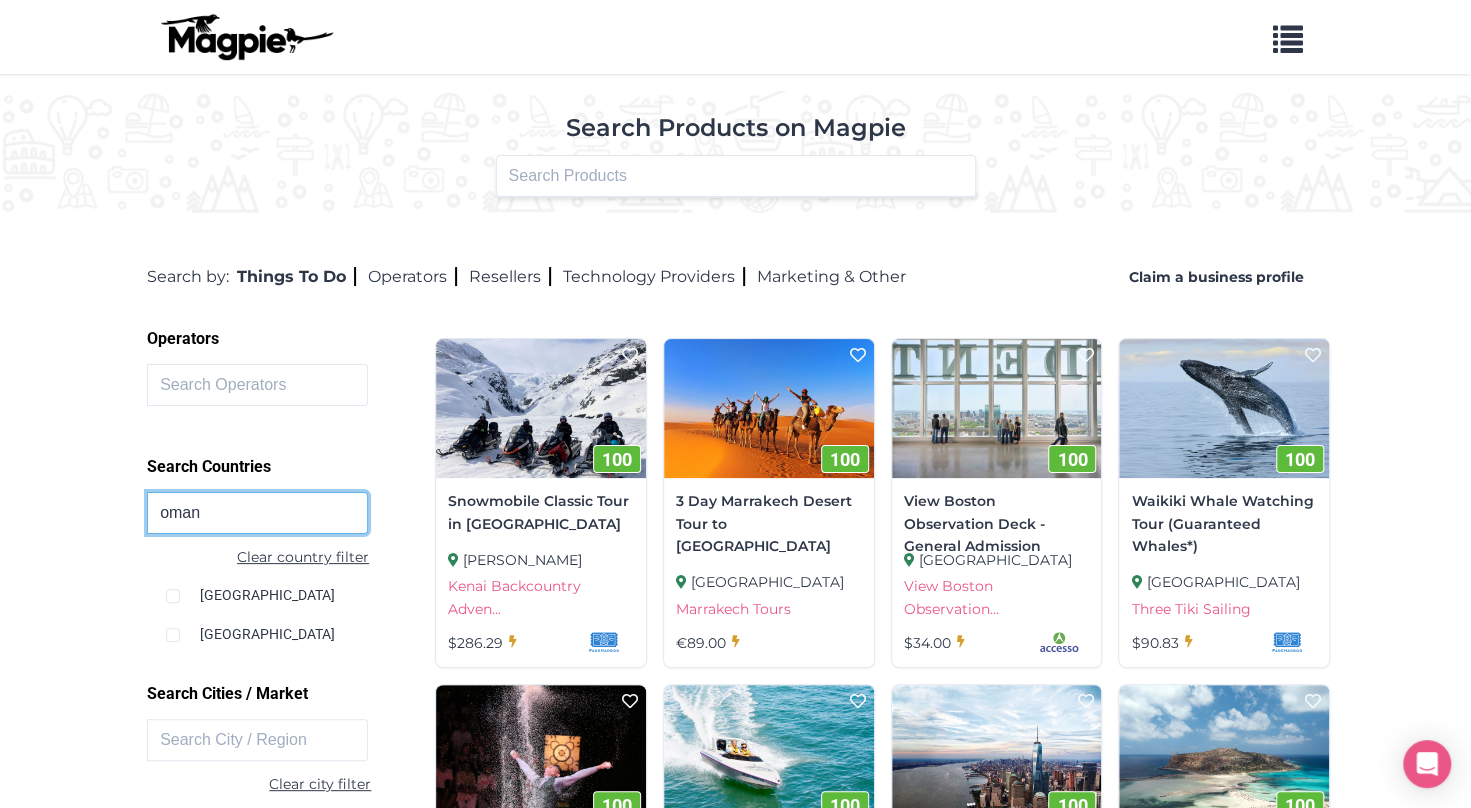 type on "oman" 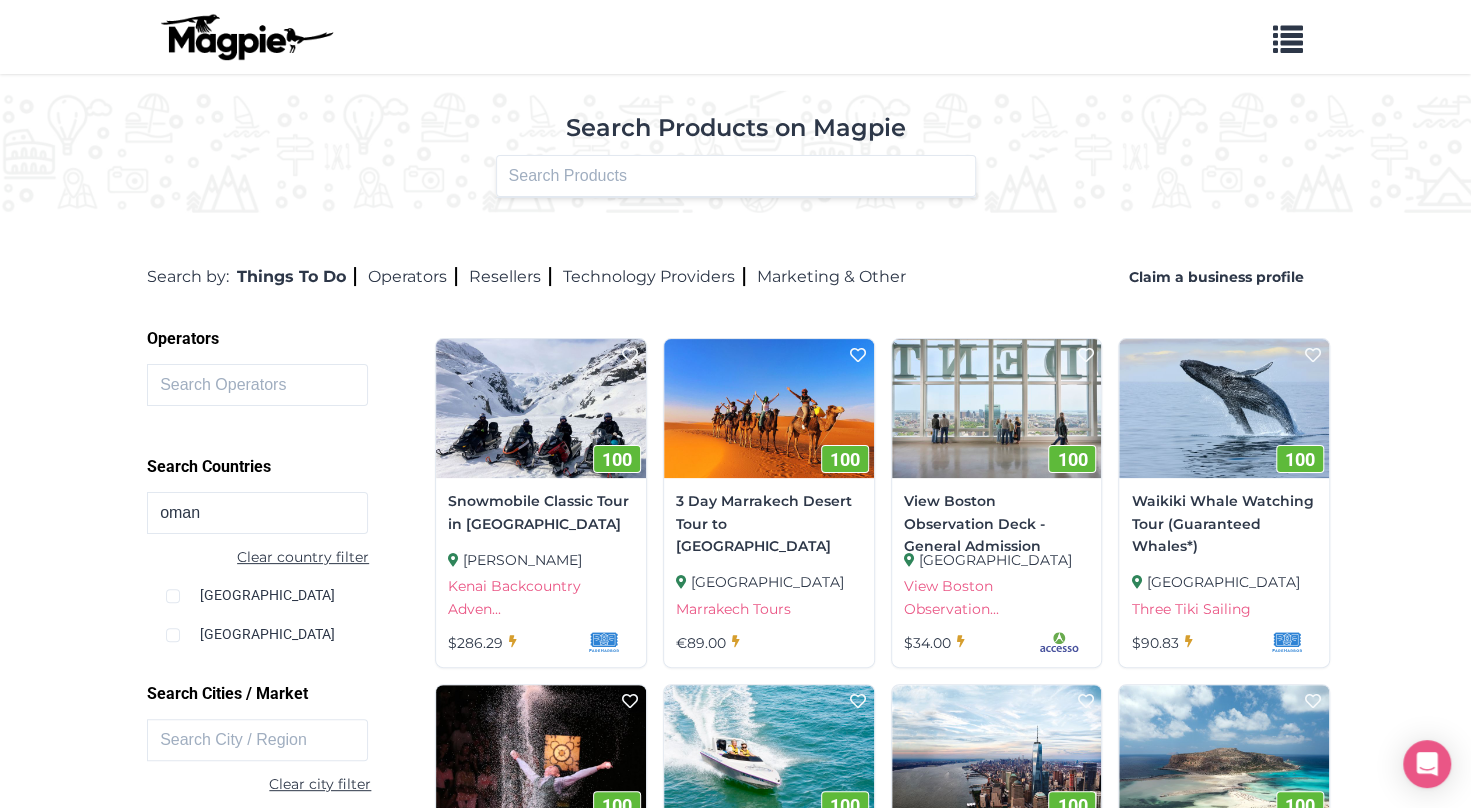 click on "Oman" at bounding box center (296, 587) 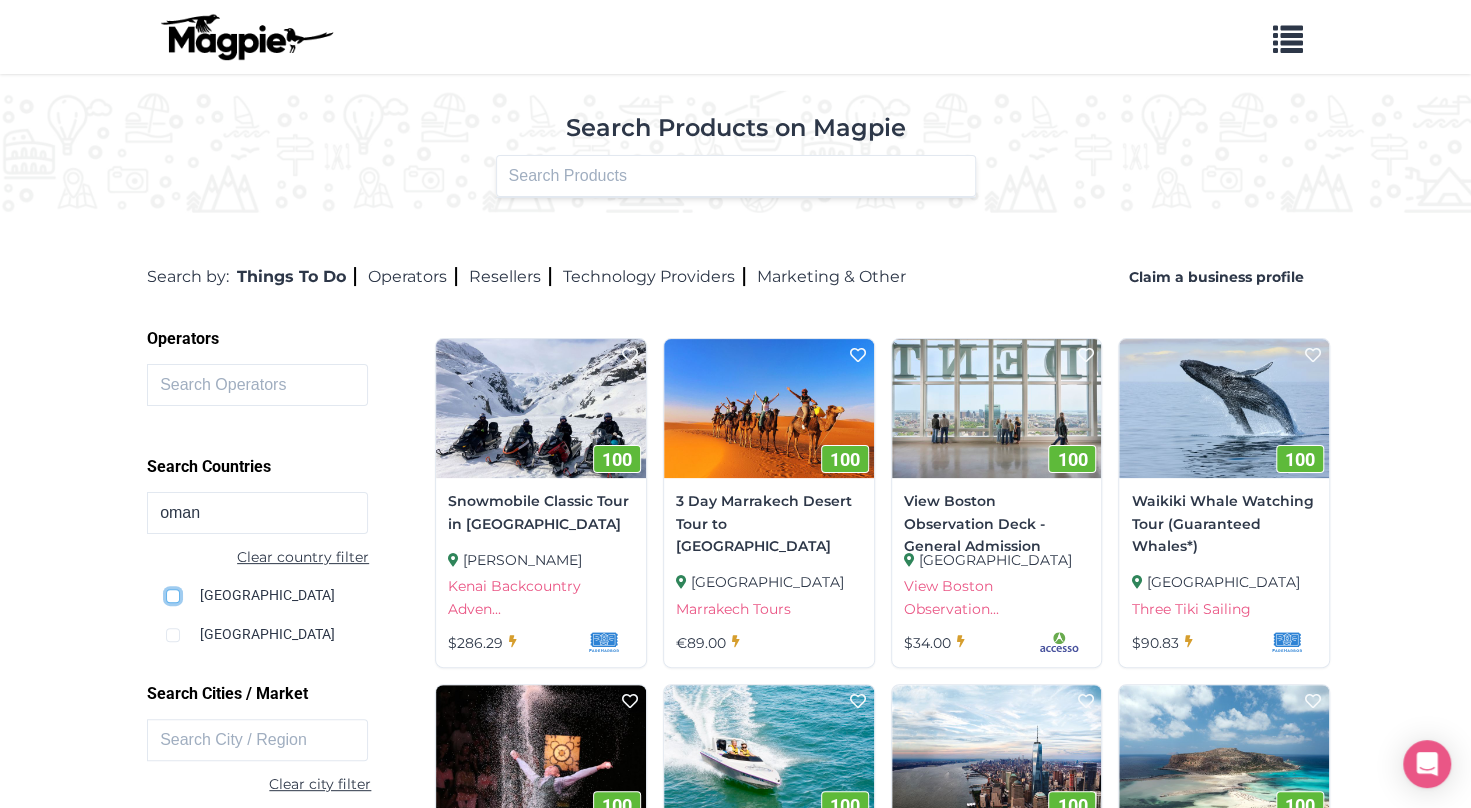 click at bounding box center (173, 596) 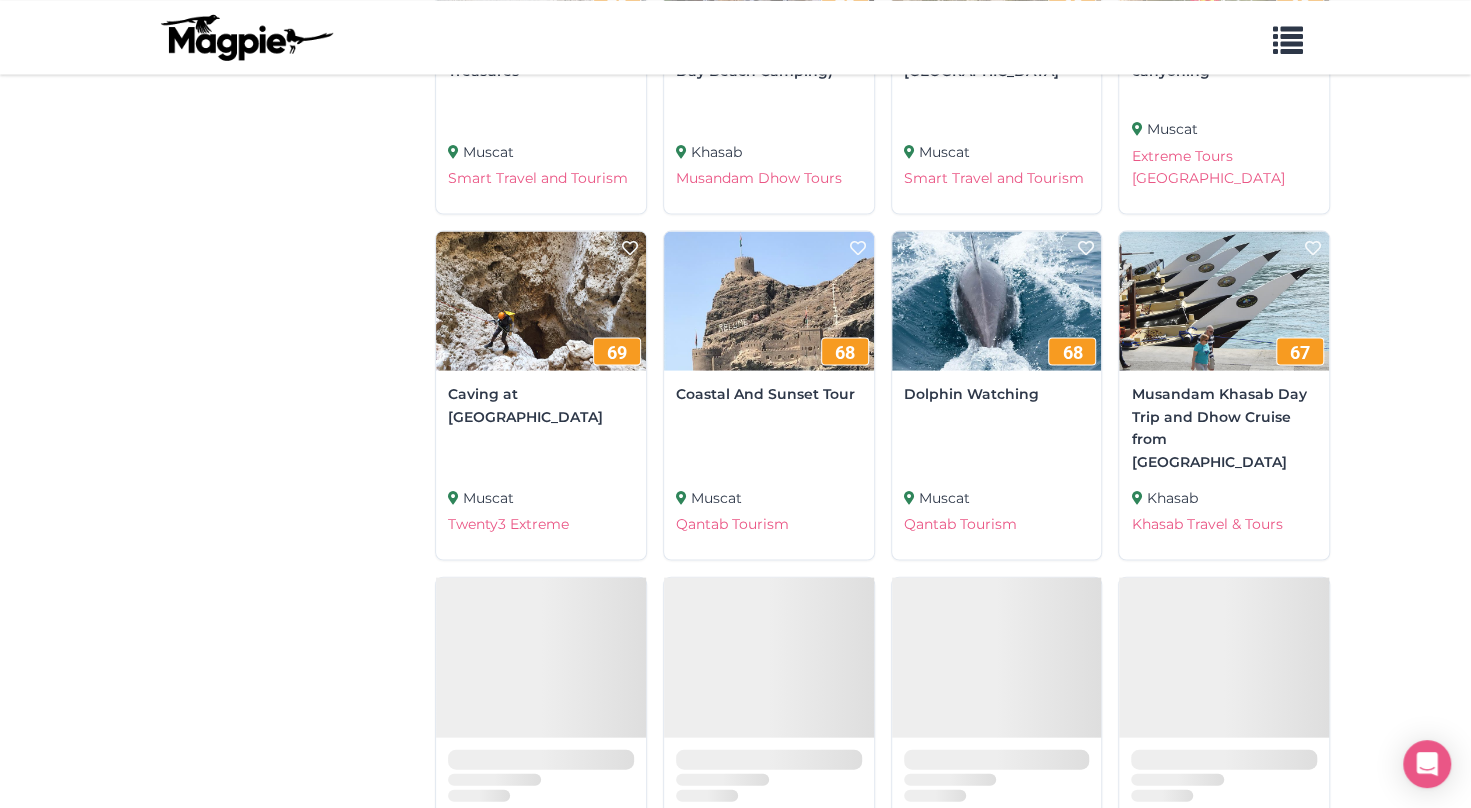 scroll, scrollTop: 2200, scrollLeft: 0, axis: vertical 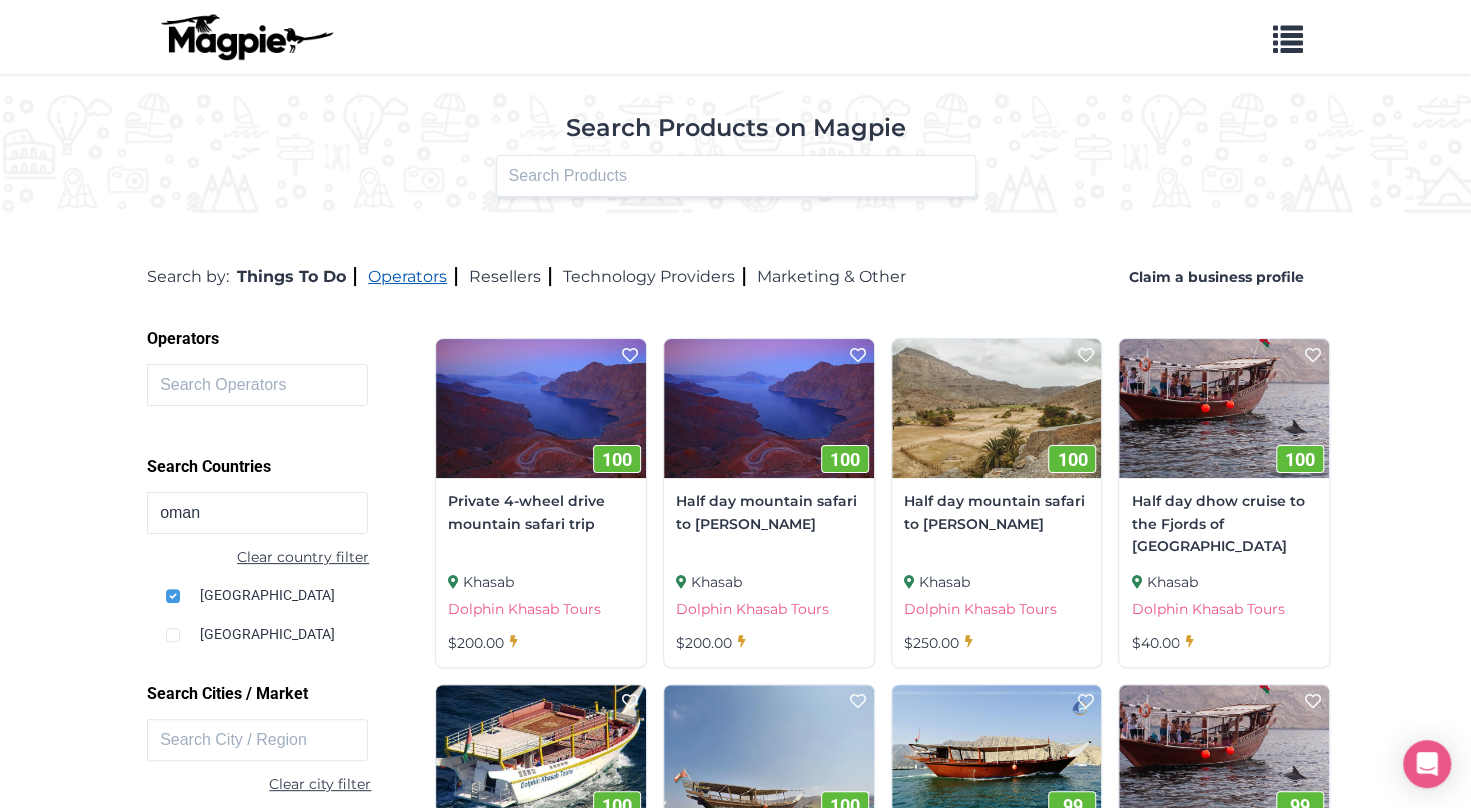 click on "Operators" at bounding box center [412, 276] 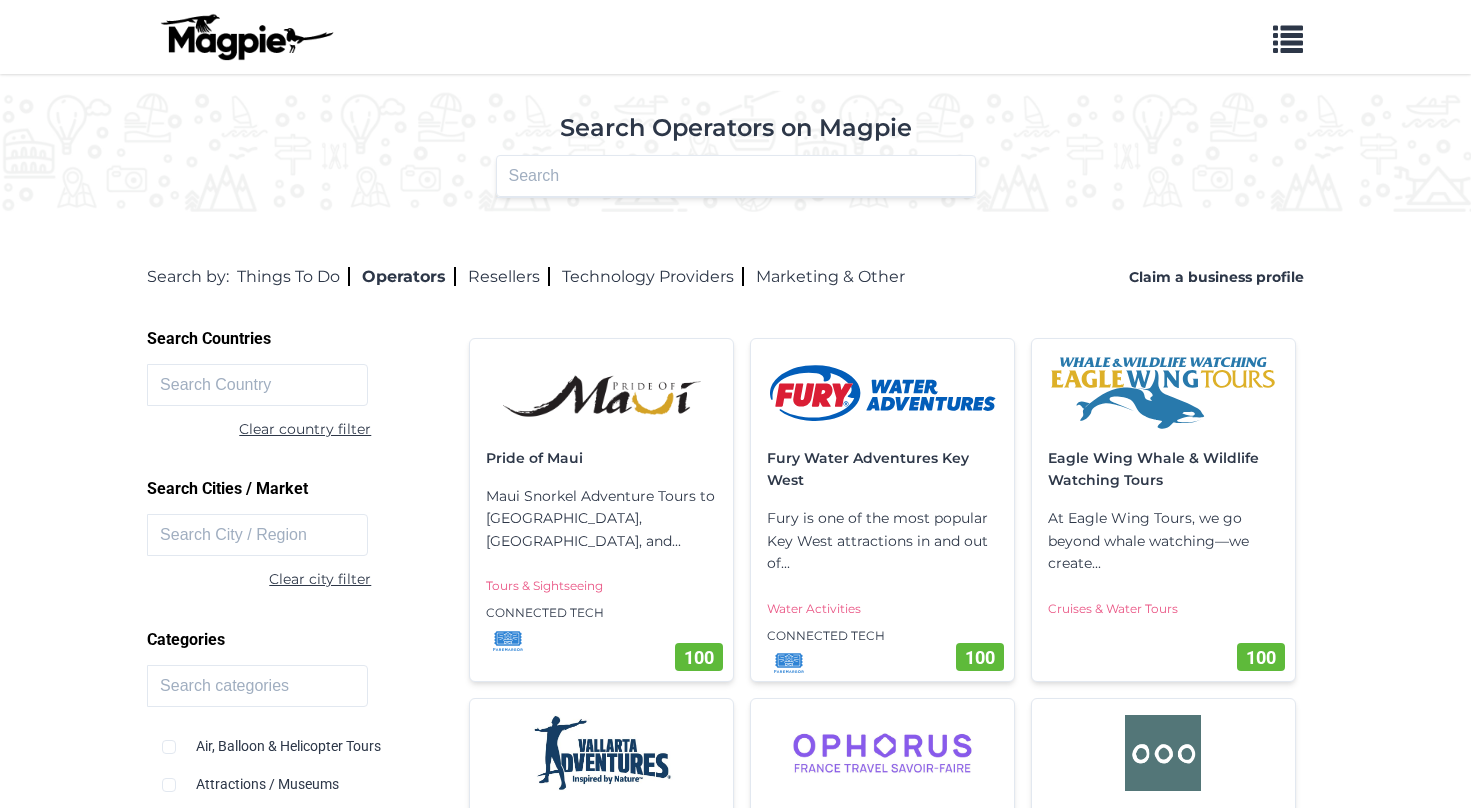 scroll, scrollTop: 0, scrollLeft: 0, axis: both 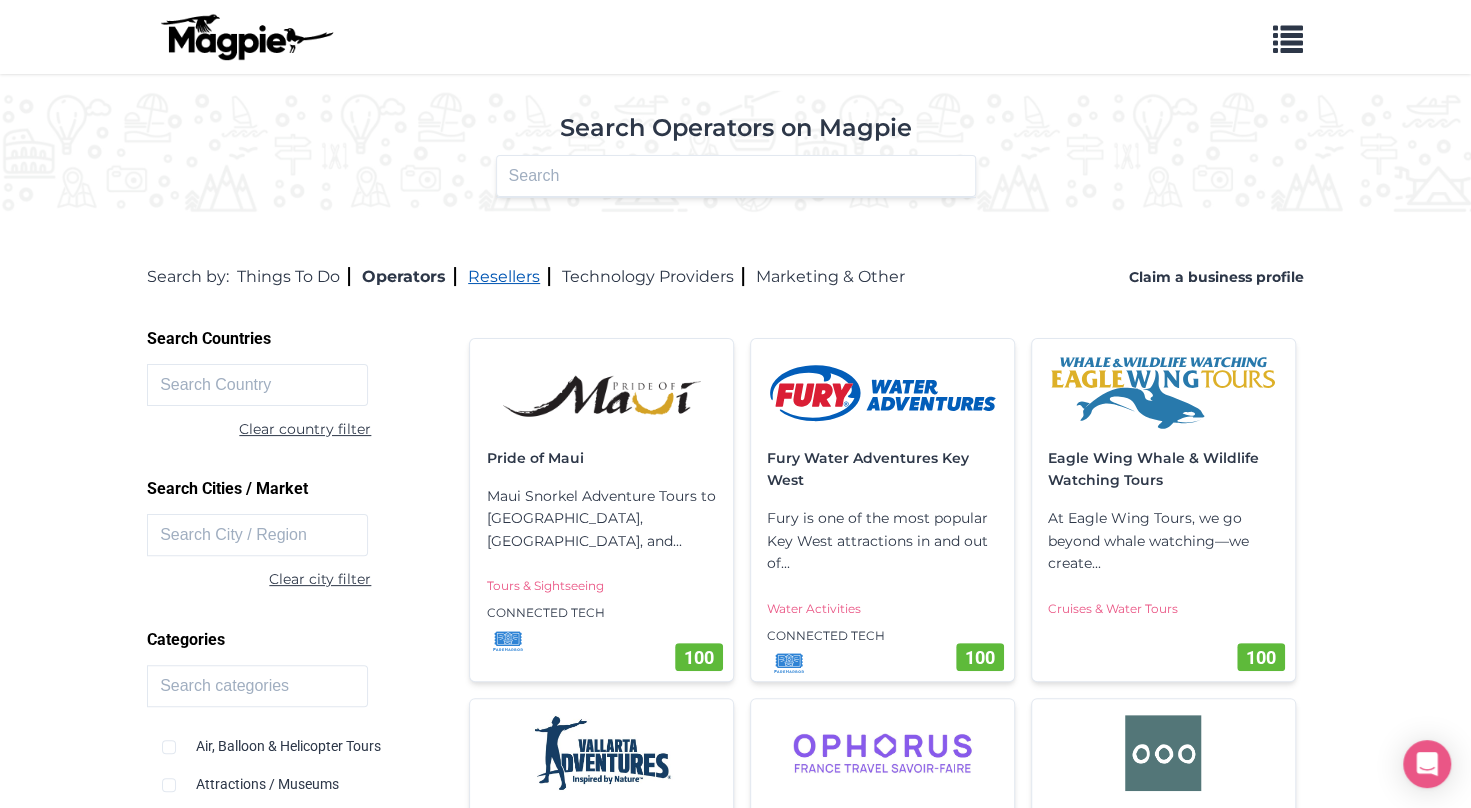 click on "Resellers" at bounding box center (509, 276) 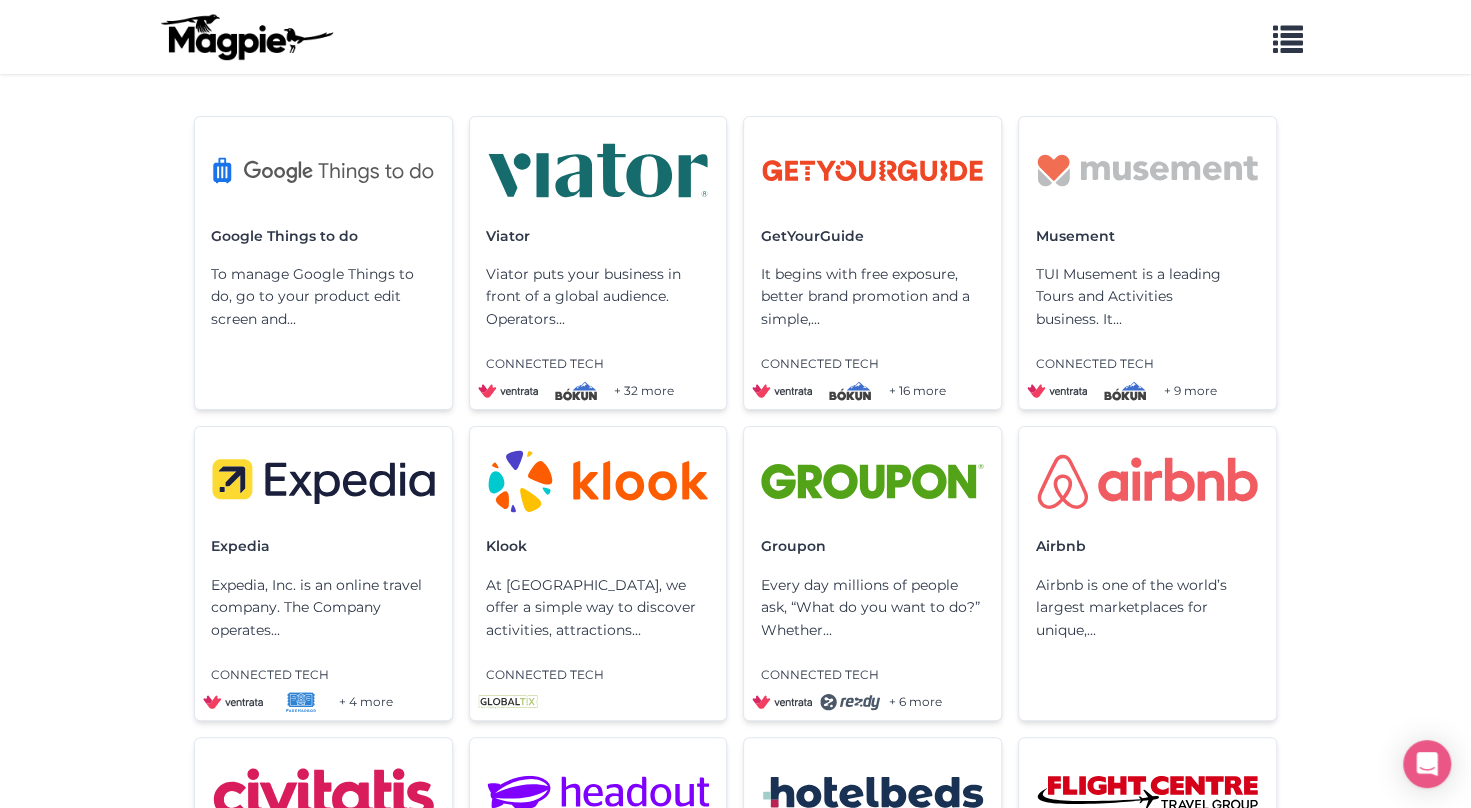 scroll, scrollTop: 0, scrollLeft: 0, axis: both 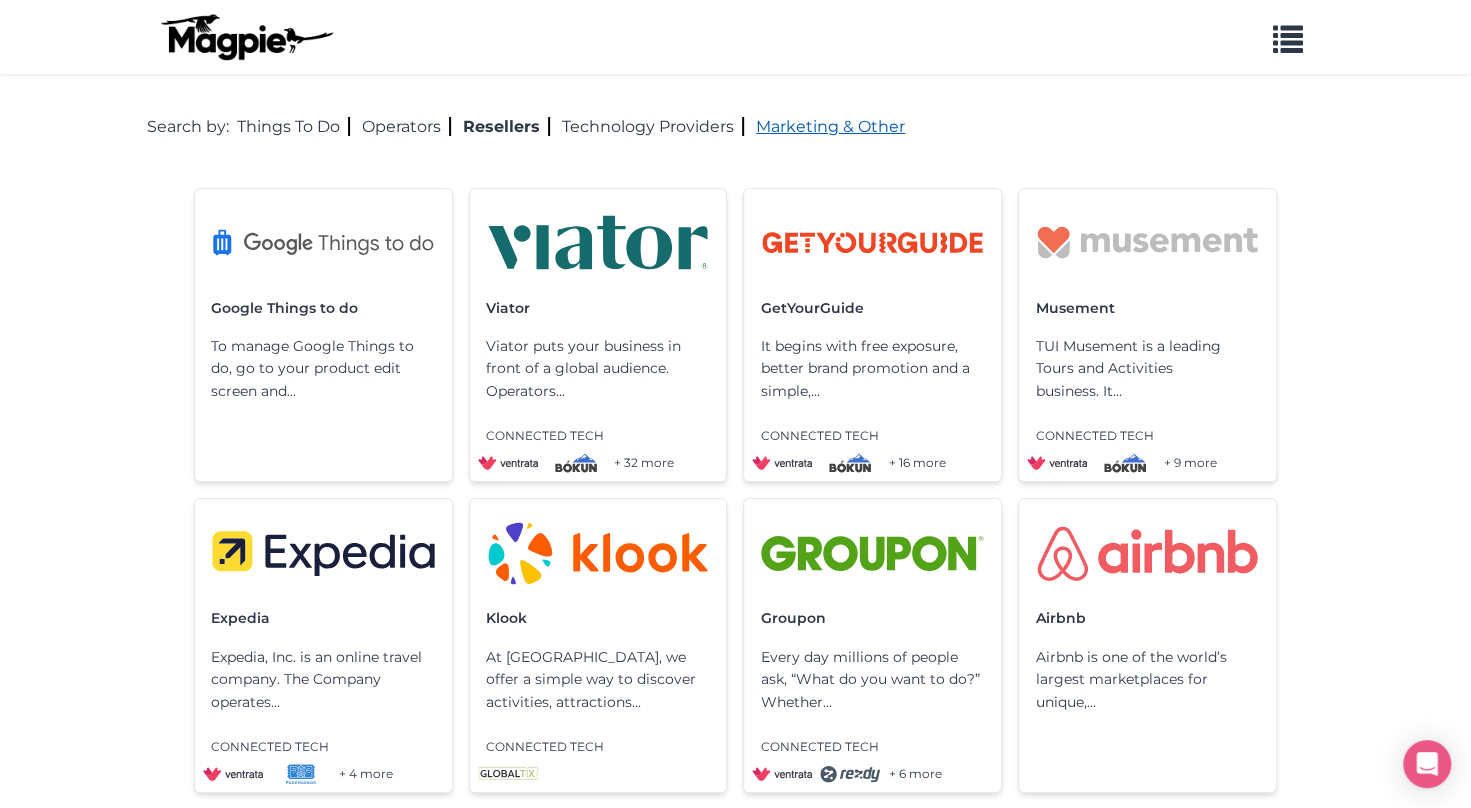 click on "Marketing & Other" at bounding box center [830, 126] 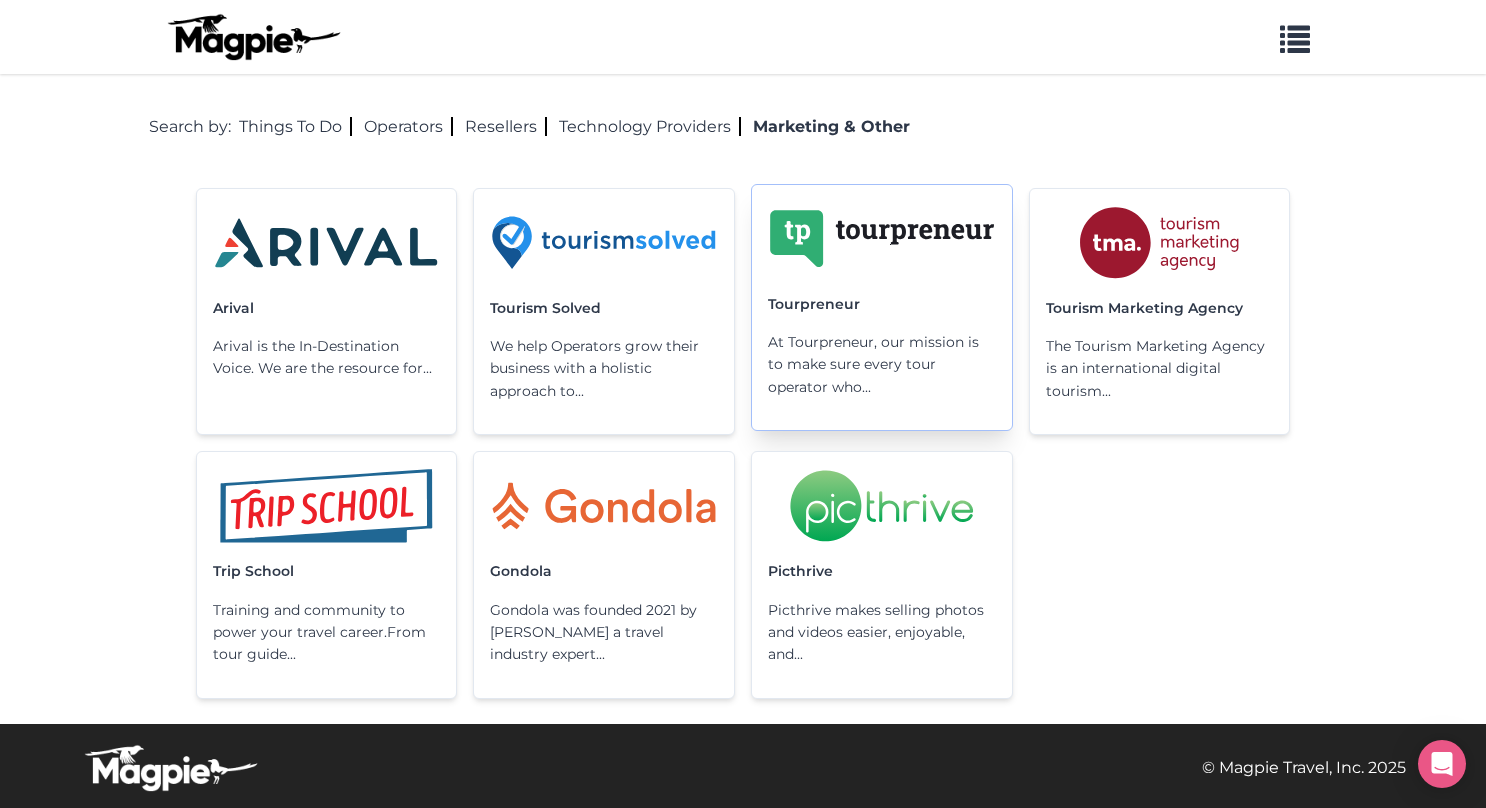 scroll, scrollTop: 0, scrollLeft: 0, axis: both 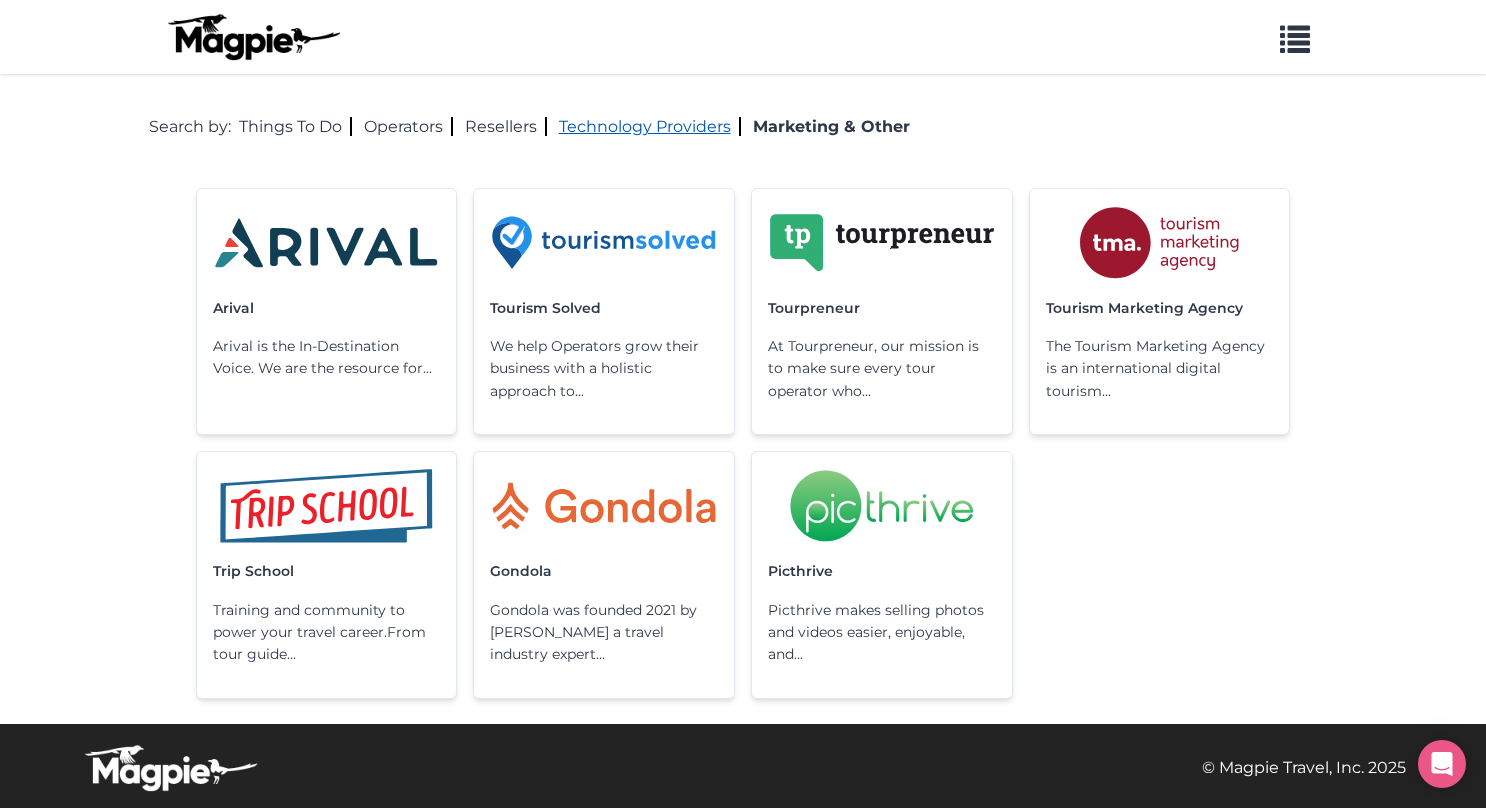 click on "Technology Providers" at bounding box center [650, 126] 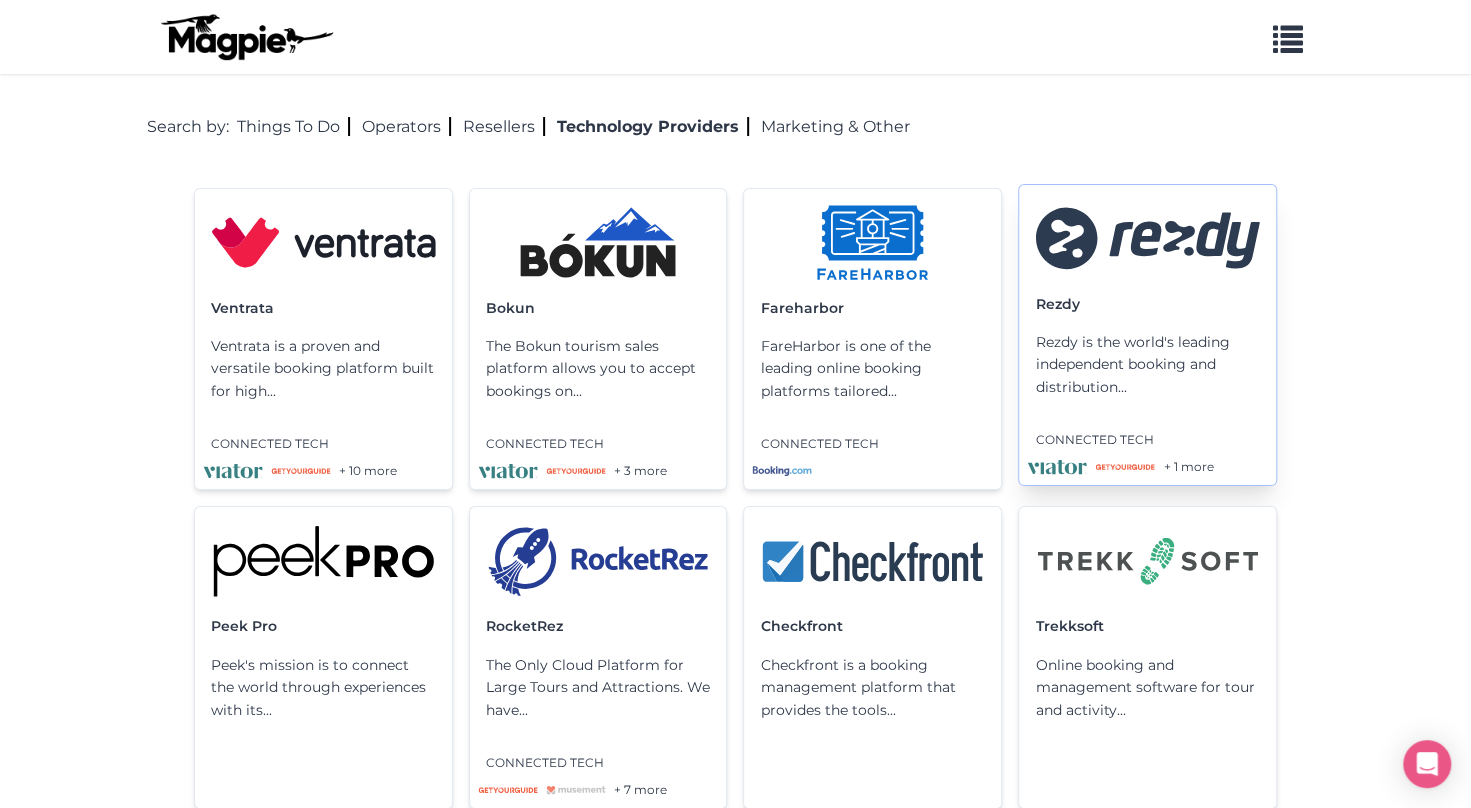 scroll, scrollTop: 100, scrollLeft: 0, axis: vertical 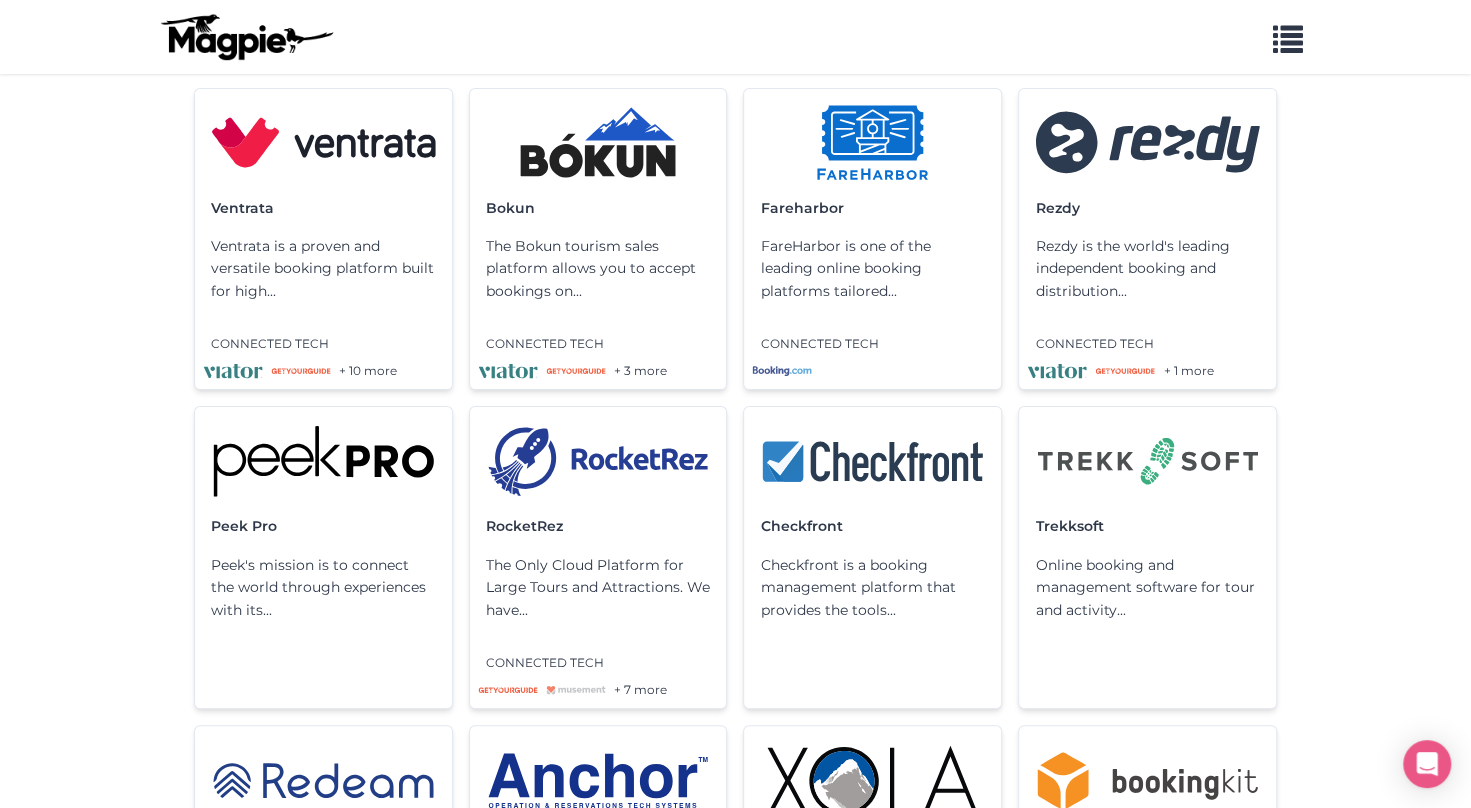 click on "Problems we solve
Products
Content Management and Distribution
Magpie for Resellers
Magpie Promotes
Pricing
Resources
Work with resellers
Customer Support
Our Story
API Documentation
Blog
My List
0
Logout
Search by:
Things To Do
Operators
Resellers
Technology Providers
Marketing & Other
[GEOGRAPHIC_DATA]
Ventrata is a proven and versatile booking platform built for high...
CONNECTED TECH
+ 10 more
[GEOGRAPHIC_DATA]
The Bokun tourism sales platform allows you to accept bookings on...
CONNECTED TECH
+ 3 more
[GEOGRAPHIC_DATA]
FareHarbor is one of the leading online booking platforms tailored...
CONNECTED TECH
Rezdy
Rezdy is the world's leading independent booking and distribution...
CONNECTED TECH
+ 1 more
Peek Pro
RocketRez
CONNECTED TECH" at bounding box center (735, 2841) 